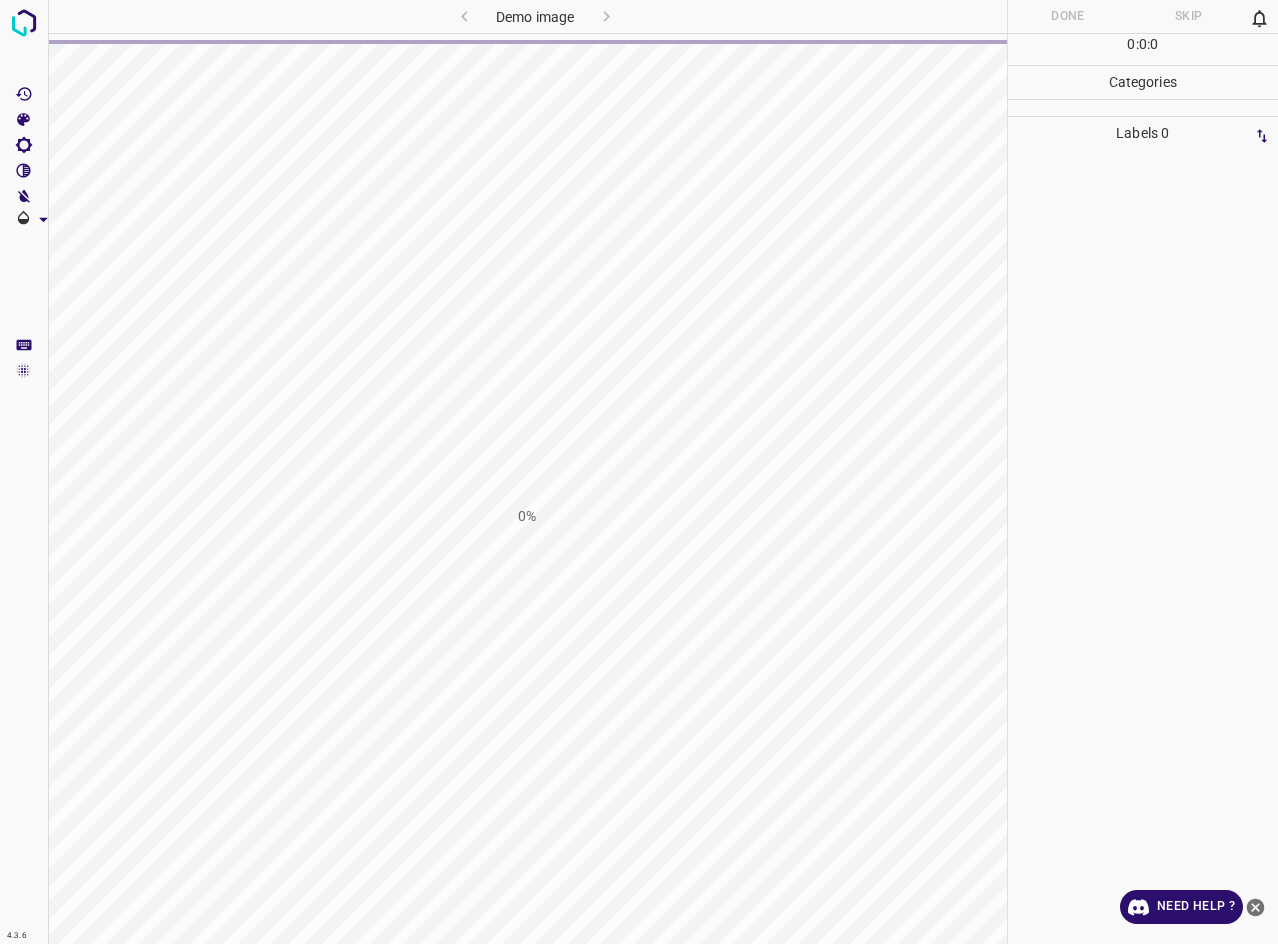 scroll, scrollTop: 0, scrollLeft: 0, axis: both 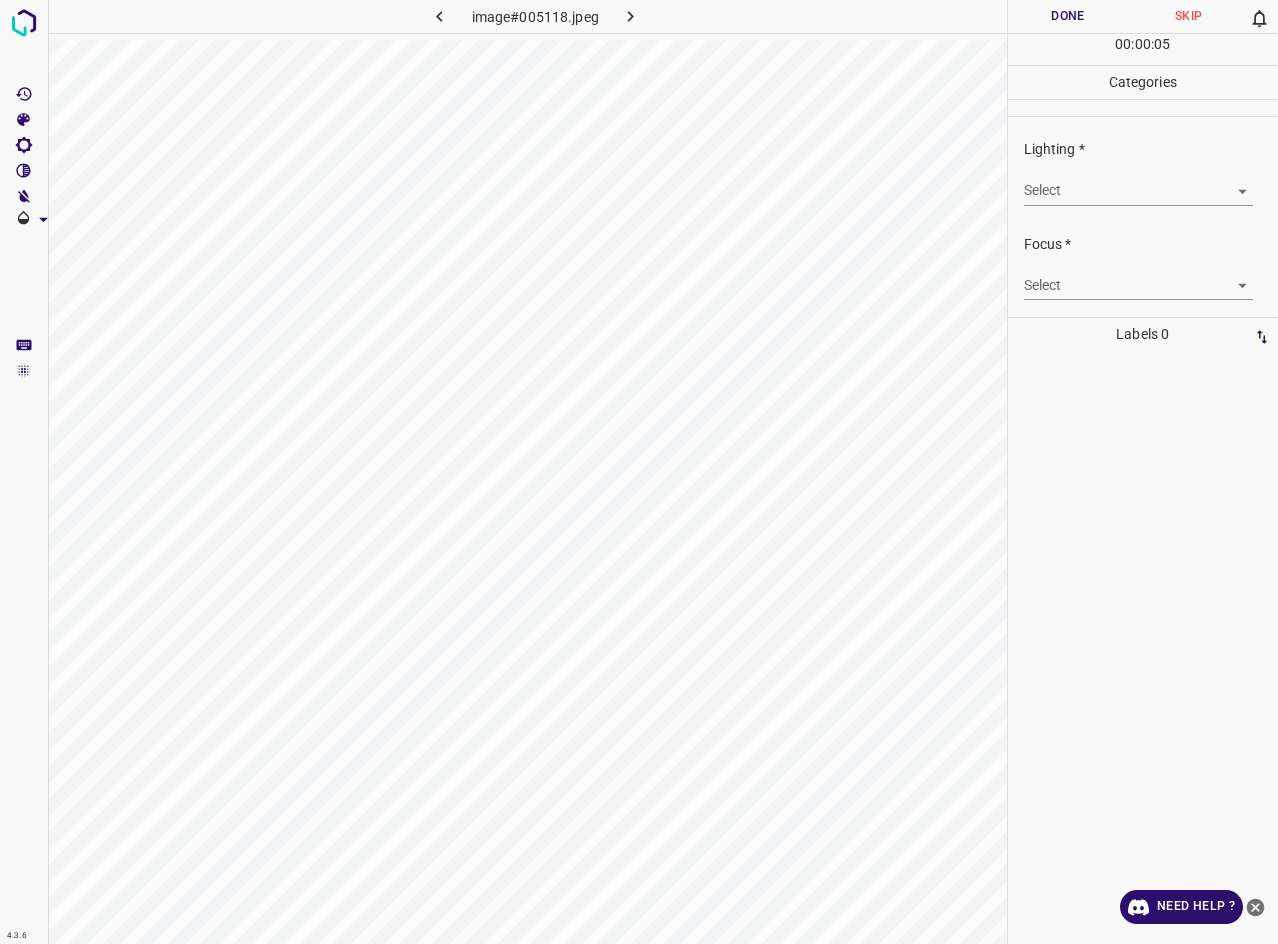 click on "4.3.6  image#005118.jpeg Done Skip 0 00   : 00   : 05   Categories Lighting *  Select ​ Focus *  Select ​ Overall *  Select ​ Labels   0 Categories 1 Lighting 2 Focus 3 Overall Tools Space Change between modes (Draw & Edit) I Auto labeling R Restore zoom M Zoom in N Zoom out Delete Delete selecte label Filters Z Restore filters X Saturation filter C Brightness filter V Contrast filter B Gray scale filter General O Download Need Help ? - Text - Hide - Delete" at bounding box center [639, 472] 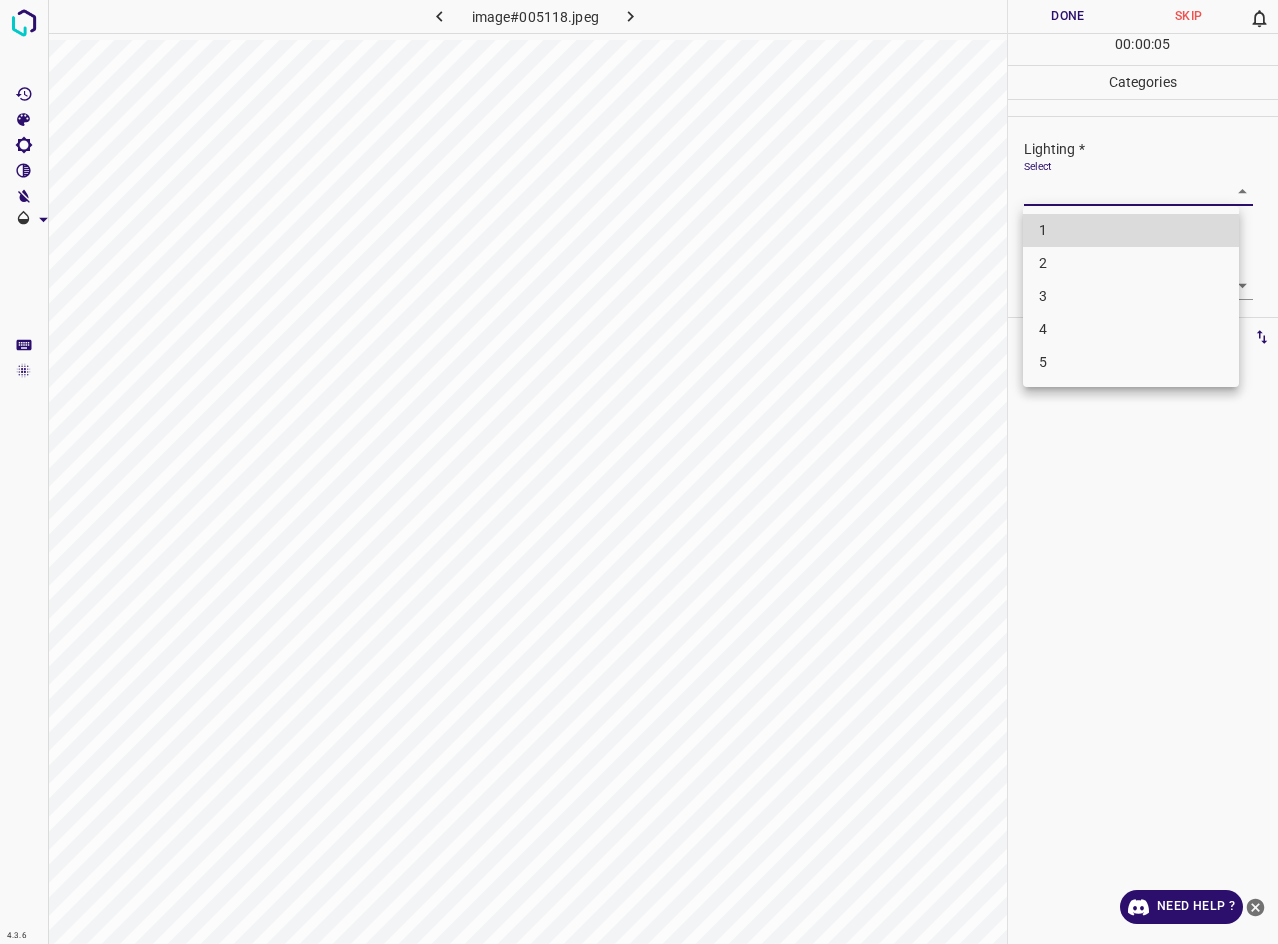 click on "3" at bounding box center (1131, 296) 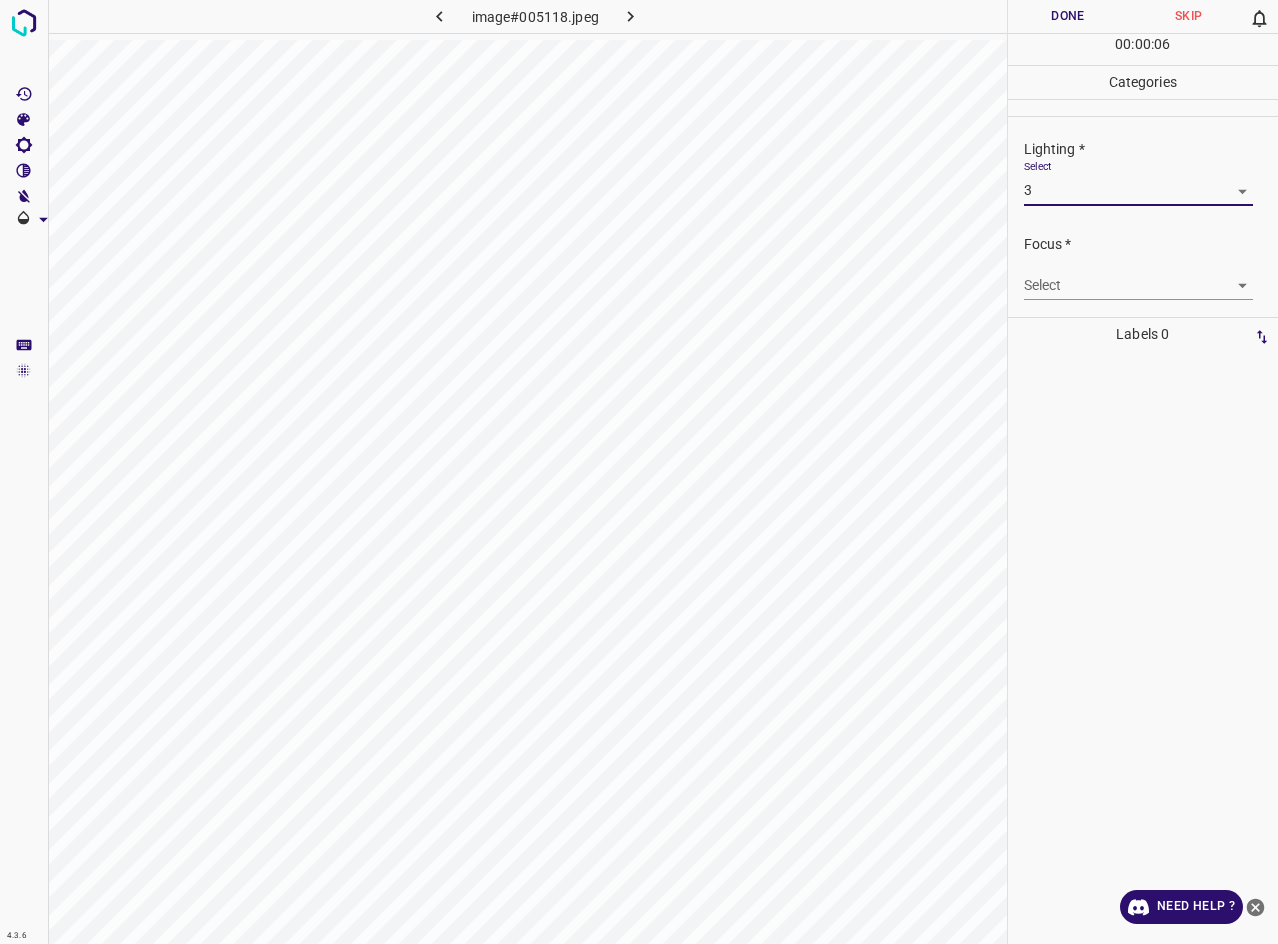 click on "5" at bounding box center [1131, 294] 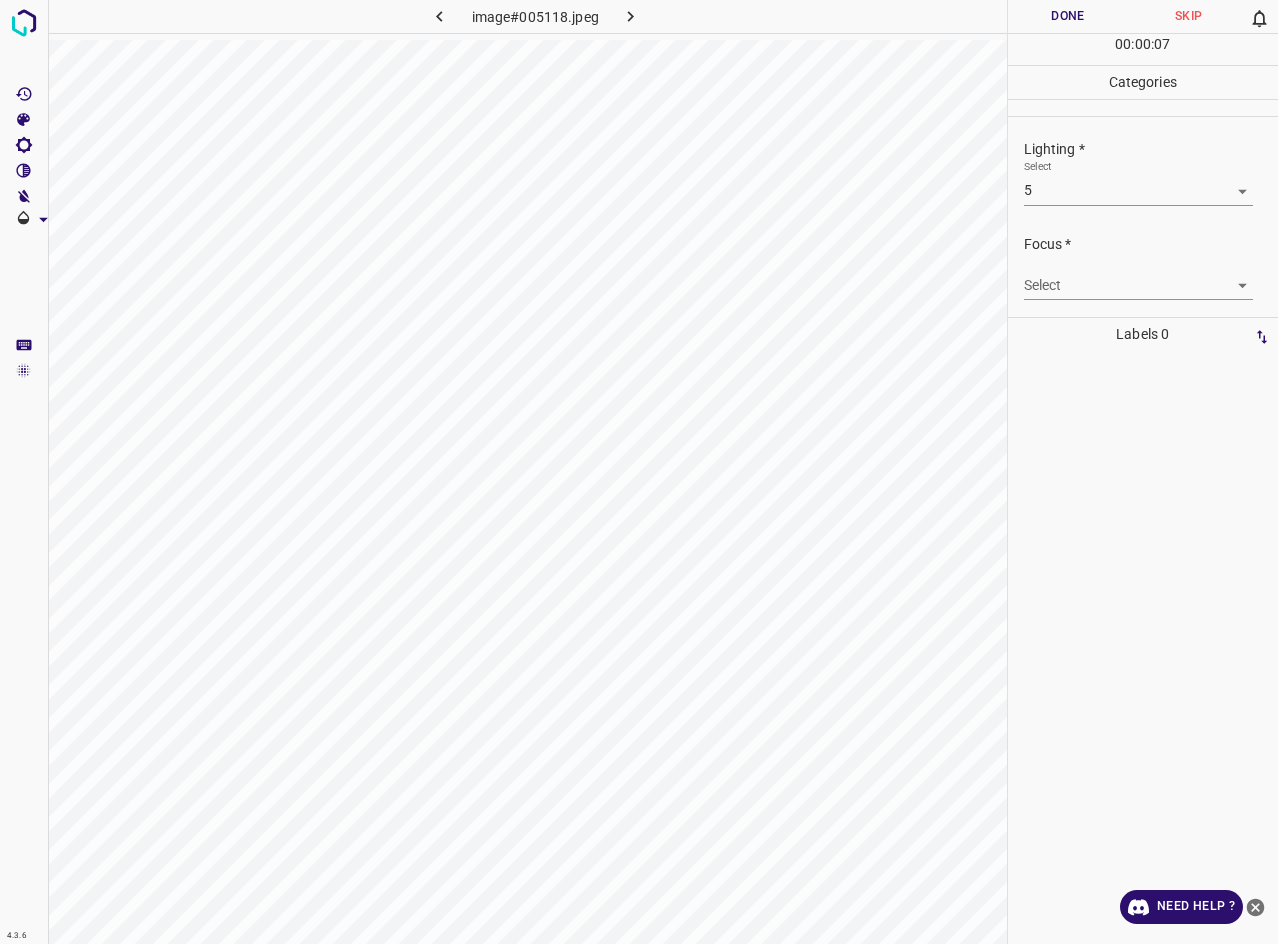 click on "4.3.6  image#005118.jpeg Done Skip 0 00   : 00   : 07   Categories Lighting *  Select 5 5 Focus *  Select ​ Overall *  Select ​ Labels   0 Categories 1 Lighting 2 Focus 3 Overall Tools Space Change between modes (Draw & Edit) I Auto labeling R Restore zoom M Zoom in N Zoom out Delete Delete selecte label Filters Z Restore filters X Saturation filter C Brightness filter V Contrast filter B Gray scale filter General O Download Need Help ? - Text - Hide - Delete" at bounding box center [639, 472] 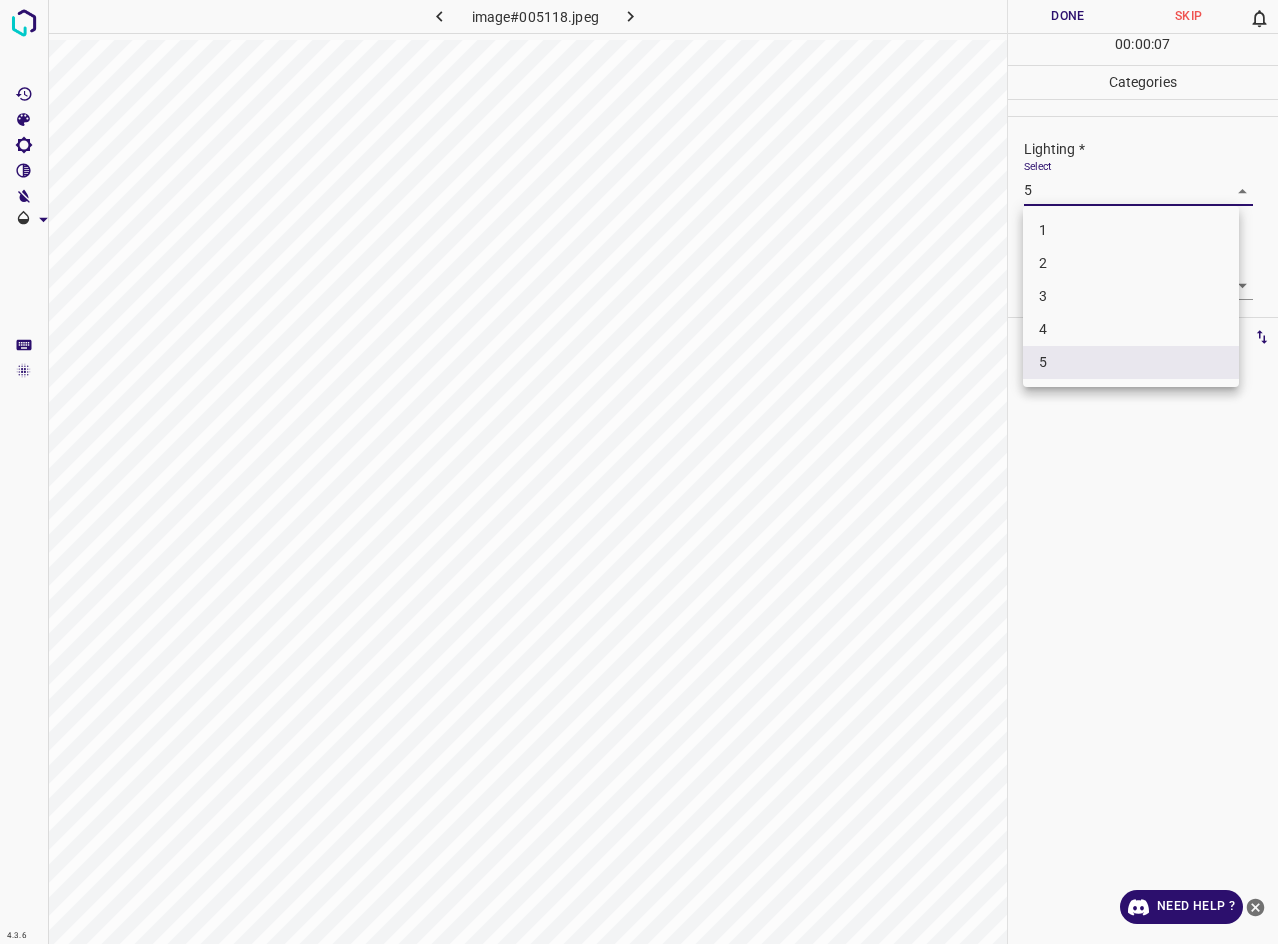 click on "3" at bounding box center (1131, 296) 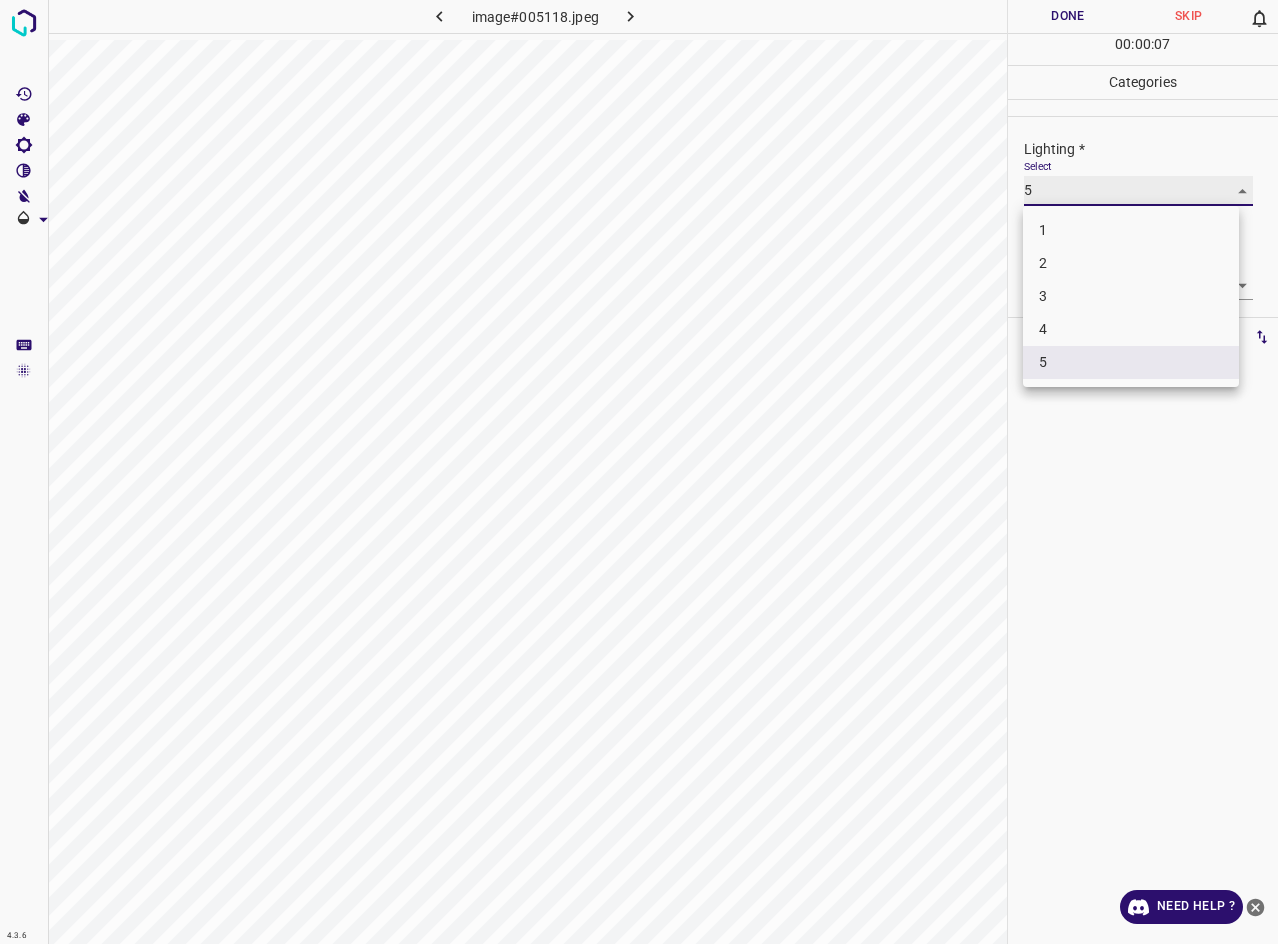 type on "3" 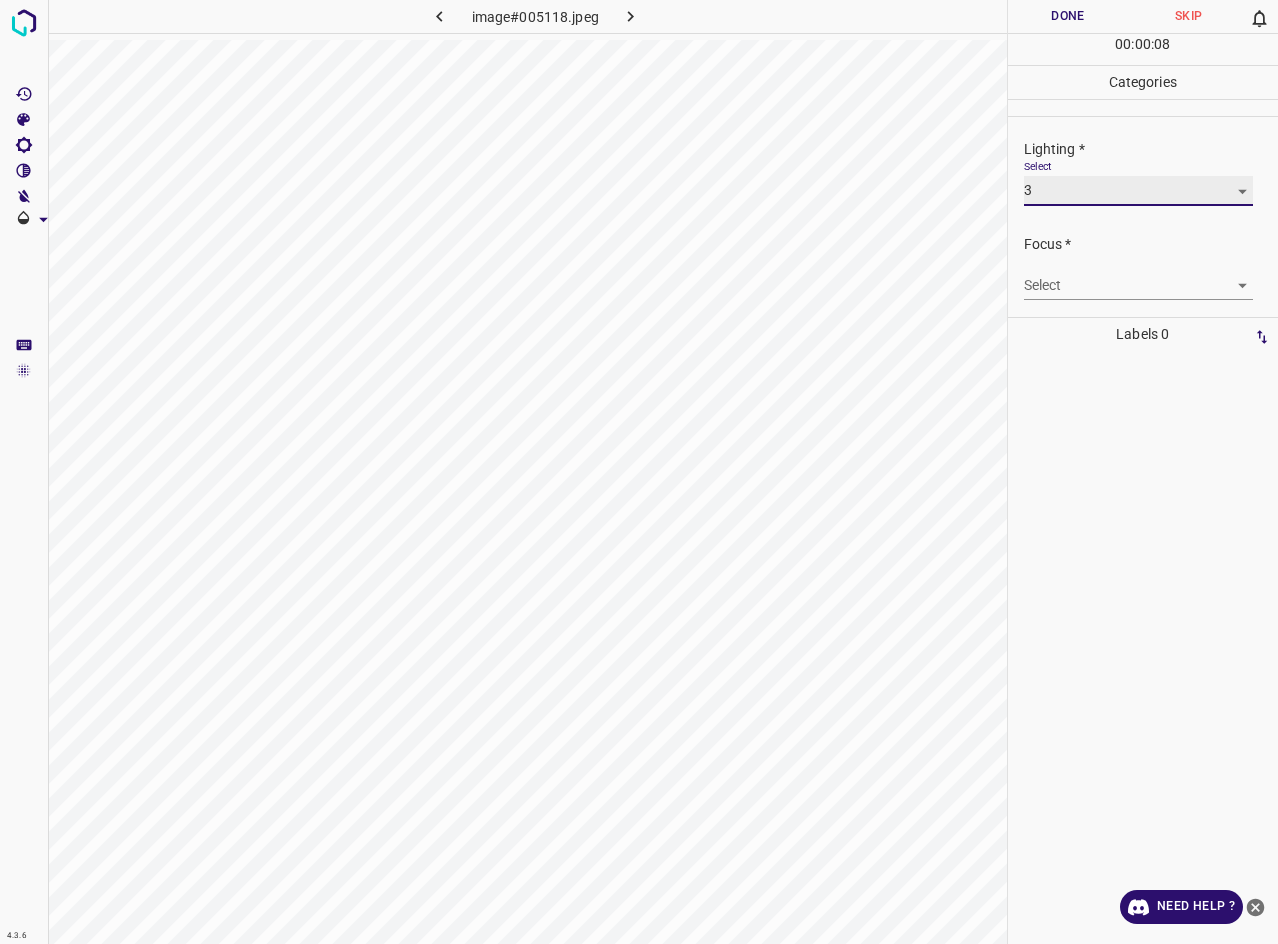 scroll, scrollTop: 83, scrollLeft: 0, axis: vertical 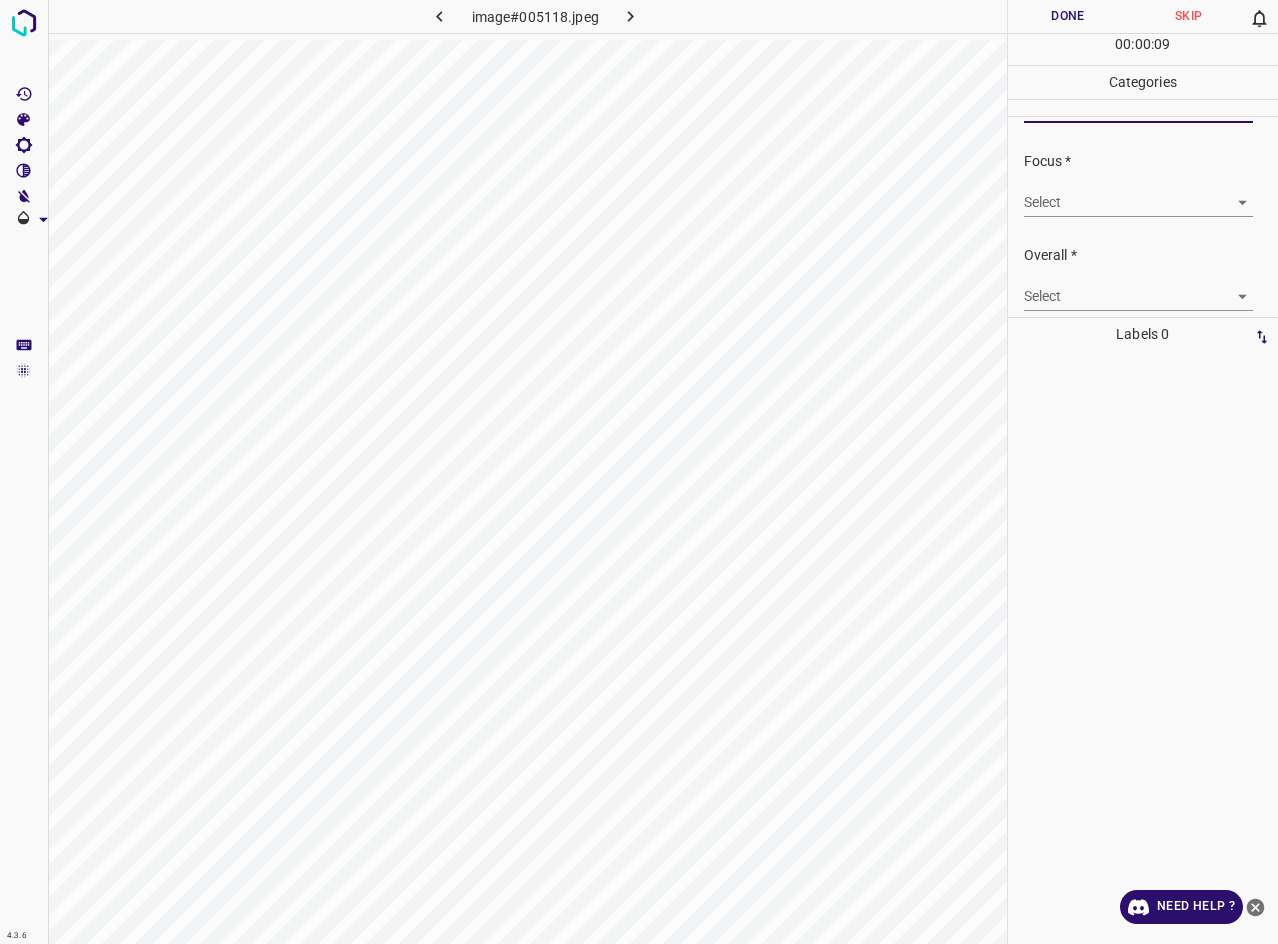 click on "4.3.6  image#005118.jpeg Done Skip 0 00   : 00   : 09   Categories Lighting *  Select 3 3 Focus *  Select ​ Overall *  Select ​ Labels   0 Categories 1 Lighting 2 Focus 3 Overall Tools Space Change between modes (Draw & Edit) I Auto labeling R Restore zoom M Zoom in N Zoom out Delete Delete selecte label Filters Z Restore filters X Saturation filter C Brightness filter V Contrast filter B Gray scale filter General O Download Need Help ? - Text - Hide - Delete" at bounding box center [639, 472] 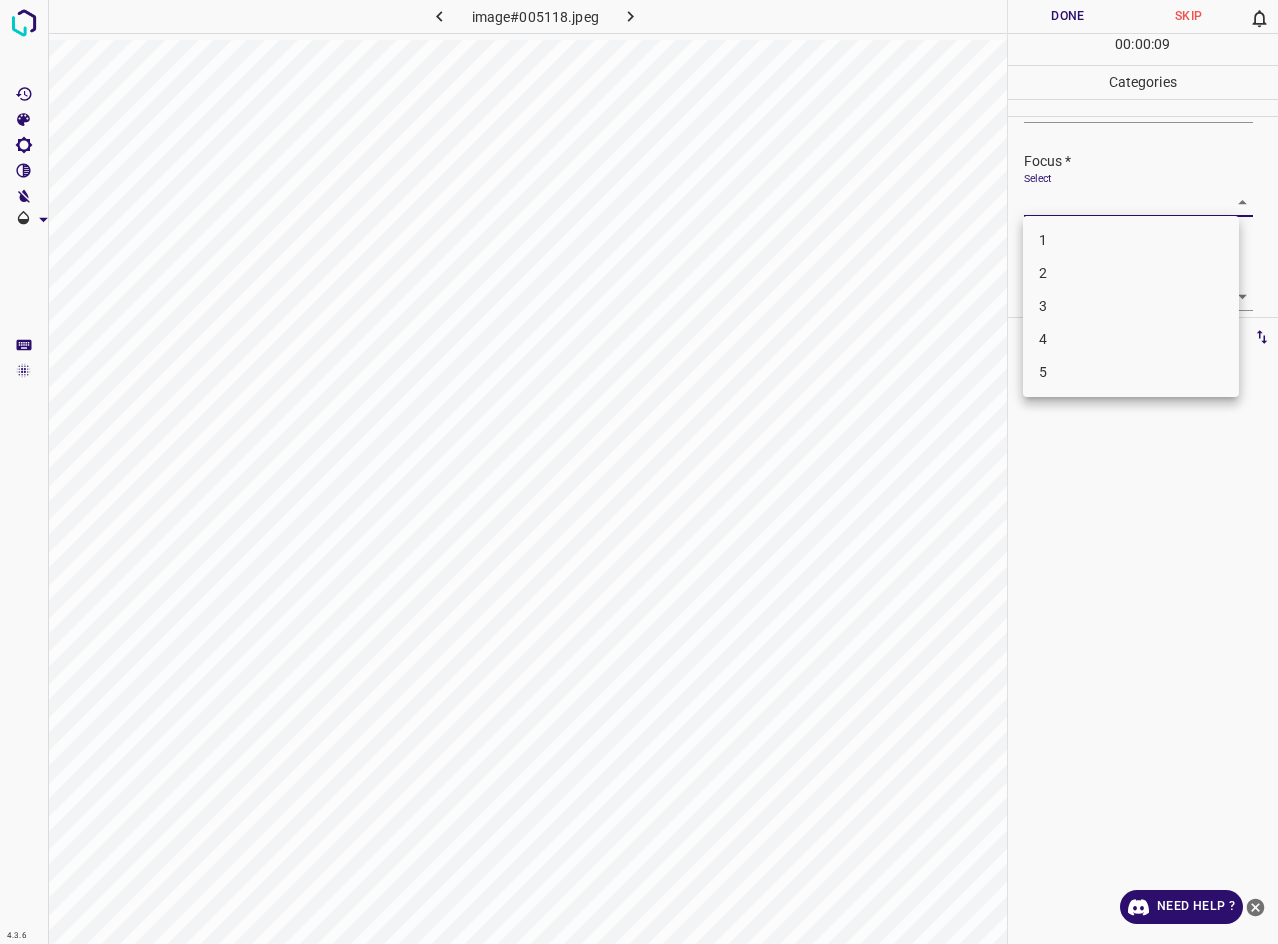 click on "3" at bounding box center [1131, 306] 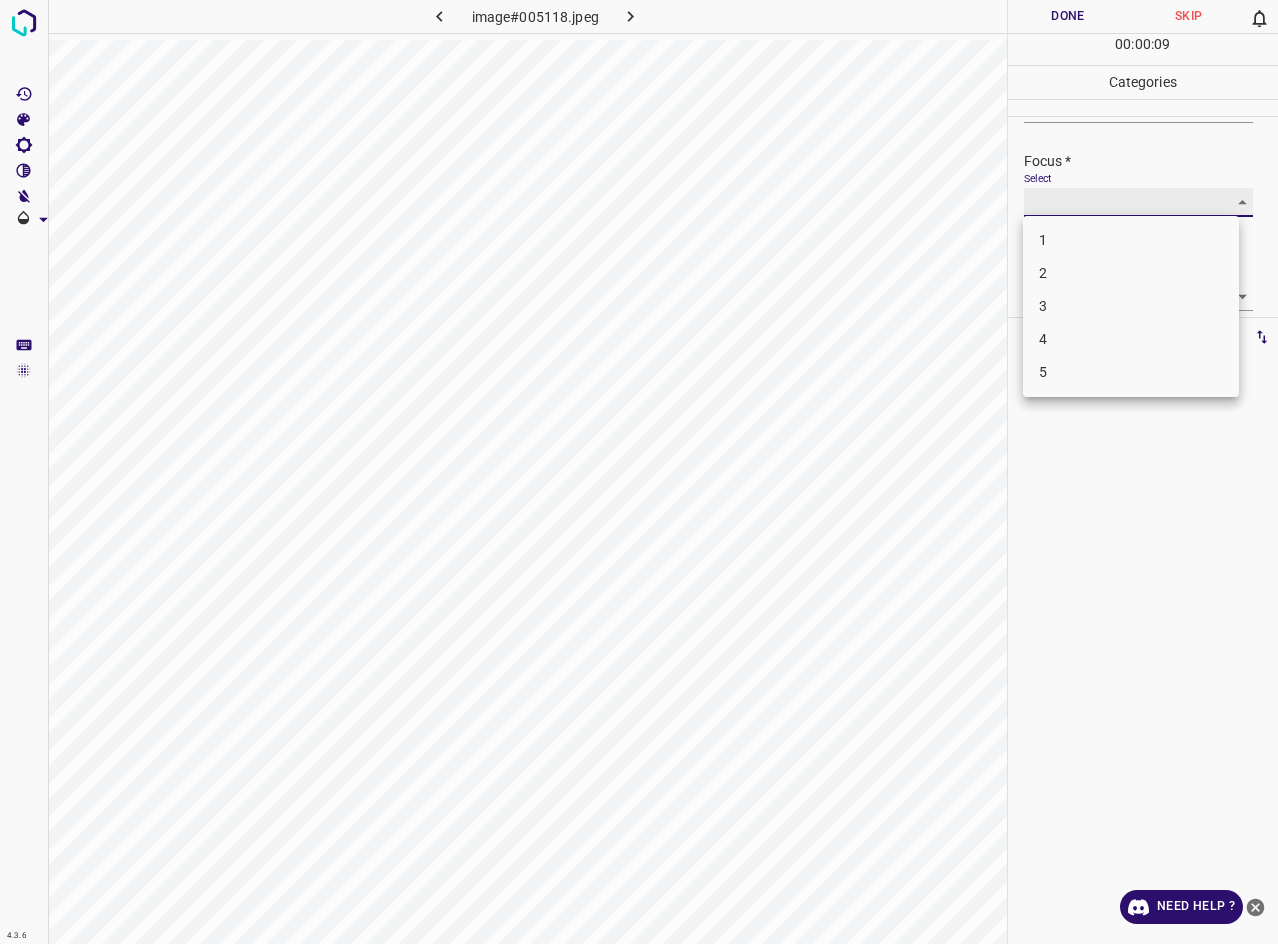 type on "3" 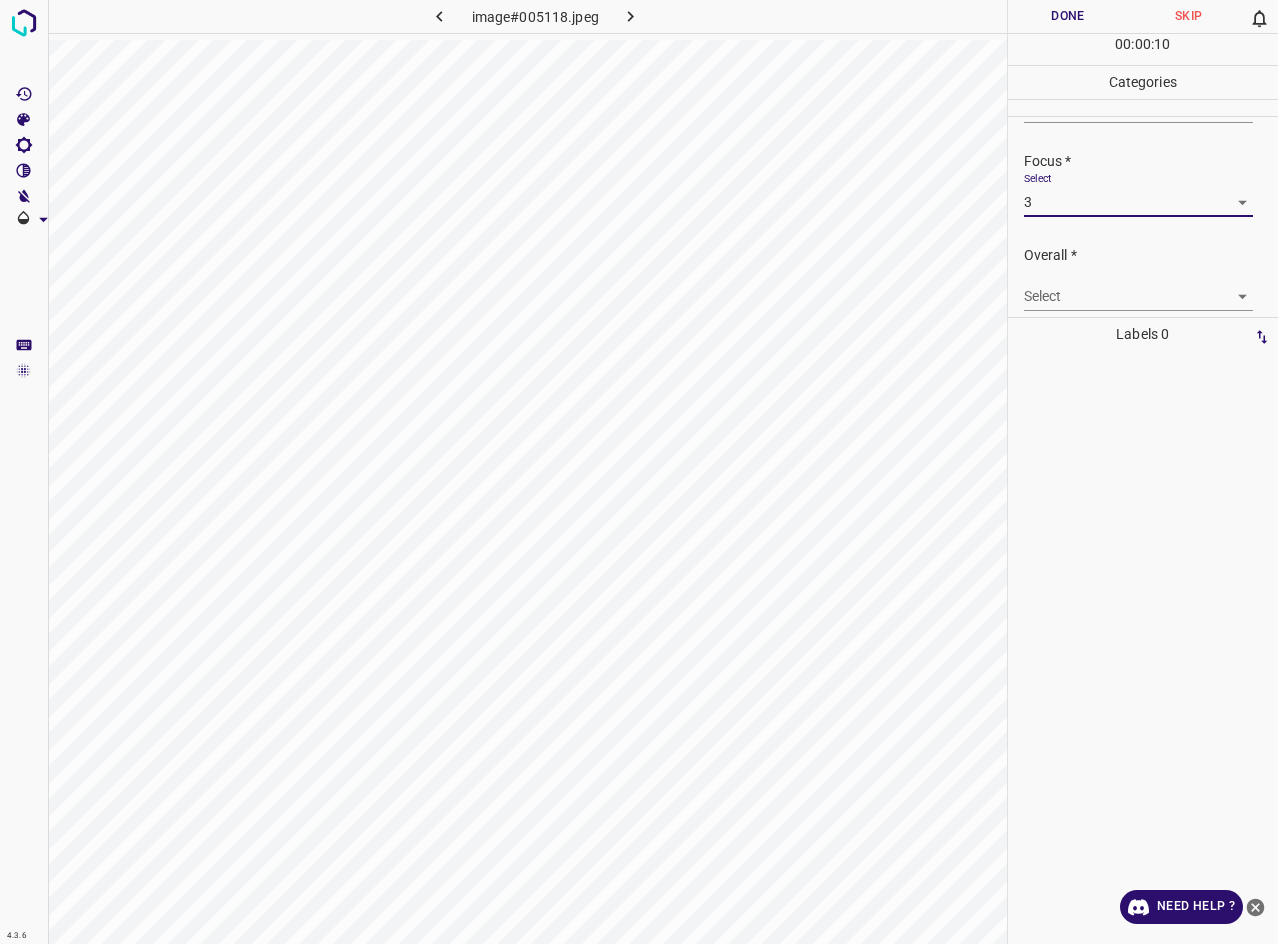 click on "4.3.6  image#005118.jpeg Done Skip 0 00   : 00   : 10   Categories Lighting *  Select 3 3 Focus *  Select 3 3 Overall *  Select ​ Labels   0 Categories 1 Lighting 2 Focus 3 Overall Tools Space Change between modes (Draw & Edit) I Auto labeling R Restore zoom M Zoom in N Zoom out Delete Delete selecte label Filters Z Restore filters X Saturation filter C Brightness filter V Contrast filter B Gray scale filter General O Download Need Help ? - Text - Hide - Delete" at bounding box center [639, 472] 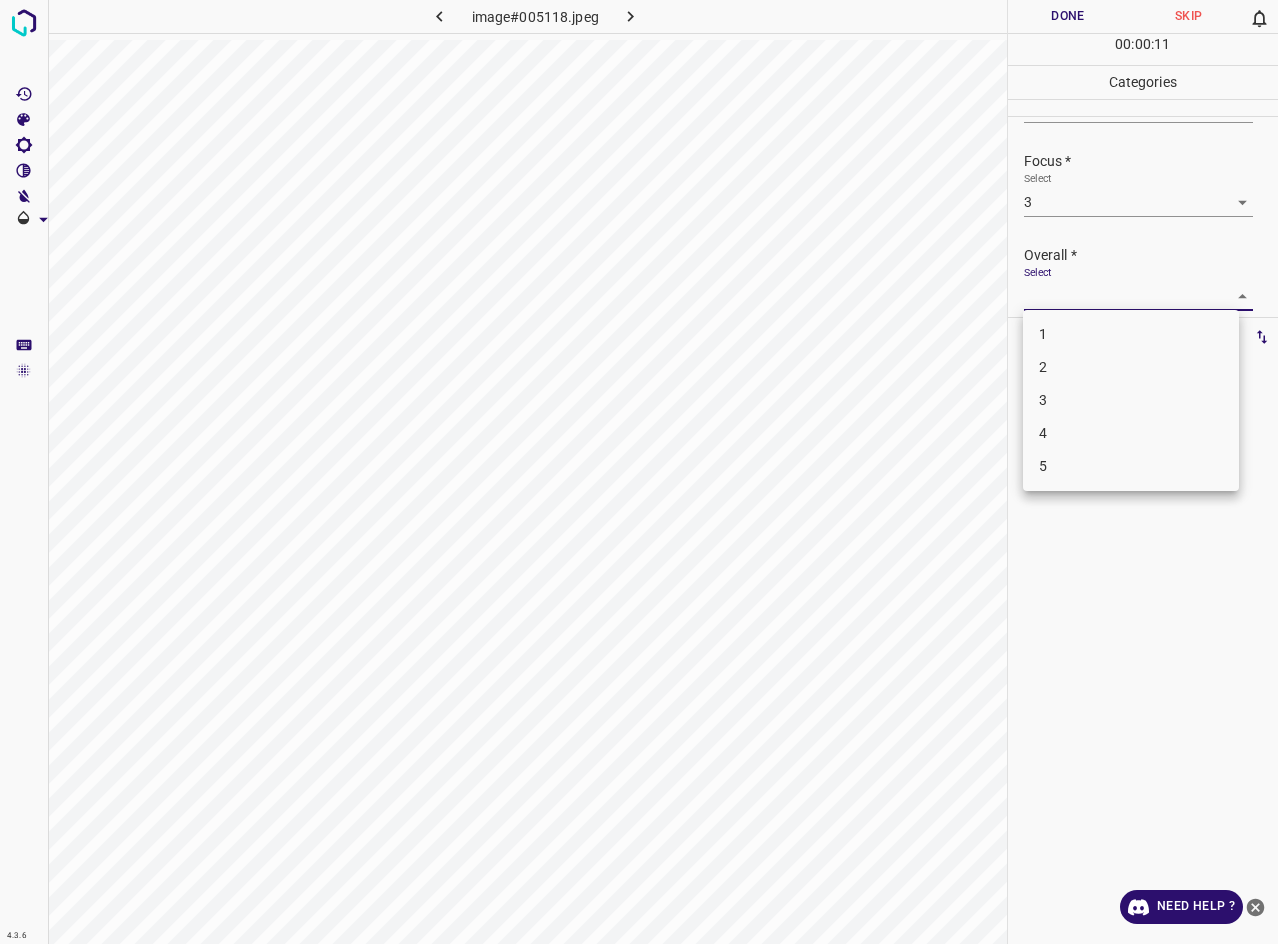 click on "3" at bounding box center (1131, 400) 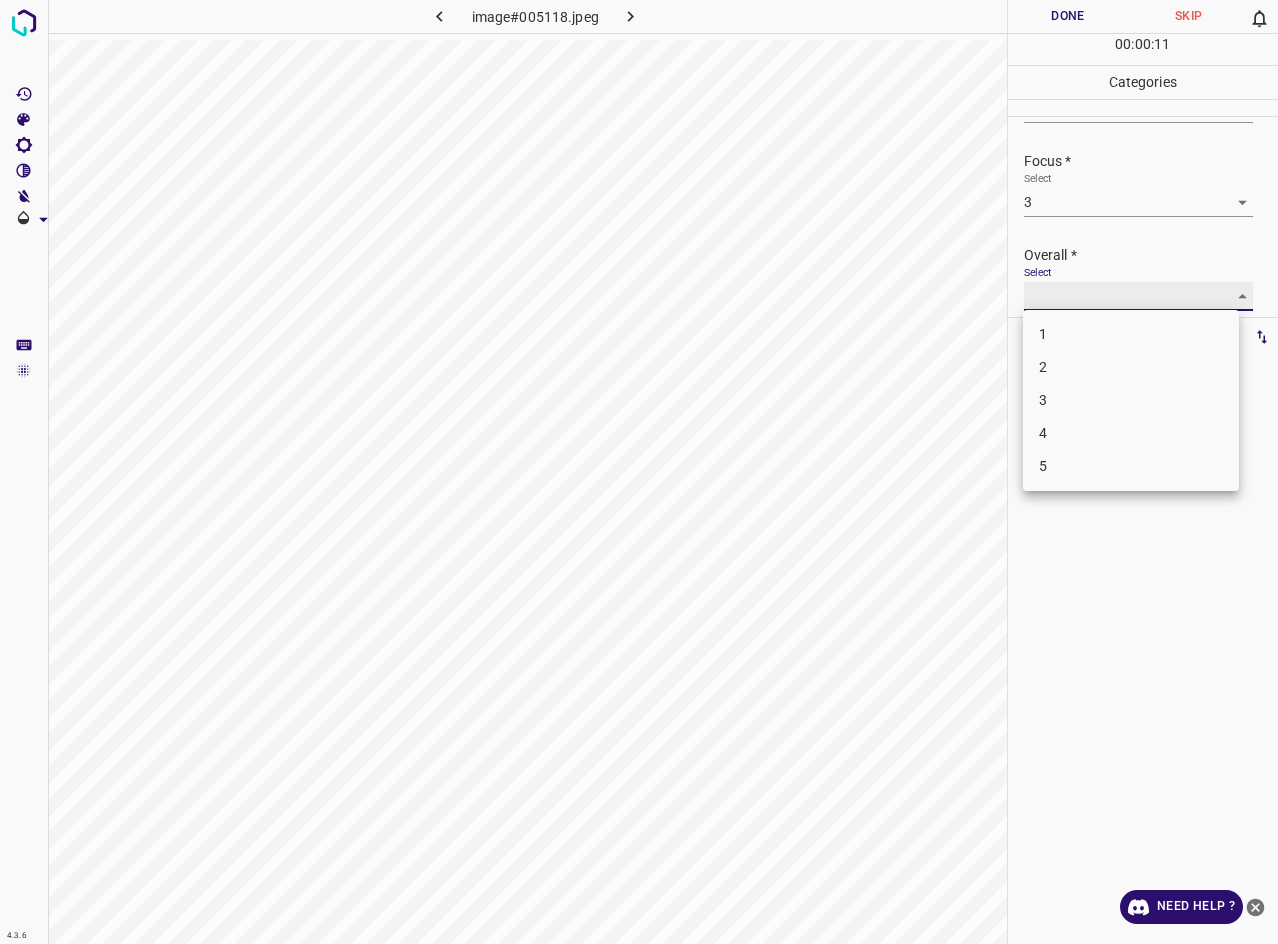 type on "3" 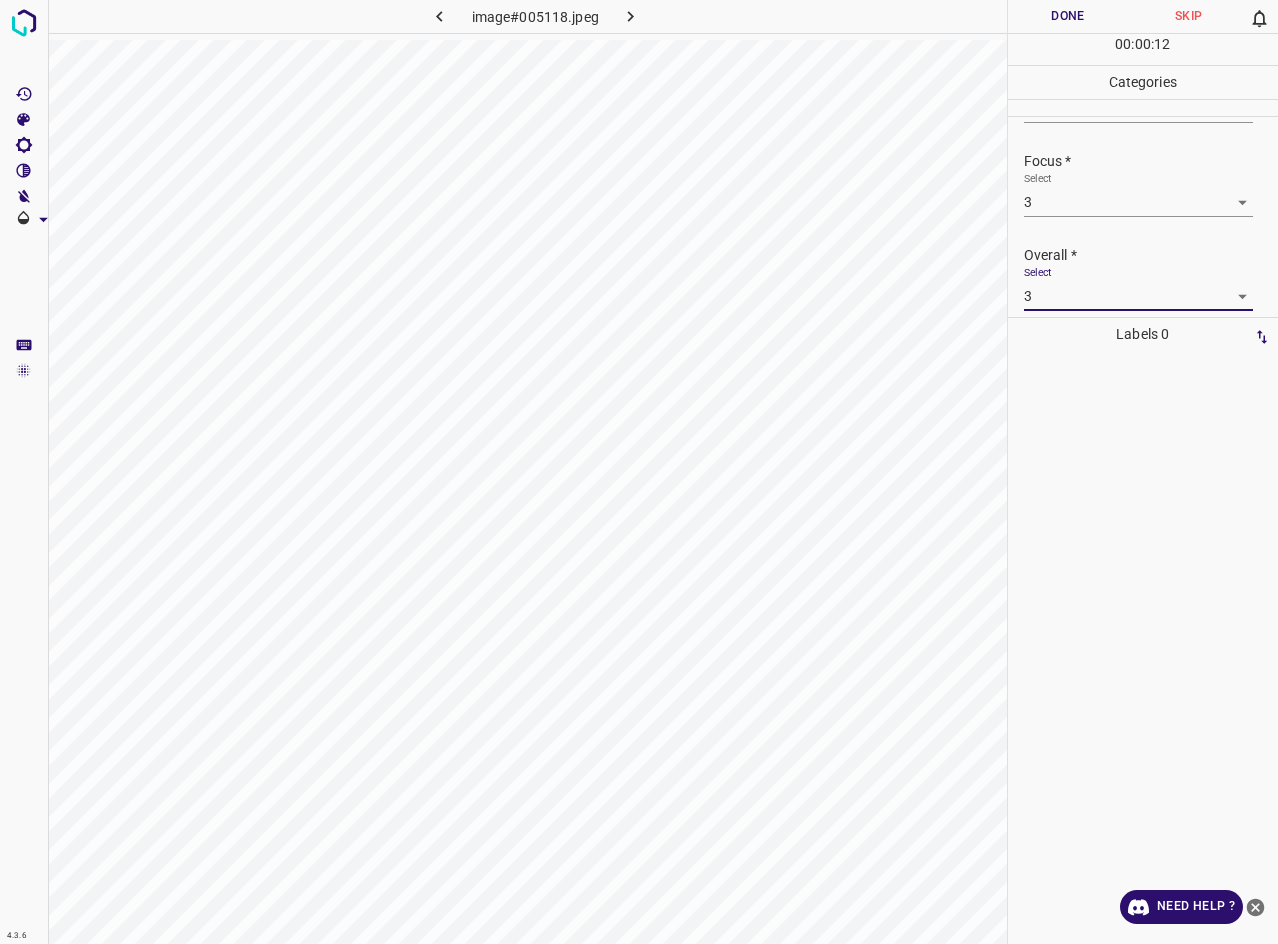 click on "Done" at bounding box center [1068, 16] 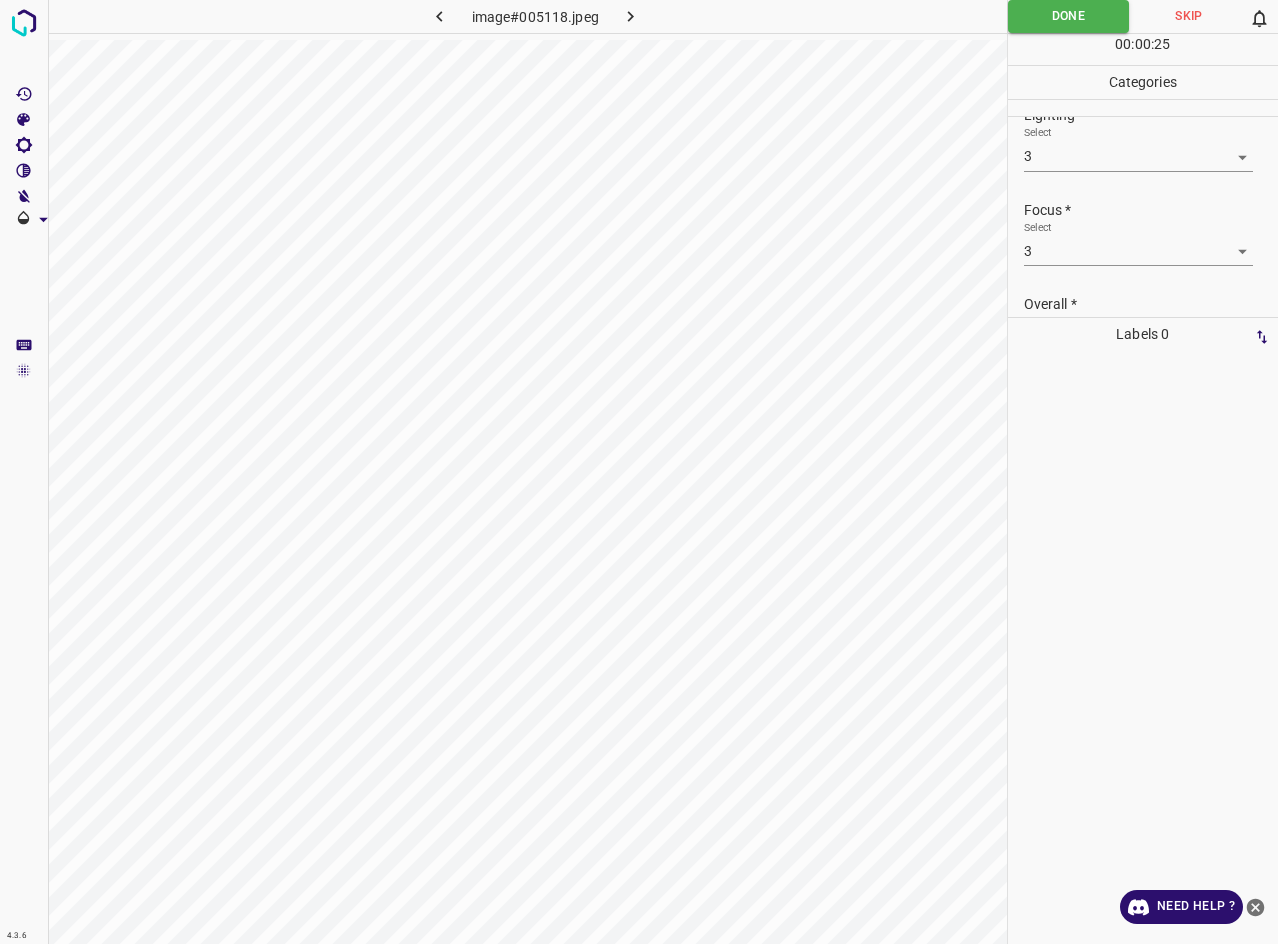 scroll, scrollTop: 22, scrollLeft: 0, axis: vertical 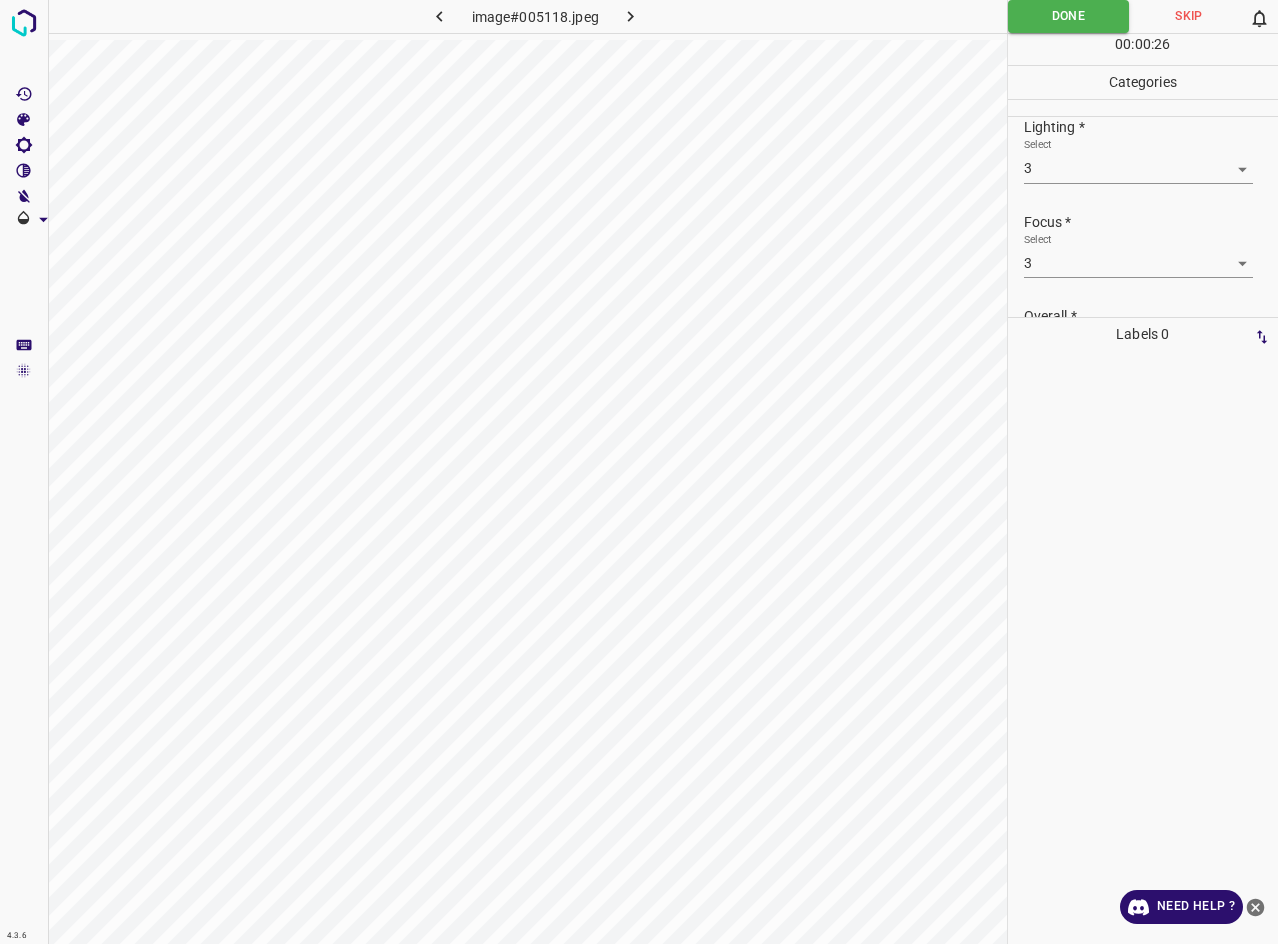 click 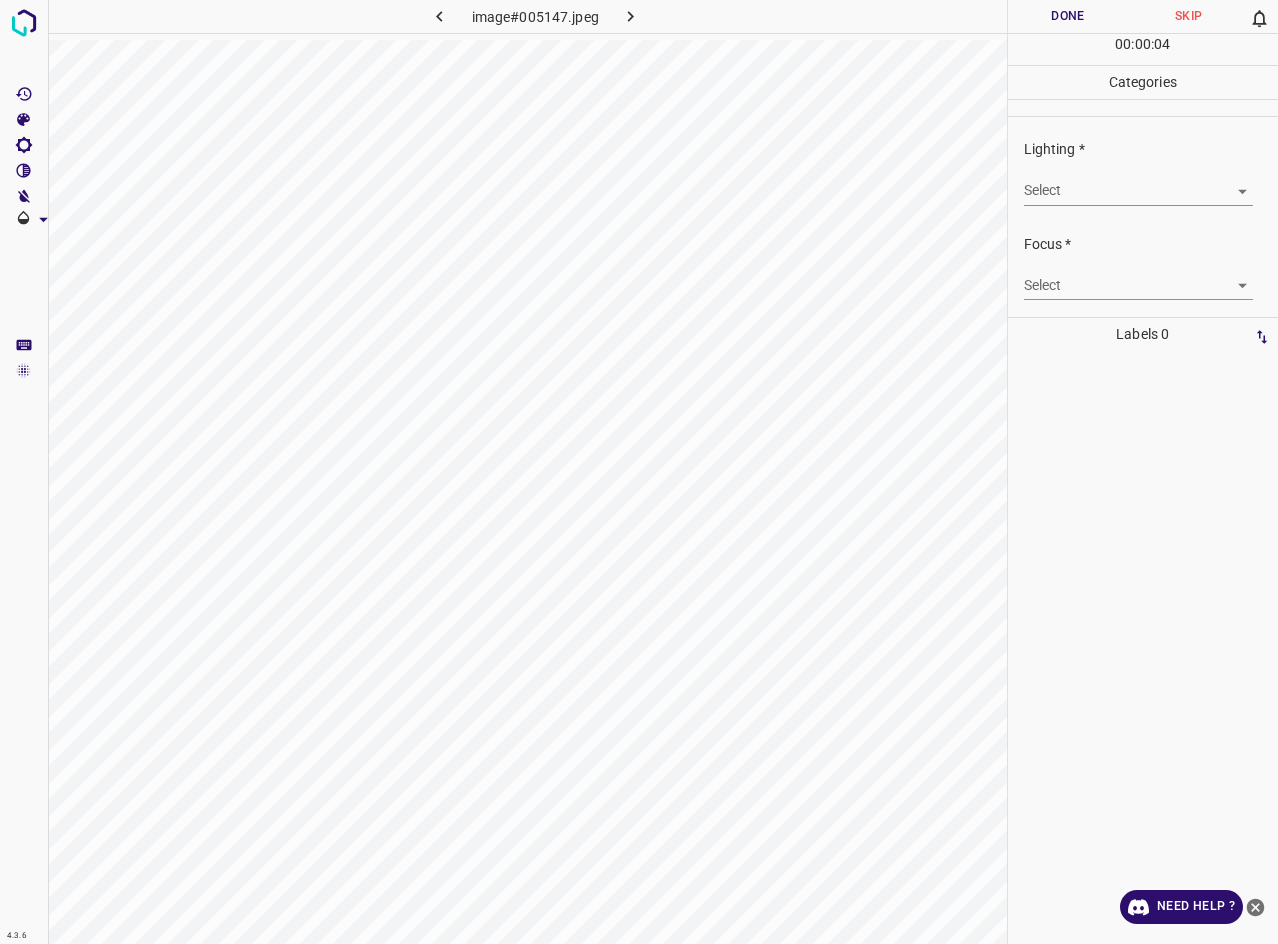 click on "Lighting *  Select ​" at bounding box center [1143, 172] 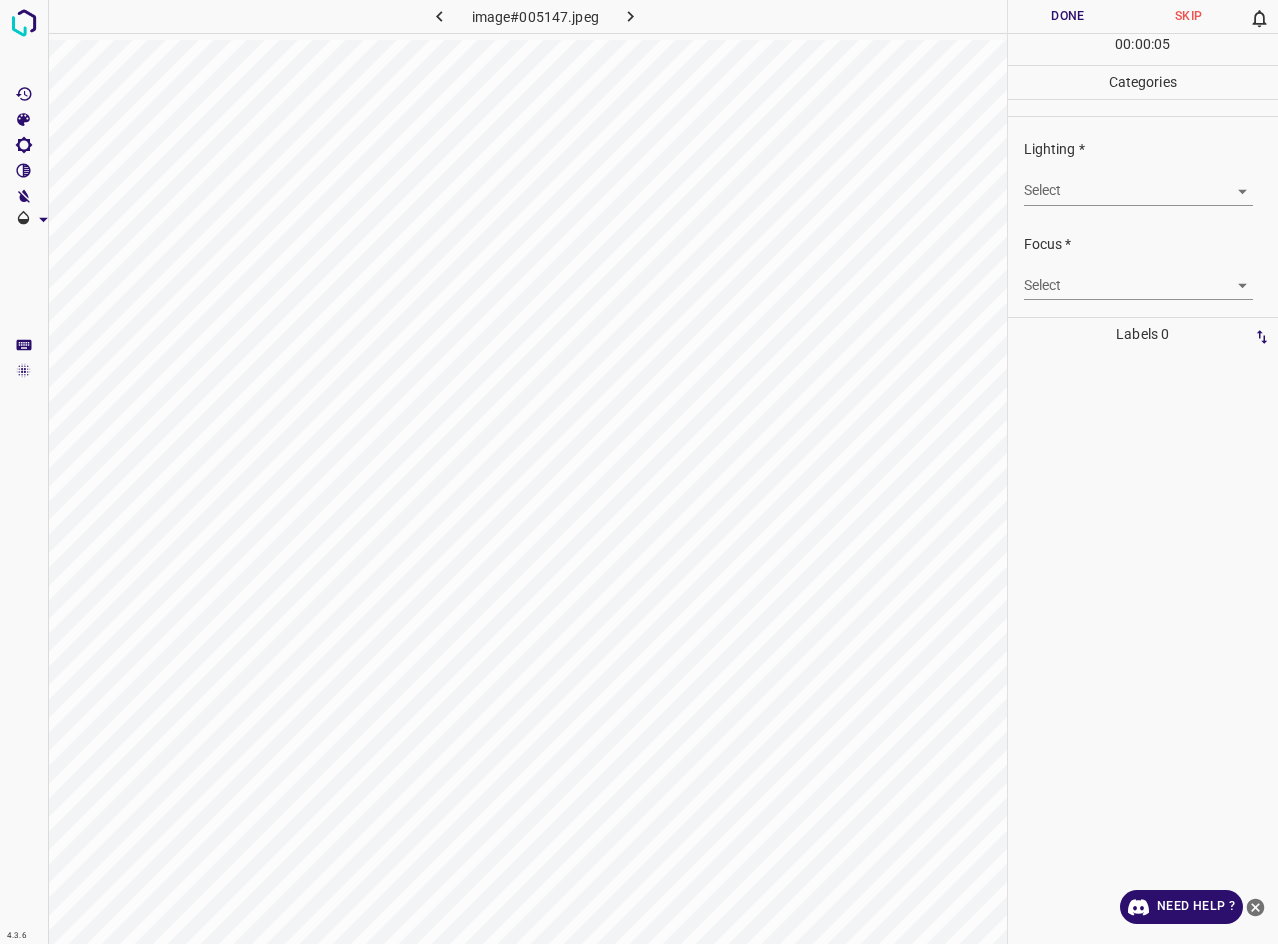 click on "4.3.6  image#005147.jpeg Done Skip 0 00   : 00   : 05   Categories Lighting *  Select ​ Focus *  Select ​ Overall *  Select ​ Labels   0 Categories 1 Lighting 2 Focus 3 Overall Tools Space Change between modes (Draw & Edit) I Auto labeling R Restore zoom M Zoom in N Zoom out Delete Delete selecte label Filters Z Restore filters X Saturation filter C Brightness filter V Contrast filter B Gray scale filter General O Download Need Help ? - Text - Hide - Delete" at bounding box center (639, 472) 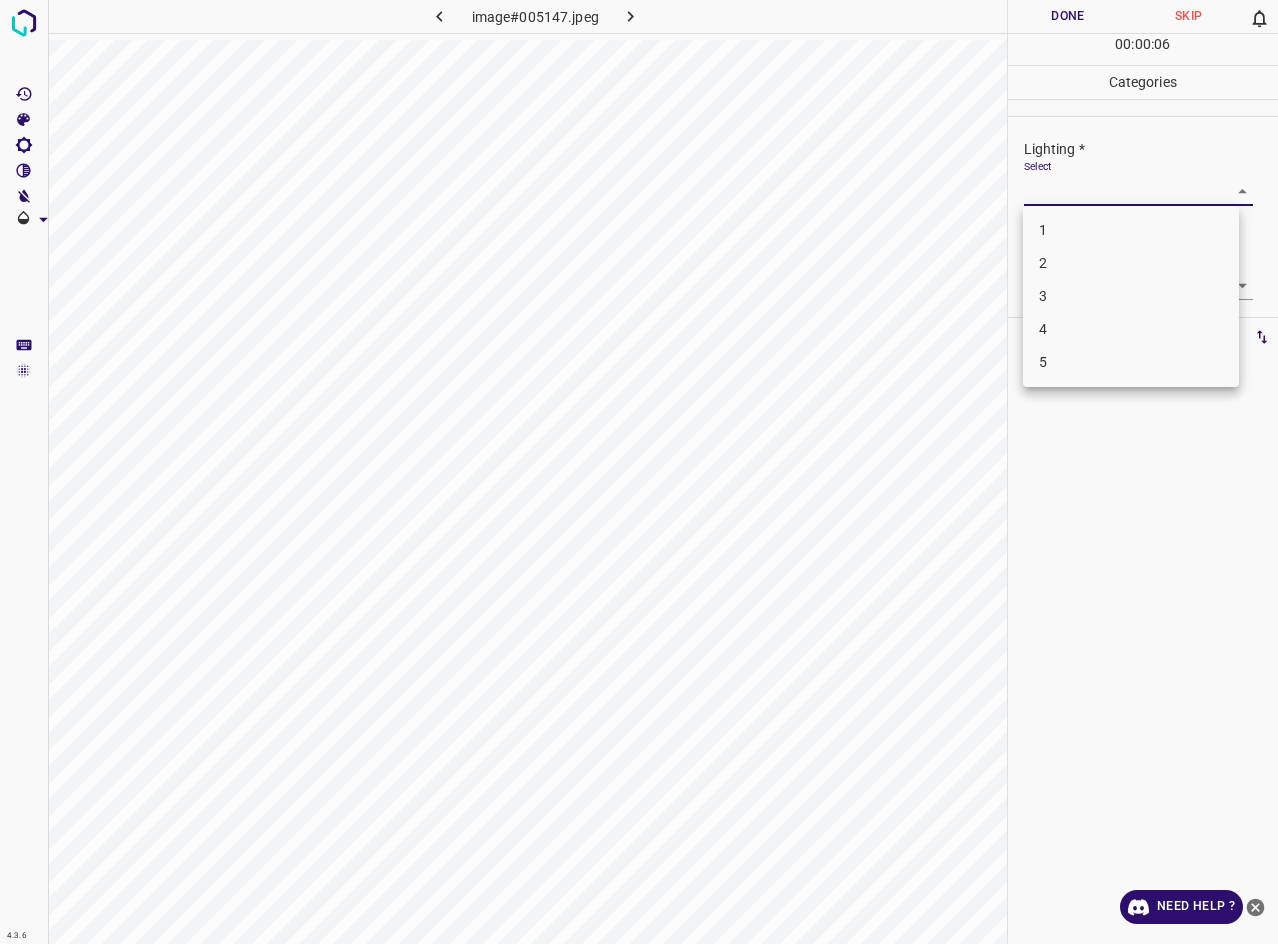 click on "3" at bounding box center (1131, 296) 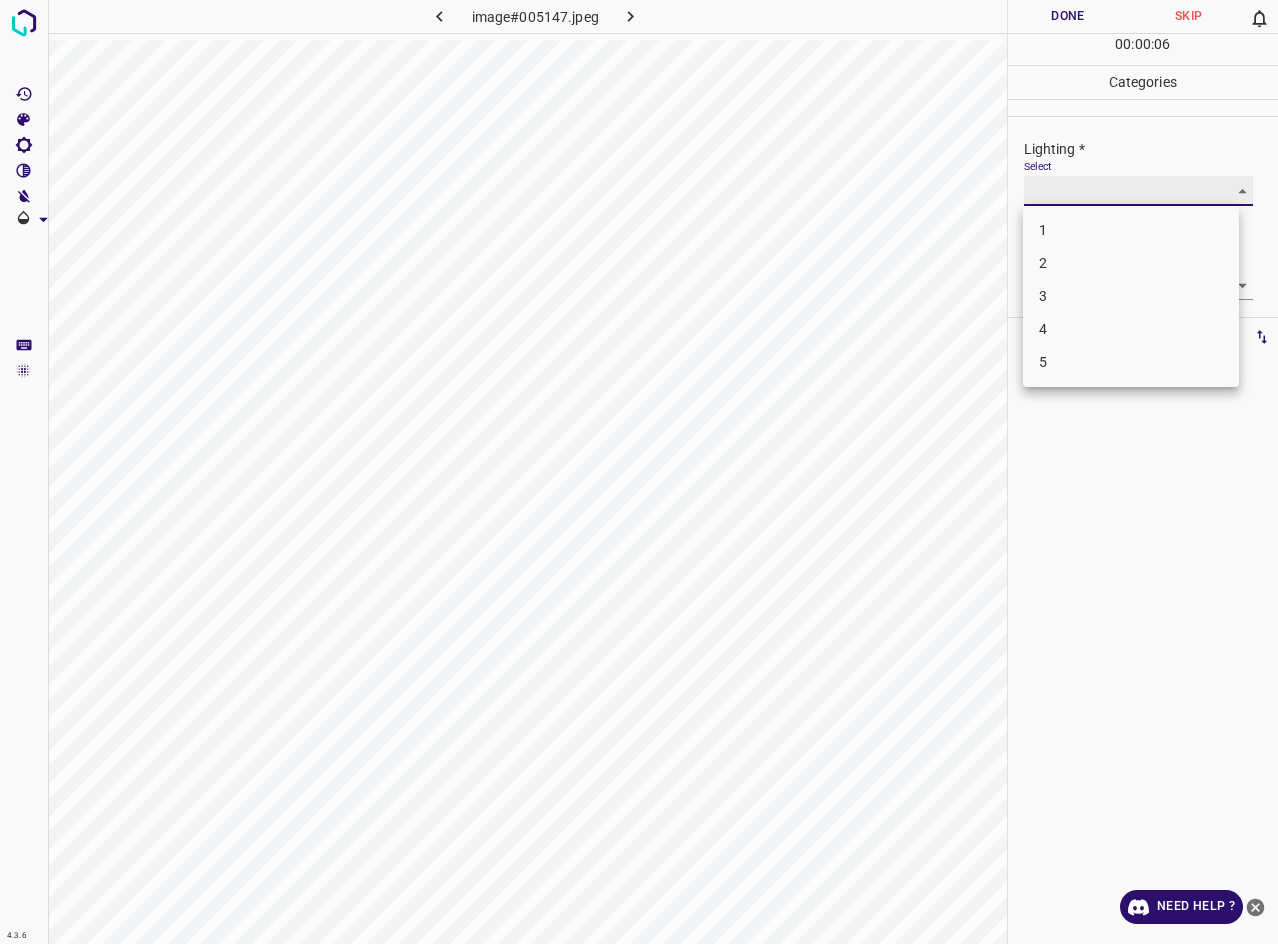 type on "3" 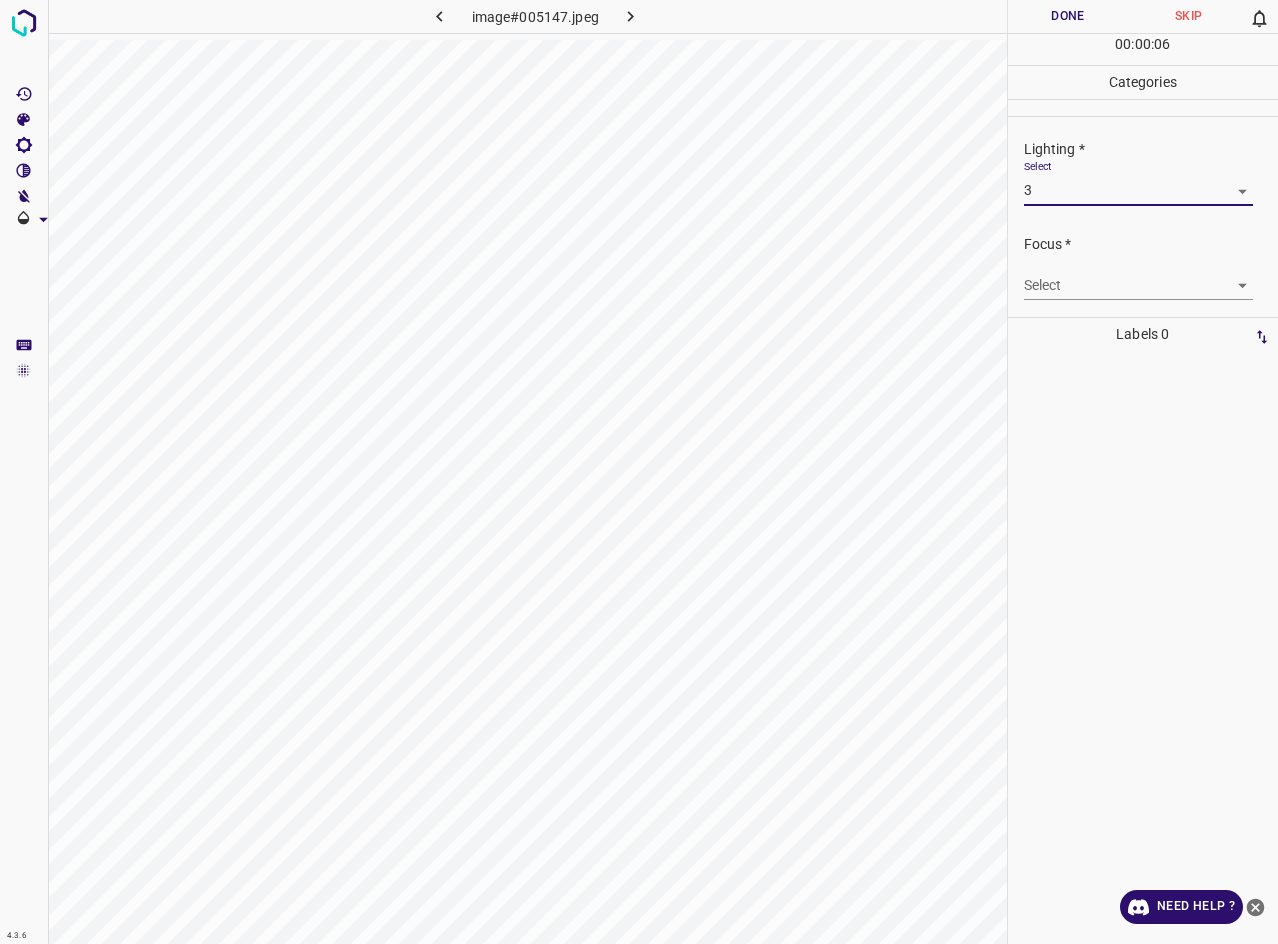 click on "4.3.6  image#005147.jpeg Done Skip 0 00   : 00   : 06   Categories Lighting *  Select 3 3 Focus *  Select ​ Overall *  Select ​ Labels   0 Categories 1 Lighting 2 Focus 3 Overall Tools Space Change between modes (Draw & Edit) I Auto labeling R Restore zoom M Zoom in N Zoom out Delete Delete selecte label Filters Z Restore filters X Saturation filter C Brightness filter V Contrast filter B Gray scale filter General O Download Need Help ? - Text - Hide - Delete" at bounding box center (639, 472) 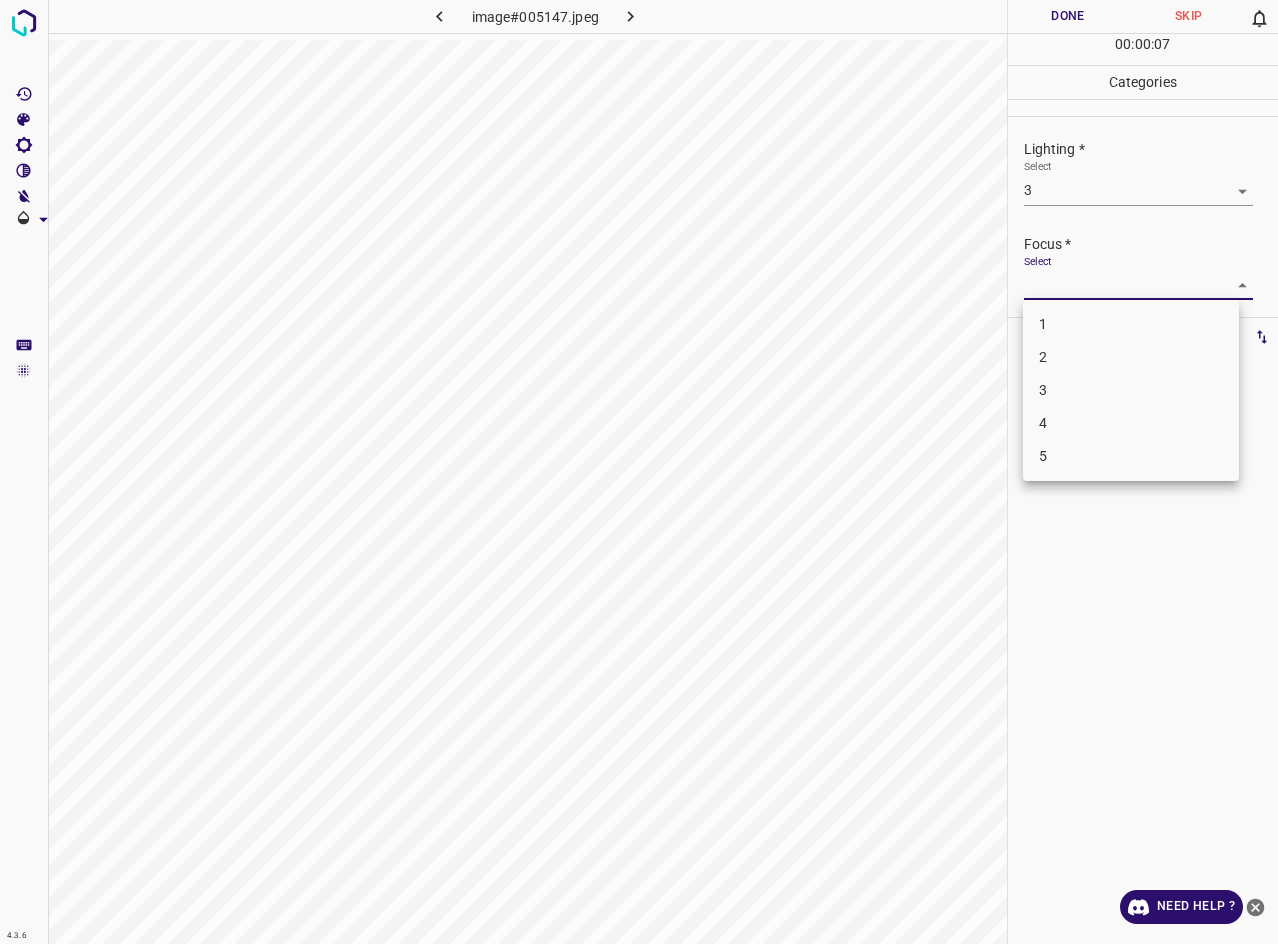 click on "3" at bounding box center [1131, 390] 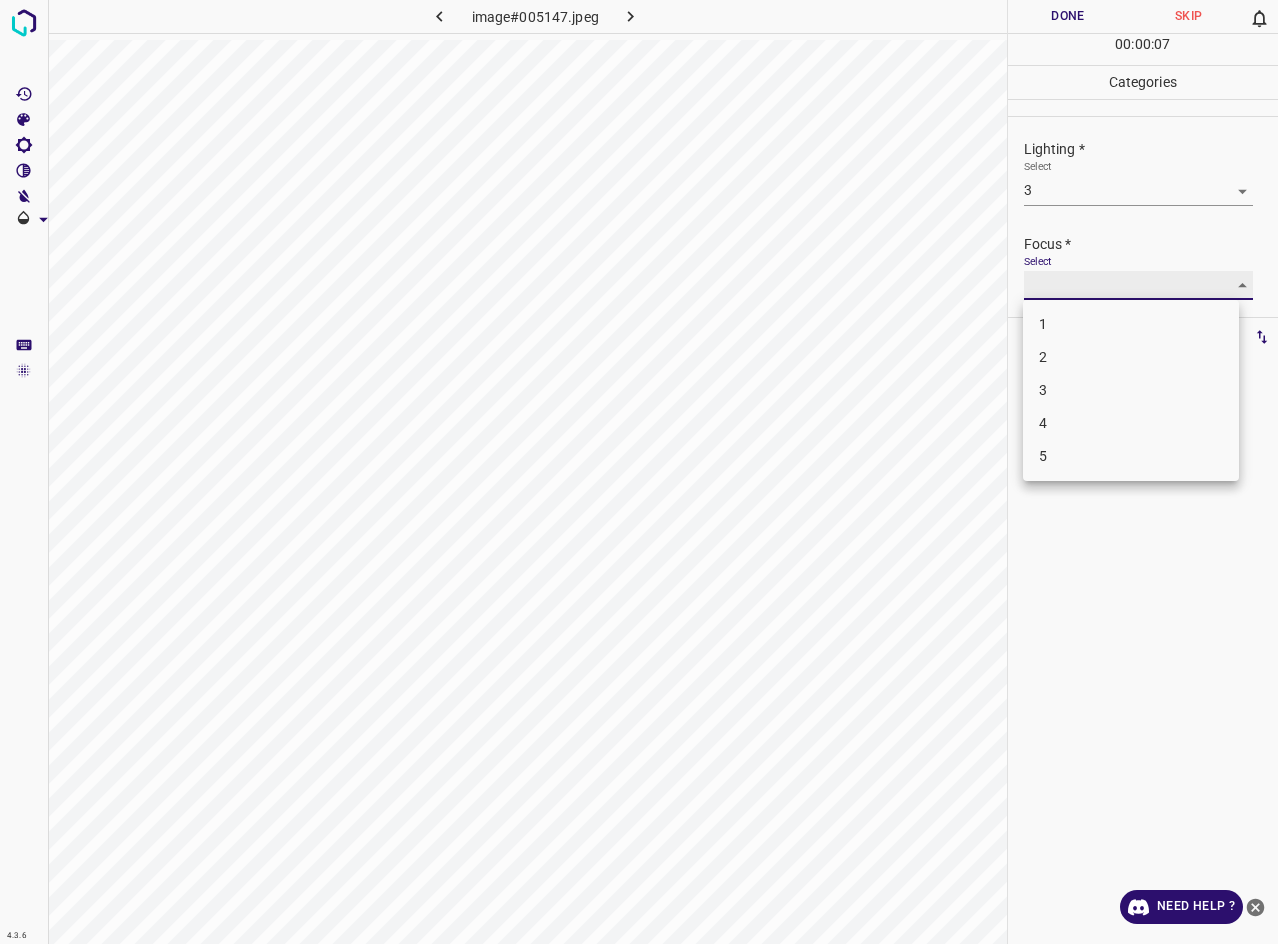 type on "3" 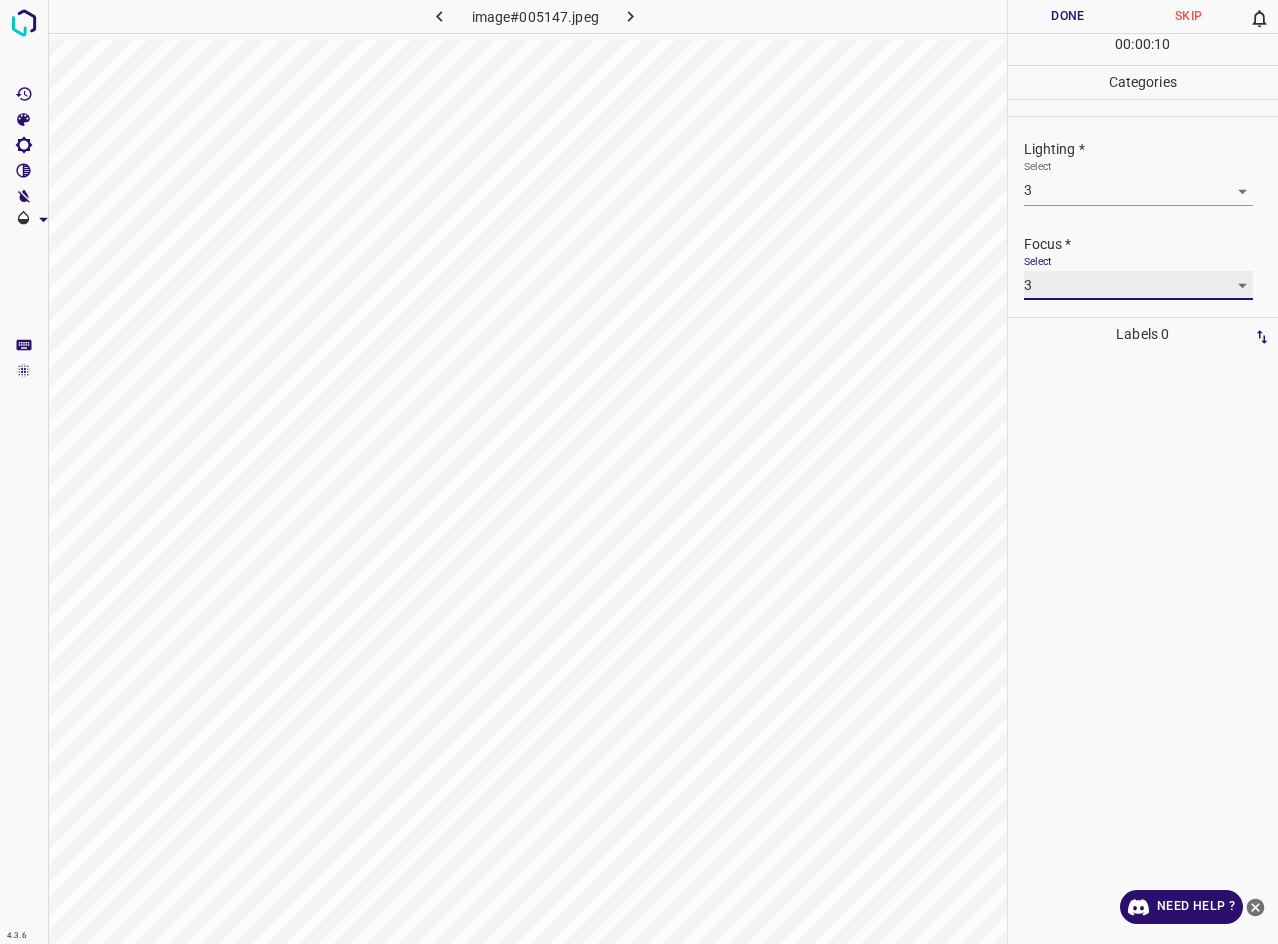 scroll, scrollTop: 20, scrollLeft: 0, axis: vertical 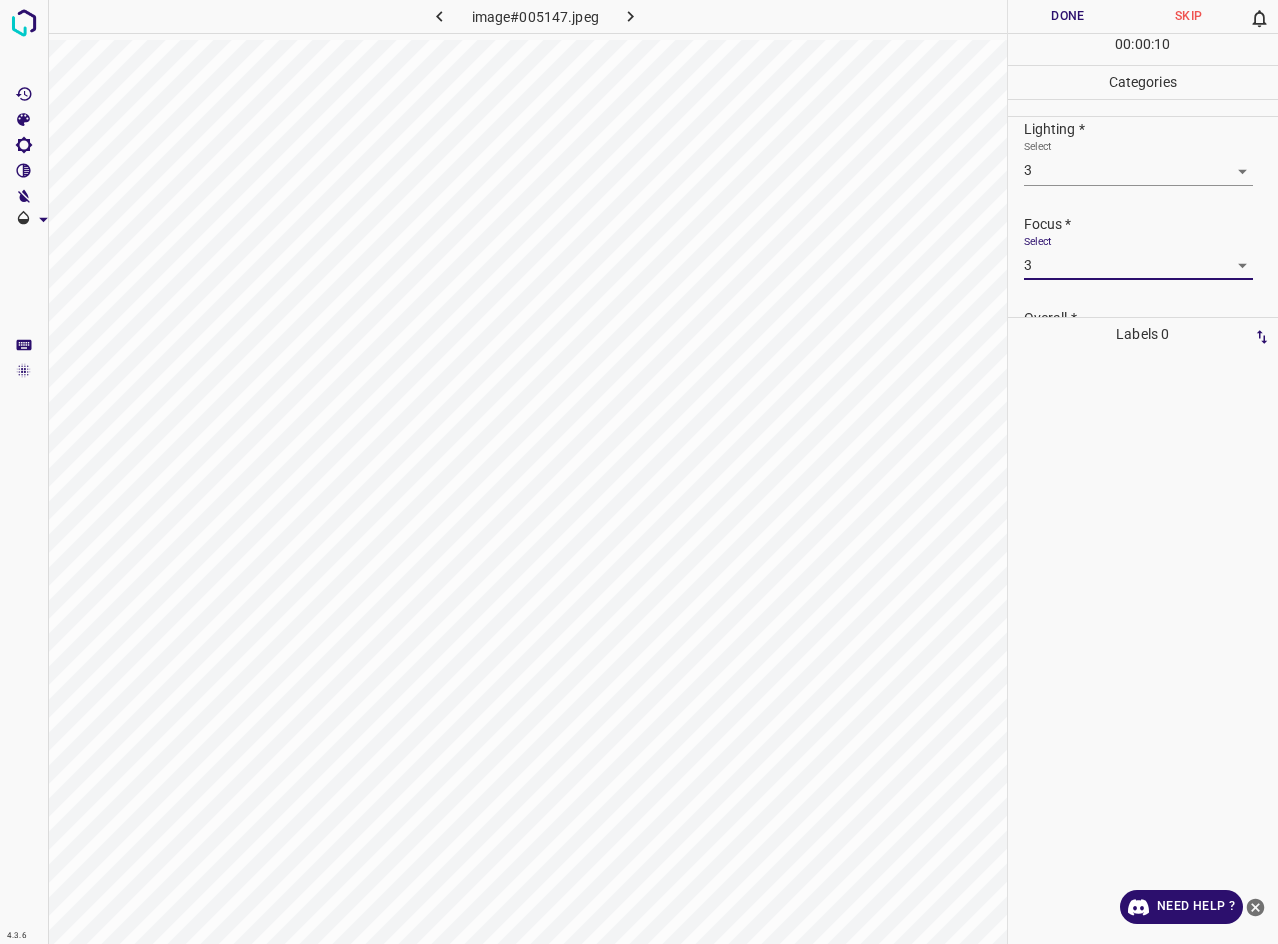 click on "Overall *" at bounding box center [1151, 318] 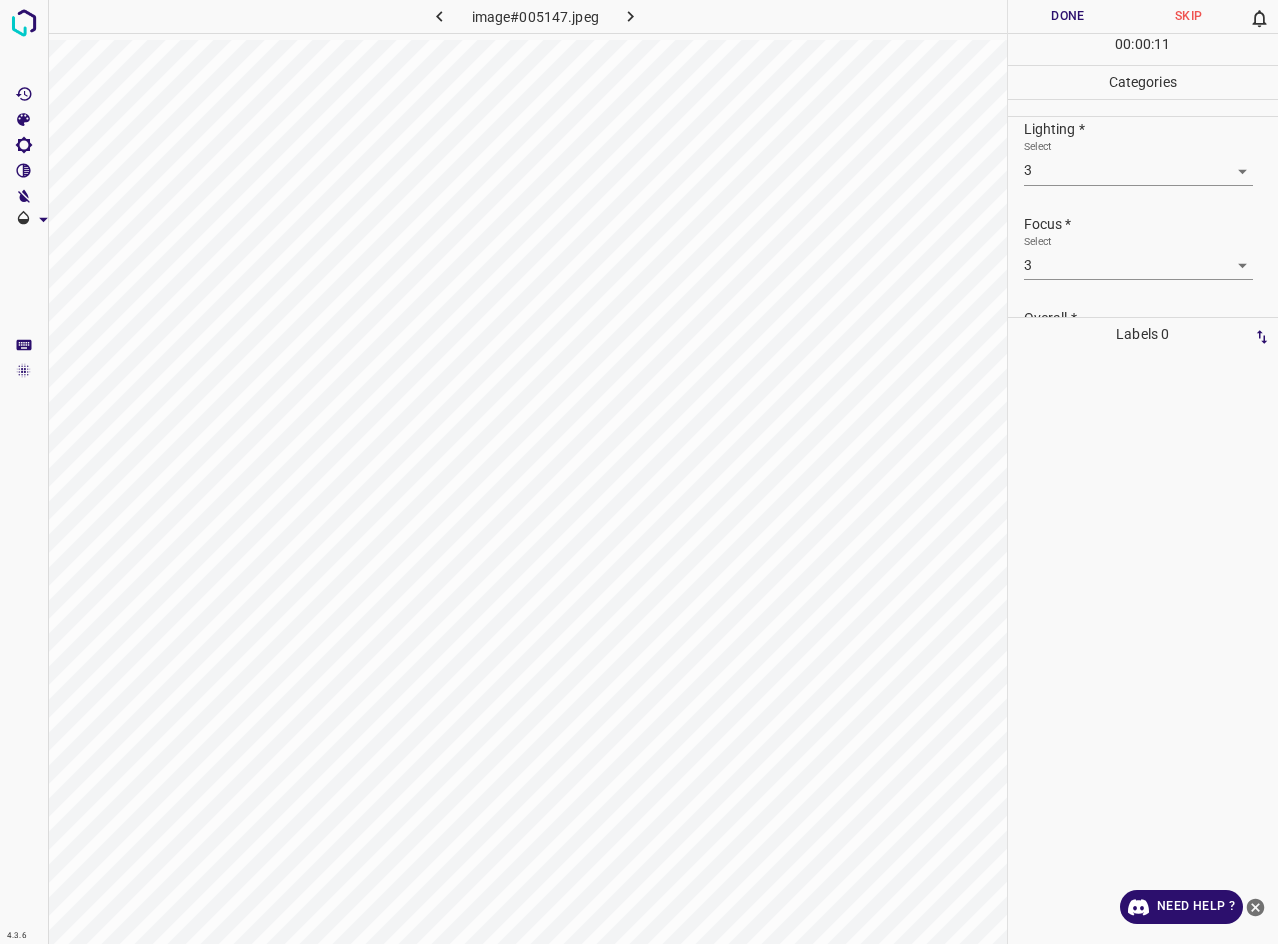 scroll, scrollTop: 98, scrollLeft: 0, axis: vertical 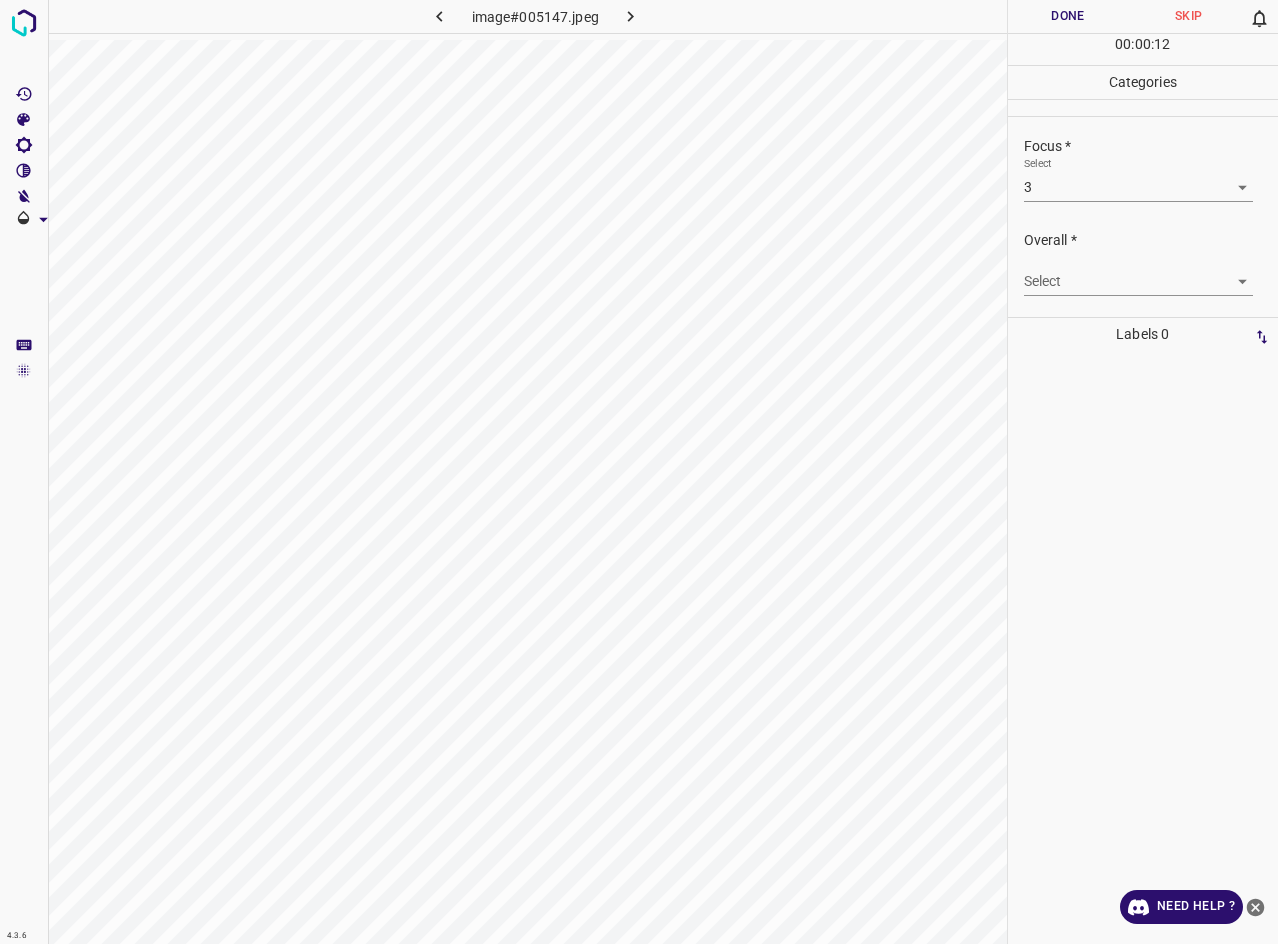 click on "4.3.6  image#005147.jpeg Done Skip 0 00   : 00   : 12   Categories Lighting *  Select 3 3 Focus *  Select 3 3 Overall *  Select ​ Labels   0 Categories 1 Lighting 2 Focus 3 Overall Tools Space Change between modes (Draw & Edit) I Auto labeling R Restore zoom M Zoom in N Zoom out Delete Delete selecte label Filters Z Restore filters X Saturation filter C Brightness filter V Contrast filter B Gray scale filter General O Download Need Help ? - Text - Hide - Delete" at bounding box center (639, 472) 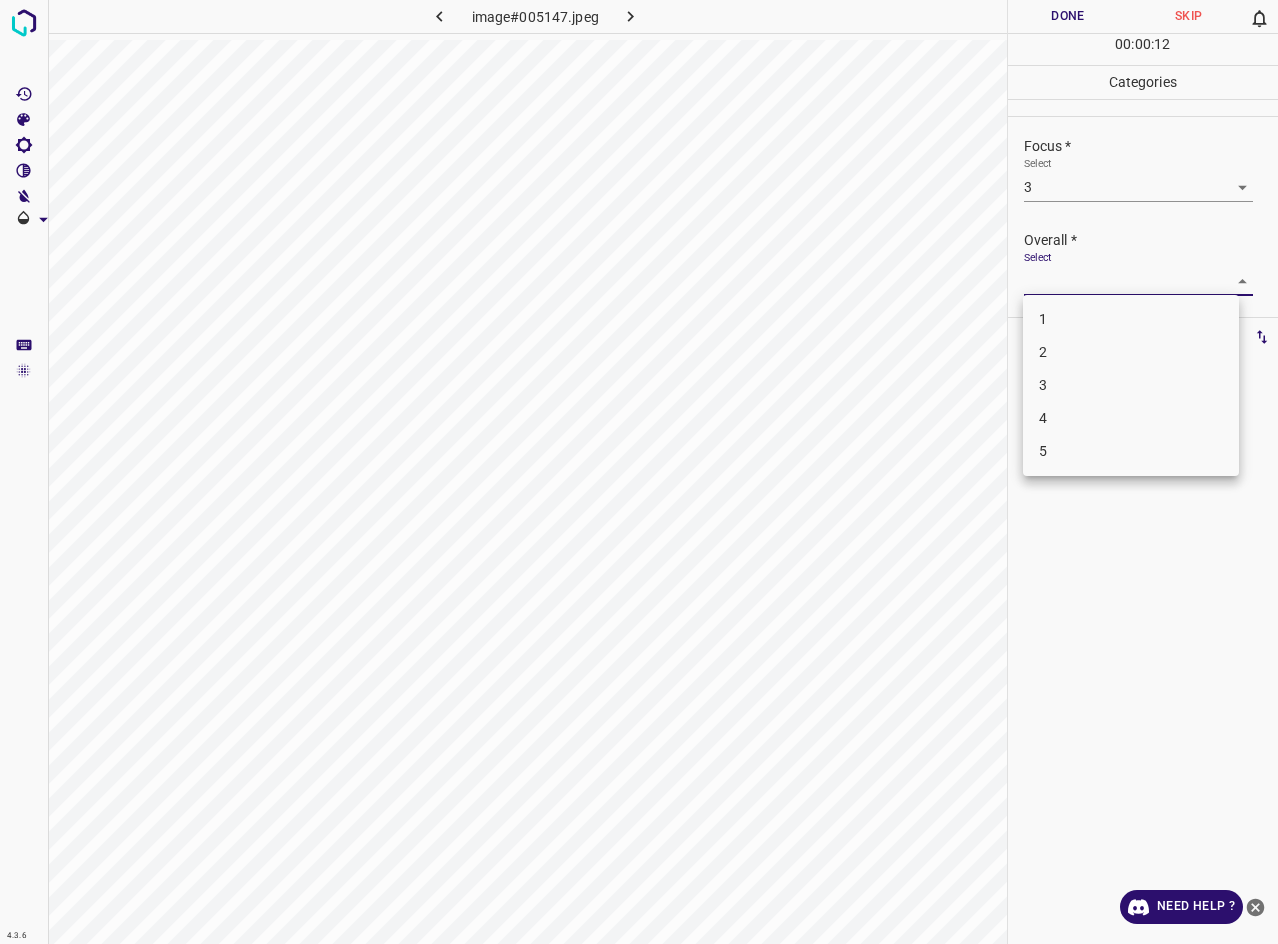 click on "3" at bounding box center [1131, 385] 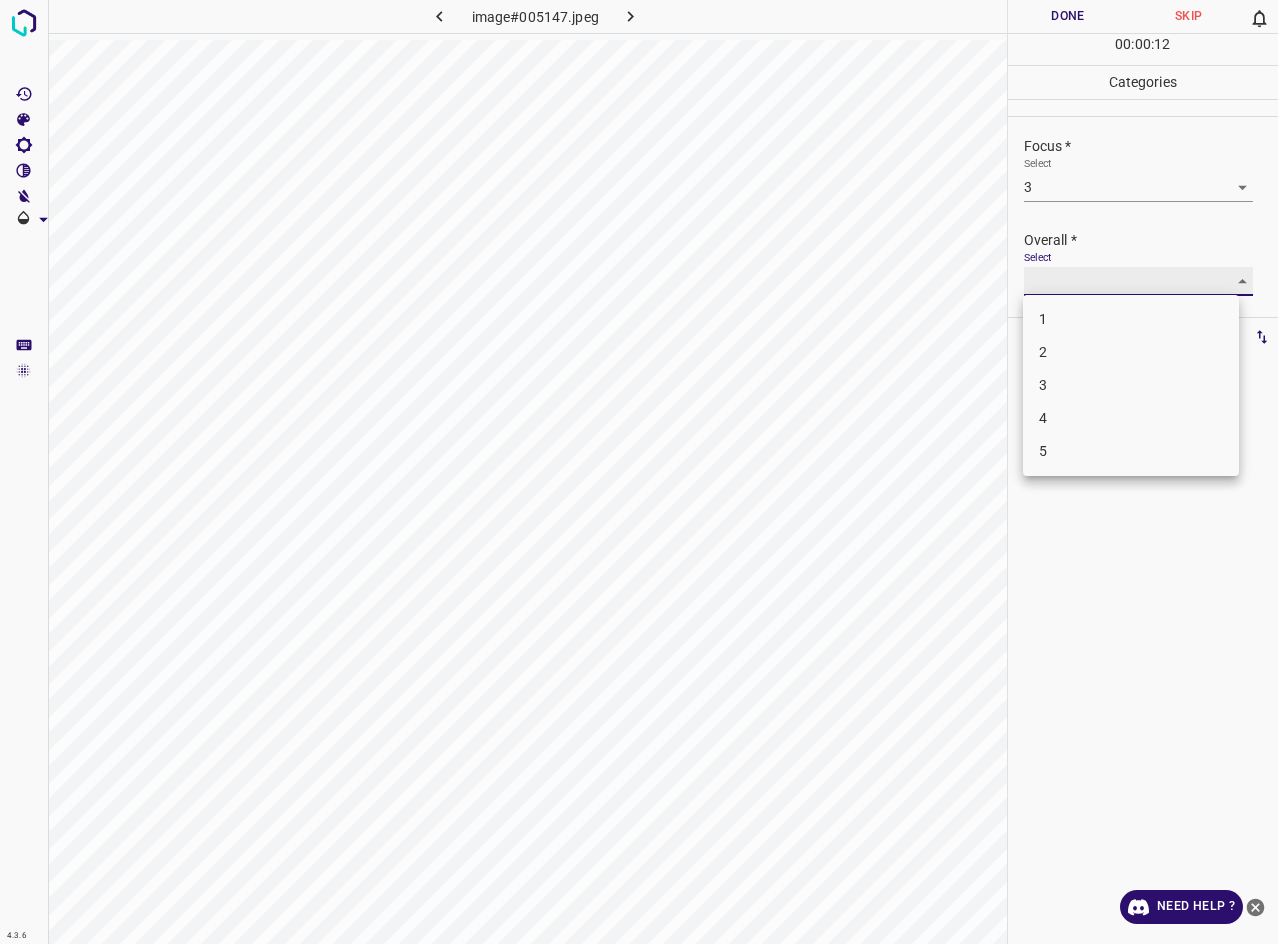 type on "3" 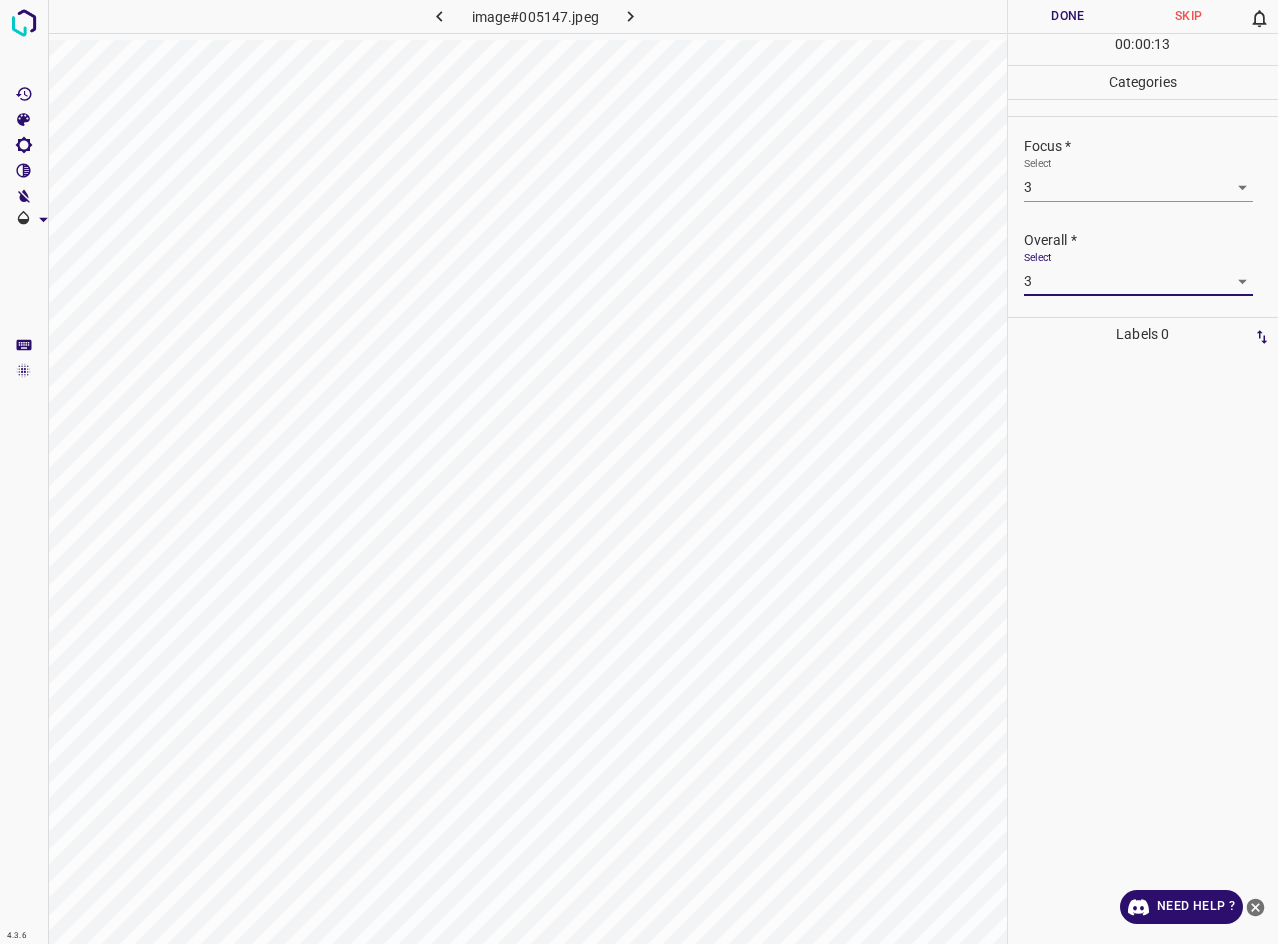 click on "Done" at bounding box center [1068, 16] 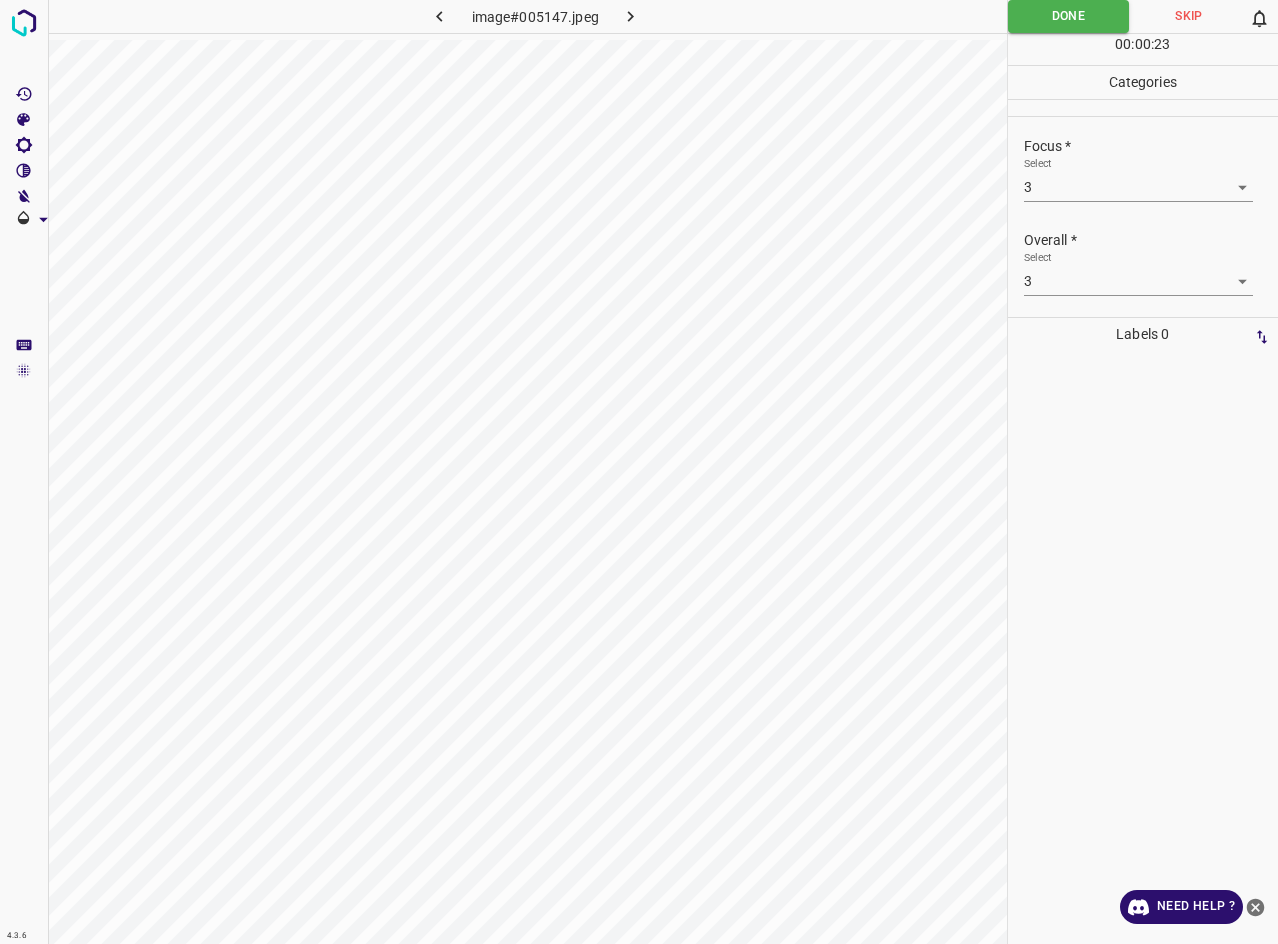 click 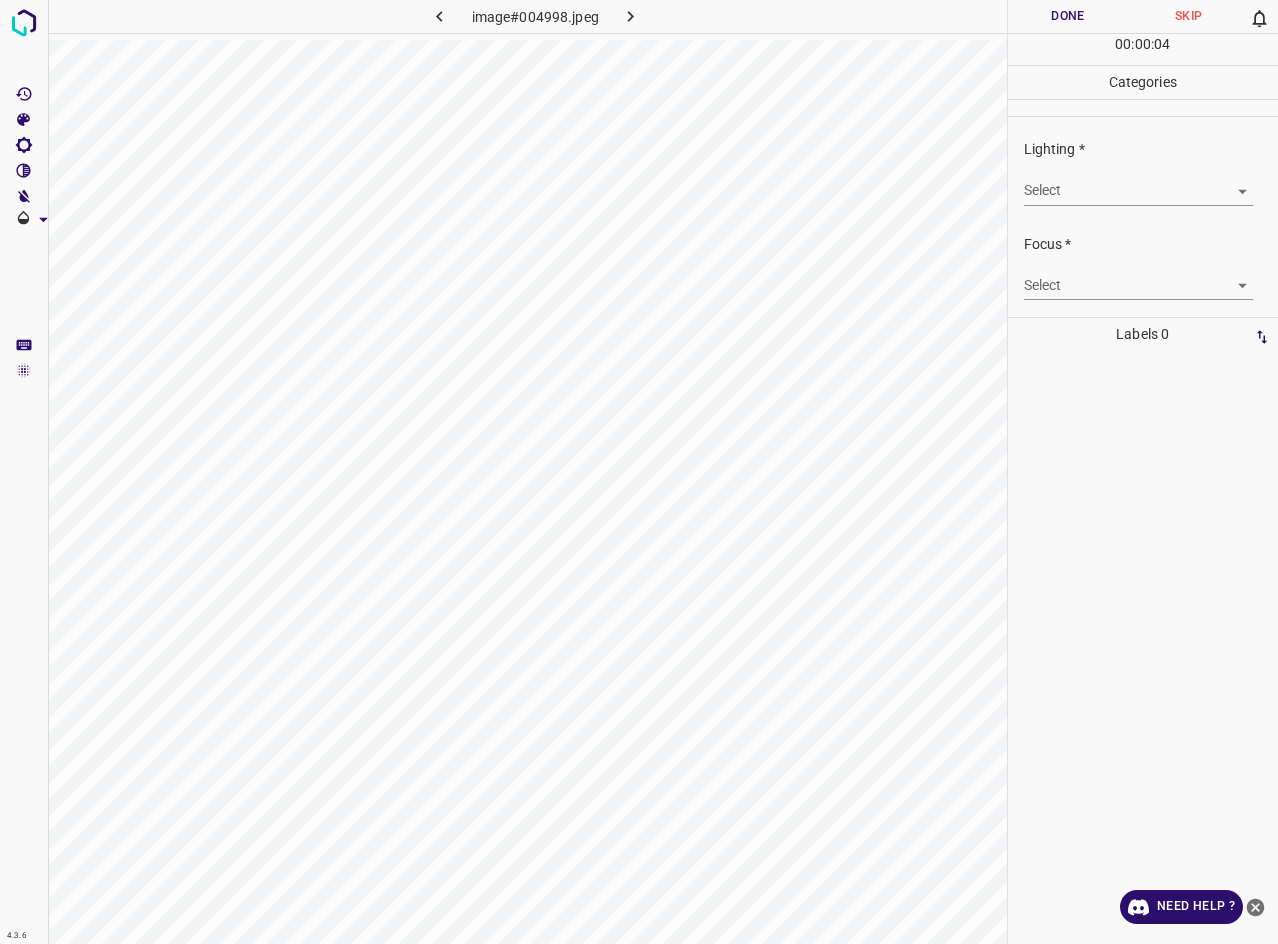 click on "4.3.6  image#004998.jpeg Done Skip 0 00   : 00   : 04   Categories Lighting *  Select ​ Focus *  Select ​ Overall *  Select ​ Labels   0 Categories 1 Lighting 2 Focus 3 Overall Tools Space Change between modes (Draw & Edit) I Auto labeling R Restore zoom M Zoom in N Zoom out Delete Delete selecte label Filters Z Restore filters X Saturation filter C Brightness filter V Contrast filter B Gray scale filter General O Download Need Help ? - Text - Hide - Delete" at bounding box center (639, 472) 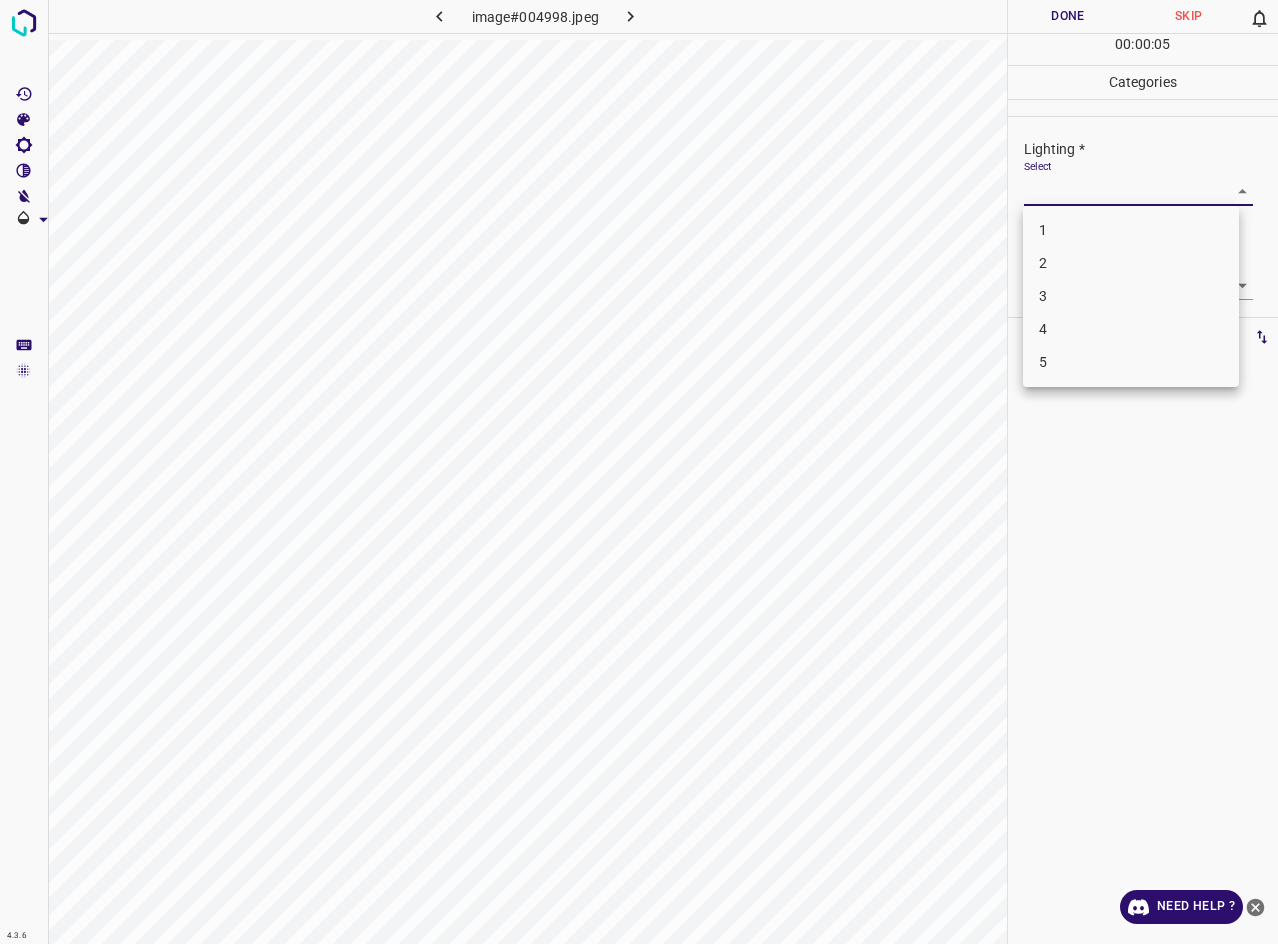 click on "3" at bounding box center [1131, 296] 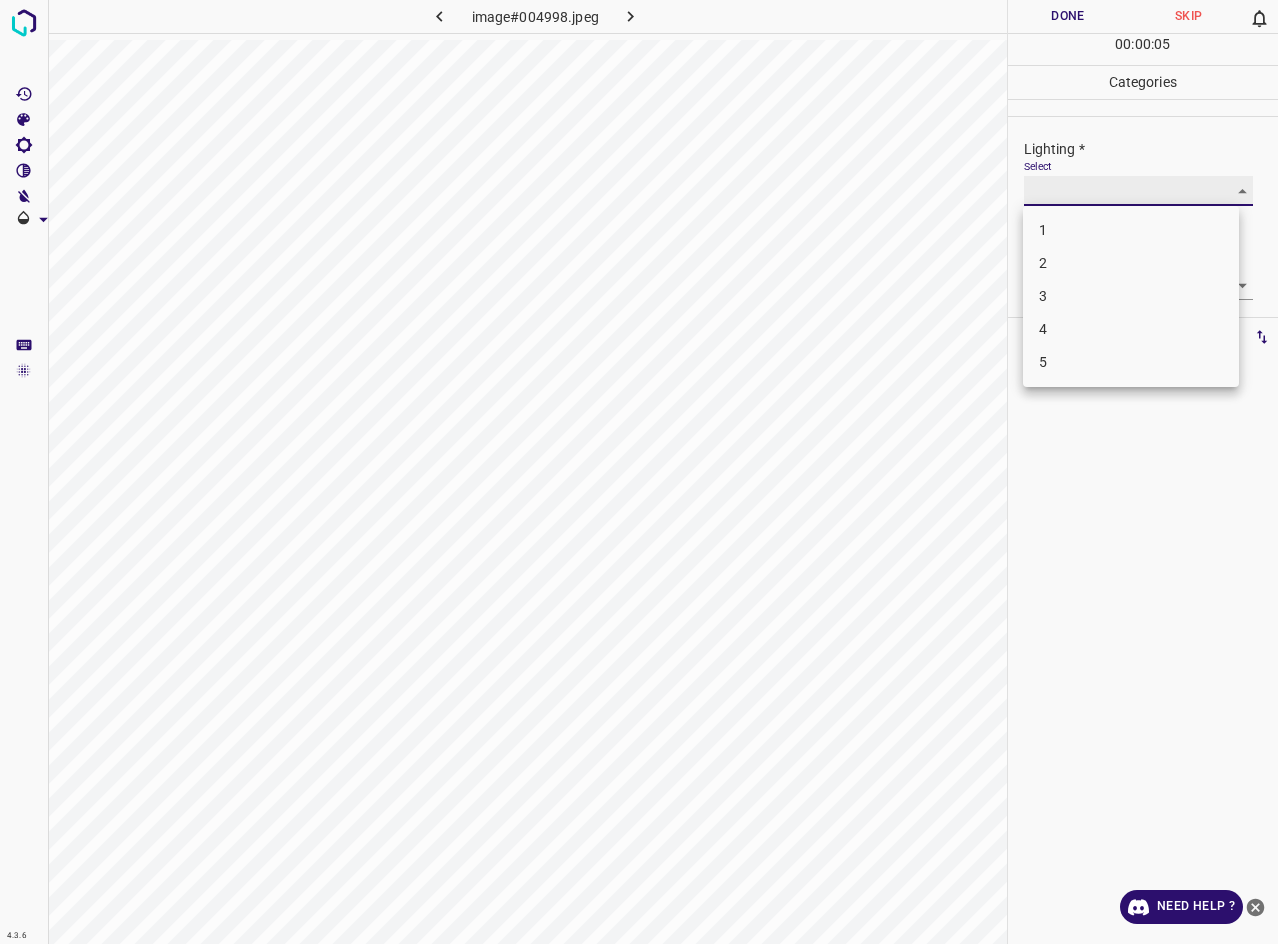 type on "3" 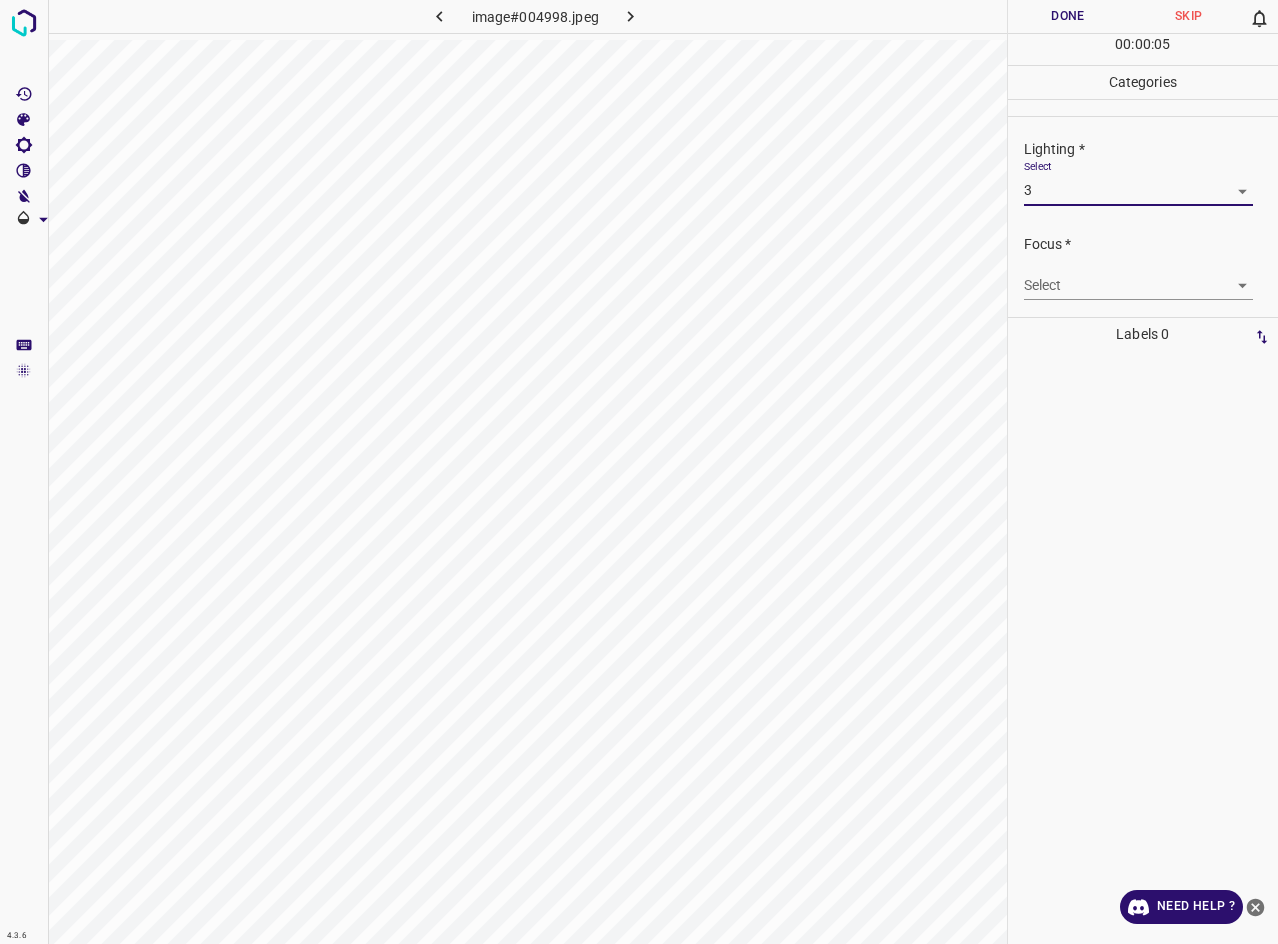 click on "4.3.6  image#004998.jpeg Done Skip 0 00   : 00   : 05   Categories Lighting *  Select 3 3 Focus *  Select ​ Overall *  Select ​ Labels   0 Categories 1 Lighting 2 Focus 3 Overall Tools Space Change between modes (Draw & Edit) I Auto labeling R Restore zoom M Zoom in N Zoom out Delete Delete selecte label Filters Z Restore filters X Saturation filter C Brightness filter V Contrast filter B Gray scale filter General O Download Need Help ? - Text - Hide - Delete" at bounding box center [639, 472] 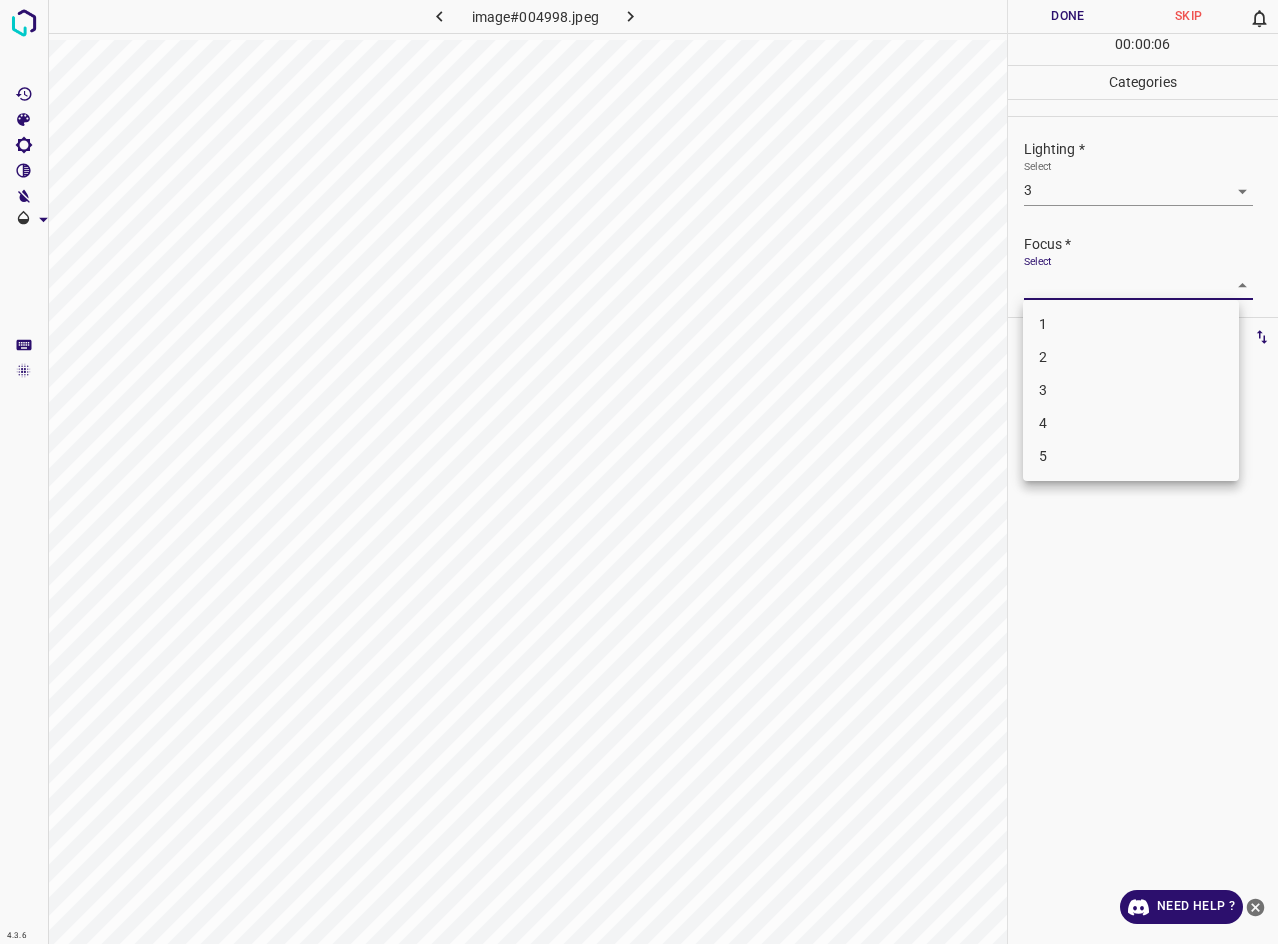 click on "3" at bounding box center (1131, 390) 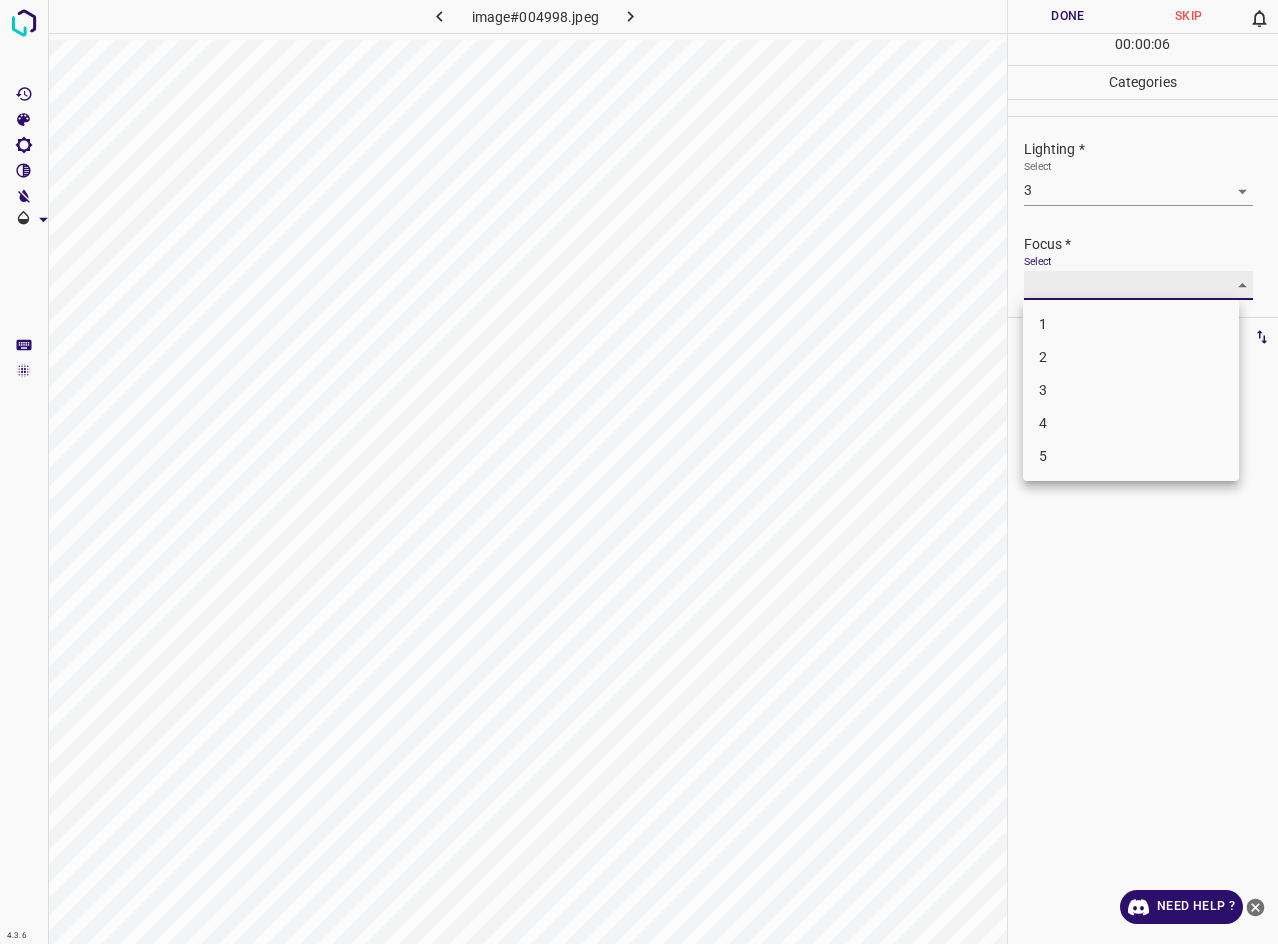 type on "3" 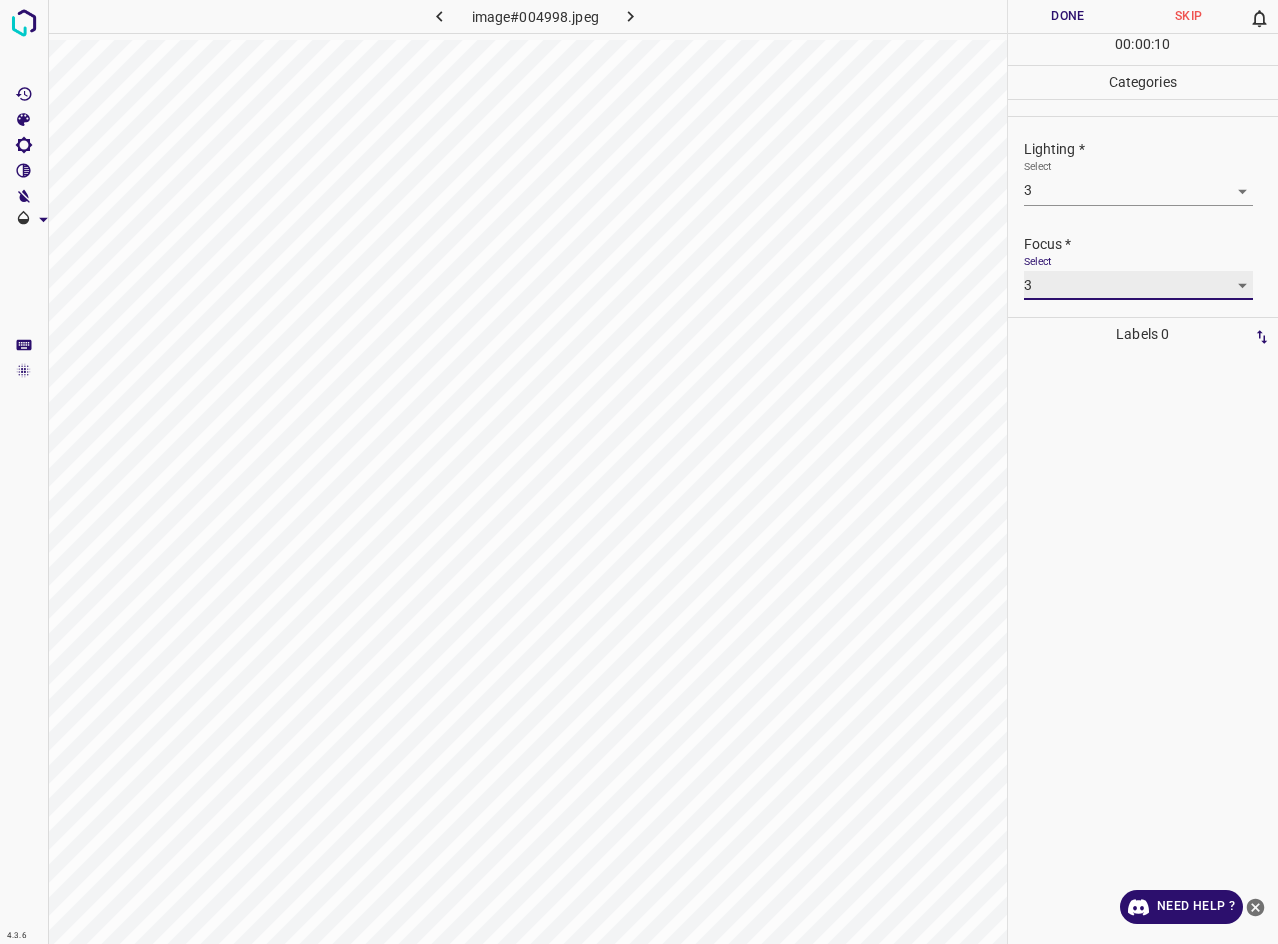 scroll, scrollTop: 98, scrollLeft: 0, axis: vertical 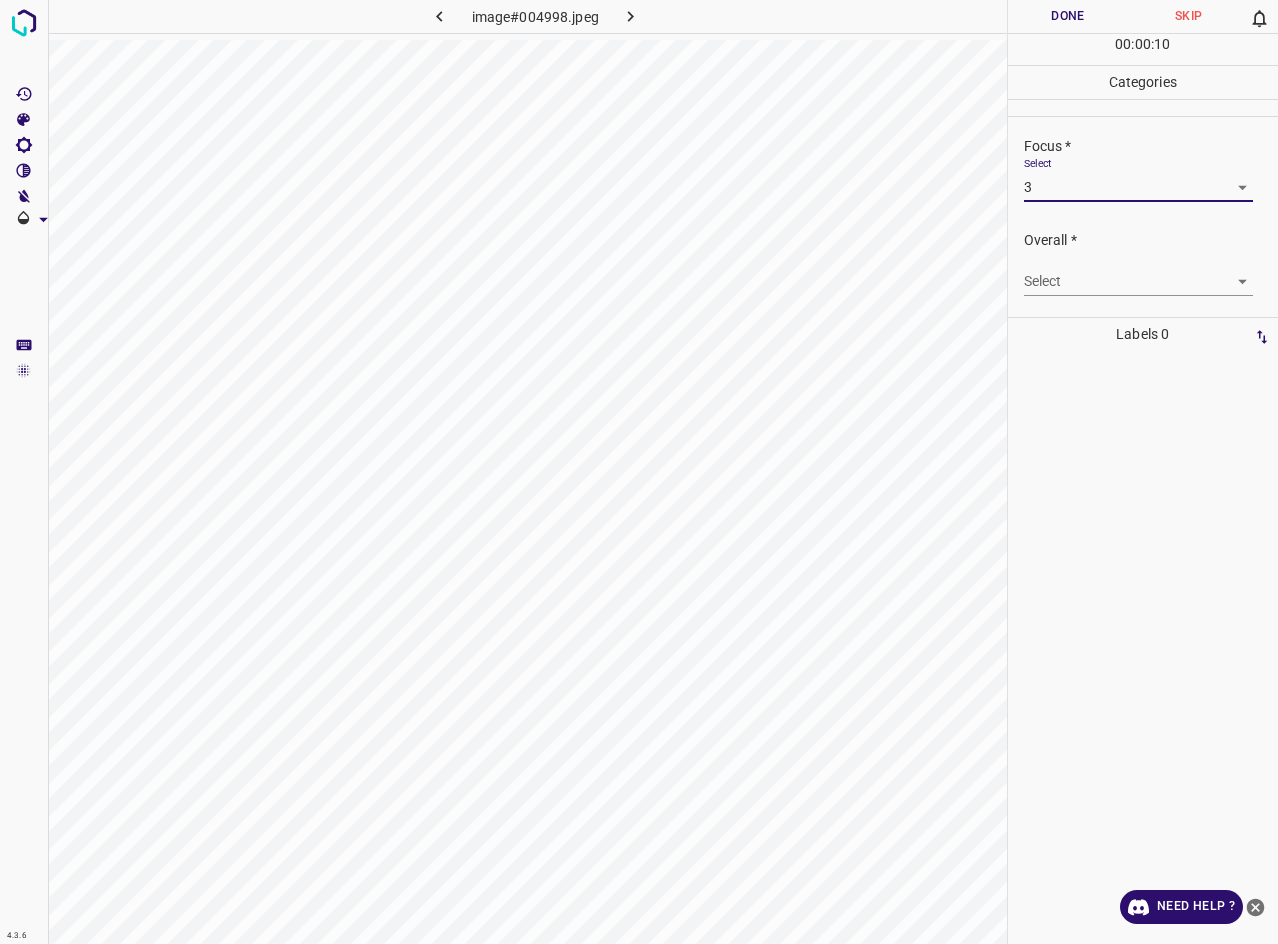 click on "4.3.6  image#004998.jpeg Done Skip 0 00   : 00   : 10   Categories Lighting *  Select 3 3 Focus *  Select 3 3 Overall *  Select ​ Labels   0 Categories 1 Lighting 2 Focus 3 Overall Tools Space Change between modes (Draw & Edit) I Auto labeling R Restore zoom M Zoom in N Zoom out Delete Delete selecte label Filters Z Restore filters X Saturation filter C Brightness filter V Contrast filter B Gray scale filter General O Download Need Help ? - Text - Hide - Delete" at bounding box center (639, 472) 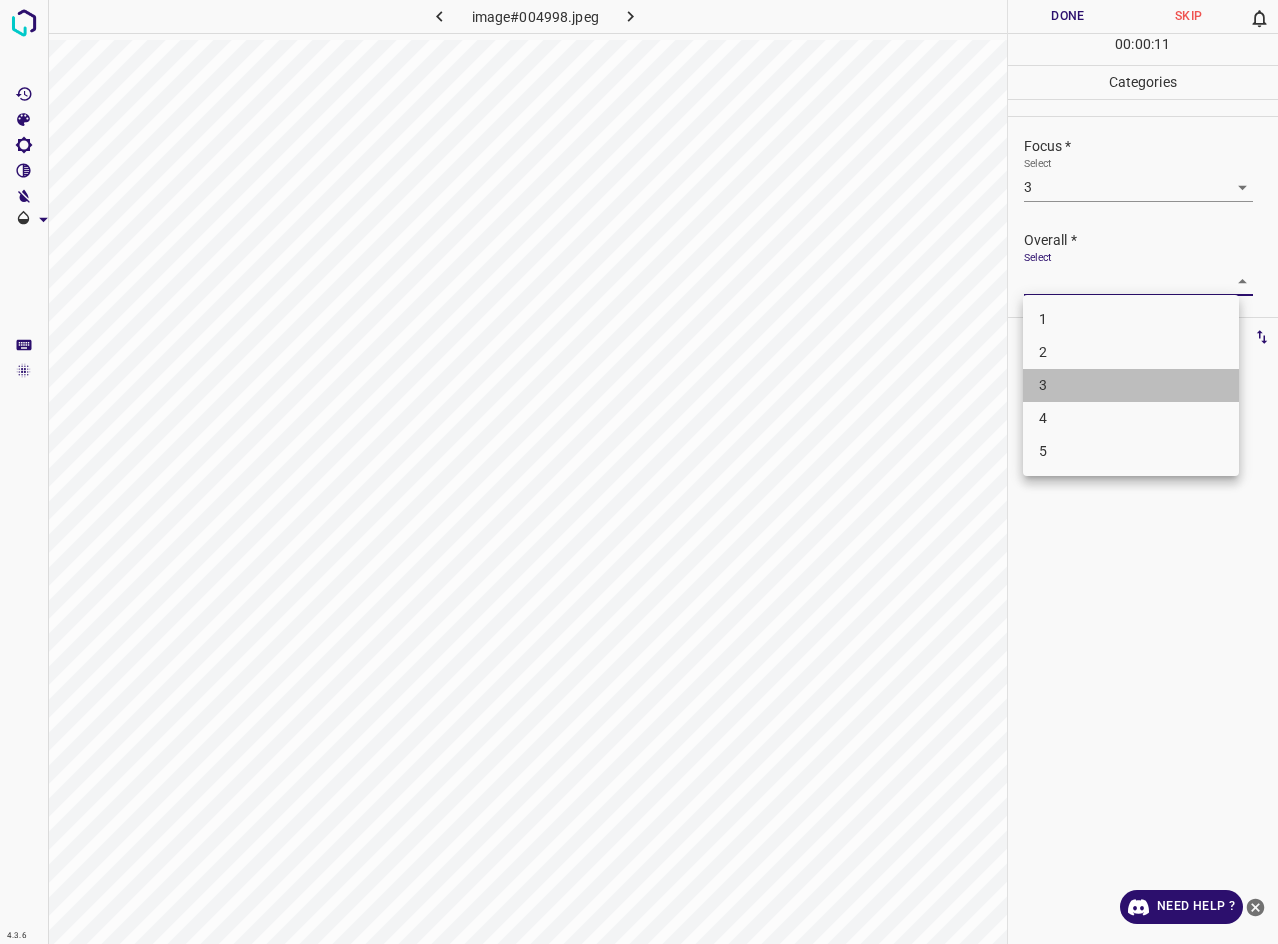 click on "3" at bounding box center (1131, 385) 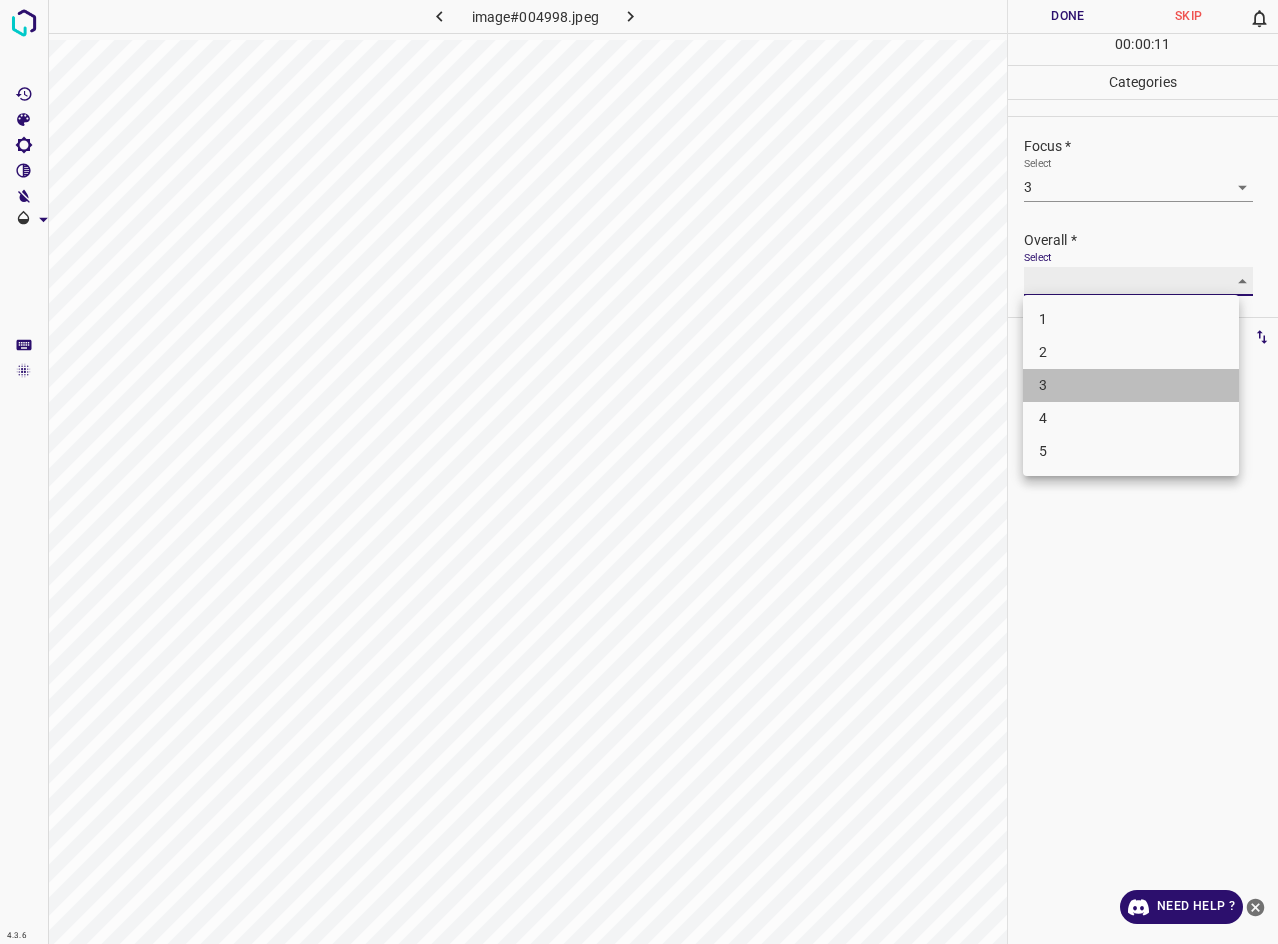 type on "3" 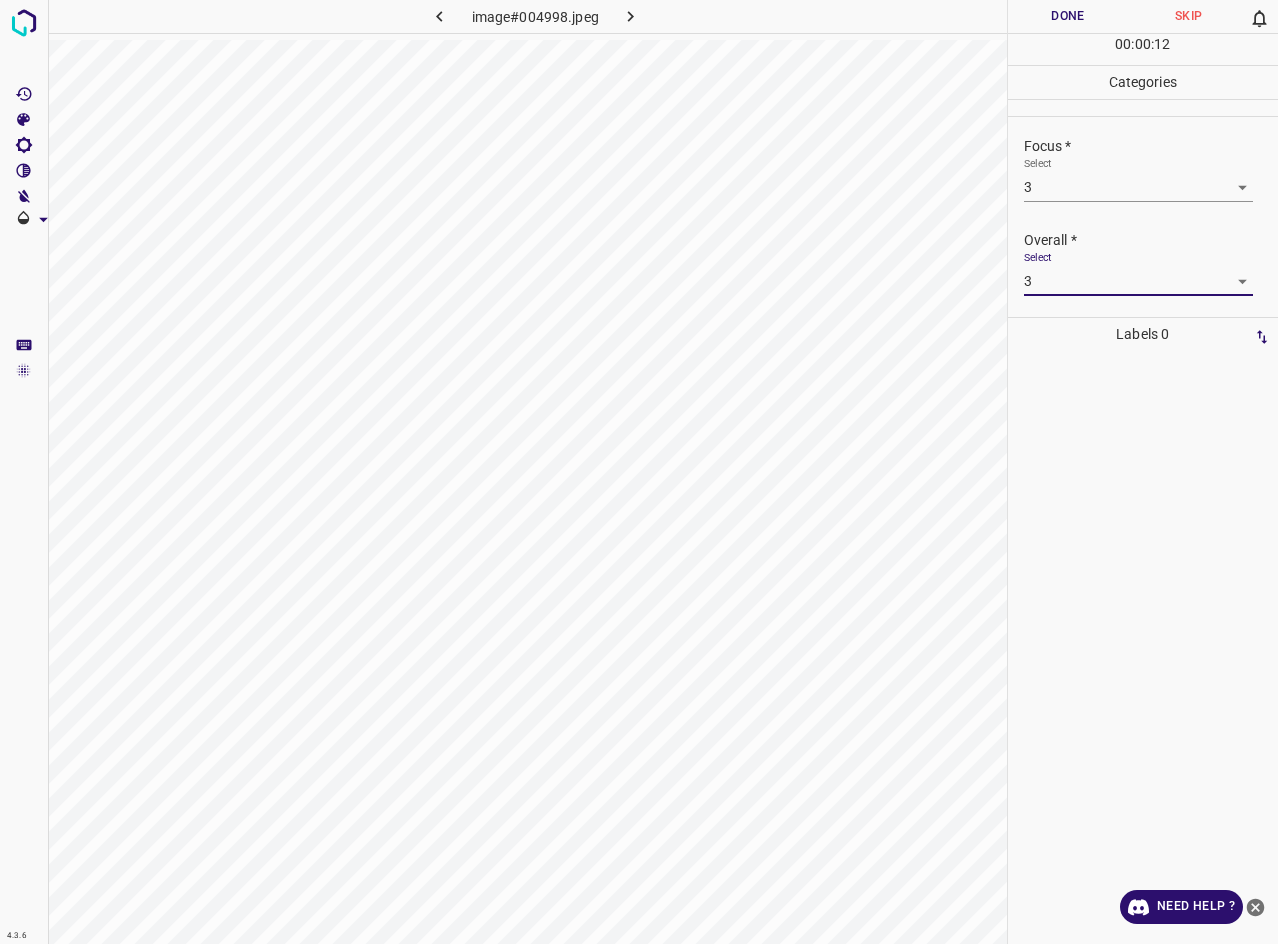 click on "Done" at bounding box center (1068, 16) 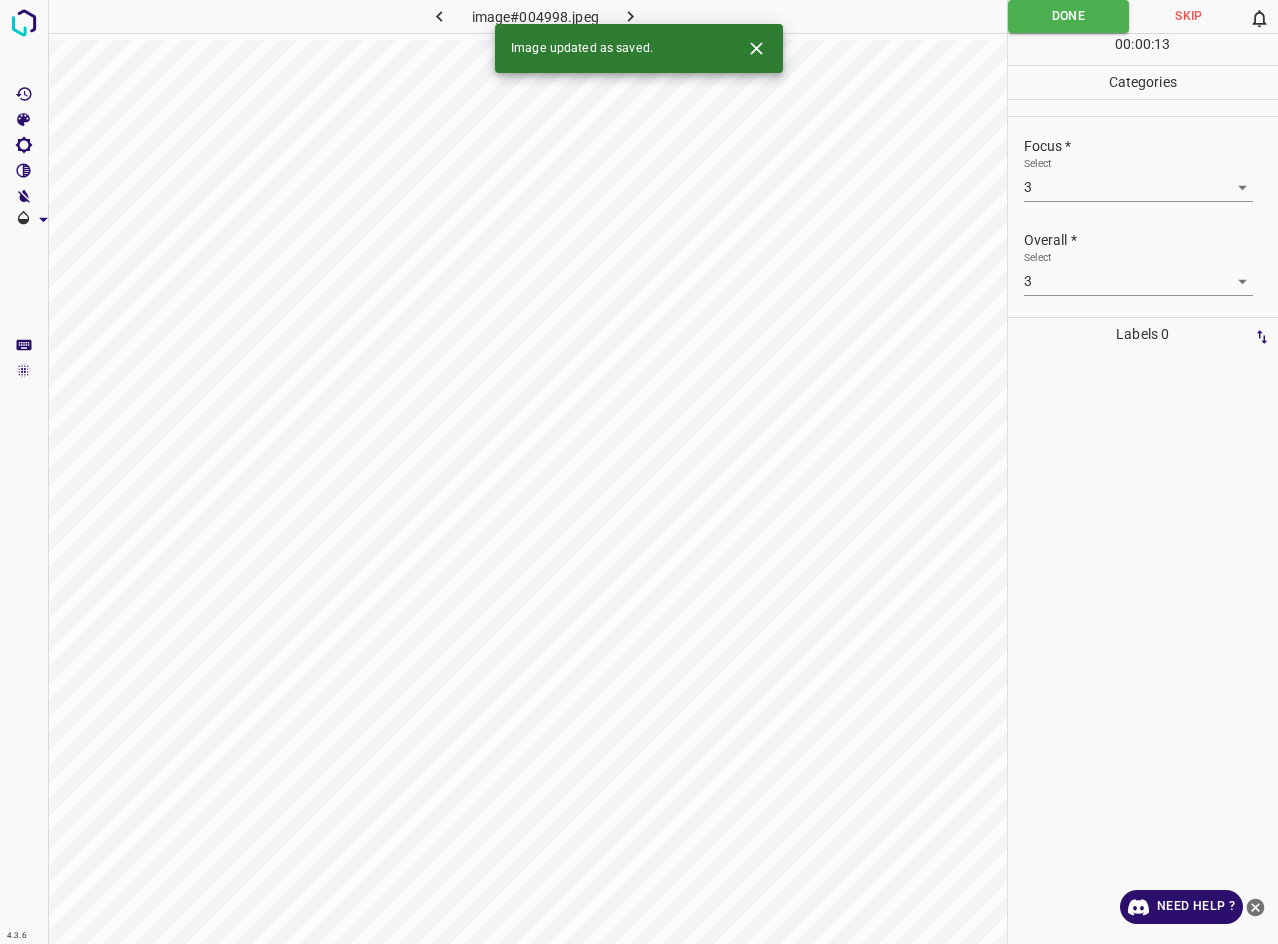click at bounding box center (631, 16) 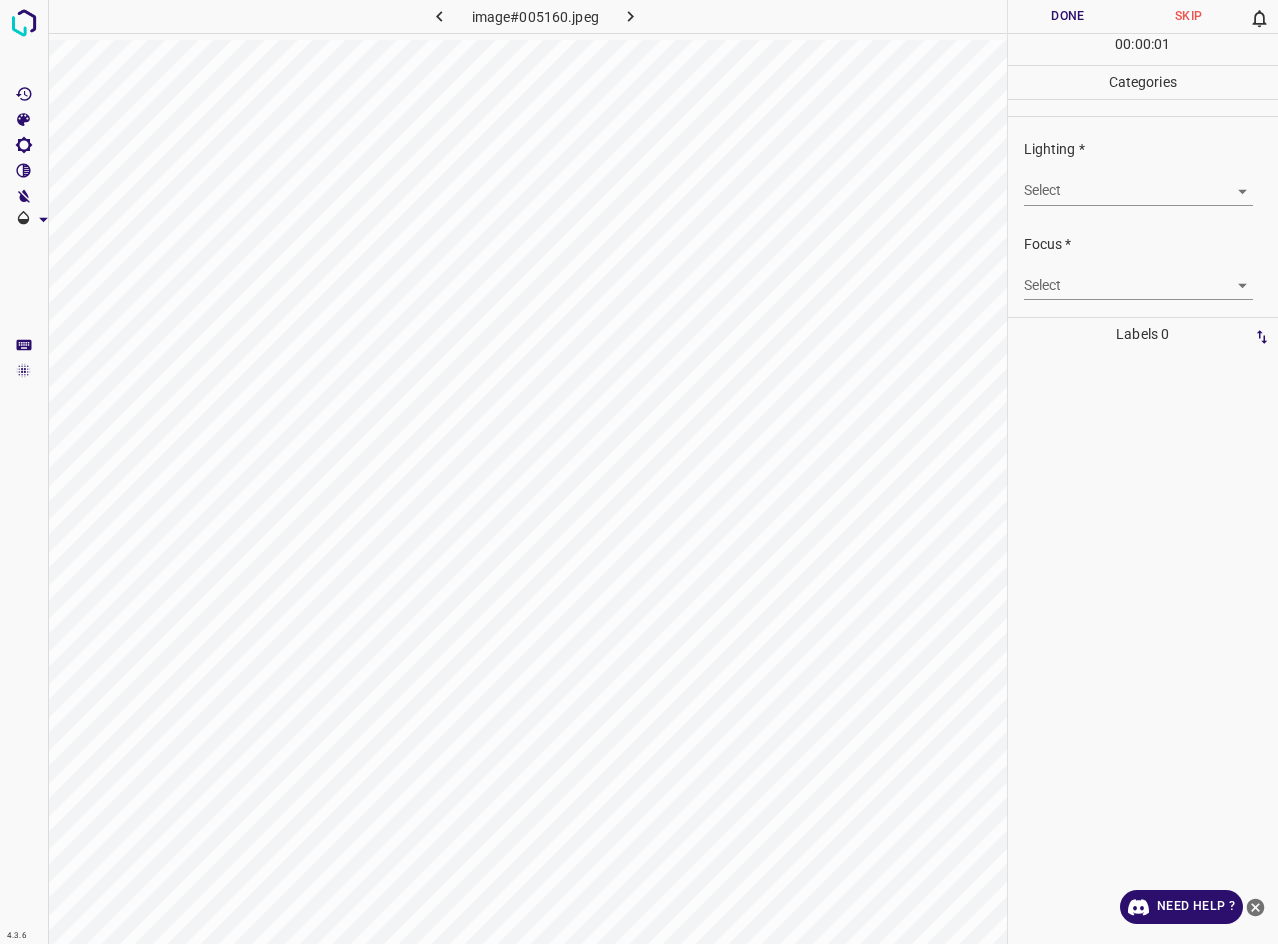 click on "4.3.6  image#005160.jpeg Done Skip 0 00   : 00   : 01   Categories Lighting *  Select ​ Focus *  Select ​ Overall *  Select ​ Labels   0 Categories 1 Lighting 2 Focus 3 Overall Tools Space Change between modes (Draw & Edit) I Auto labeling R Restore zoom M Zoom in N Zoom out Delete Delete selecte label Filters Z Restore filters X Saturation filter C Brightness filter V Contrast filter B Gray scale filter General O Download Need Help ? - Text - Hide - Delete" at bounding box center (639, 472) 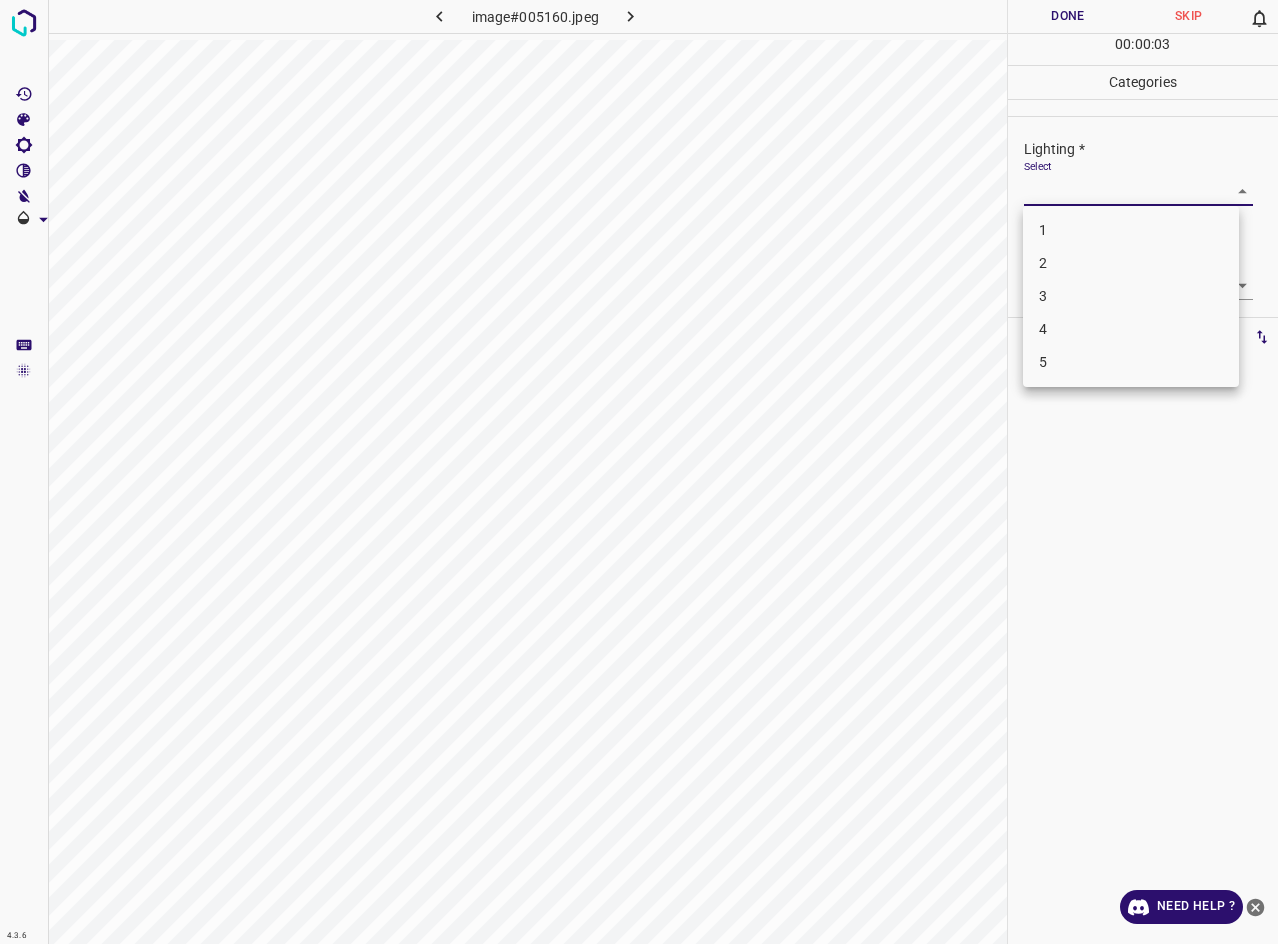 click on "4" at bounding box center (1131, 329) 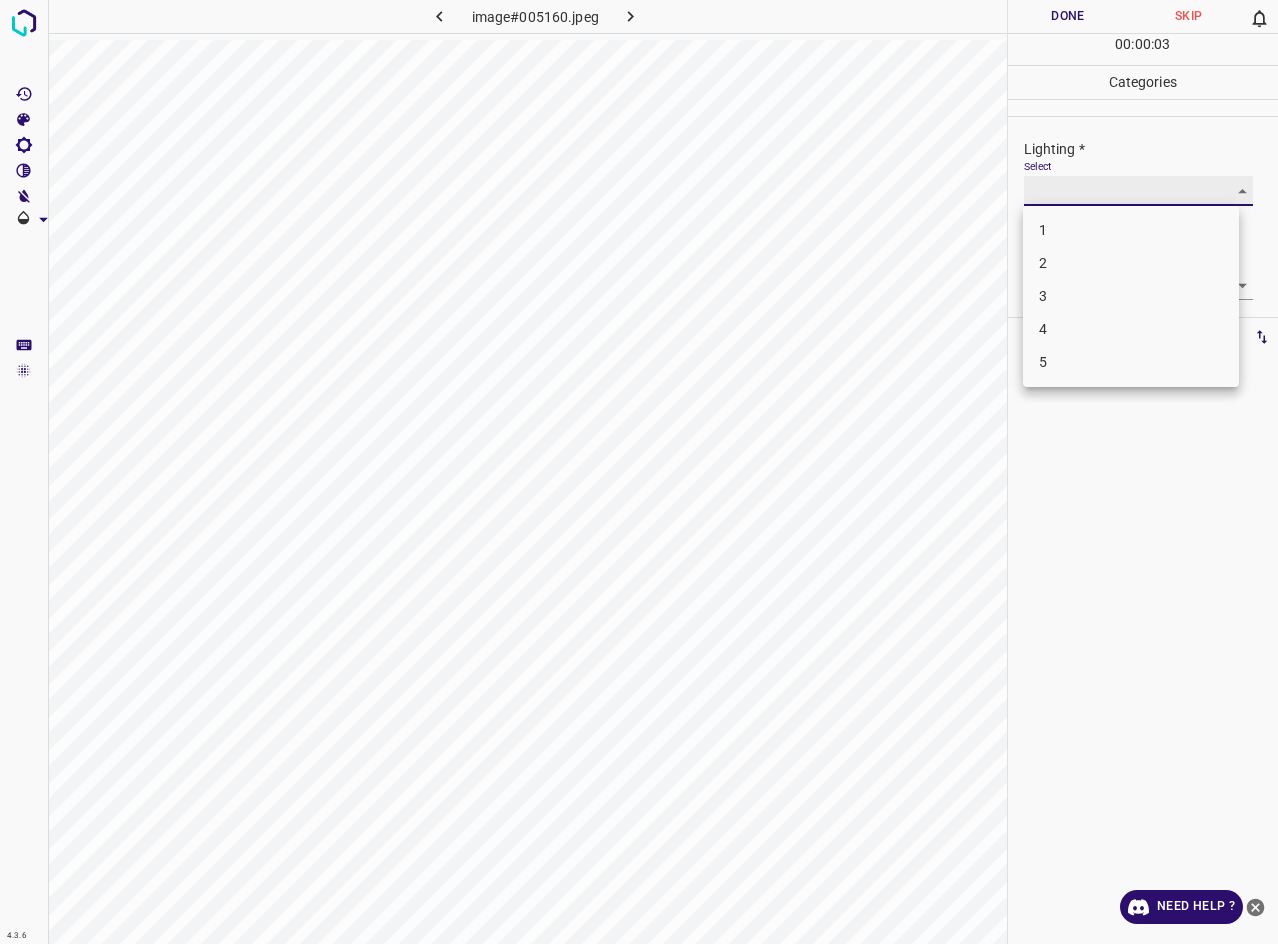 type on "4" 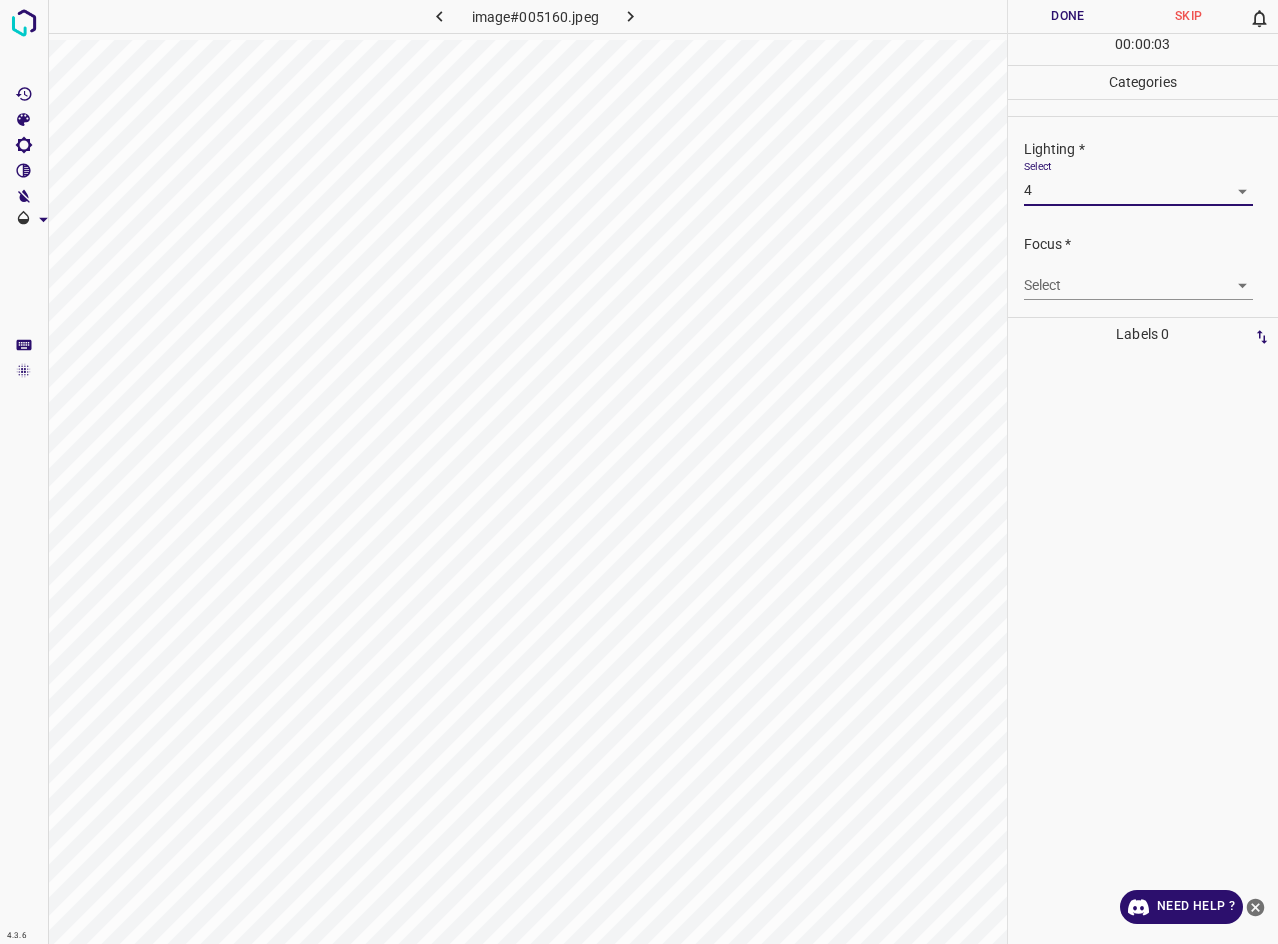click on "4.3.6  image#005160.jpeg Done Skip 0 00   : 00   : 03   Categories Lighting *  Select 4 4 Focus *  Select ​ Overall *  Select ​ Labels   0 Categories 1 Lighting 2 Focus 3 Overall Tools Space Change between modes (Draw & Edit) I Auto labeling R Restore zoom M Zoom in N Zoom out Delete Delete selecte label Filters Z Restore filters X Saturation filter C Brightness filter V Contrast filter B Gray scale filter General O Download Need Help ? - Text - Hide - Delete" at bounding box center (639, 472) 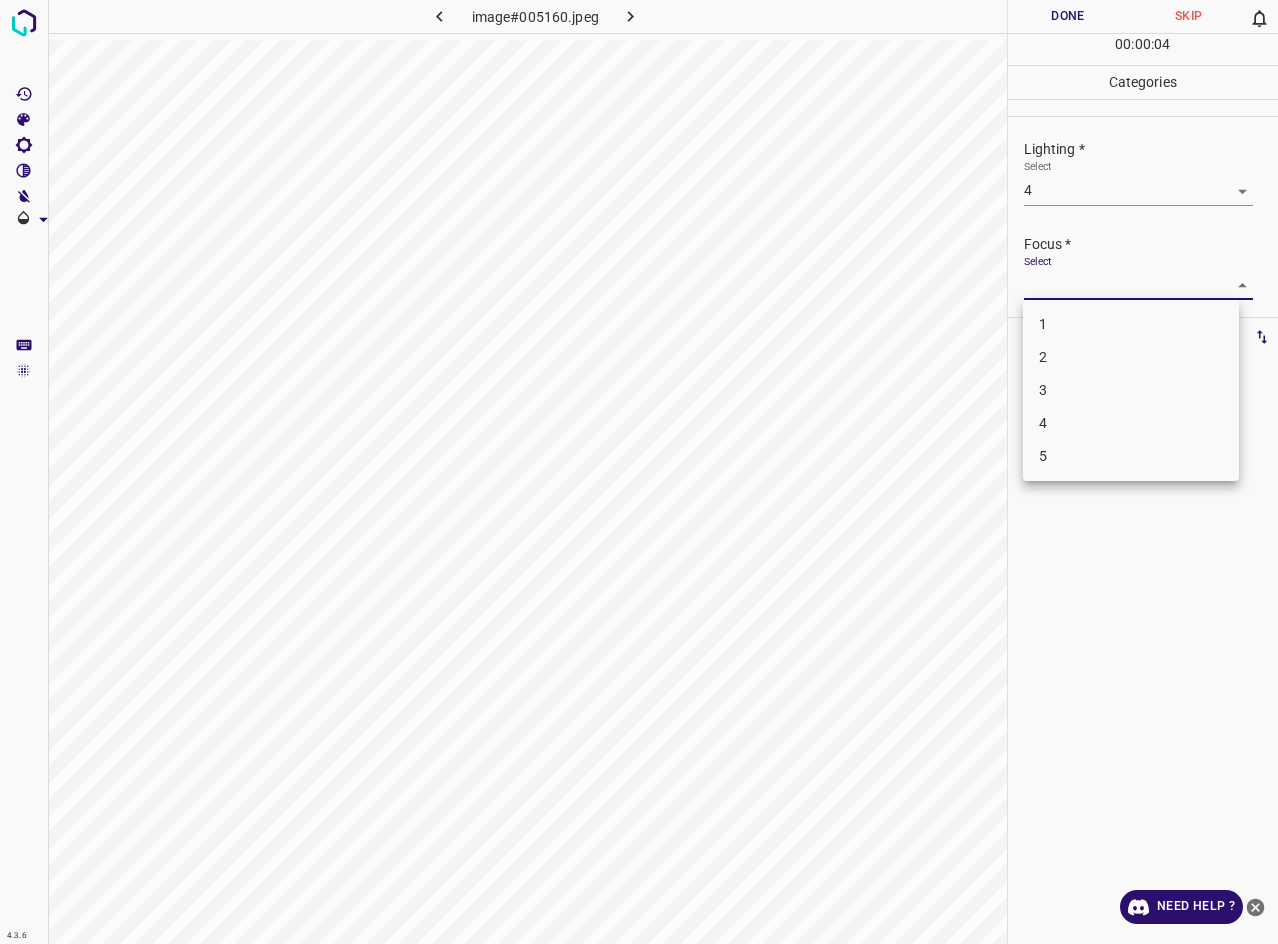 click on "3" at bounding box center [1131, 390] 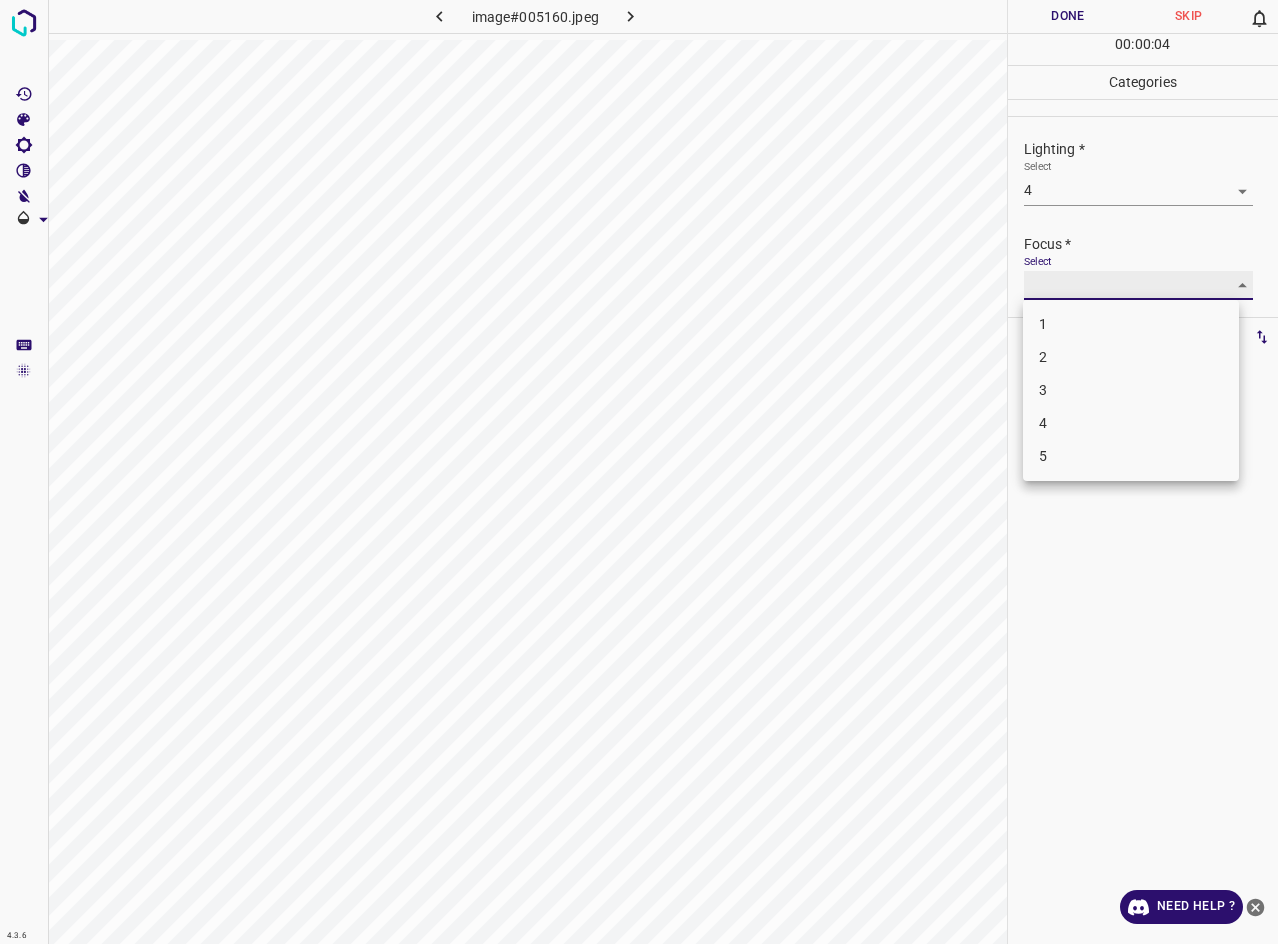 type on "3" 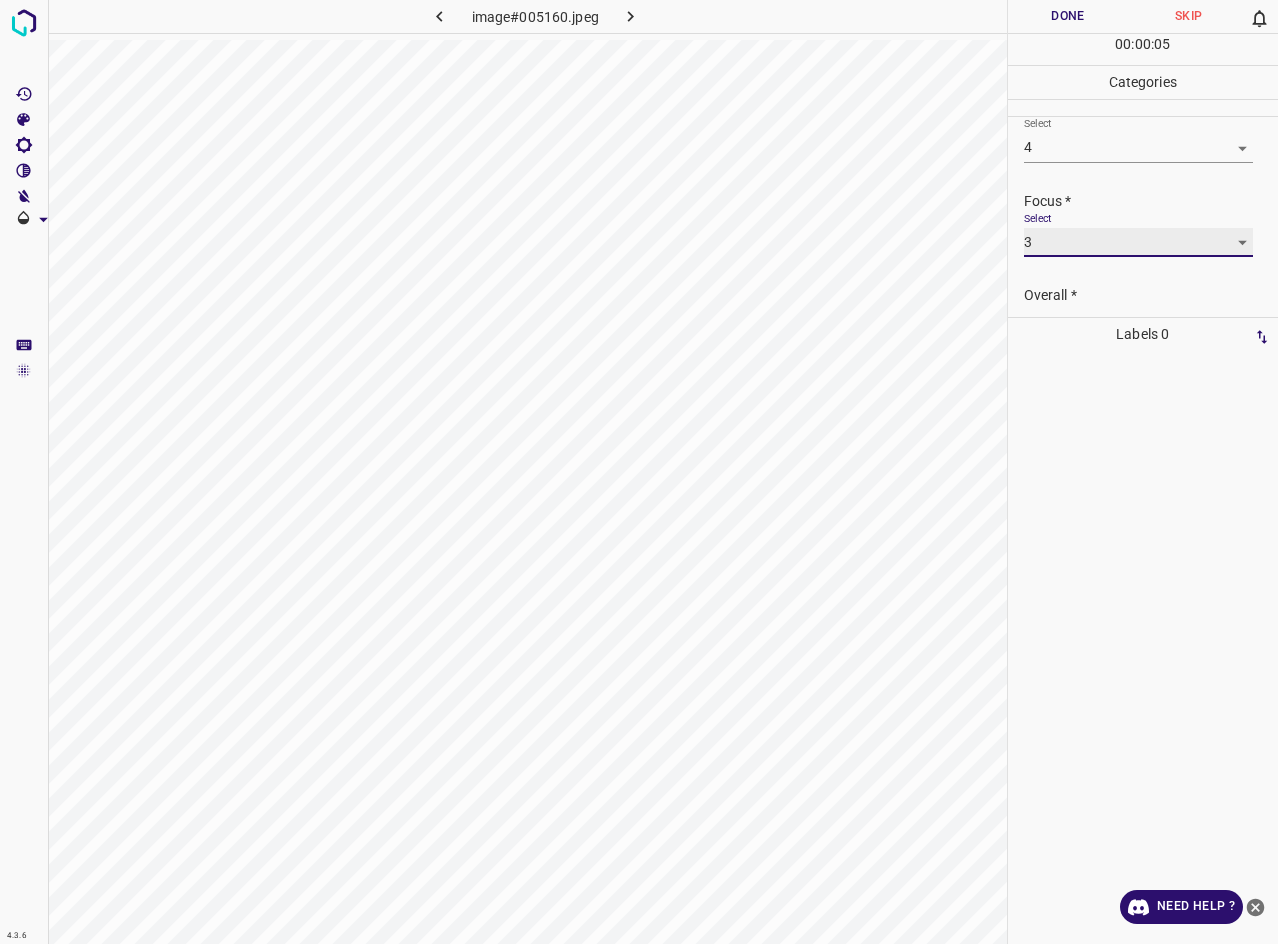 scroll, scrollTop: 98, scrollLeft: 0, axis: vertical 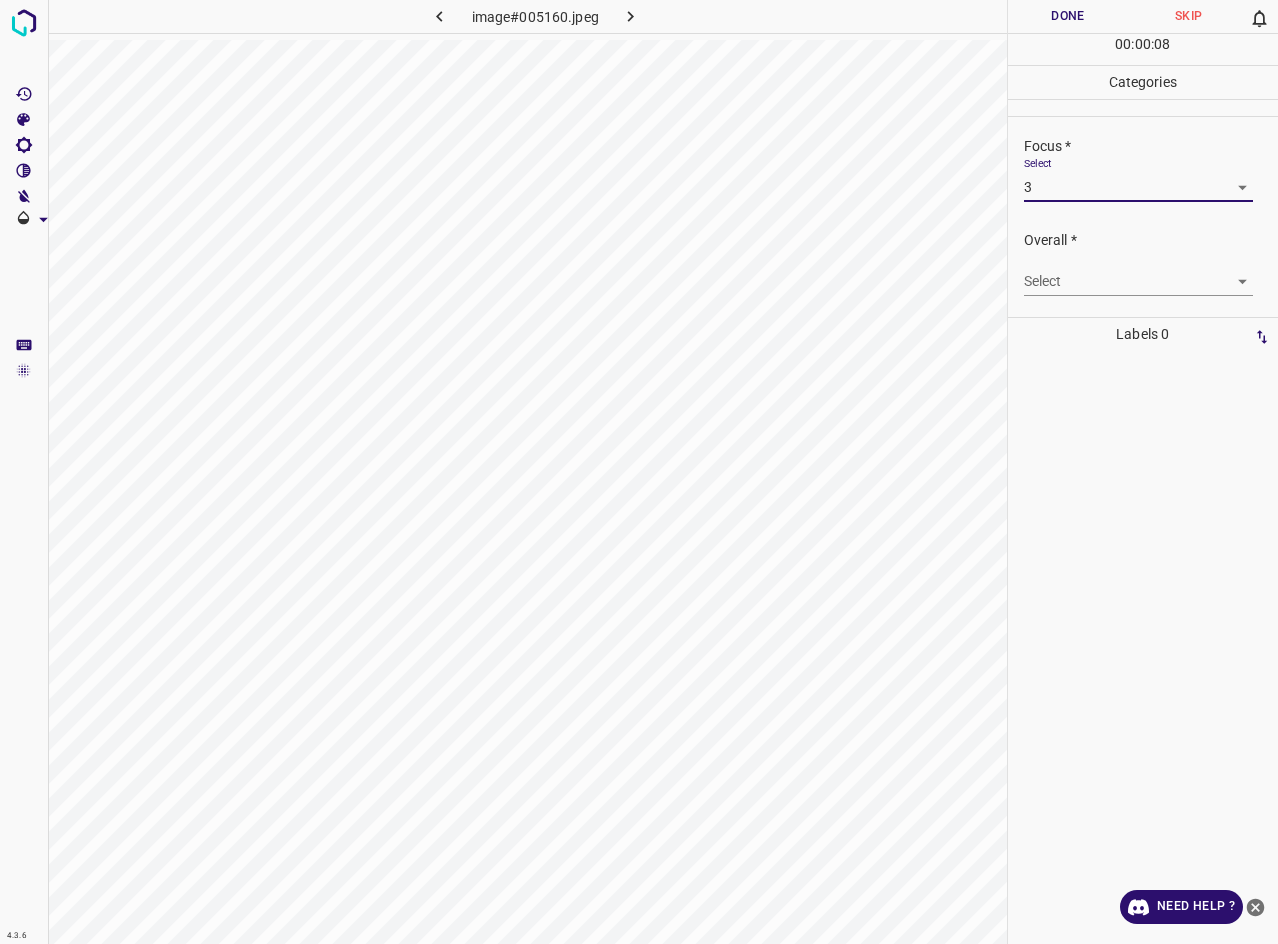 click on "4.3.6  image#005160.jpeg Done Skip 0 00   : 00   : 08   Categories Lighting *  Select 4 4 Focus *  Select 3 3 Overall *  Select ​ Labels   0 Categories 1 Lighting 2 Focus 3 Overall Tools Space Change between modes (Draw & Edit) I Auto labeling R Restore zoom M Zoom in N Zoom out Delete Delete selecte label Filters Z Restore filters X Saturation filter C Brightness filter V Contrast filter B Gray scale filter General O Download Need Help ? - Text - Hide - Delete" at bounding box center [639, 472] 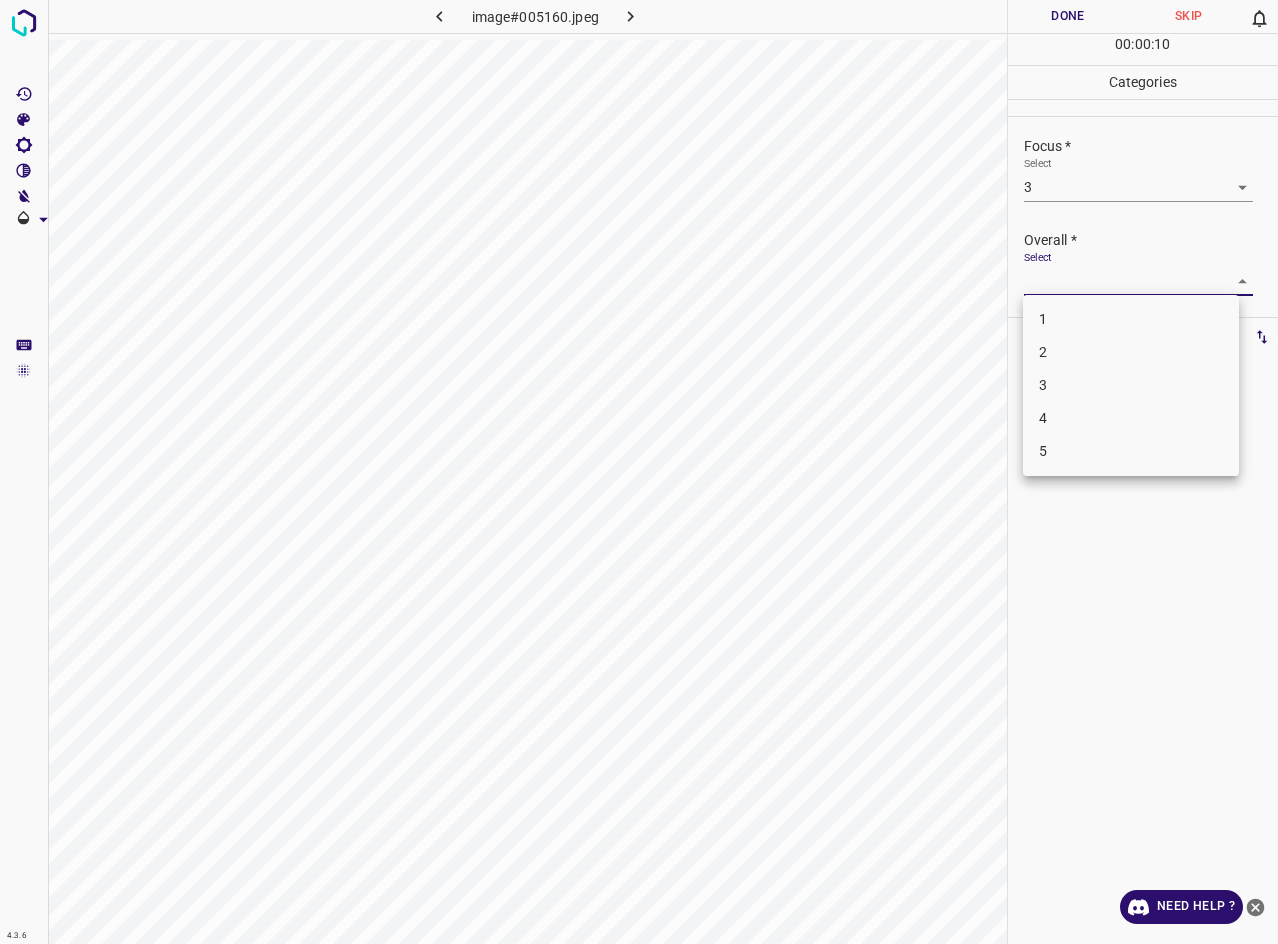 click on "3" at bounding box center (1131, 385) 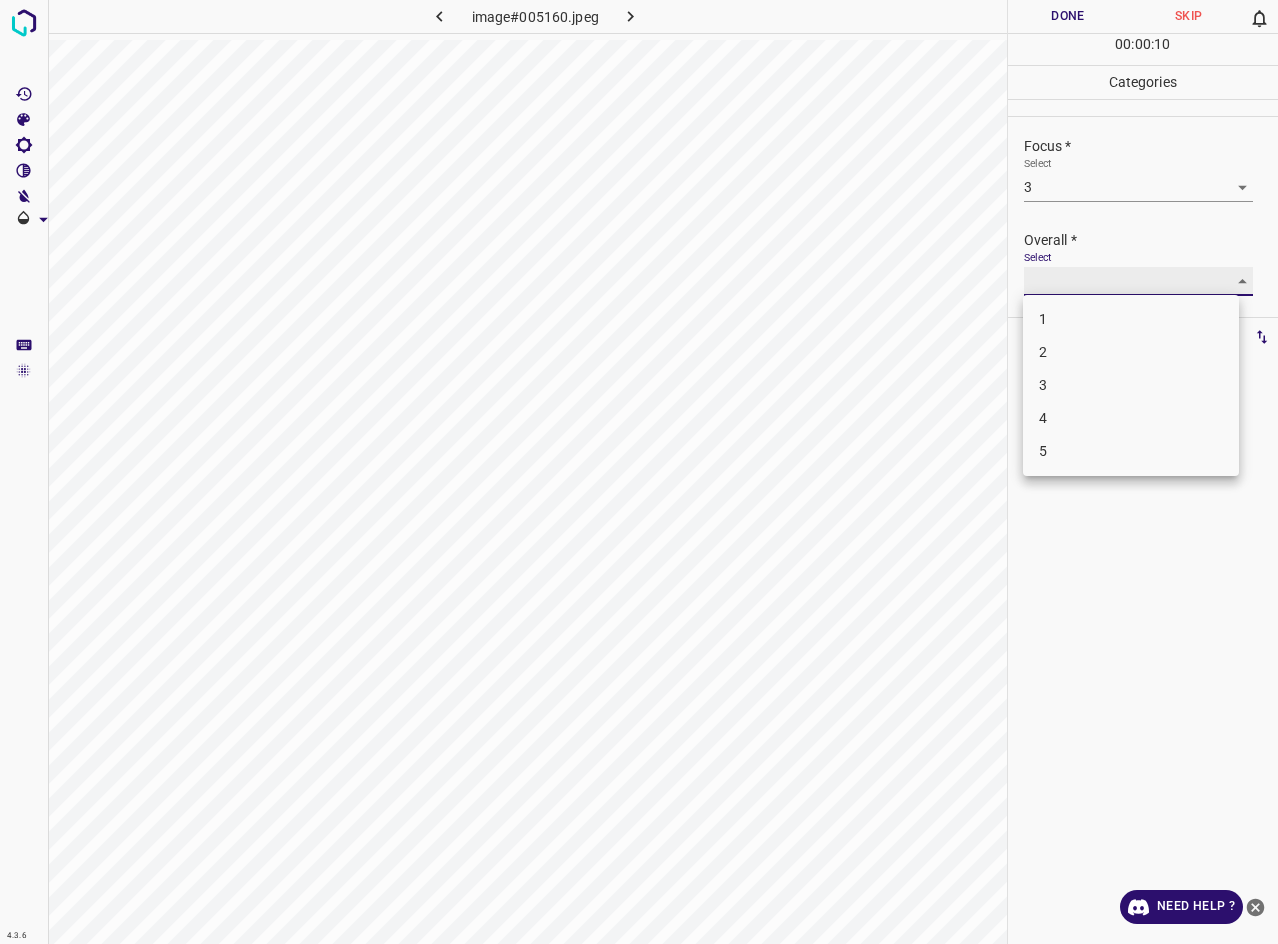 type on "3" 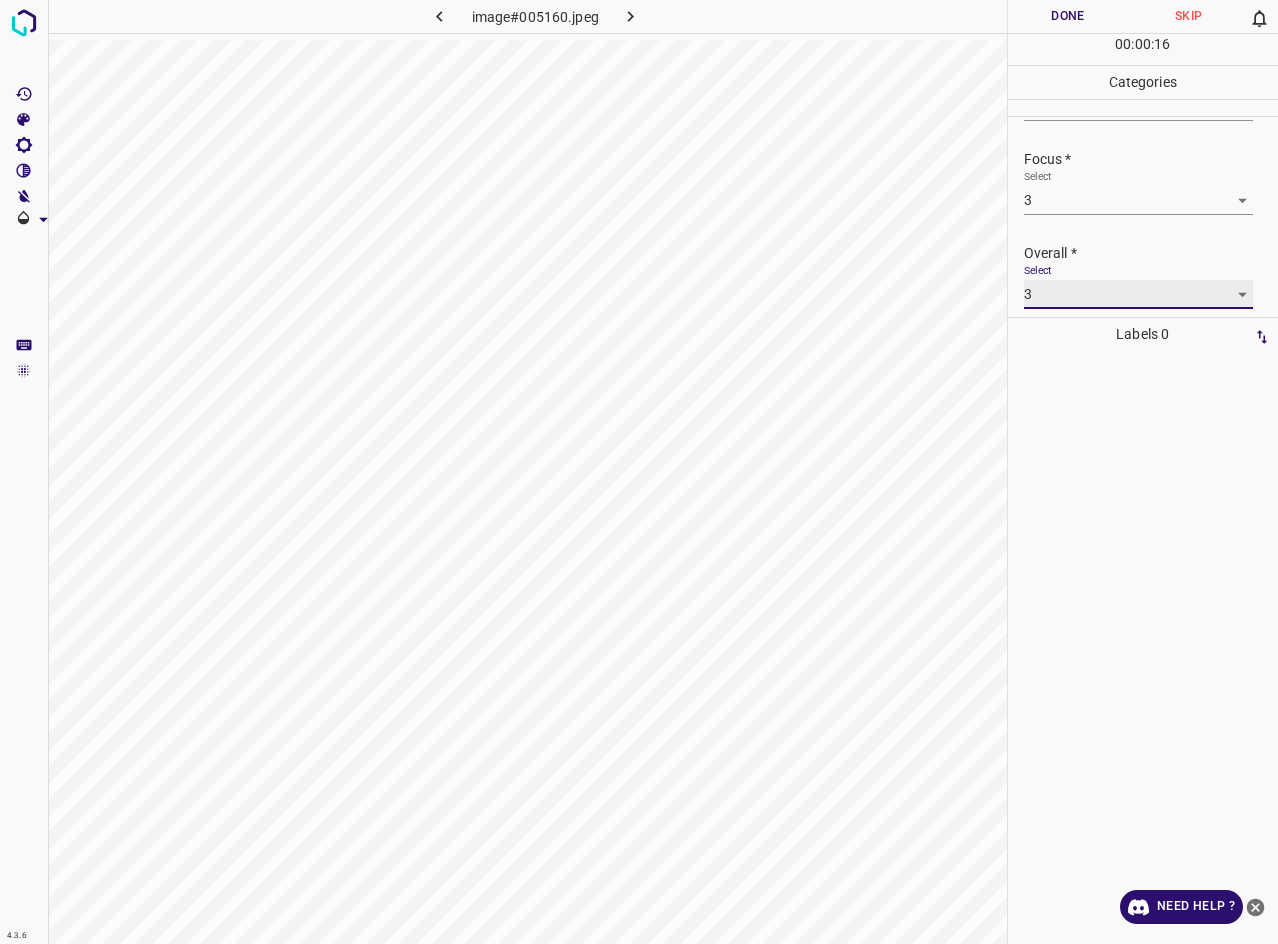 scroll, scrollTop: 53, scrollLeft: 0, axis: vertical 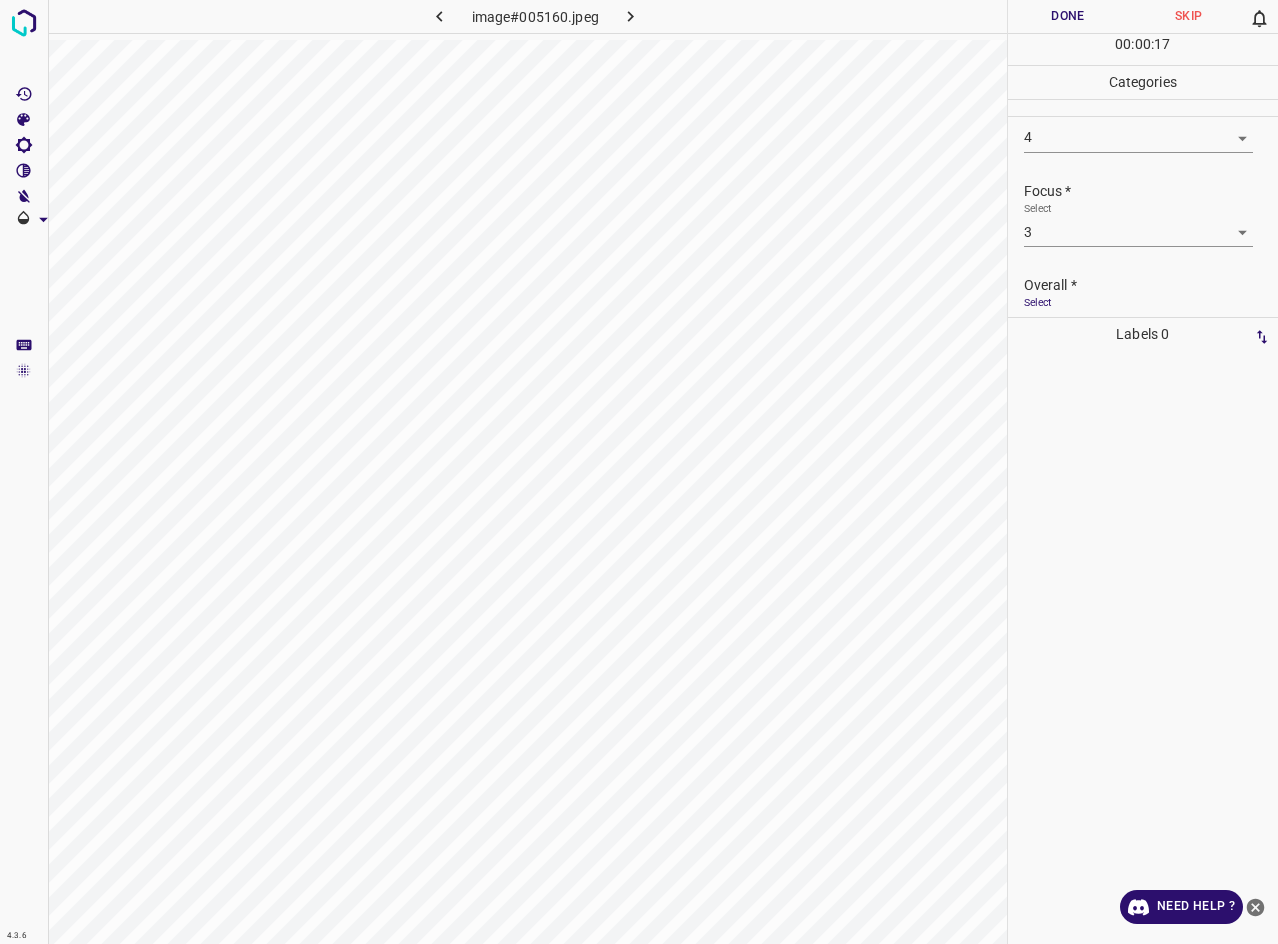 click on "Done" at bounding box center (1068, 16) 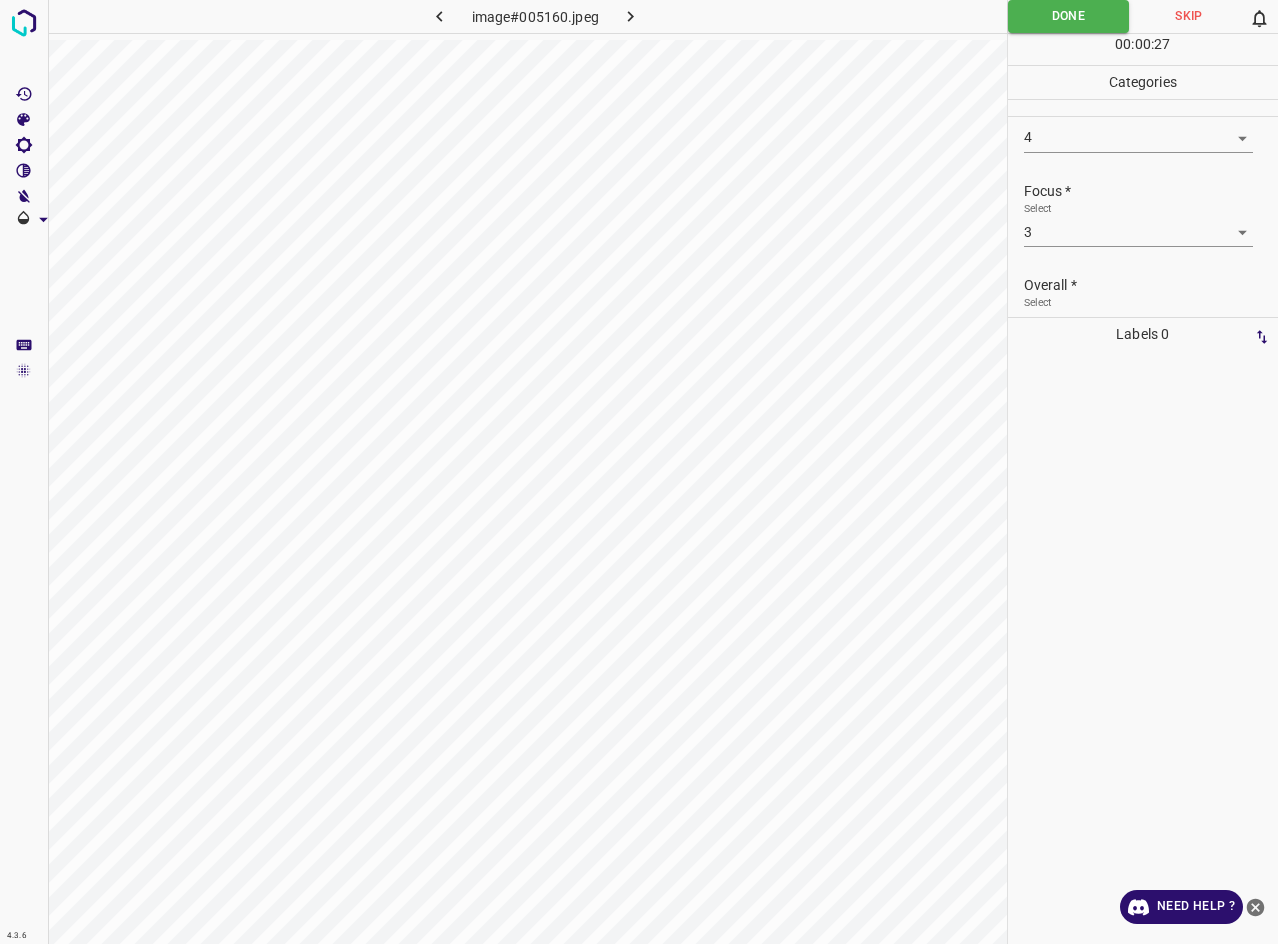click 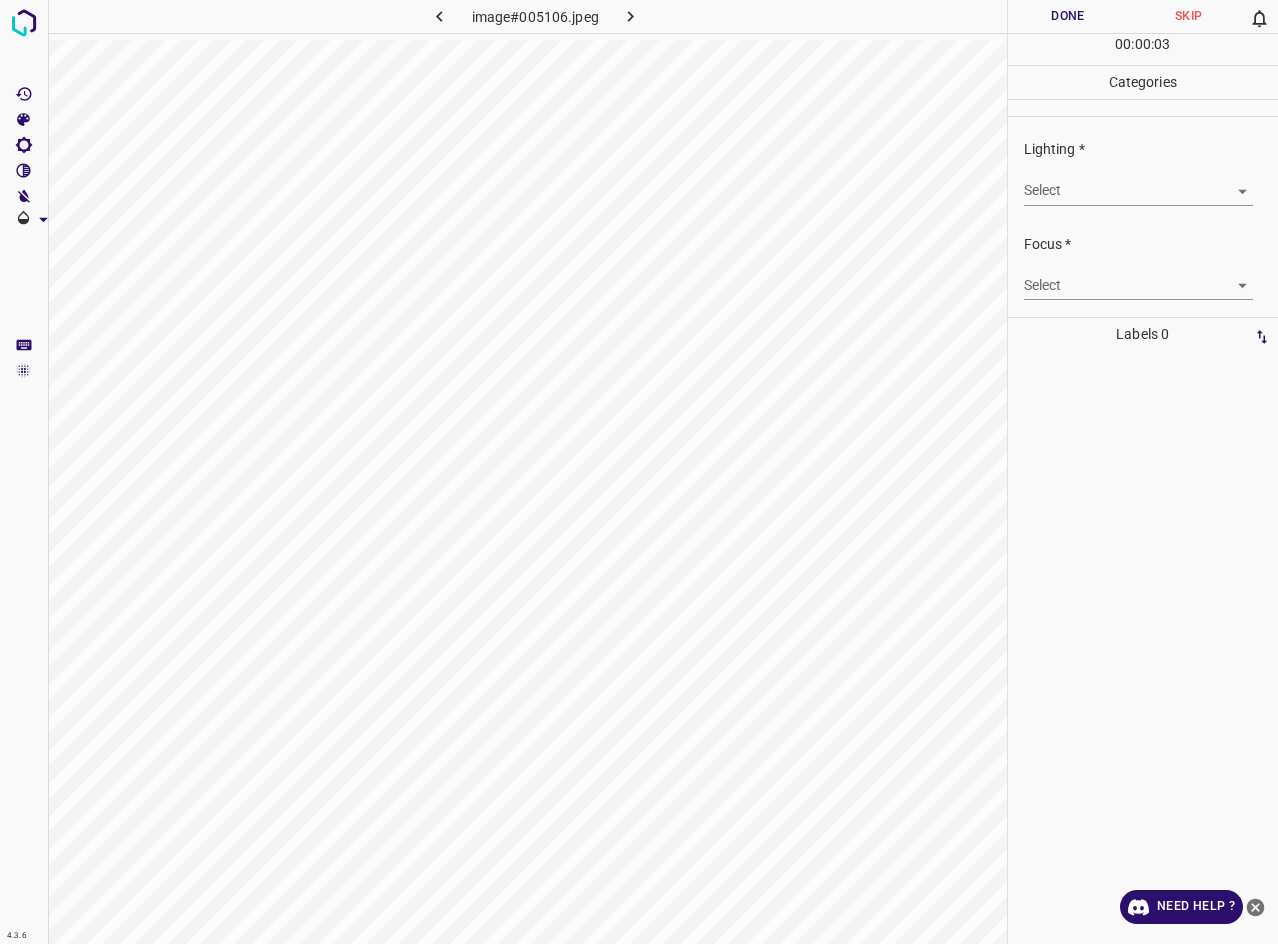 click on "4.3.6  image#005106.jpeg Done Skip 0 00   : 00   : 03   Categories Lighting *  Select ​ Focus *  Select ​ Overall *  Select ​ Labels   0 Categories 1 Lighting 2 Focus 3 Overall Tools Space Change between modes (Draw & Edit) I Auto labeling R Restore zoom M Zoom in N Zoom out Delete Delete selecte label Filters Z Restore filters X Saturation filter C Brightness filter V Contrast filter B Gray scale filter General O Download Need Help ? - Text - Hide - Delete" at bounding box center [639, 472] 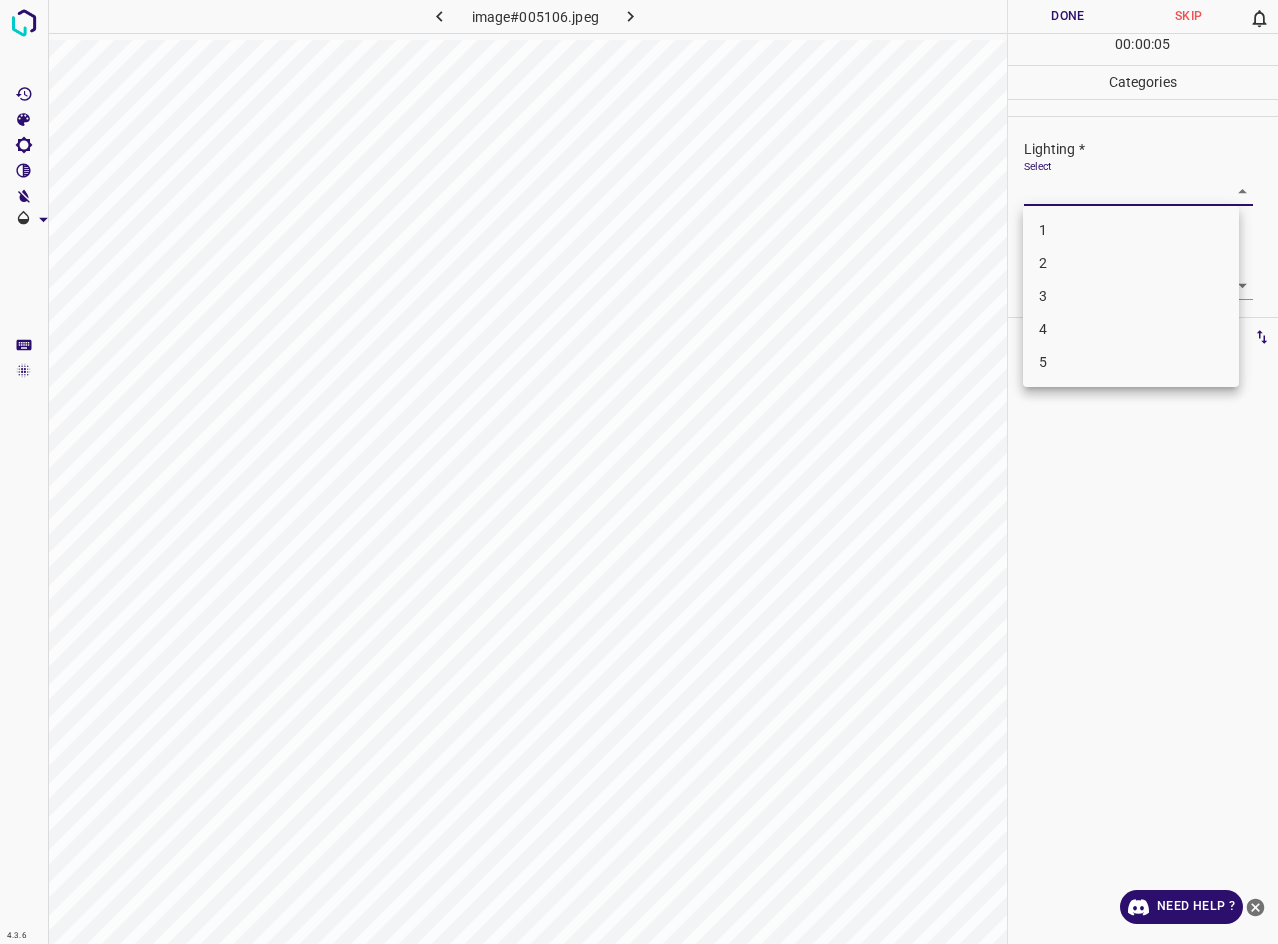 click on "3" at bounding box center (1131, 296) 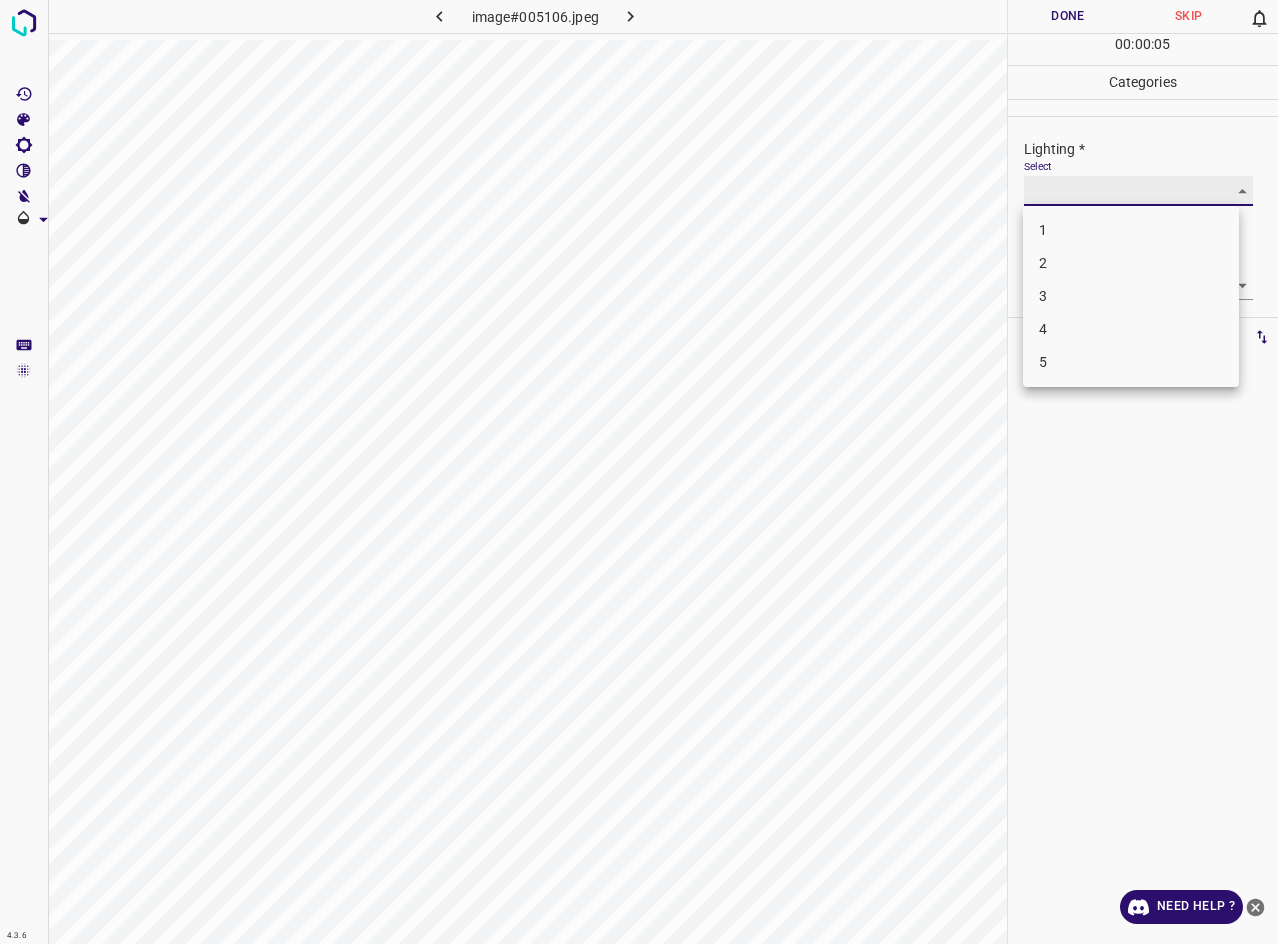 type on "3" 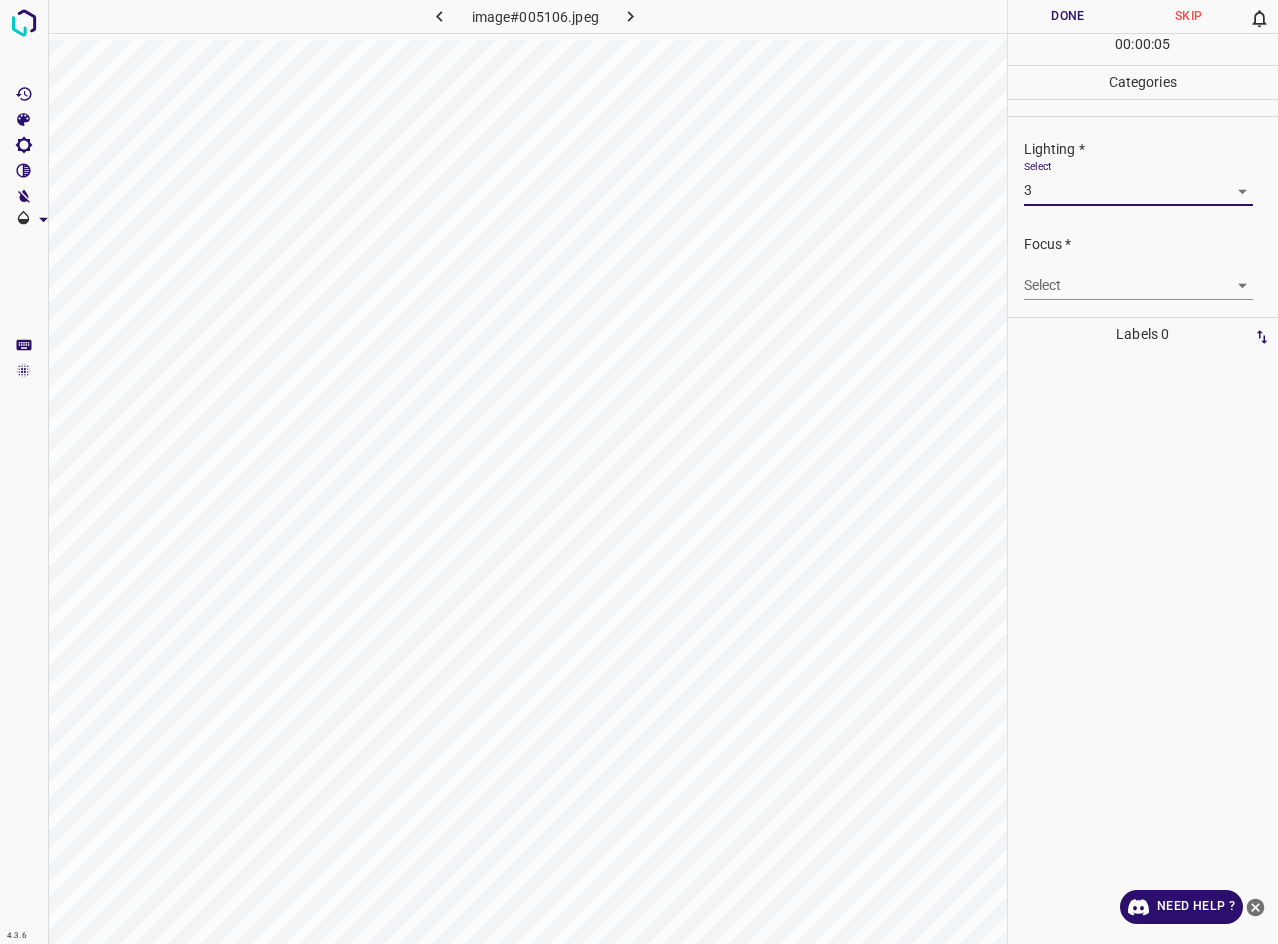 click on "4.3.6  image#005106.jpeg Done Skip 0 00   : 00   : 05   Categories Lighting *  Select 3 3 Focus *  Select ​ Overall *  Select ​ Labels   0 Categories 1 Lighting 2 Focus 3 Overall Tools Space Change between modes (Draw & Edit) I Auto labeling R Restore zoom M Zoom in N Zoom out Delete Delete selecte label Filters Z Restore filters X Saturation filter C Brightness filter V Contrast filter B Gray scale filter General O Download Need Help ? - Text - Hide - Delete" at bounding box center [639, 472] 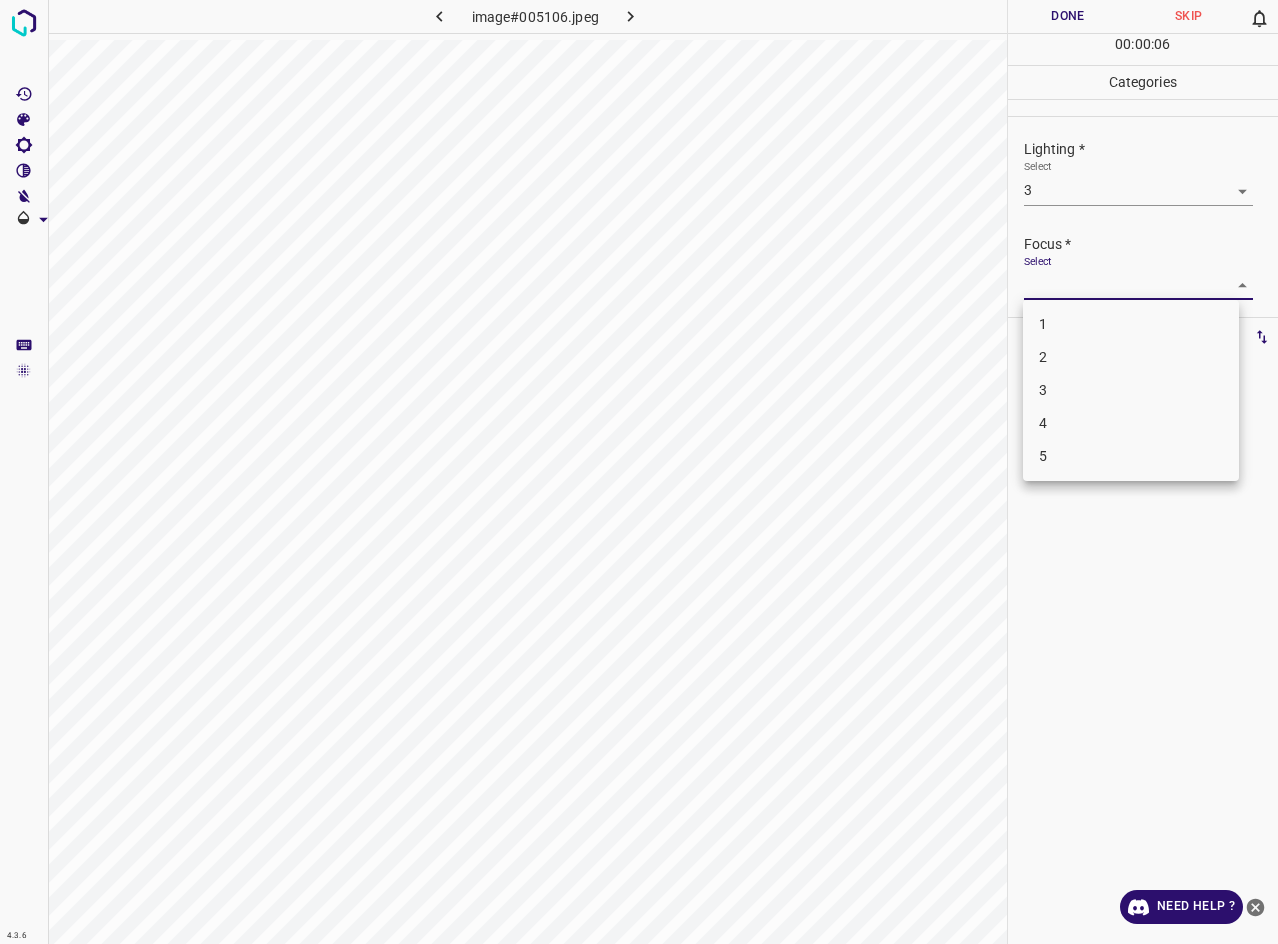 click on "3" at bounding box center (1131, 390) 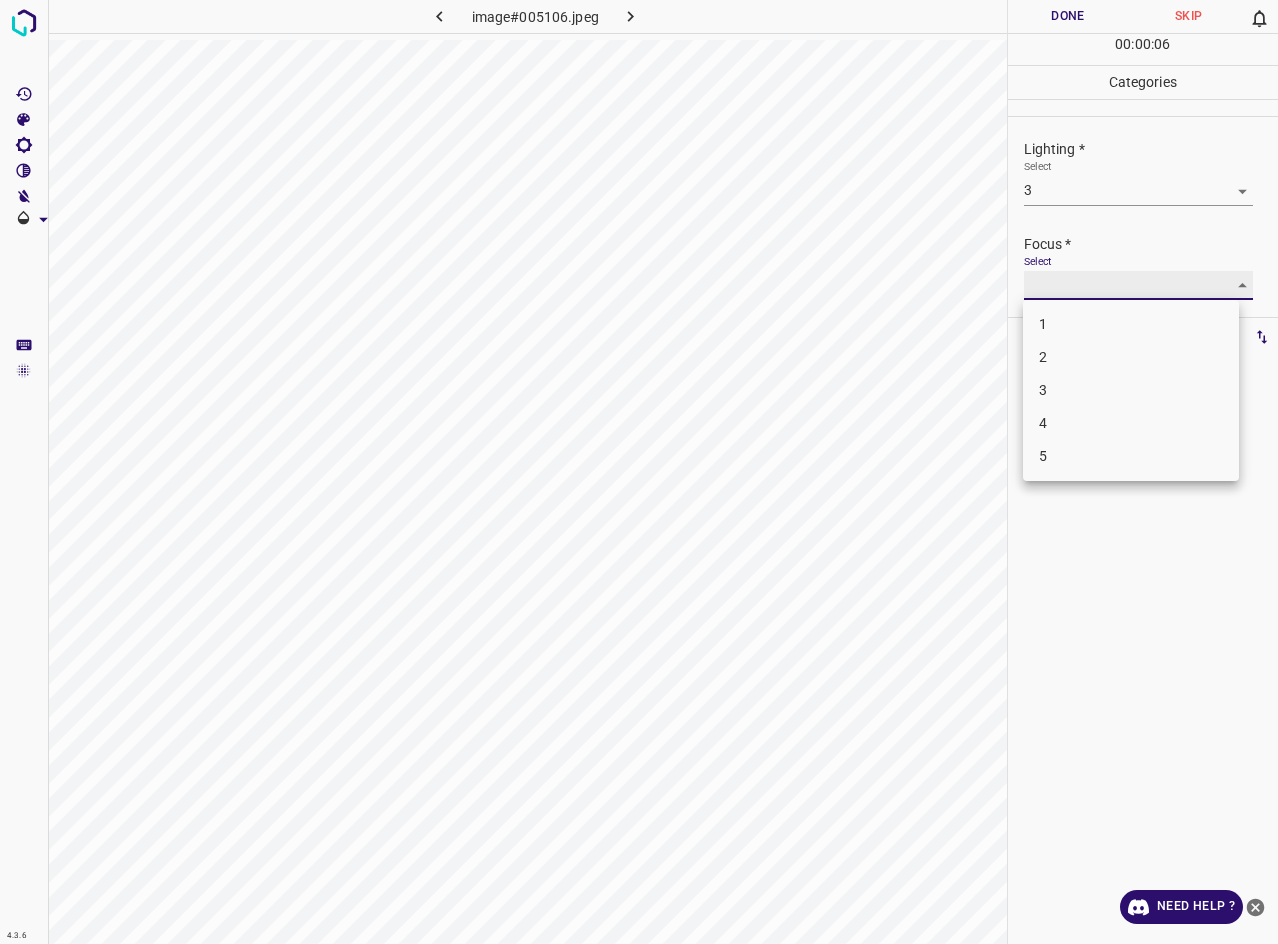 type on "3" 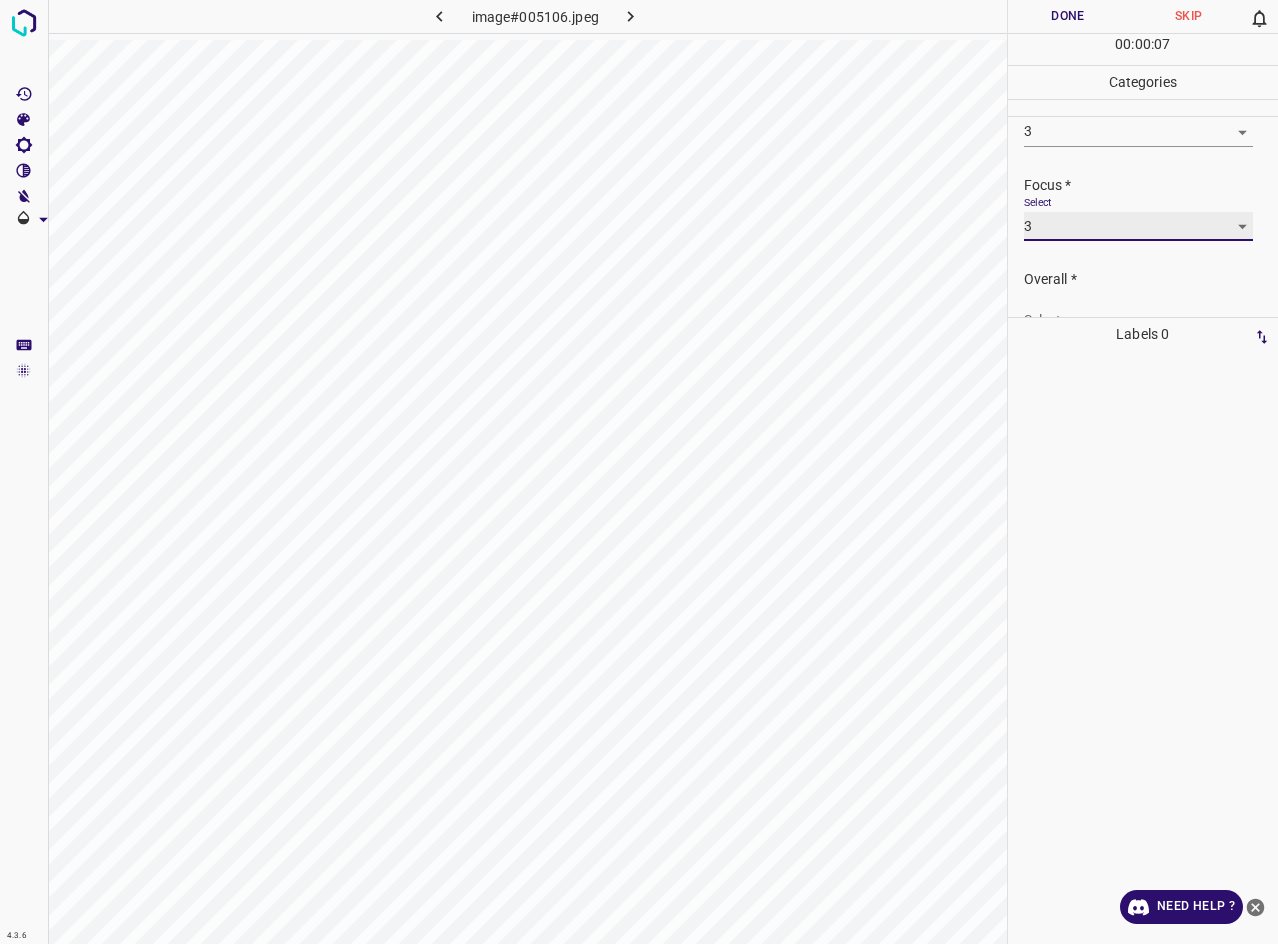 scroll, scrollTop: 98, scrollLeft: 0, axis: vertical 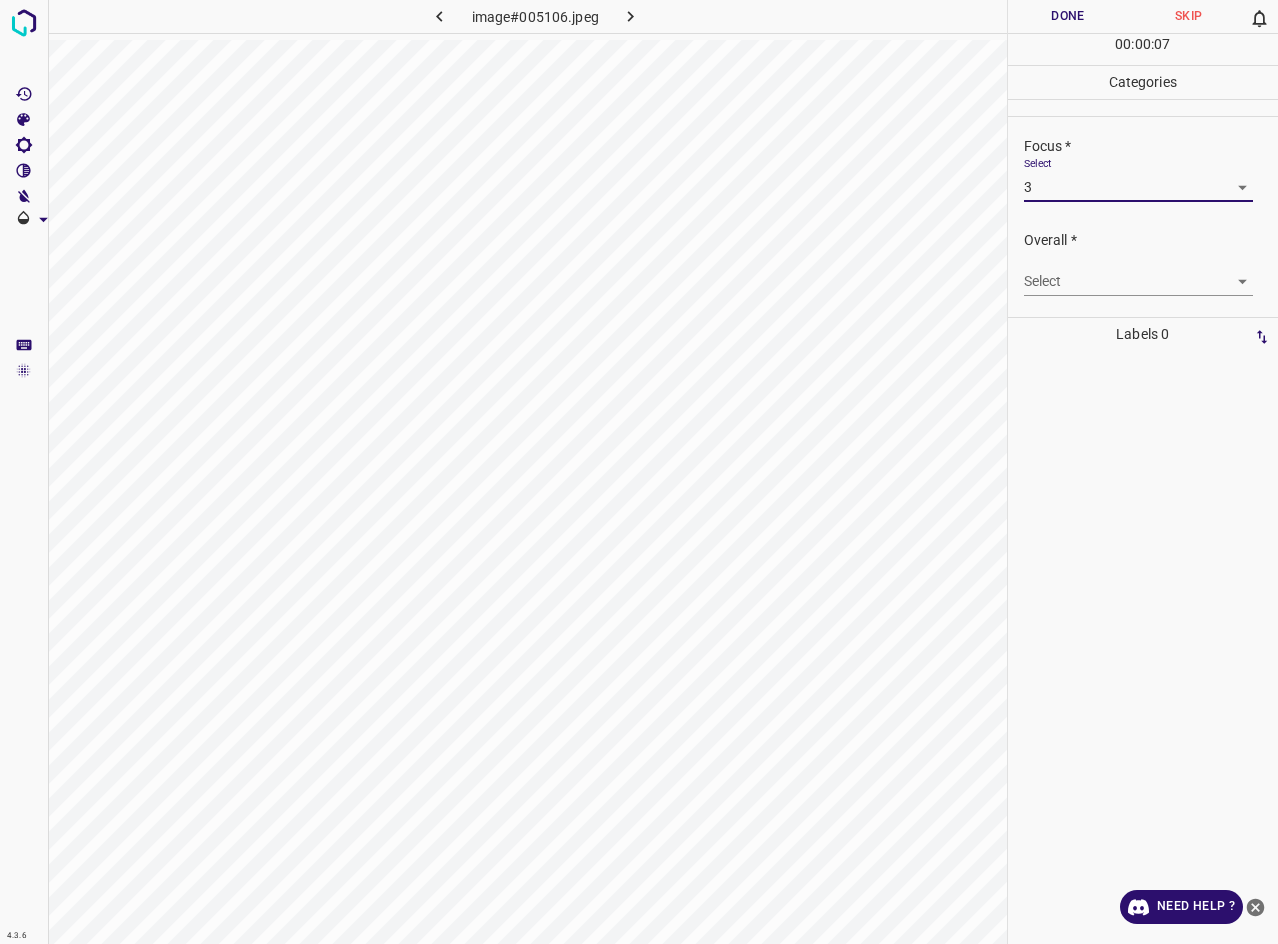 click on "4.3.6  image#005106.jpeg Done Skip 0 00   : 00   : 07   Categories Lighting *  Select 3 3 Focus *  Select 3 3 Overall *  Select ​ Labels   0 Categories 1 Lighting 2 Focus 3 Overall Tools Space Change between modes (Draw & Edit) I Auto labeling R Restore zoom M Zoom in N Zoom out Delete Delete selecte label Filters Z Restore filters X Saturation filter C Brightness filter V Contrast filter B Gray scale filter General O Download Need Help ? - Text - Hide - Delete" at bounding box center (639, 472) 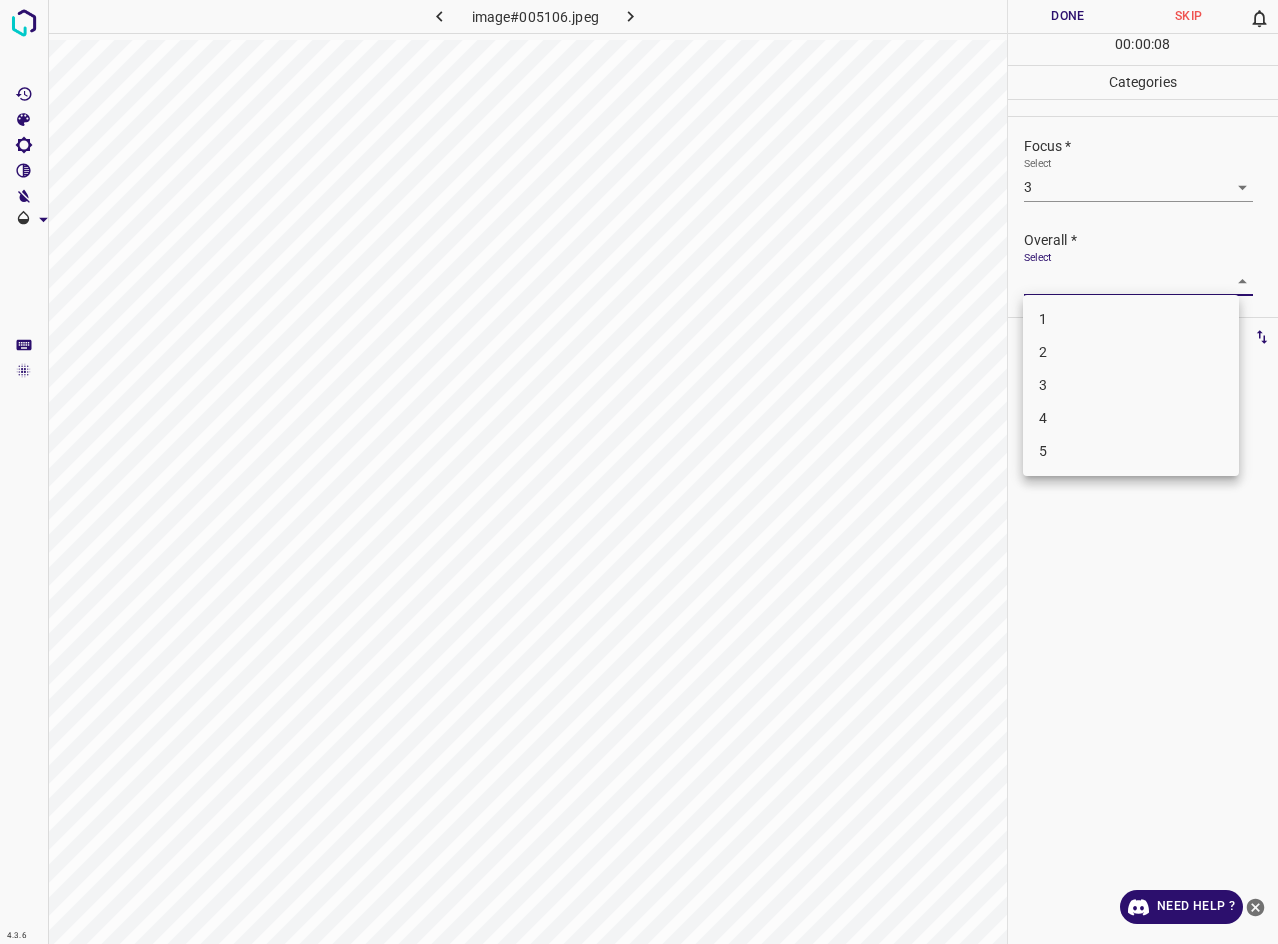 click on "3" at bounding box center [1131, 385] 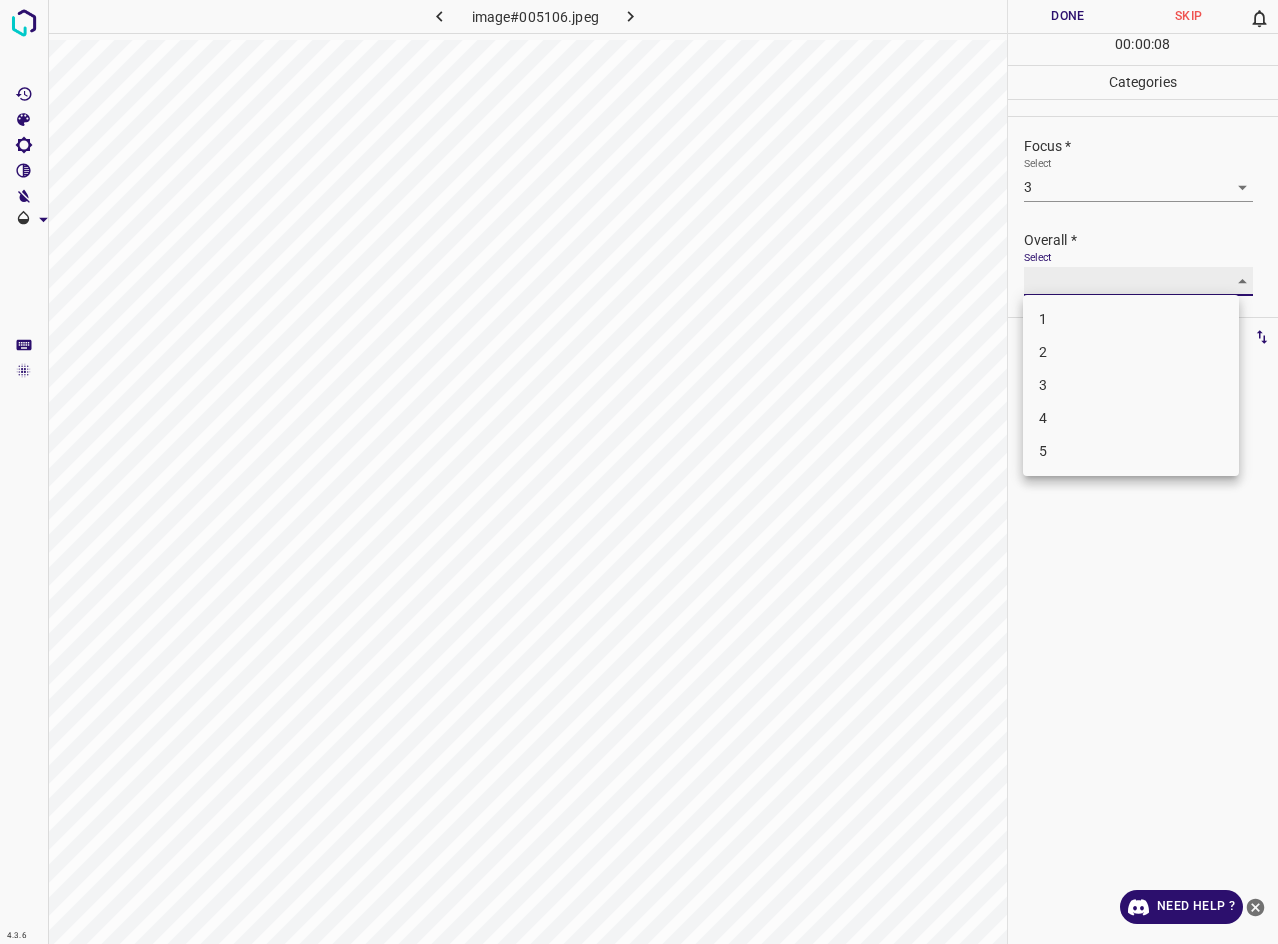 type on "3" 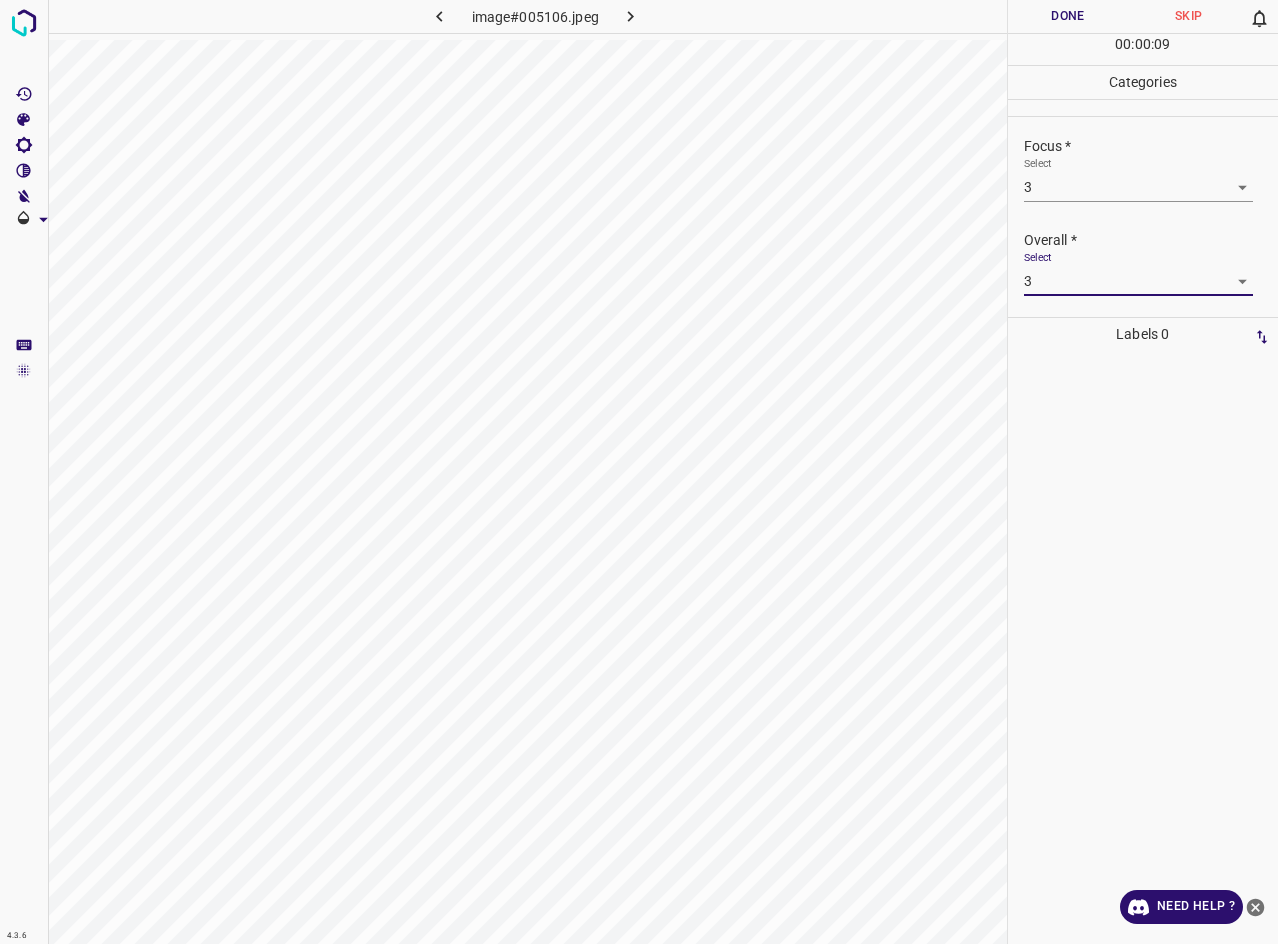 click on "Done" at bounding box center (1068, 16) 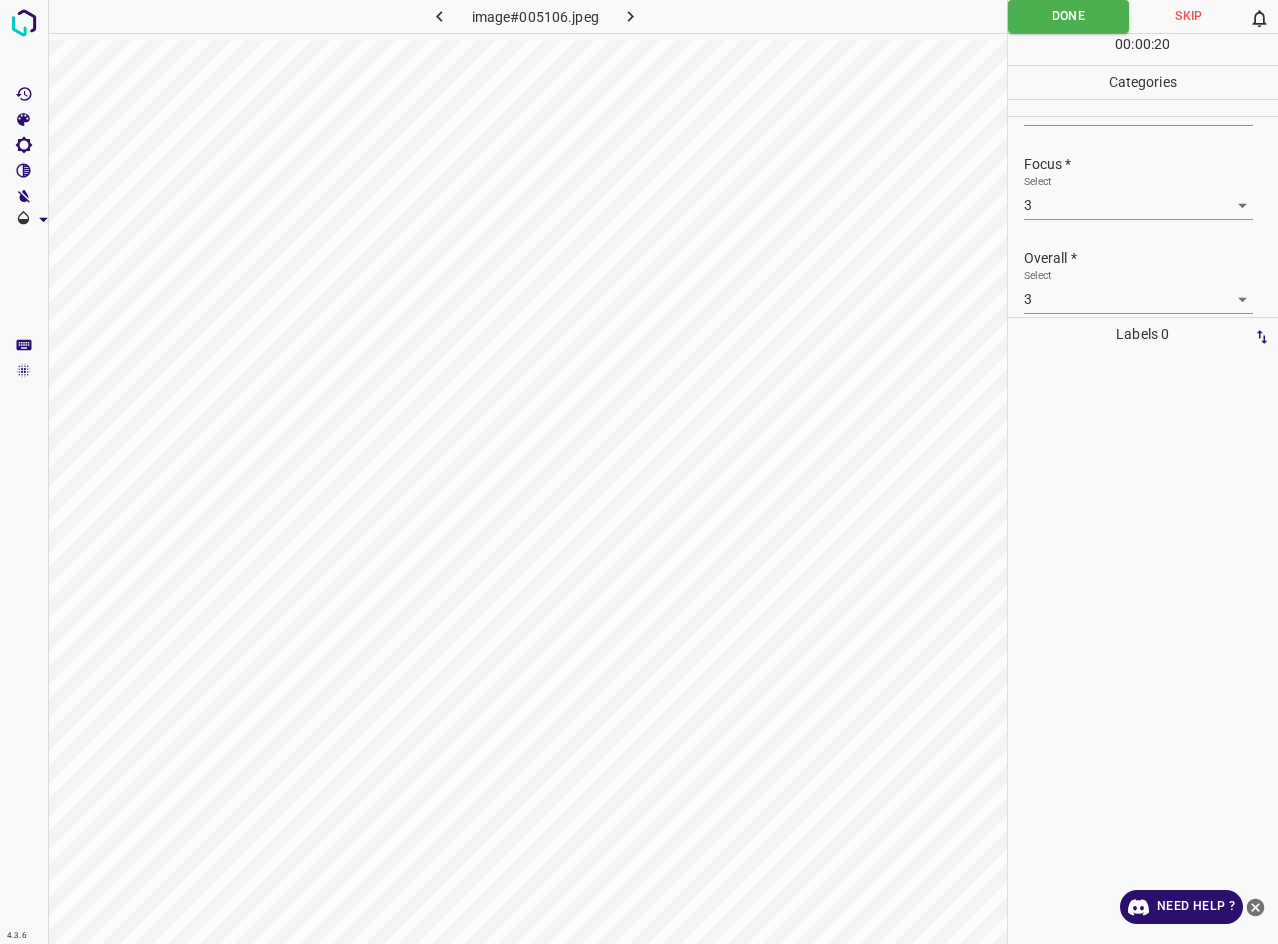 scroll, scrollTop: 38, scrollLeft: 0, axis: vertical 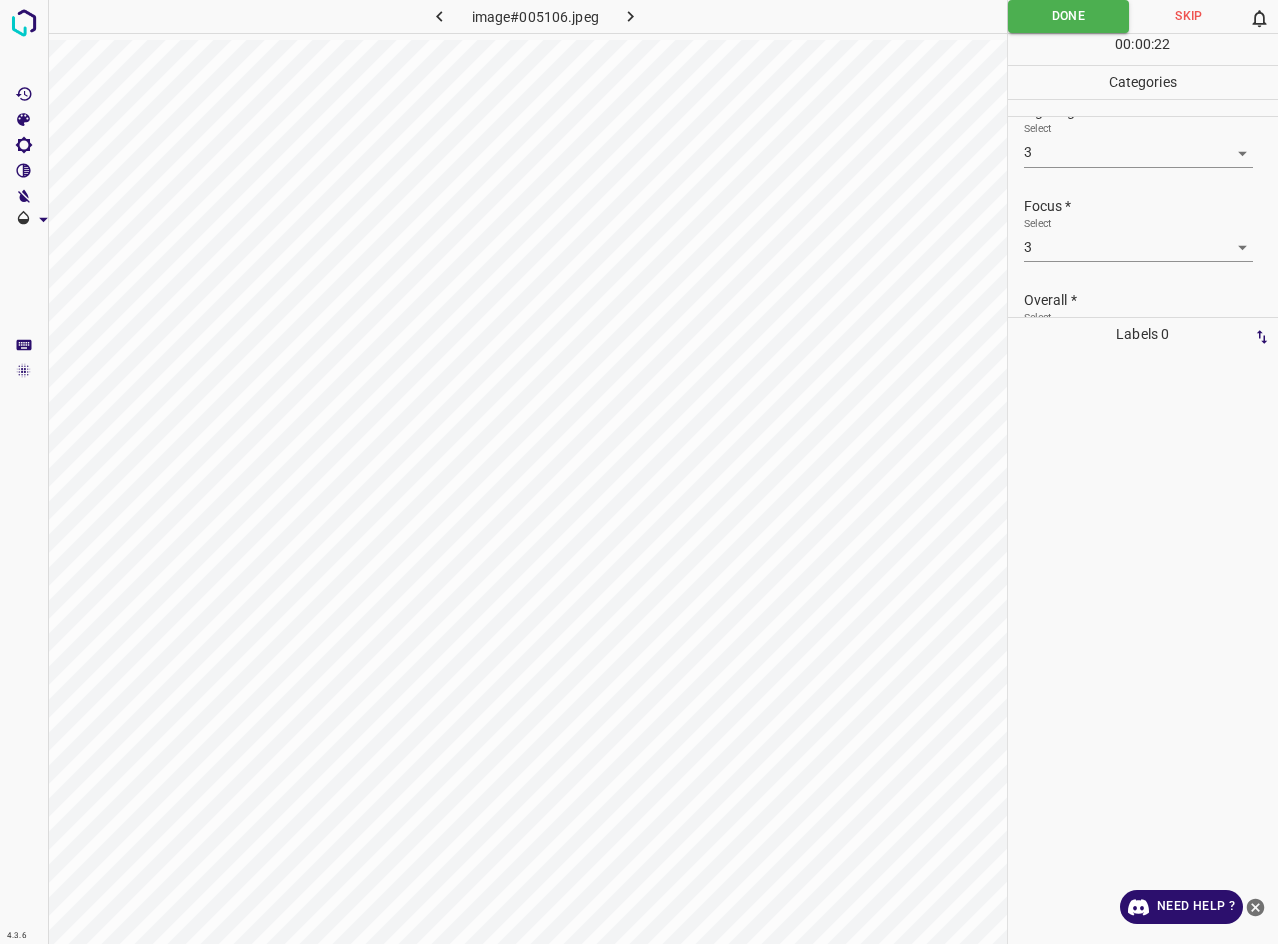 click 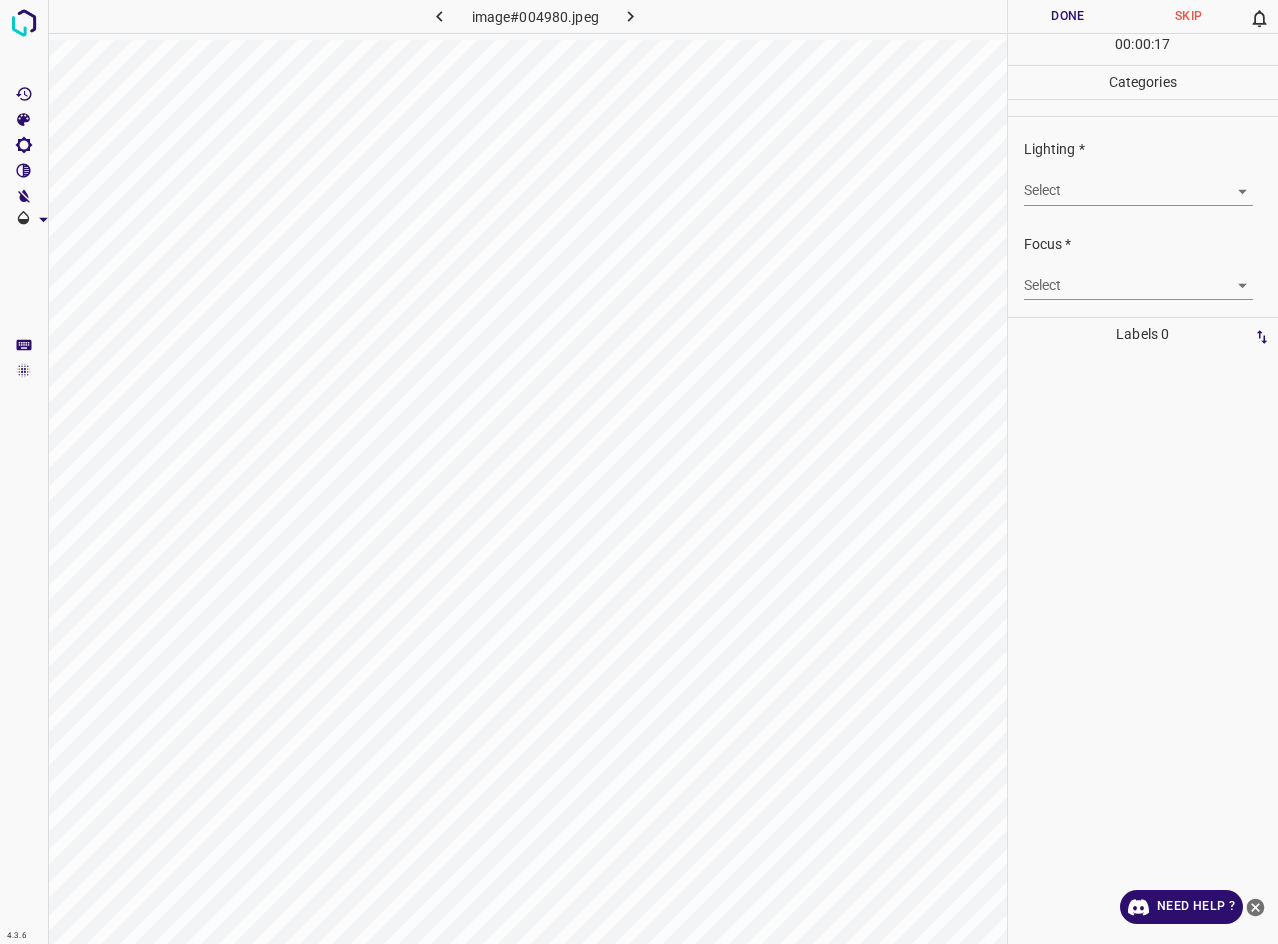 click on "4.3.6  image#004980.jpeg Done Skip 0 00   : 00   : 17   Categories Lighting *  Select ​ Focus *  Select ​ Overall *  Select ​ Labels   0 Categories 1 Lighting 2 Focus 3 Overall Tools Space Change between modes (Draw & Edit) I Auto labeling R Restore zoom M Zoom in N Zoom out Delete Delete selecte label Filters Z Restore filters X Saturation filter C Brightness filter V Contrast filter B Gray scale filter General O Download Need Help ? - Text - Hide - Delete" at bounding box center [639, 472] 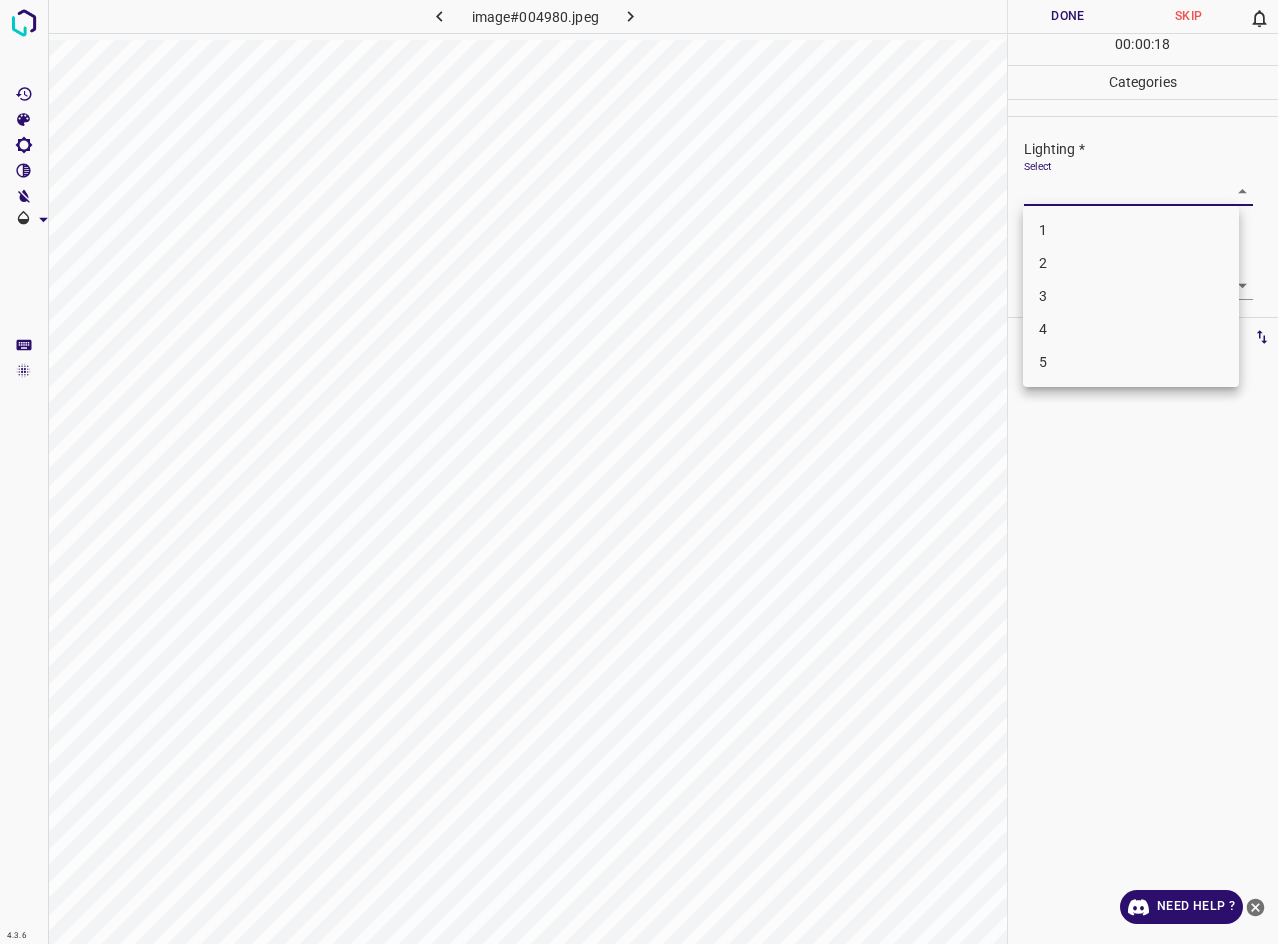 click on "3" at bounding box center [1131, 296] 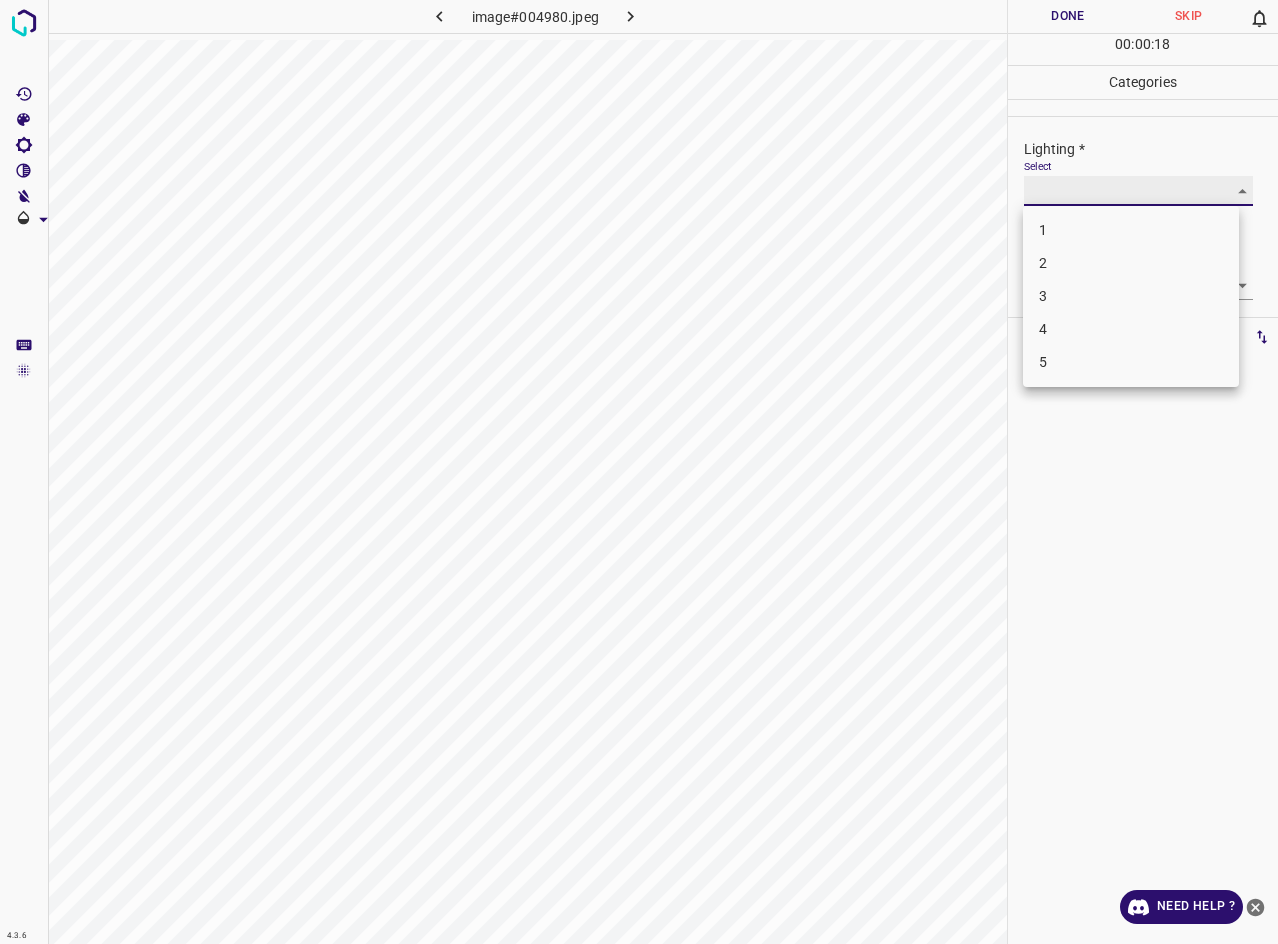 type on "3" 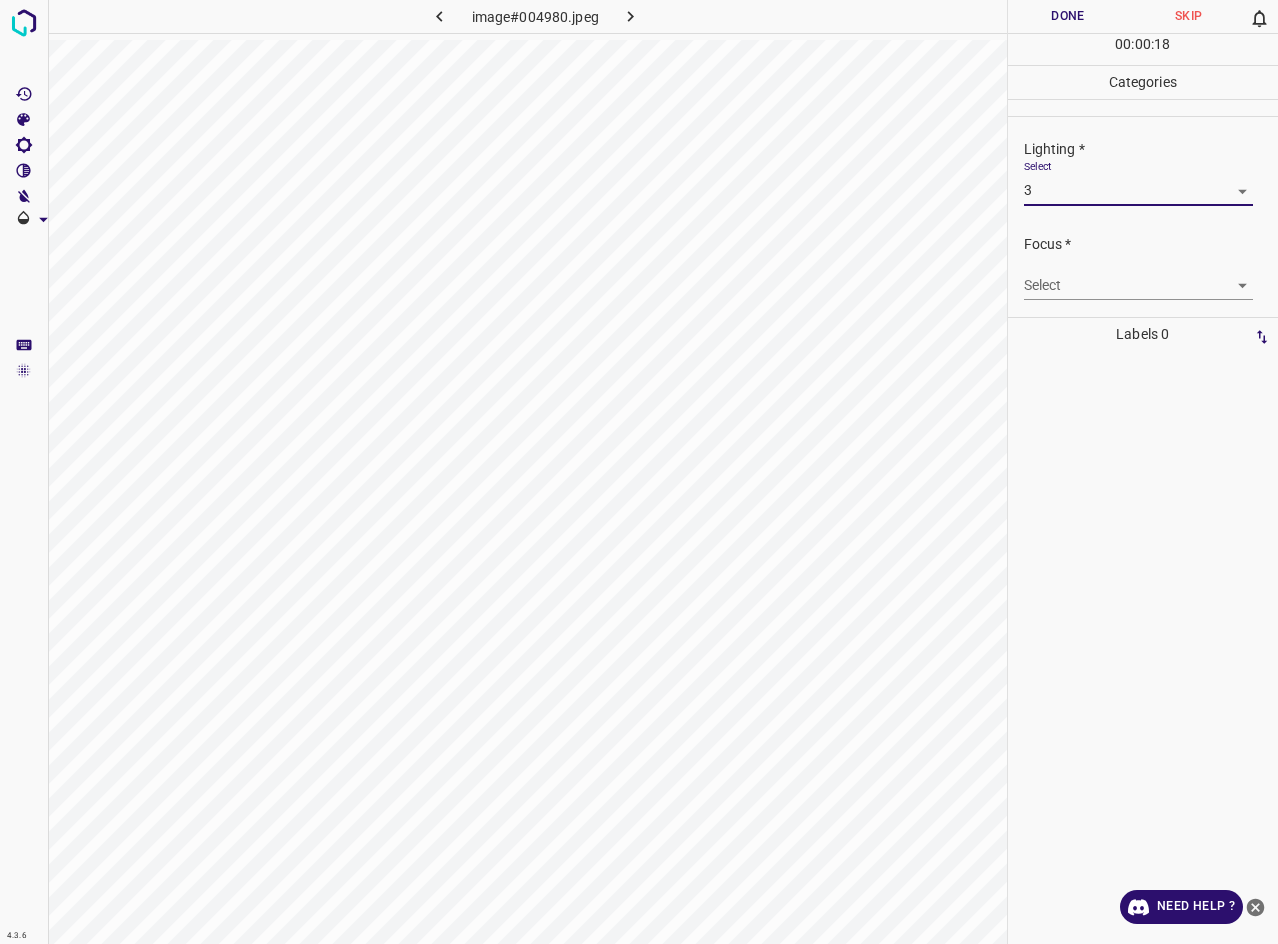 click on "4.3.6  image#004980.jpeg Done Skip 0 00   : 00   : 18   Categories Lighting *  Select 3 3 Focus *  Select ​ Overall *  Select ​ Labels   0 Categories 1 Lighting 2 Focus 3 Overall Tools Space Change between modes (Draw & Edit) I Auto labeling R Restore zoom M Zoom in N Zoom out Delete Delete selecte label Filters Z Restore filters X Saturation filter C Brightness filter V Contrast filter B Gray scale filter General O Download Need Help ? - Text - Hide - Delete" at bounding box center (639, 472) 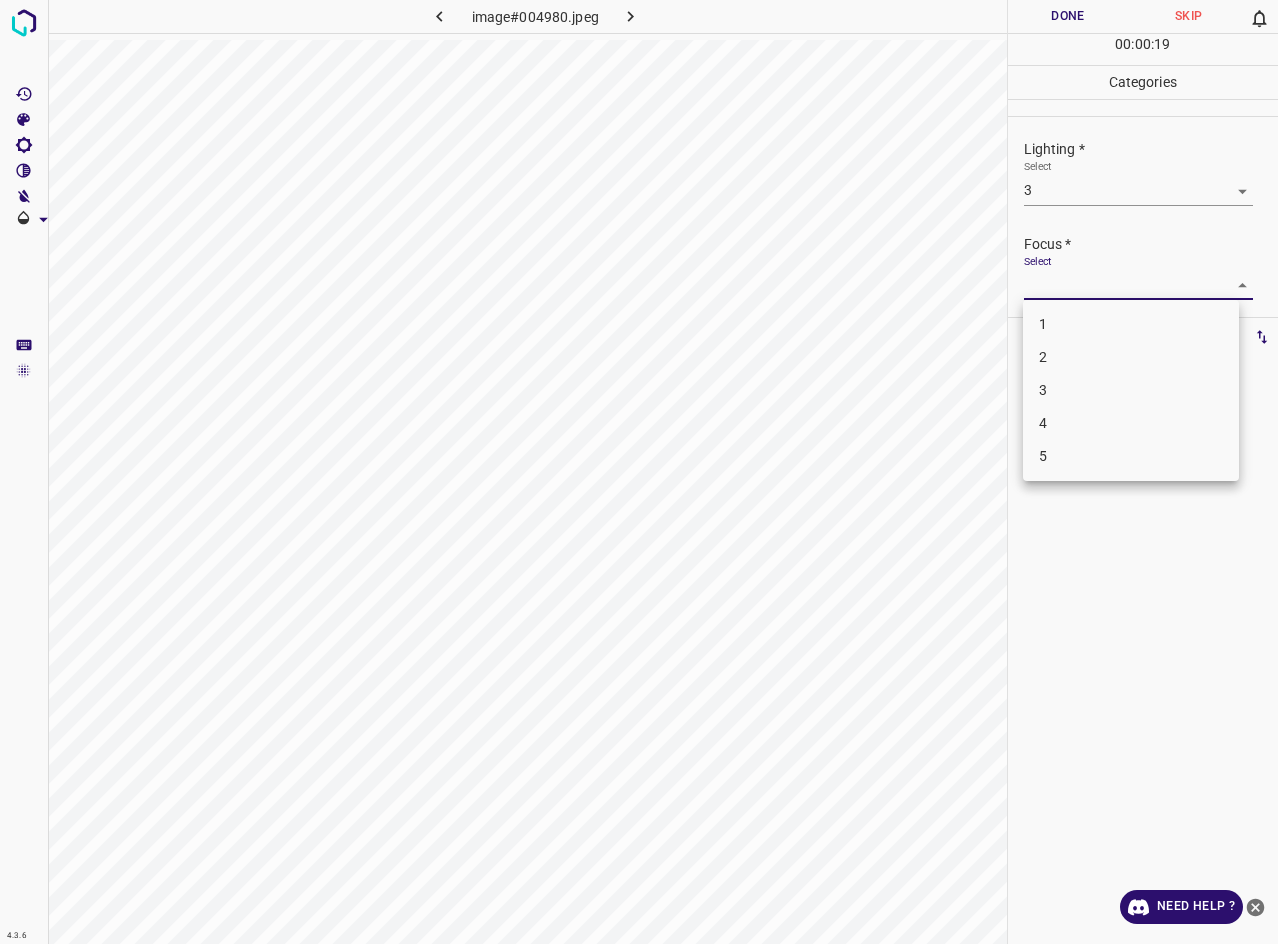 click on "3" at bounding box center [1131, 390] 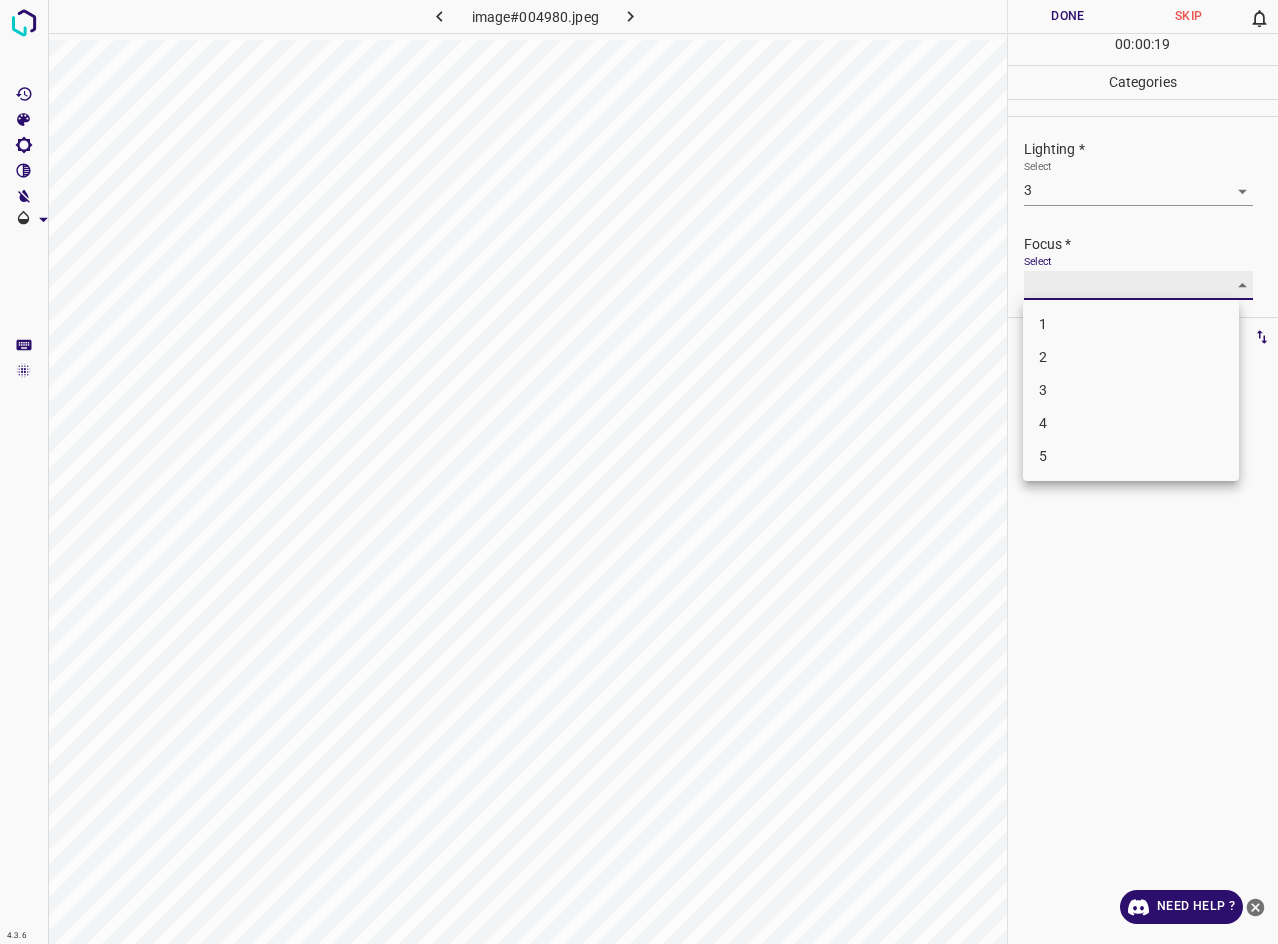 type on "3" 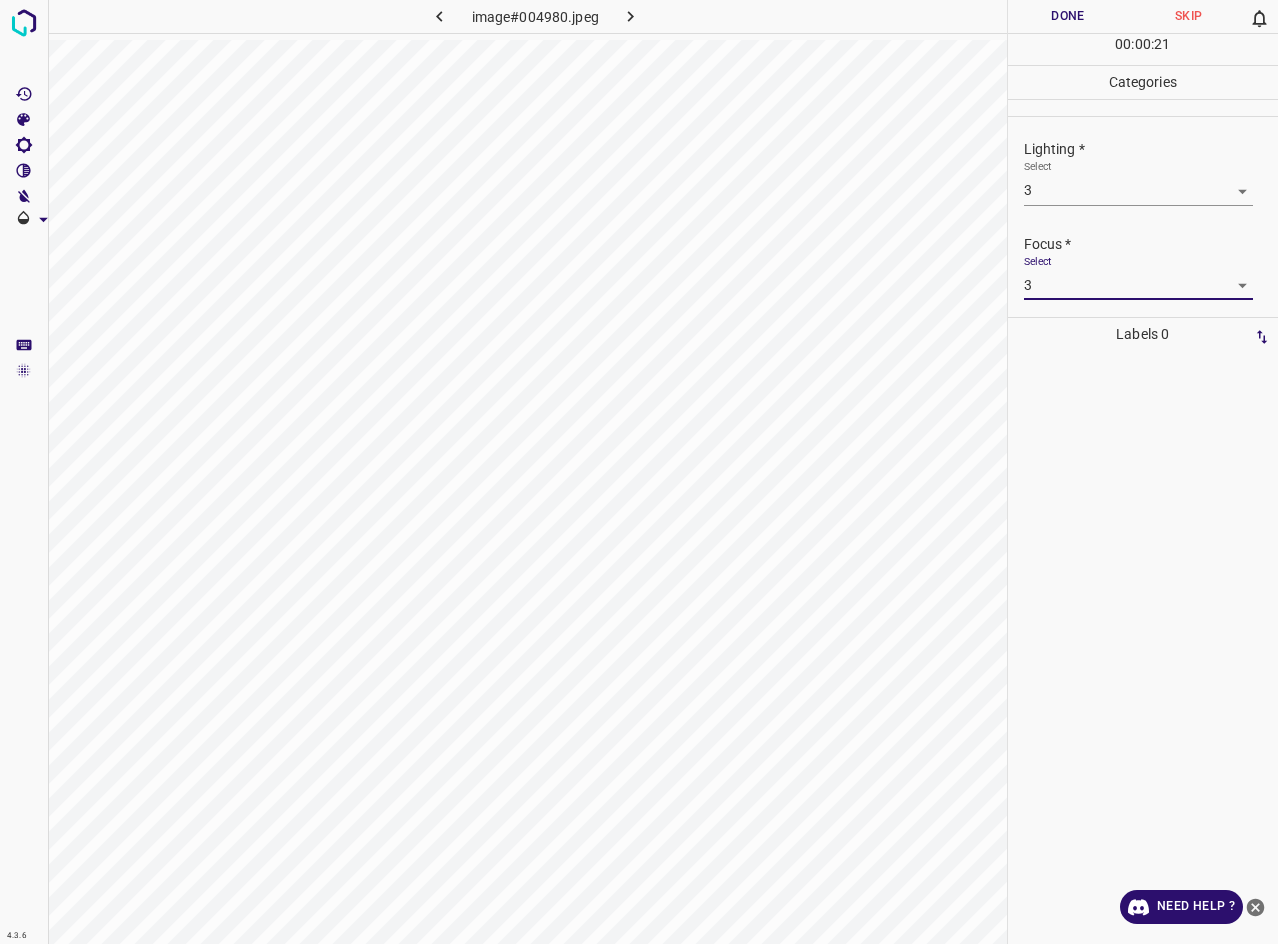 click on "4.3.6  image#004980.jpeg Done Skip 0 00   : 00   : 21   Categories Lighting *  Select 3 3 Focus *  Select 3 3 Overall *  Select ​ Labels   0 Categories 1 Lighting 2 Focus 3 Overall Tools Space Change between modes (Draw & Edit) I Auto labeling R Restore zoom M Zoom in N Zoom out Delete Delete selecte label Filters Z Restore filters X Saturation filter C Brightness filter V Contrast filter B Gray scale filter General O Download Need Help ? - Text - Hide - Delete" at bounding box center (639, 472) 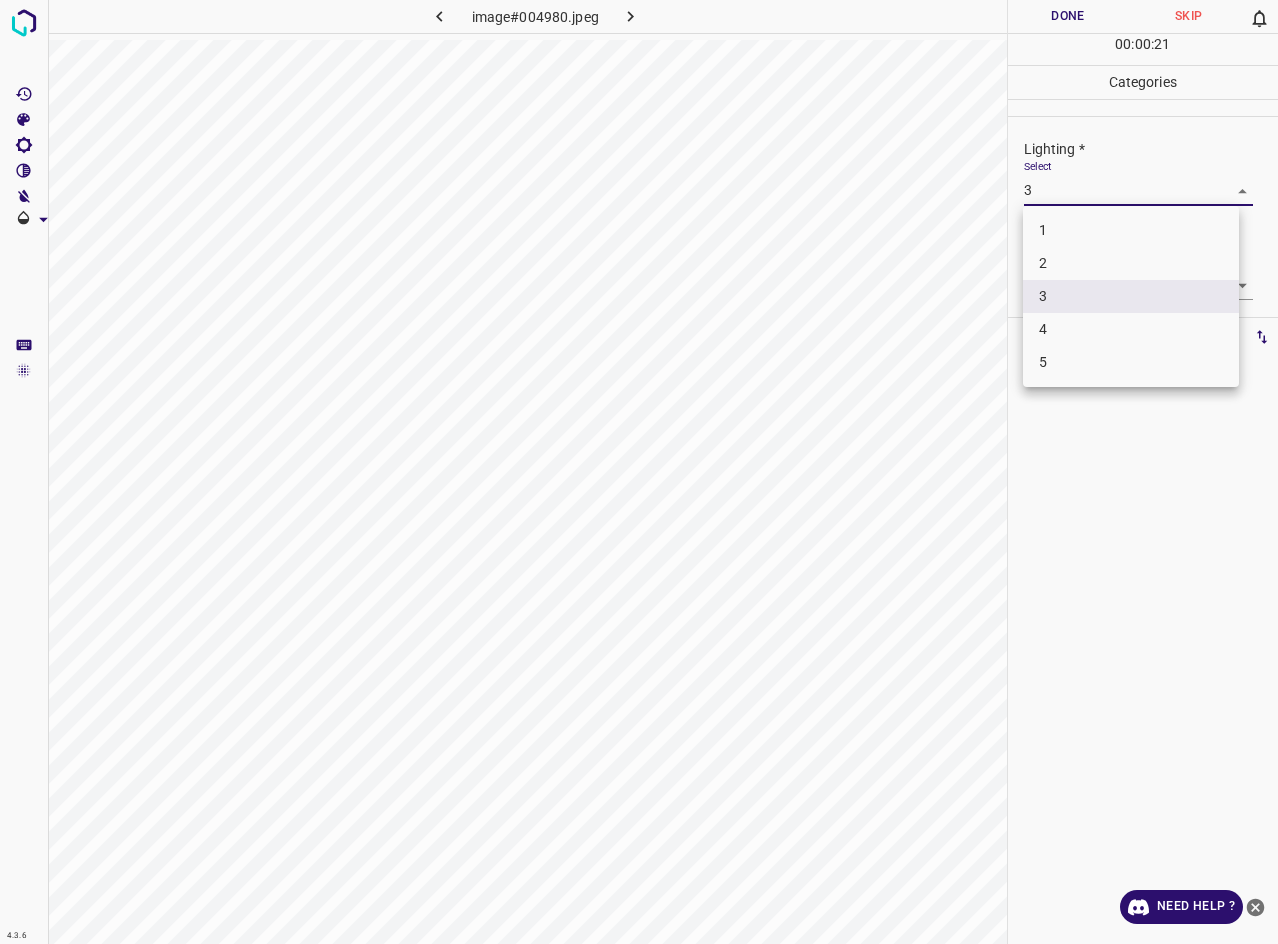 click on "4" at bounding box center (1131, 329) 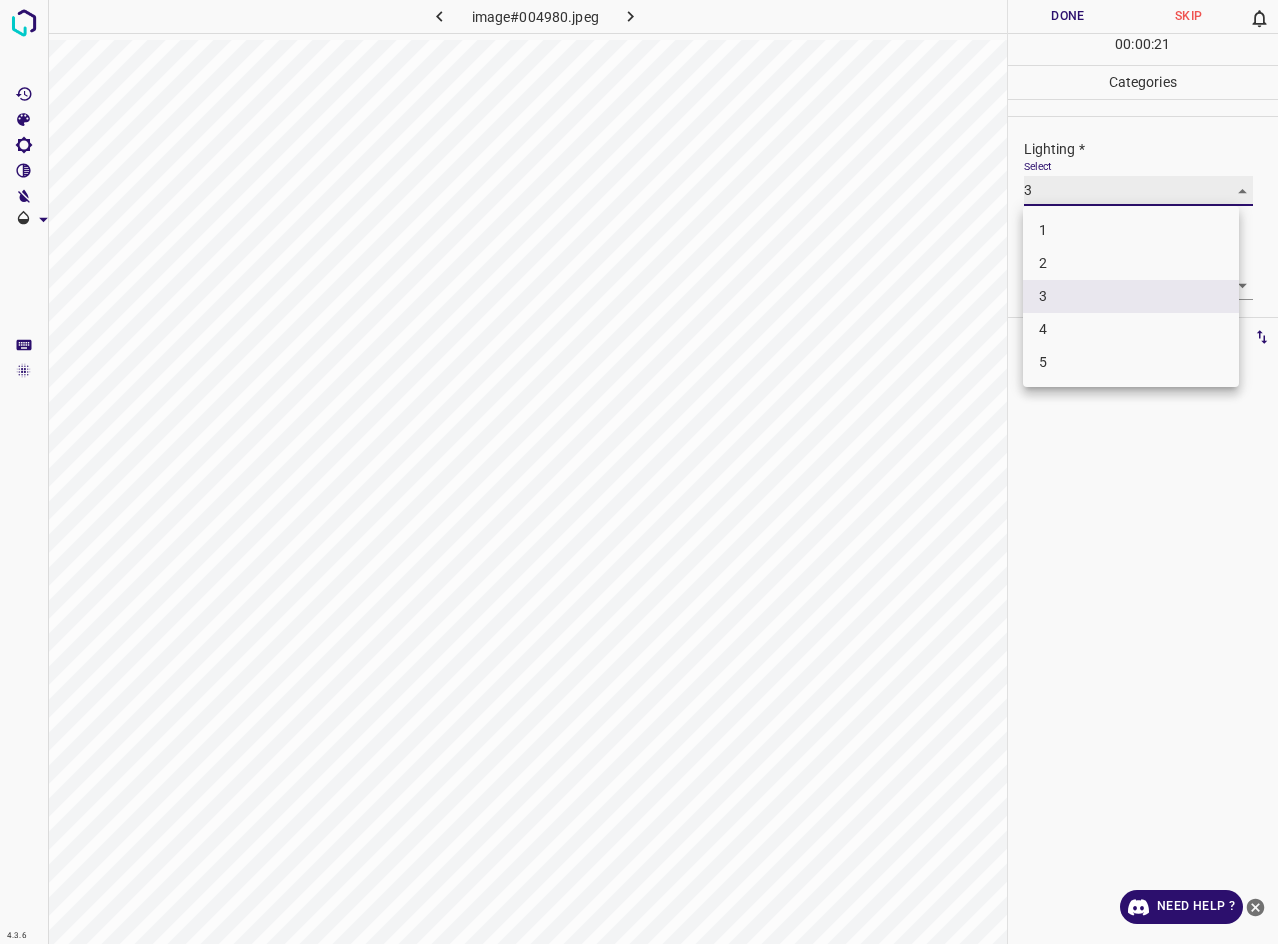 type on "4" 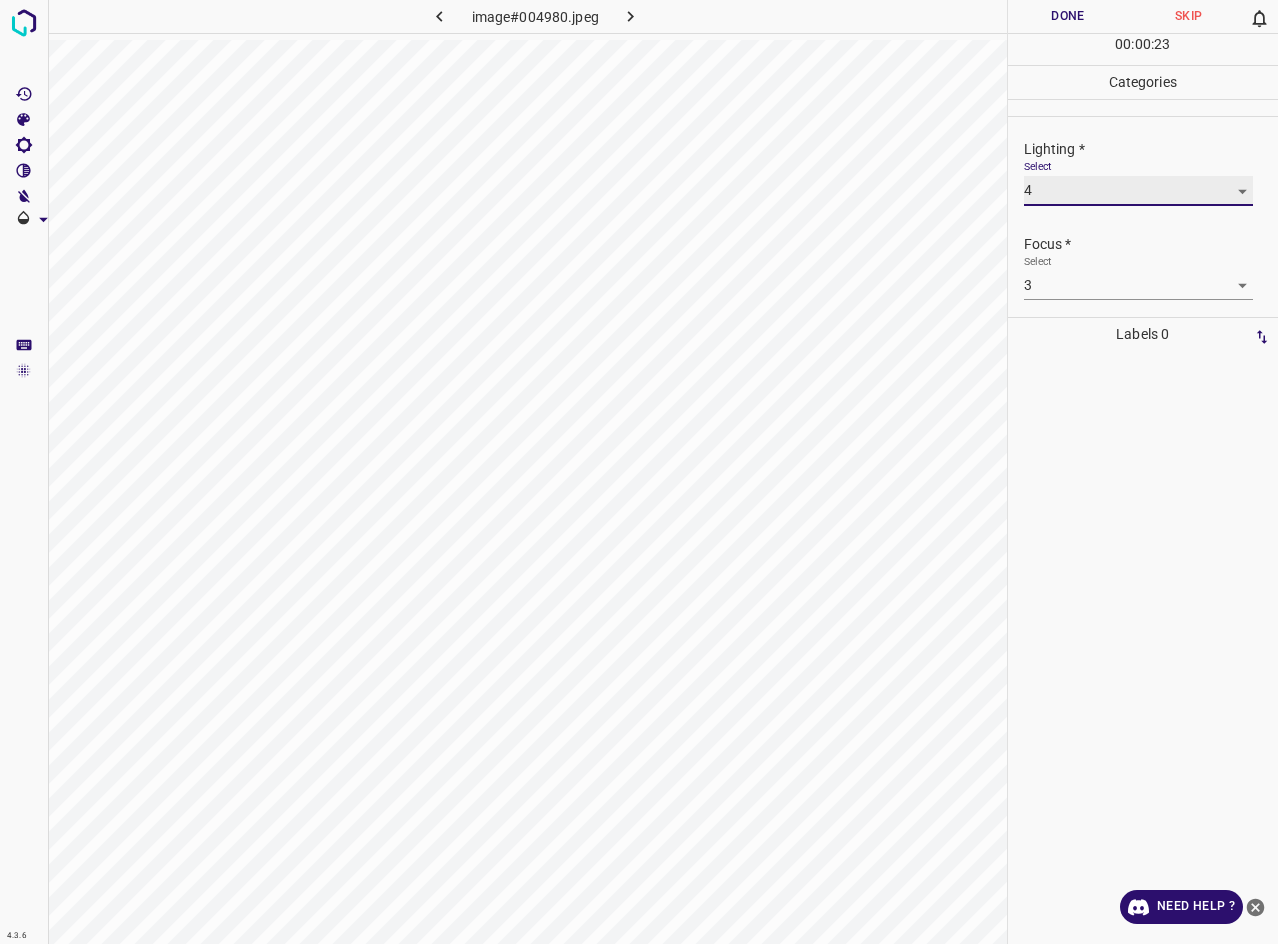 scroll, scrollTop: 98, scrollLeft: 0, axis: vertical 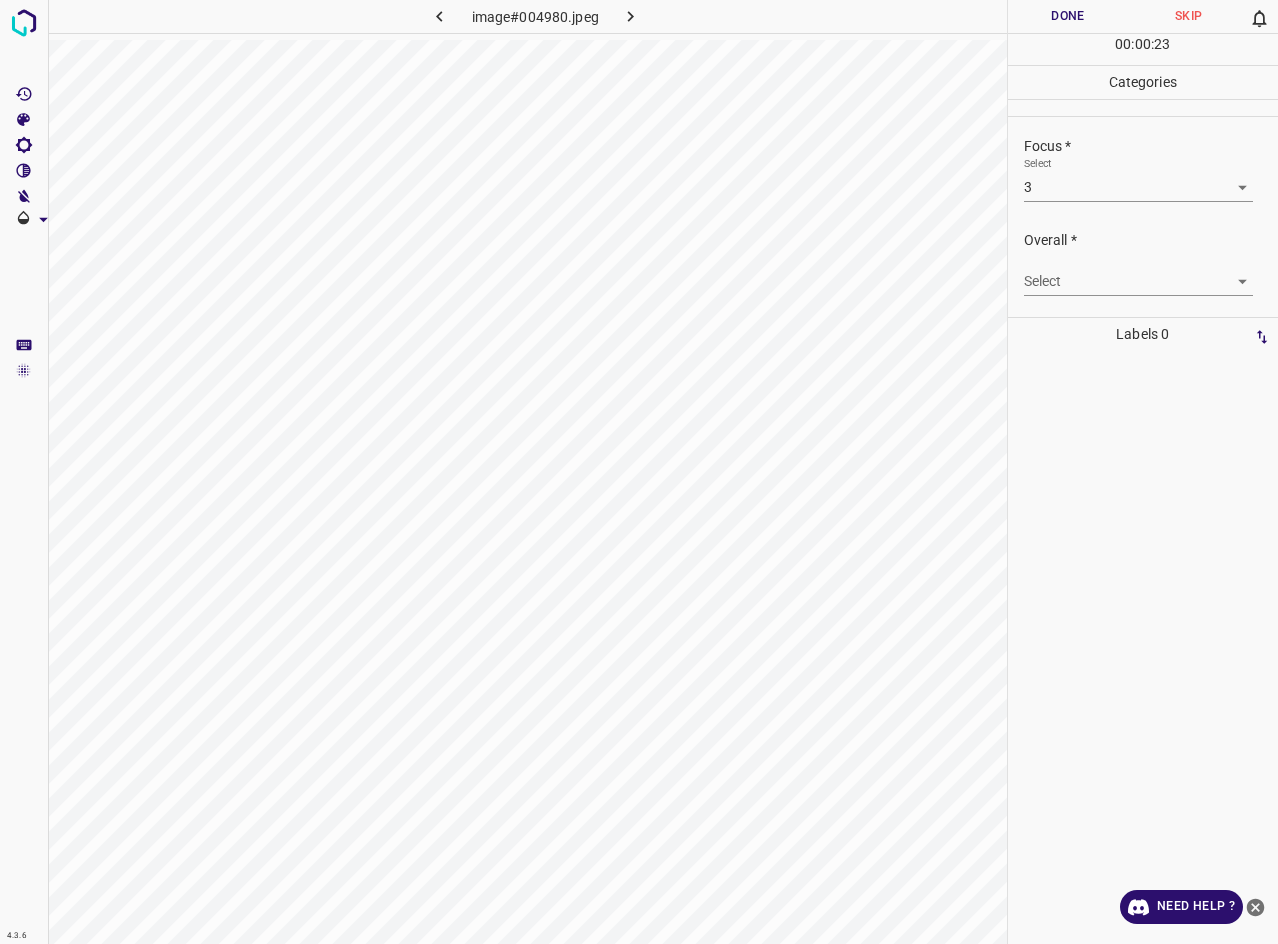 click on "Select ​" at bounding box center [1138, 273] 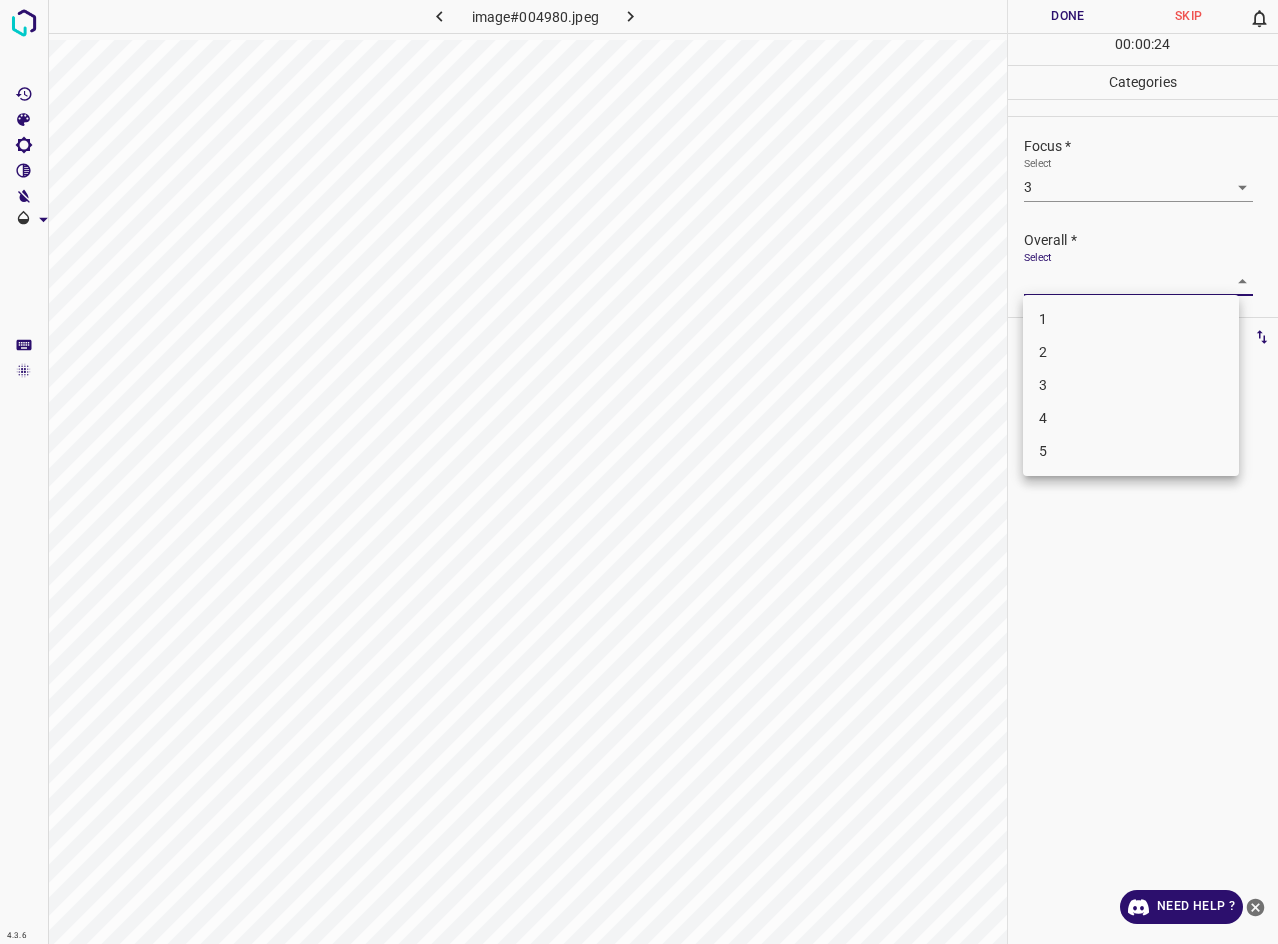 click on "3" at bounding box center (1131, 385) 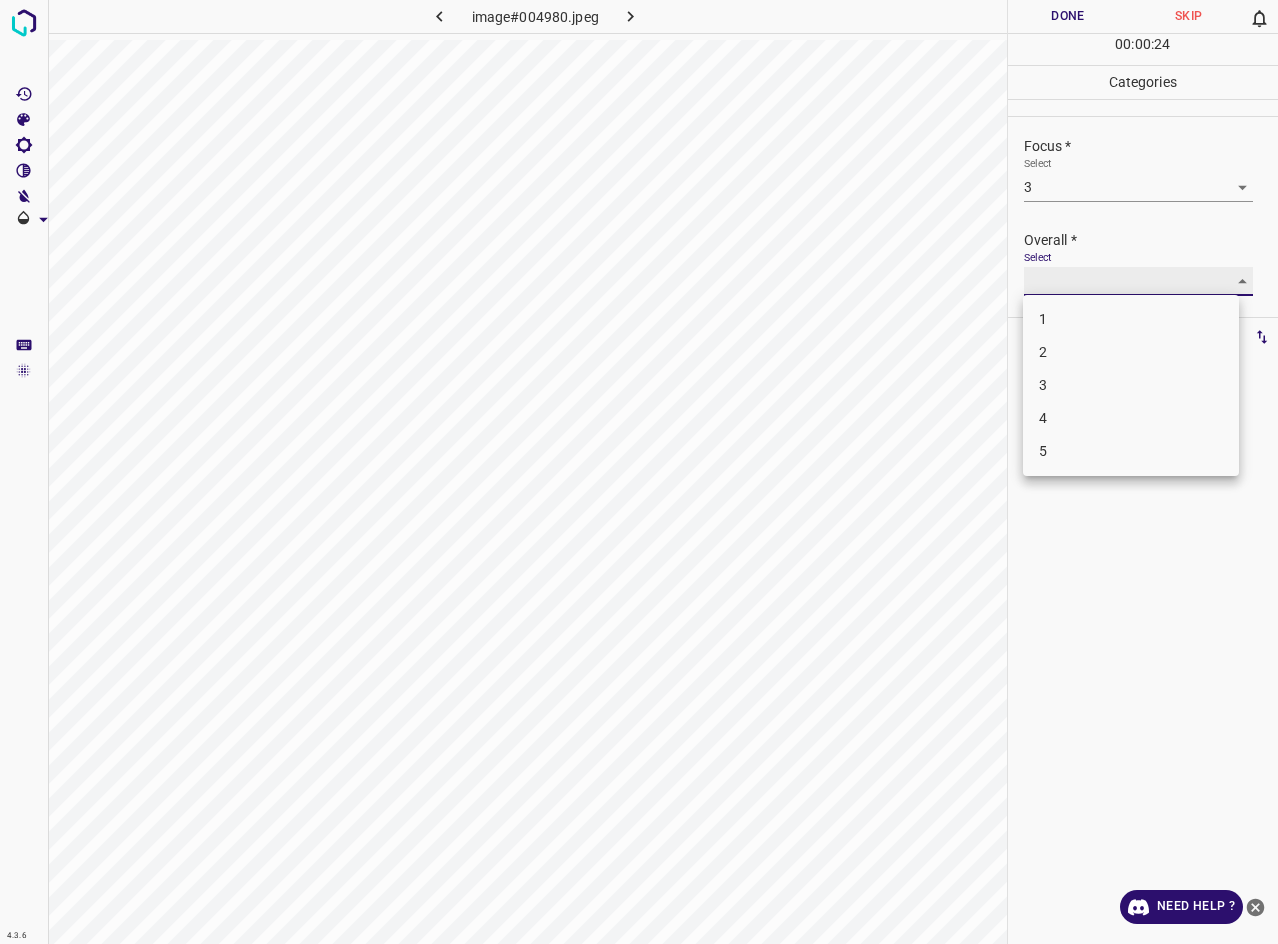 type on "3" 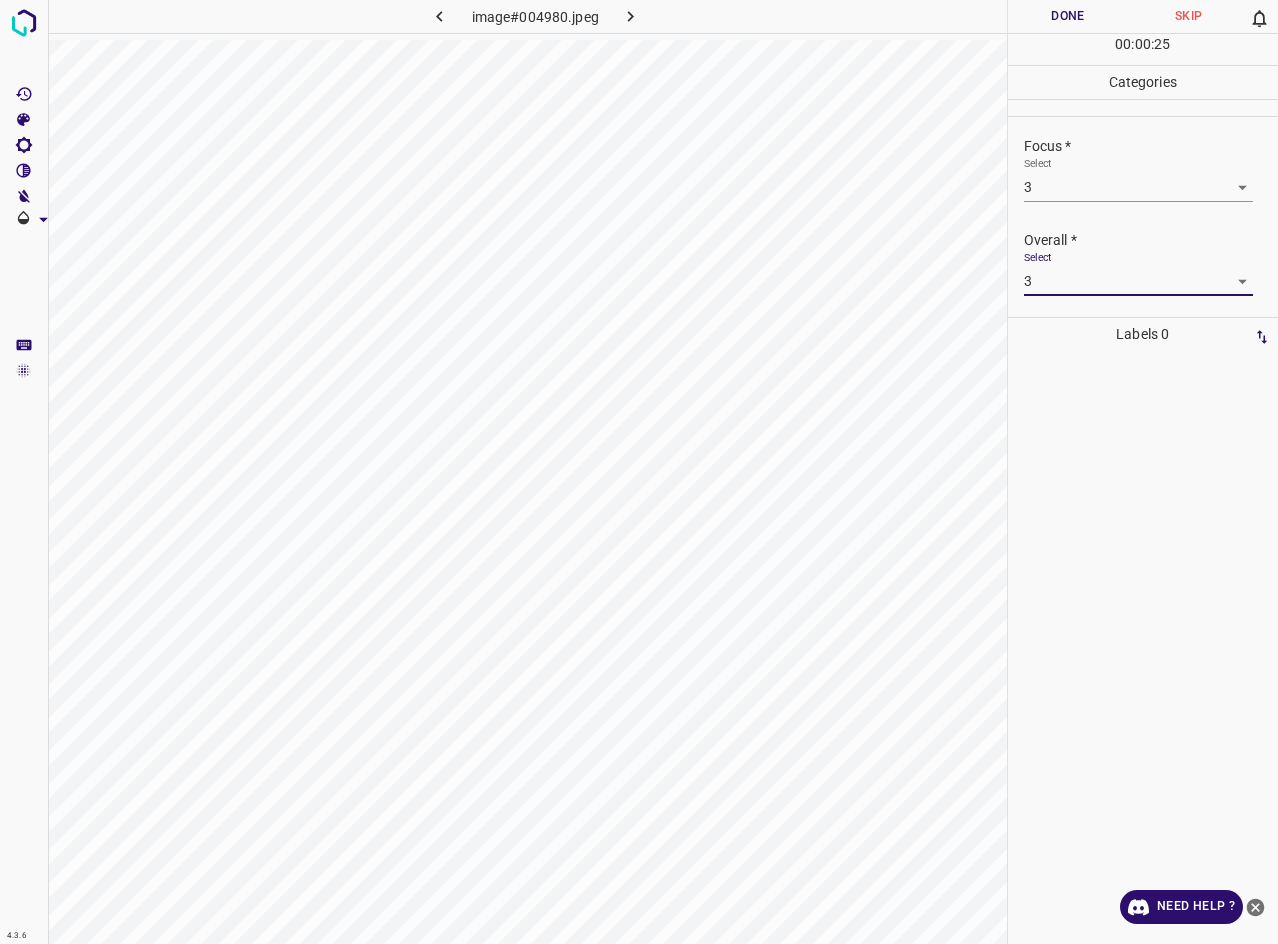 click on "Done" at bounding box center (1068, 16) 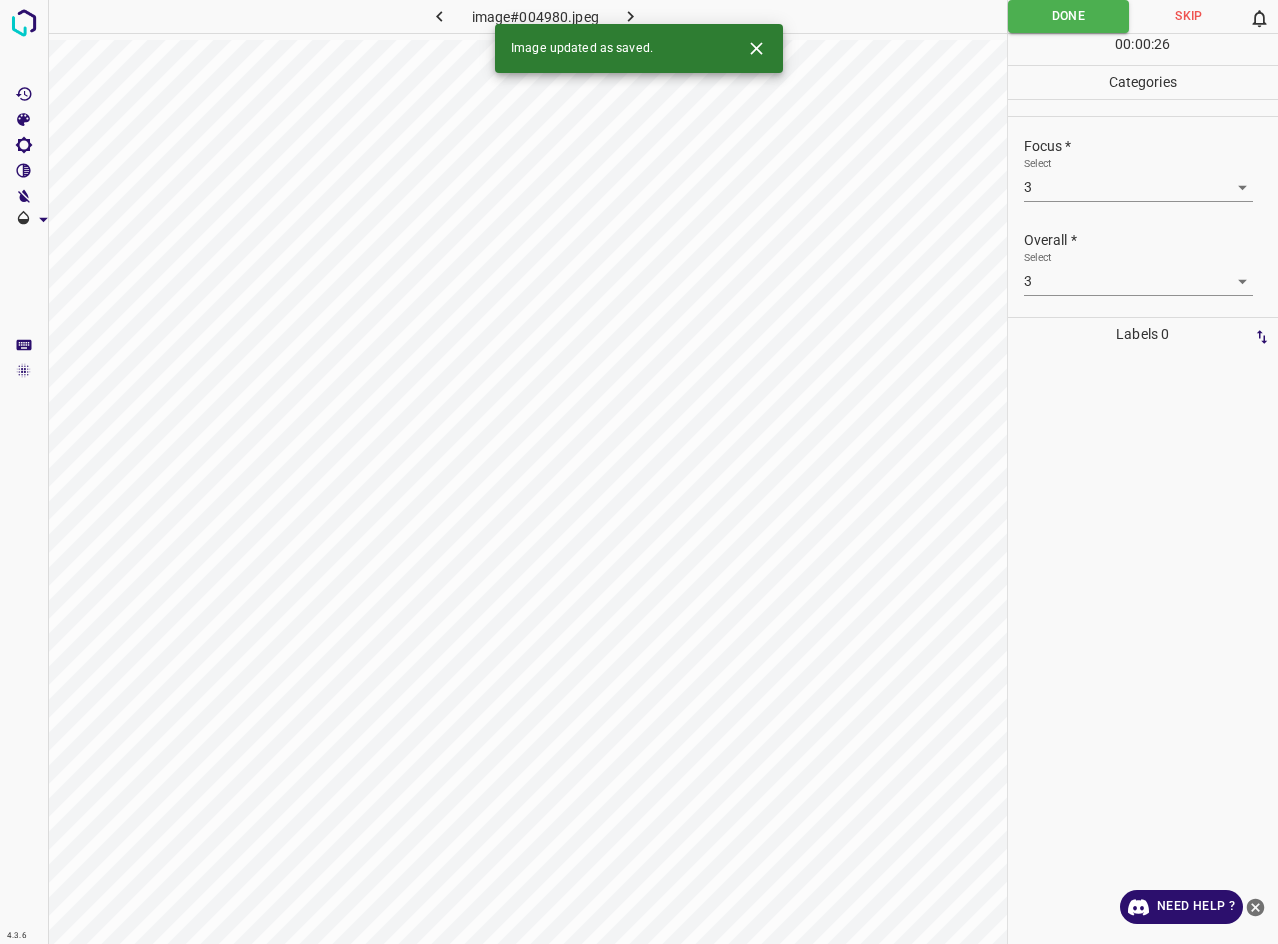 click 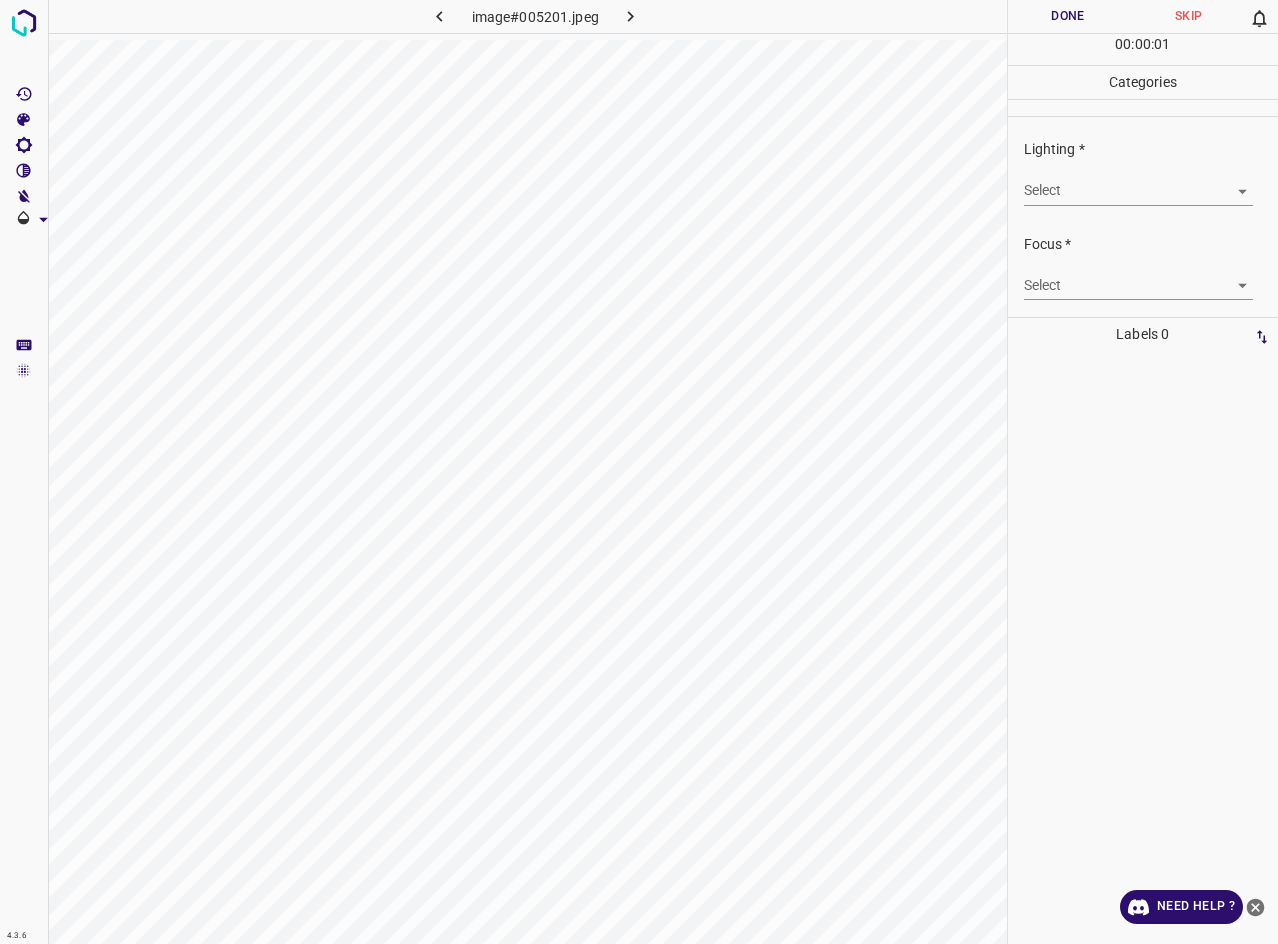 click on "4.3.6  image#005201.jpeg Done Skip 0 00   : 00   : 01   Categories Lighting *  Select ​ Focus *  Select ​ Overall *  Select ​ Labels   0 Categories 1 Lighting 2 Focus 3 Overall Tools Space Change between modes (Draw & Edit) I Auto labeling R Restore zoom M Zoom in N Zoom out Delete Delete selecte label Filters Z Restore filters X Saturation filter C Brightness filter V Contrast filter B Gray scale filter General O Download Need Help ? - Text - Hide - Delete" at bounding box center (639, 472) 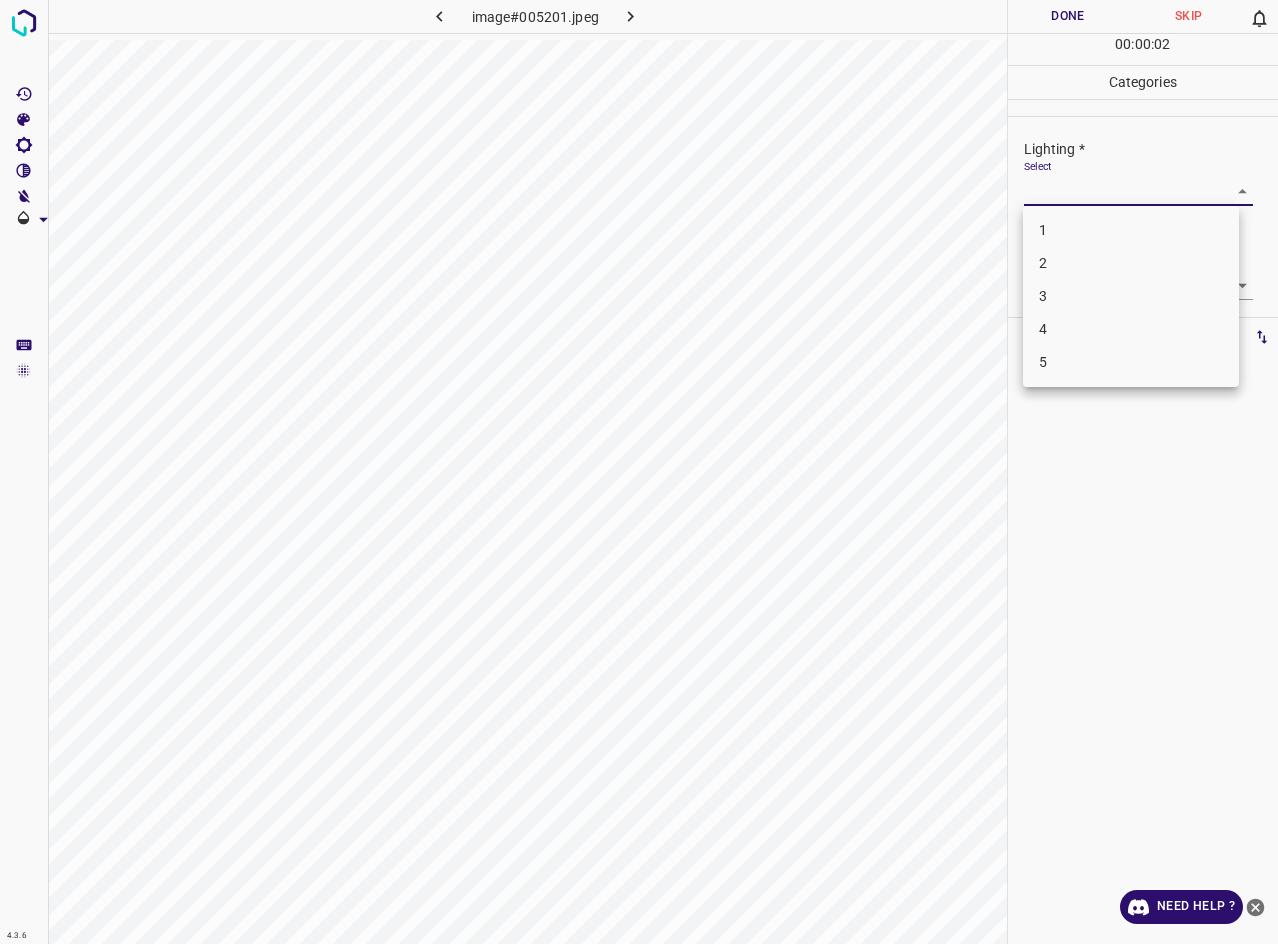 click on "3" at bounding box center [1131, 296] 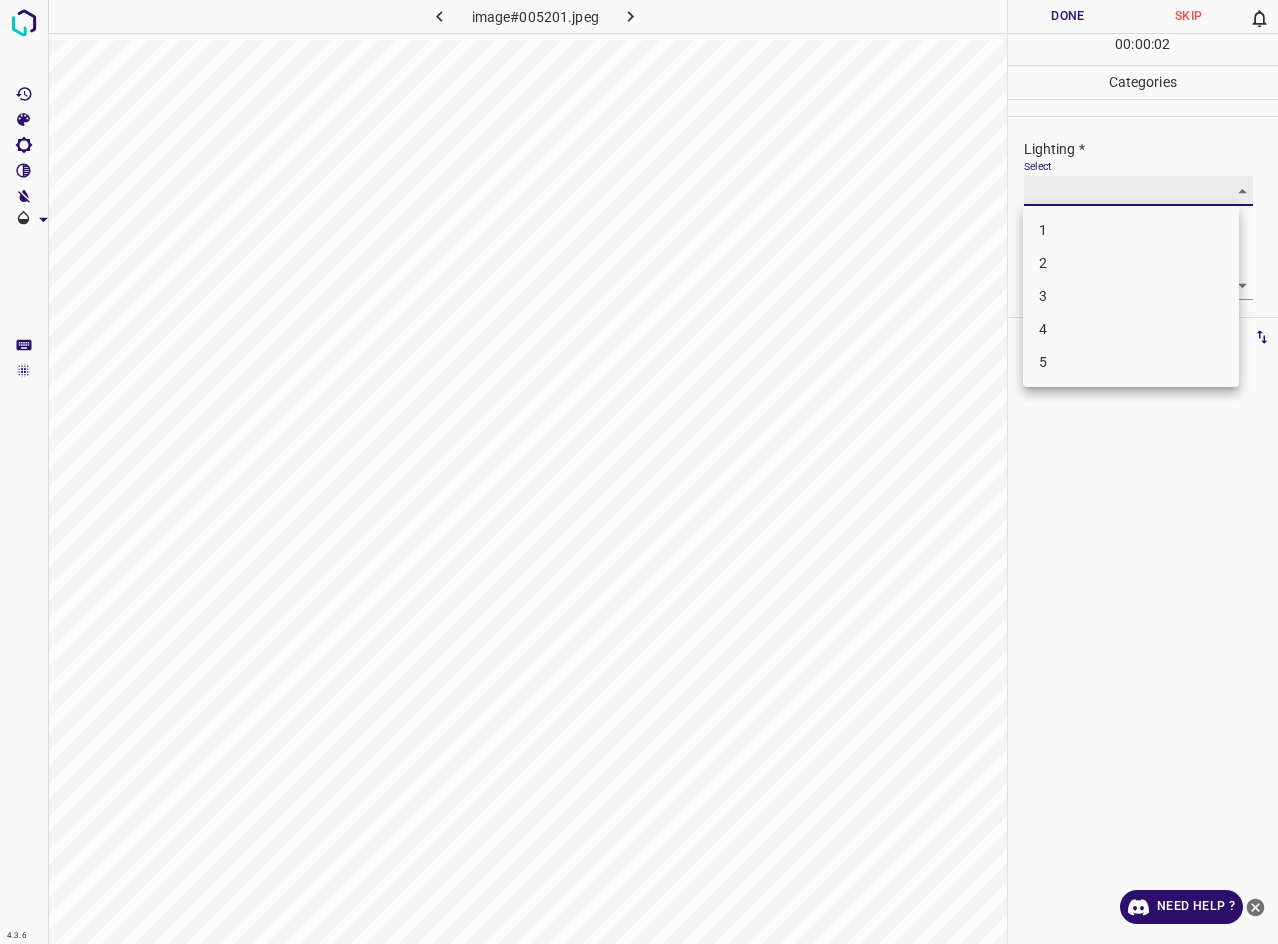 type on "3" 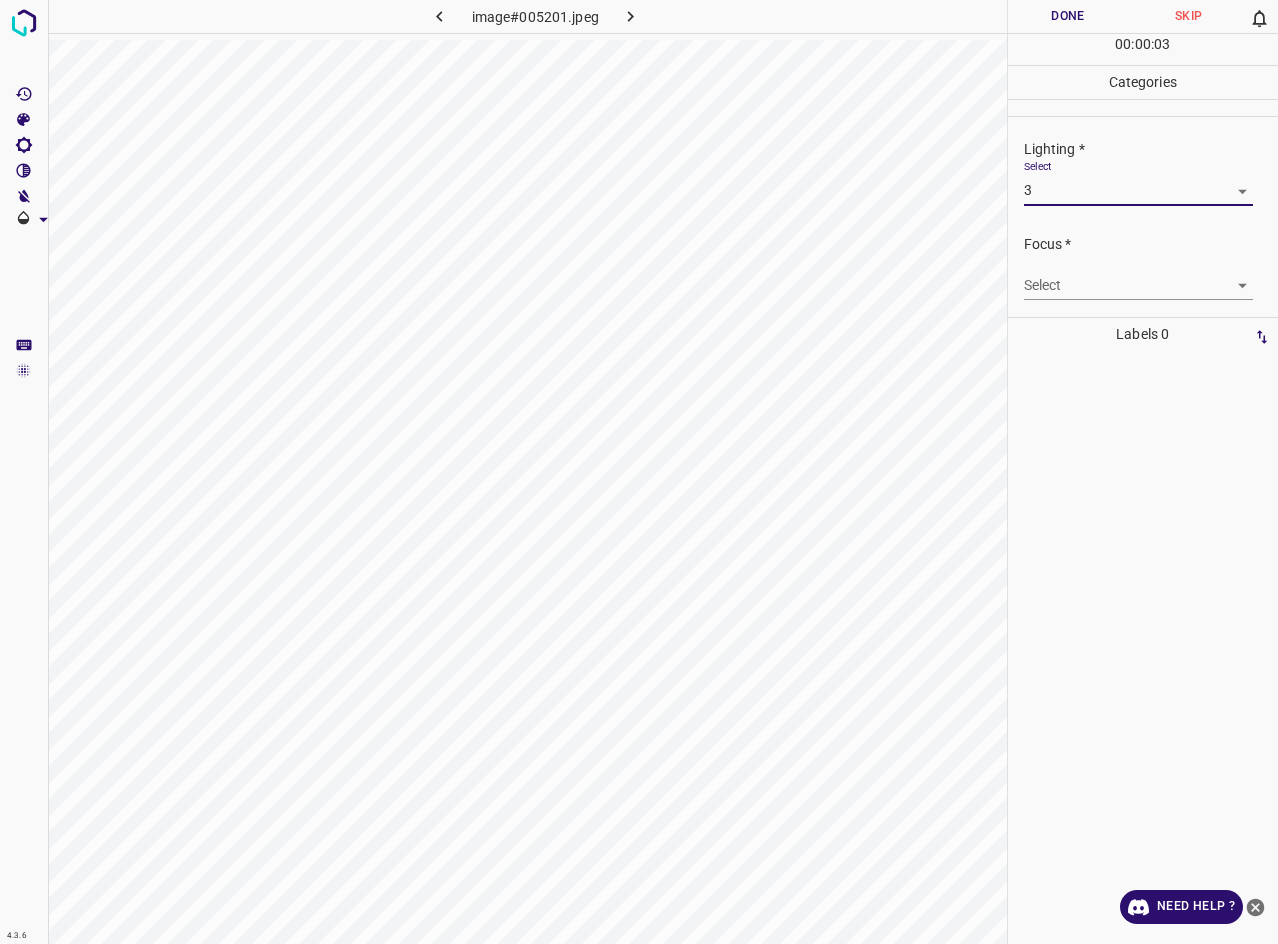 click on "4.3.6  image#005201.jpeg Done Skip 0 00   : 00   : 03   Categories Lighting *  Select 3 3 Focus *  Select ​ Overall *  Select ​ Labels   0 Categories 1 Lighting 2 Focus 3 Overall Tools Space Change between modes (Draw & Edit) I Auto labeling R Restore zoom M Zoom in N Zoom out Delete Delete selecte label Filters Z Restore filters X Saturation filter C Brightness filter V Contrast filter B Gray scale filter General O Download Need Help ? - Text - Hide - Delete" at bounding box center (639, 472) 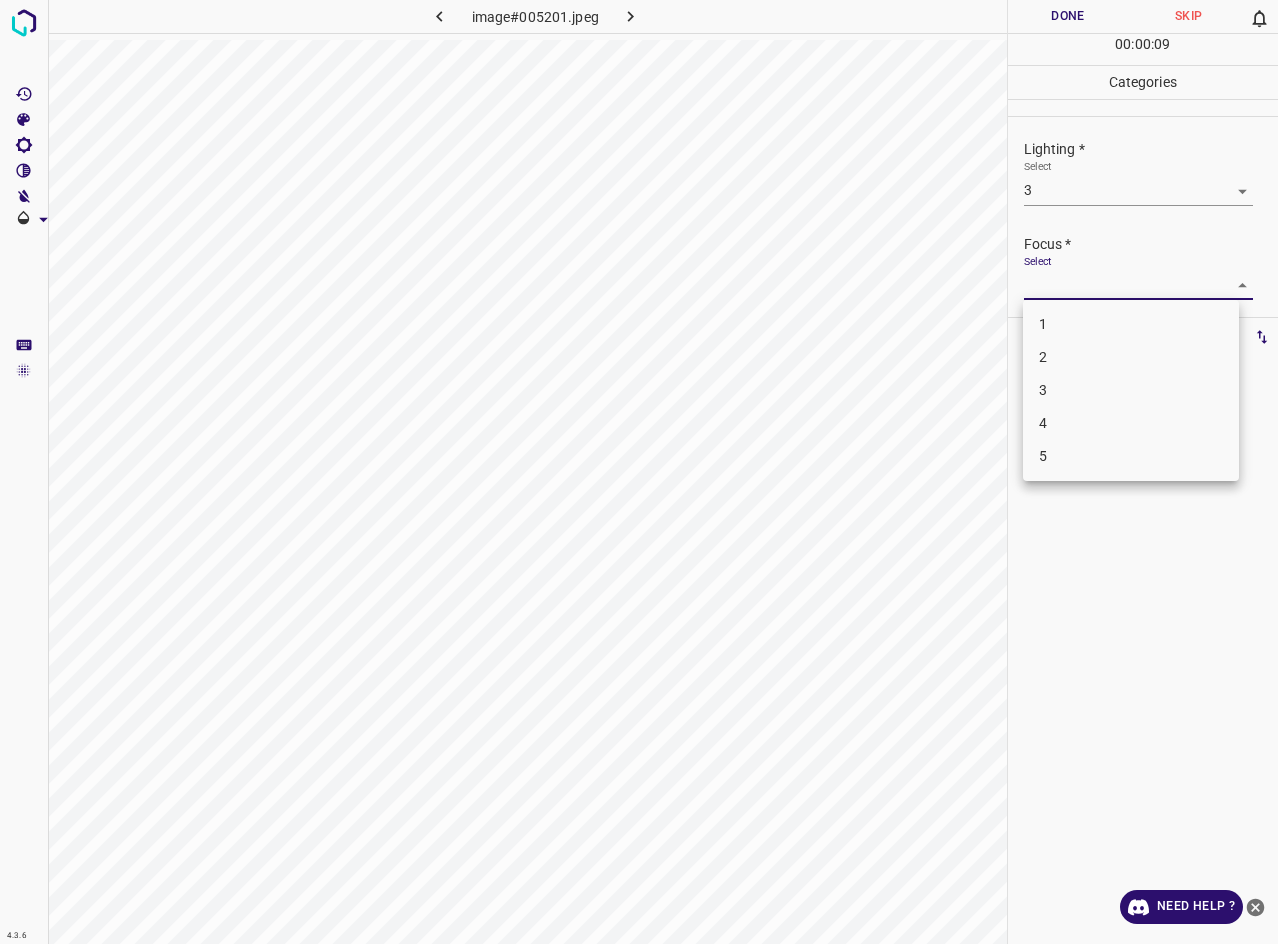 click on "3" at bounding box center [1131, 390] 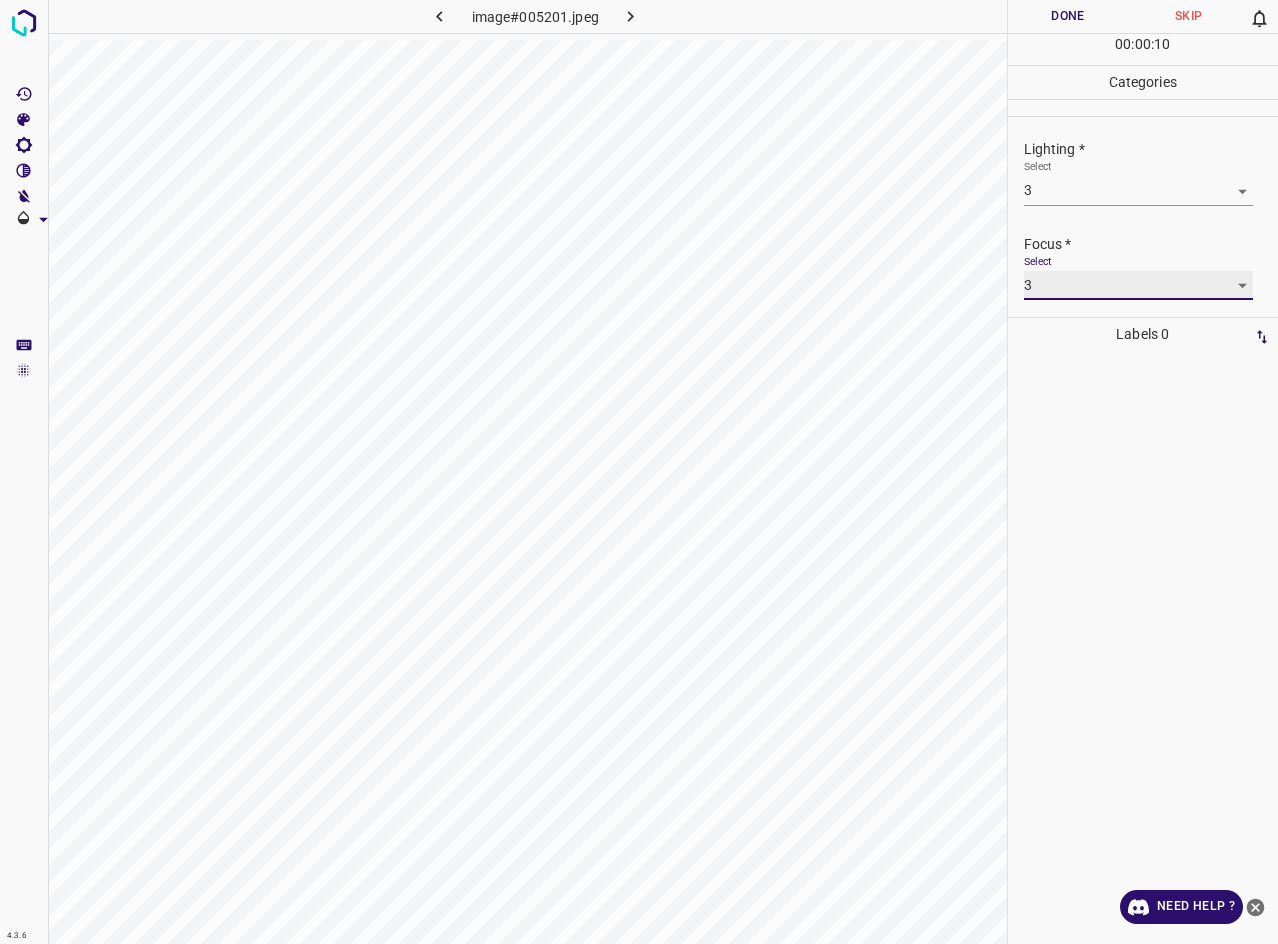scroll, scrollTop: 98, scrollLeft: 0, axis: vertical 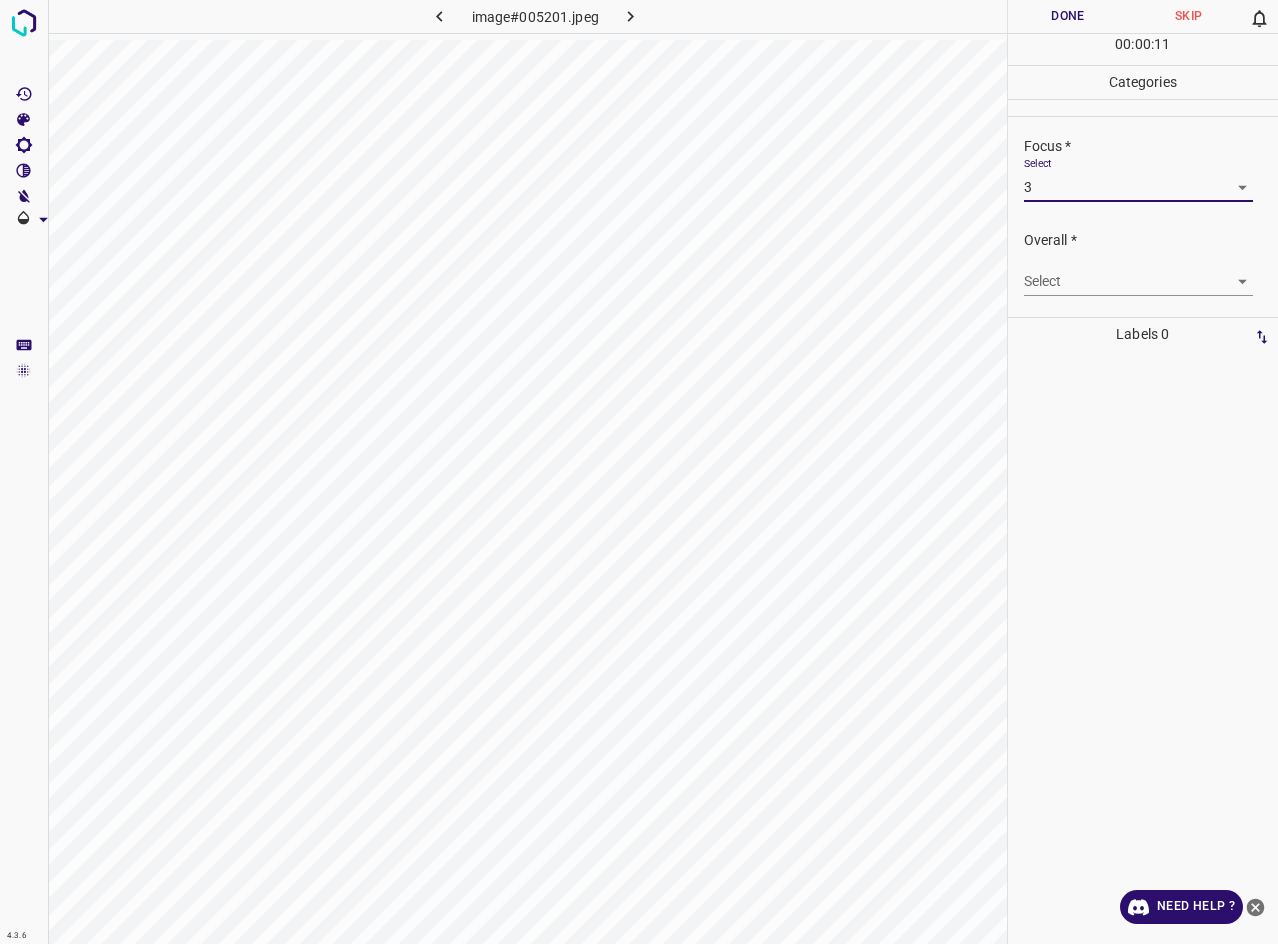 click on "4.3.6  image#005201.jpeg Done Skip 0 00   : 00   : 11   Categories Lighting *  Select 3 3 Focus *  Select 3 3 Overall *  Select ​ Labels   0 Categories 1 Lighting 2 Focus 3 Overall Tools Space Change between modes (Draw & Edit) I Auto labeling R Restore zoom M Zoom in N Zoom out Delete Delete selecte label Filters Z Restore filters X Saturation filter C Brightness filter V Contrast filter B Gray scale filter General O Download Need Help ? - Text - Hide - Delete" at bounding box center (639, 472) 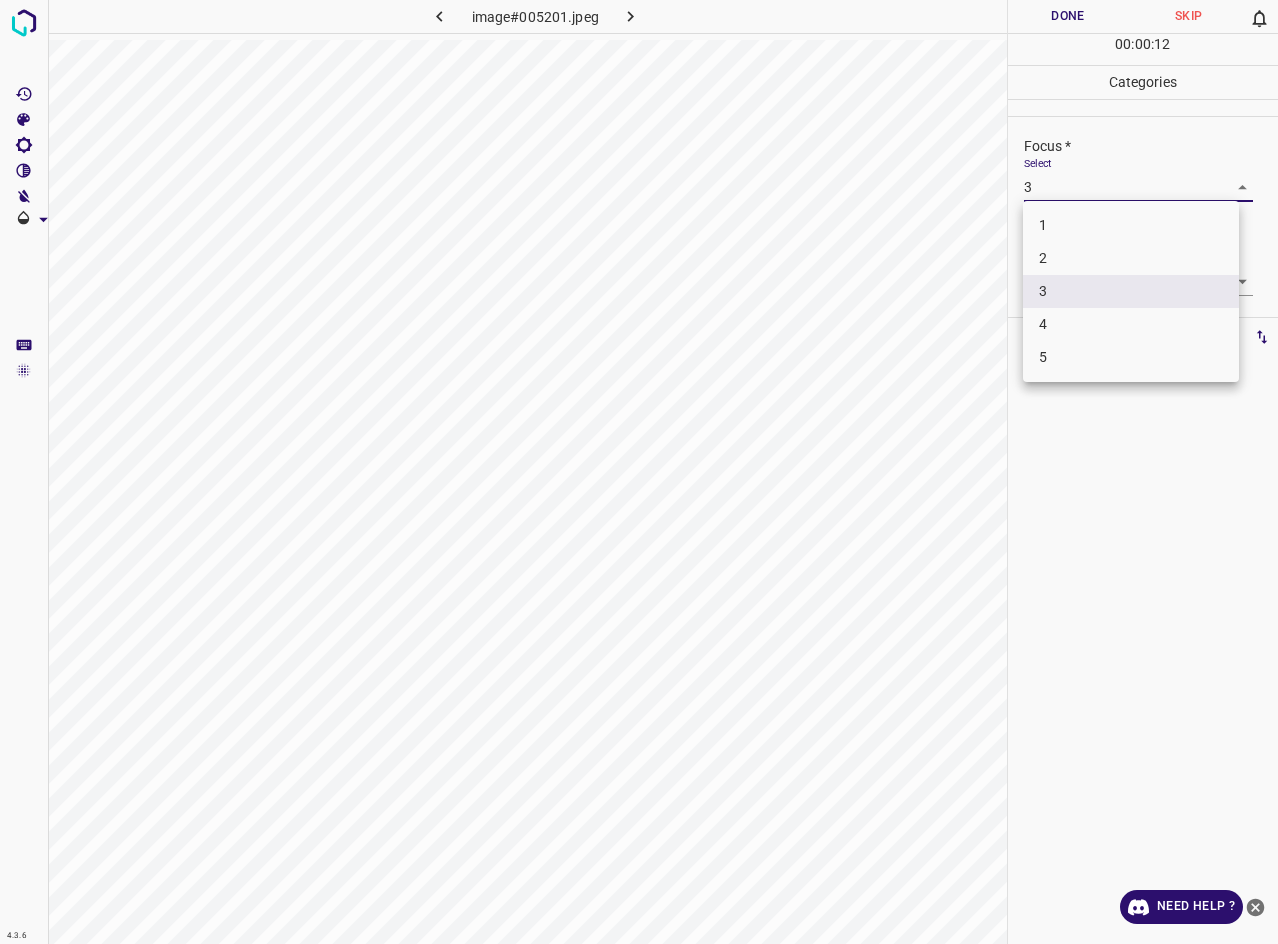 click on "4" at bounding box center [1131, 324] 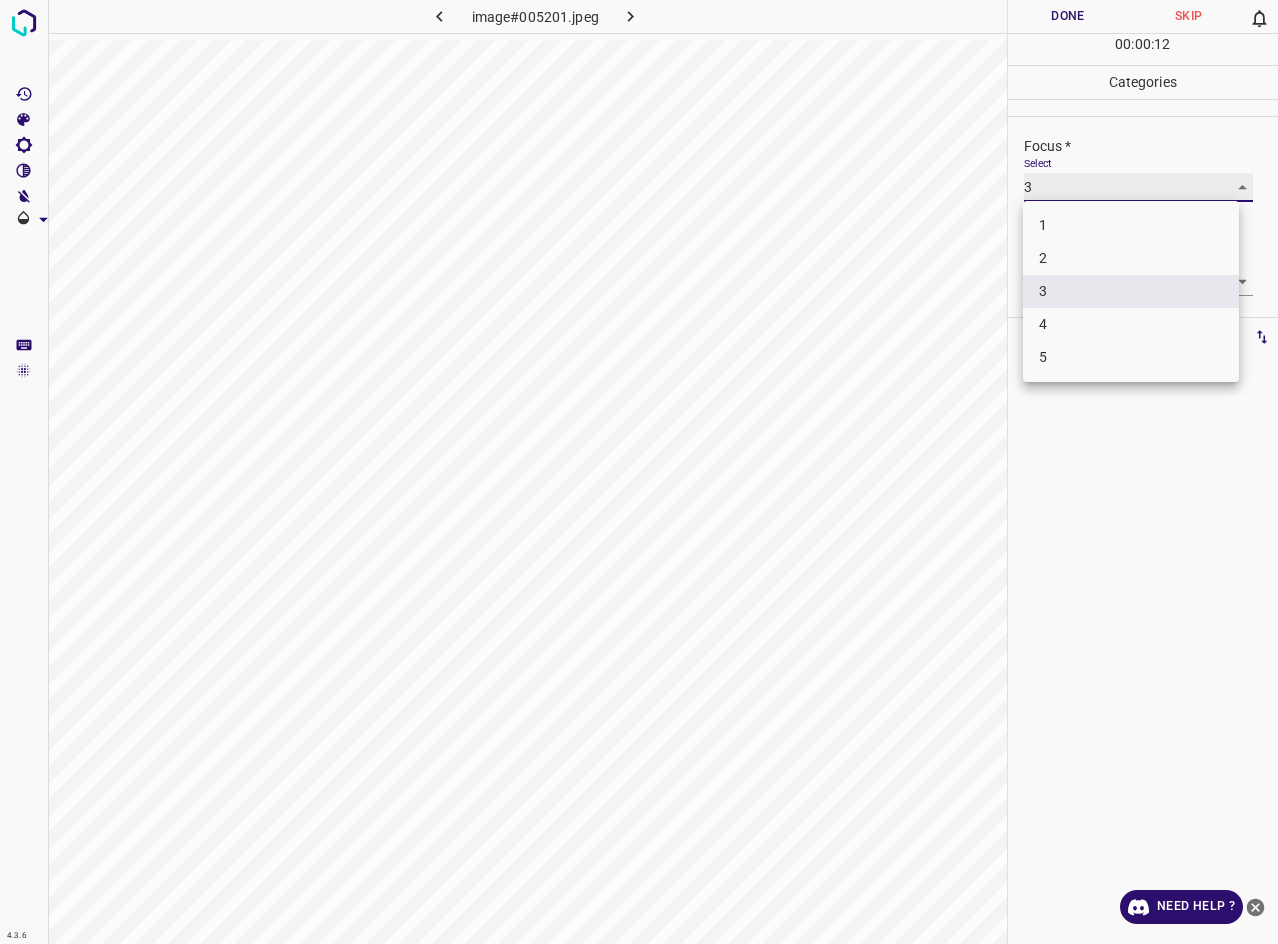 type on "4" 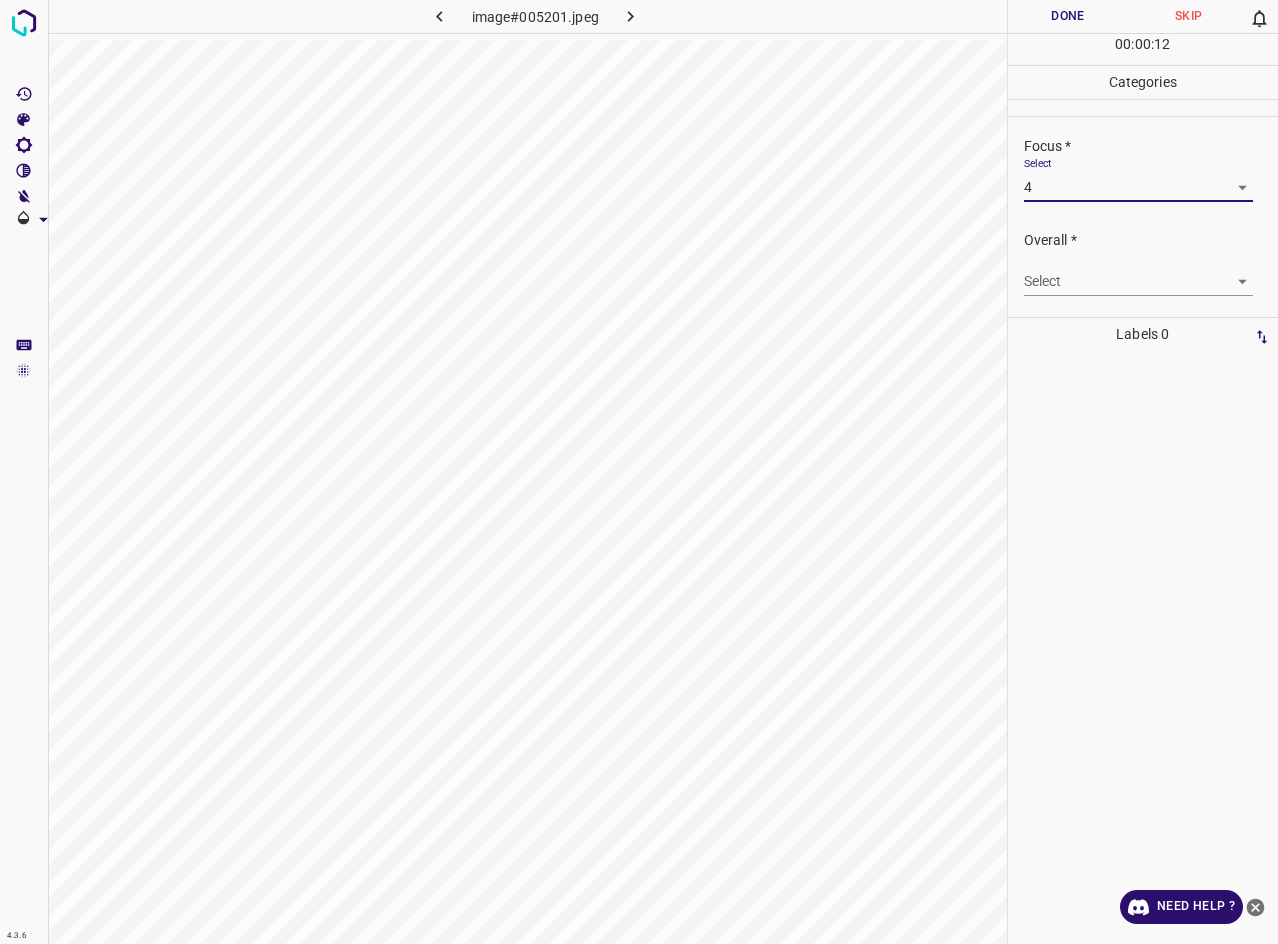 click on "4.3.6  image#005201.jpeg Done Skip 0 00   : 00   : 12   Categories Lighting *  Select 3 3 Focus *  Select 4 4 Overall *  Select ​ Labels   0 Categories 1 Lighting 2 Focus 3 Overall Tools Space Change between modes (Draw & Edit) I Auto labeling R Restore zoom M Zoom in N Zoom out Delete Delete selecte label Filters Z Restore filters X Saturation filter C Brightness filter V Contrast filter B Gray scale filter General O Download Need Help ? - Text - Hide - Delete" at bounding box center (639, 472) 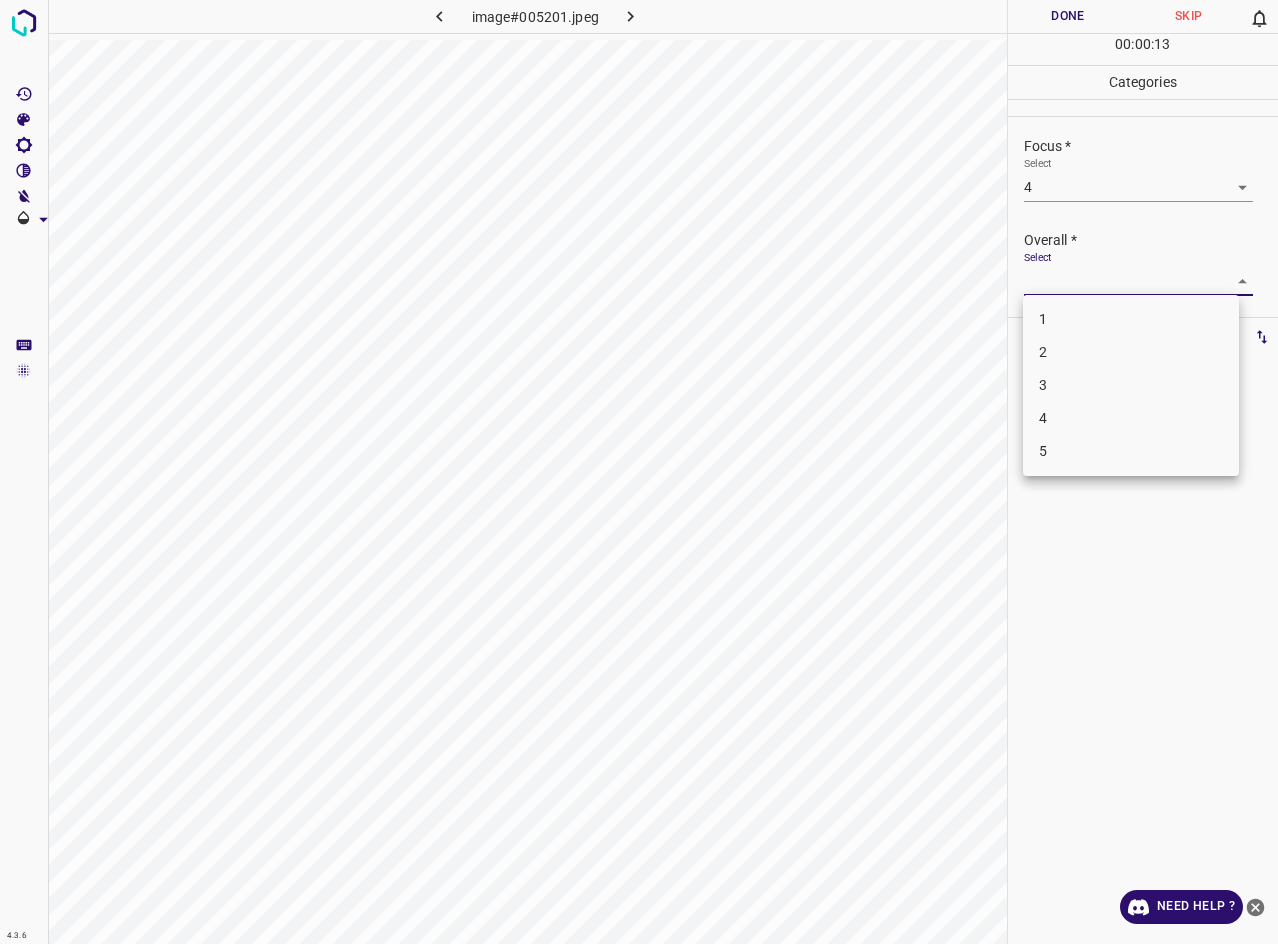click on "3" at bounding box center (1131, 385) 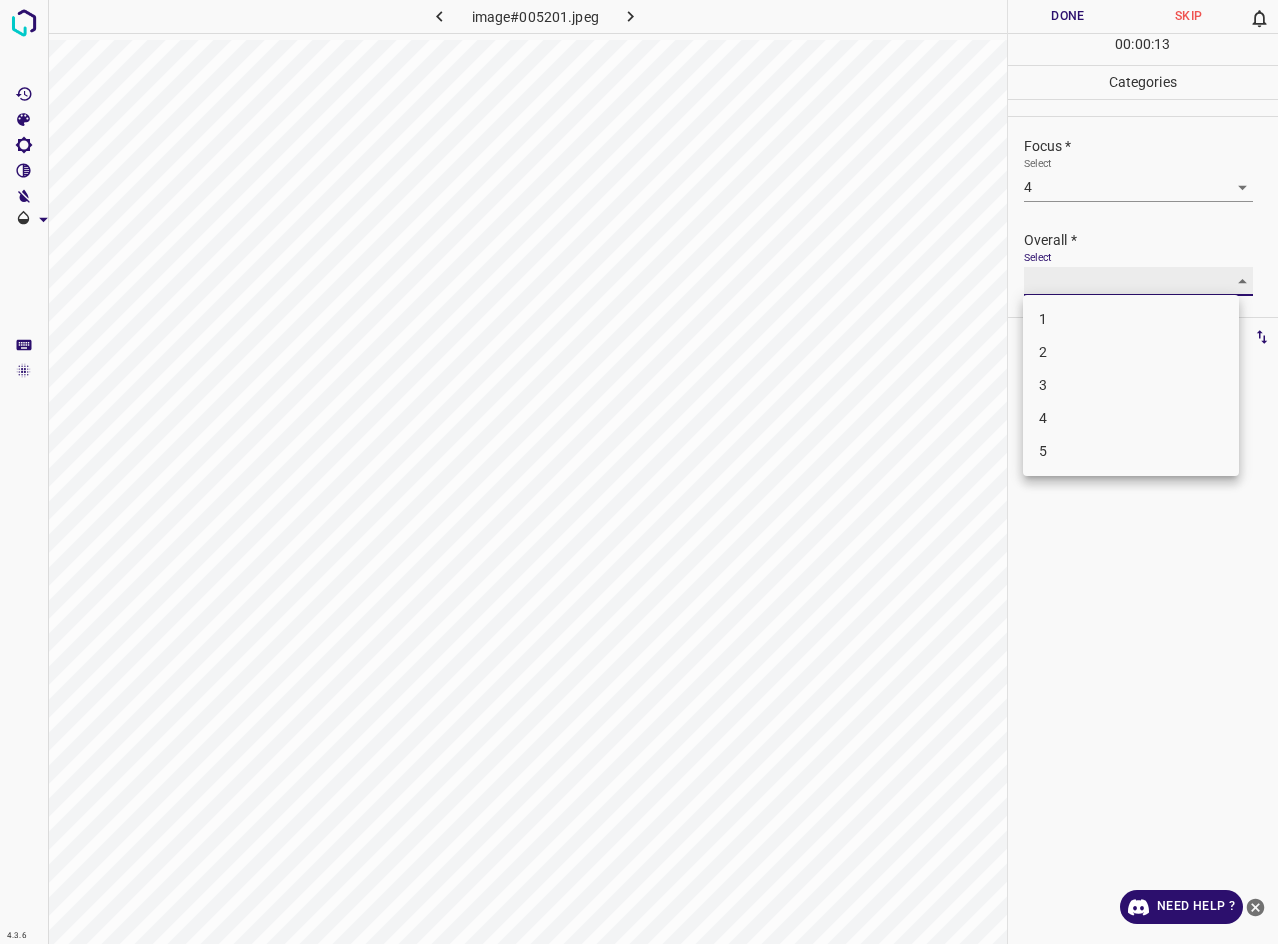 type on "3" 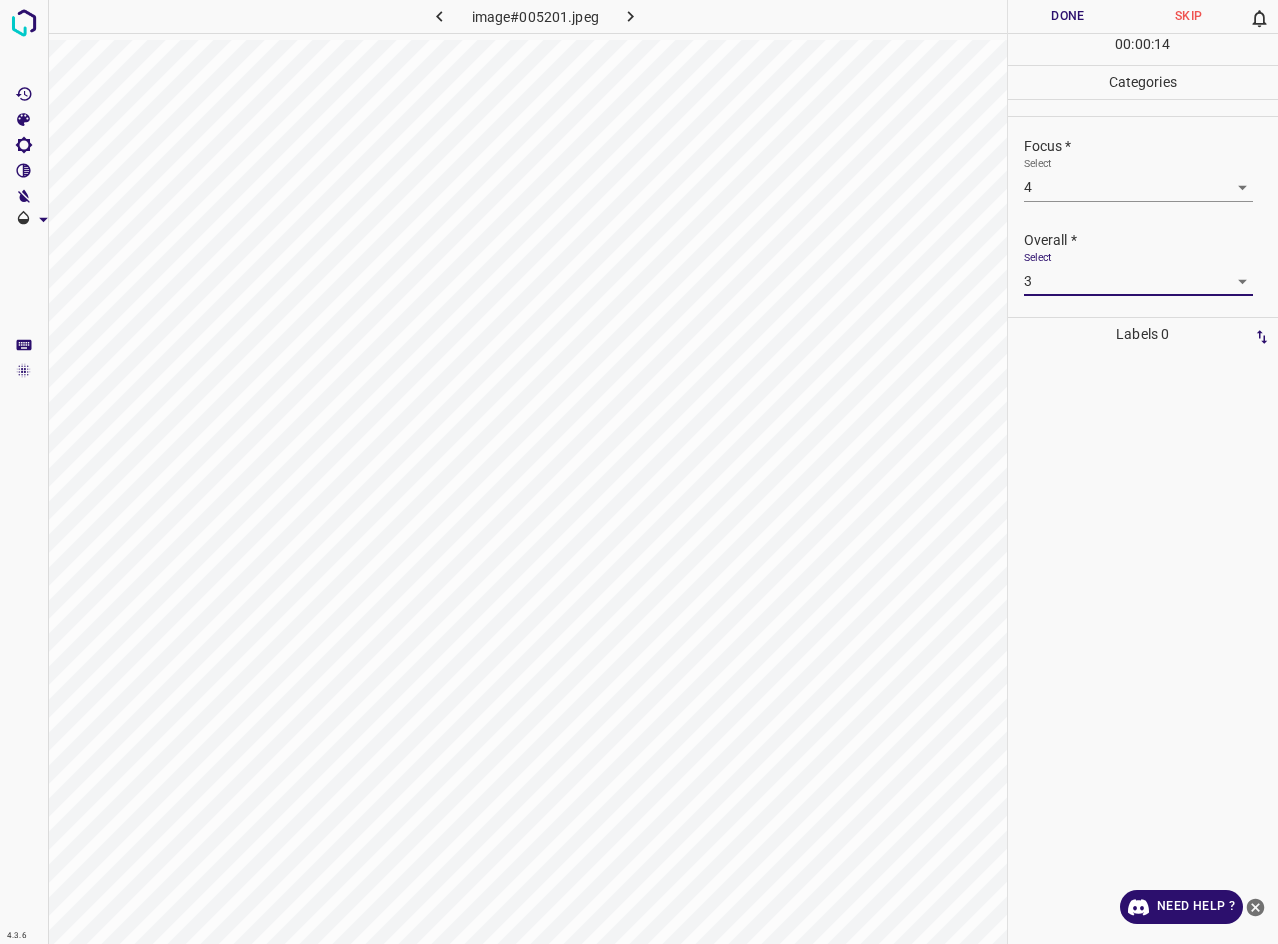 click on "00   : 00   : 14" at bounding box center (1143, 49) 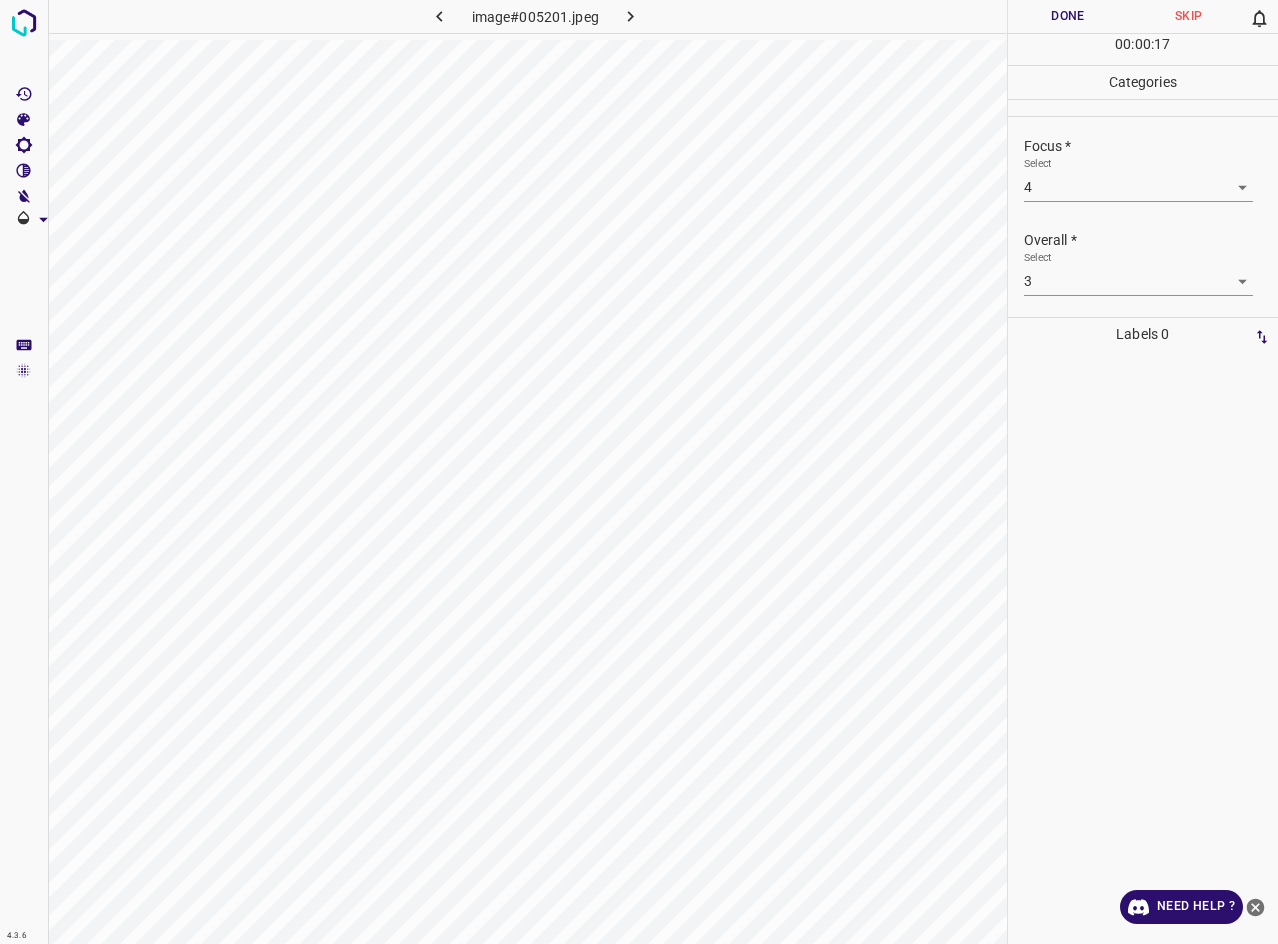 click on "Done" at bounding box center (1068, 16) 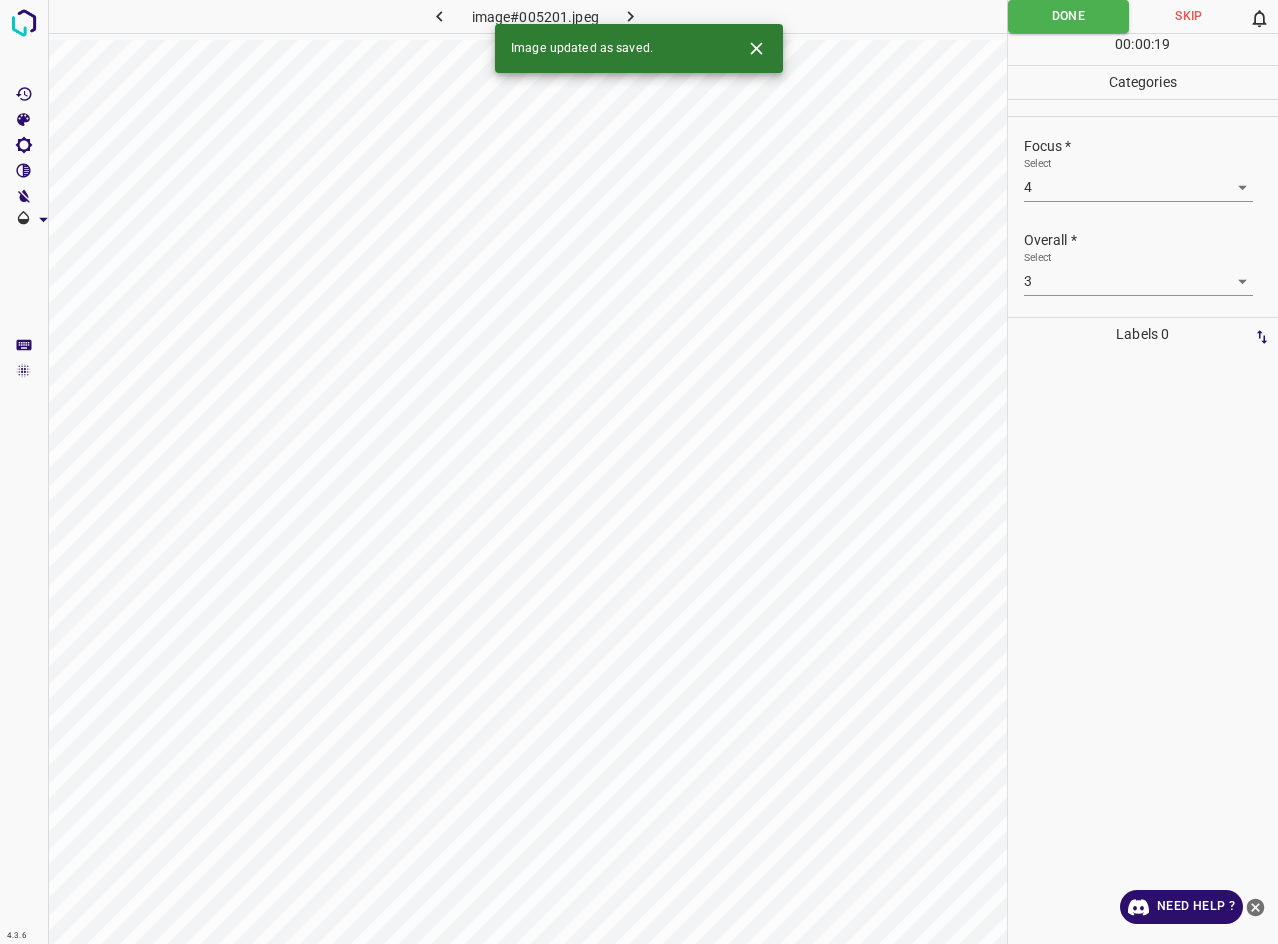 click 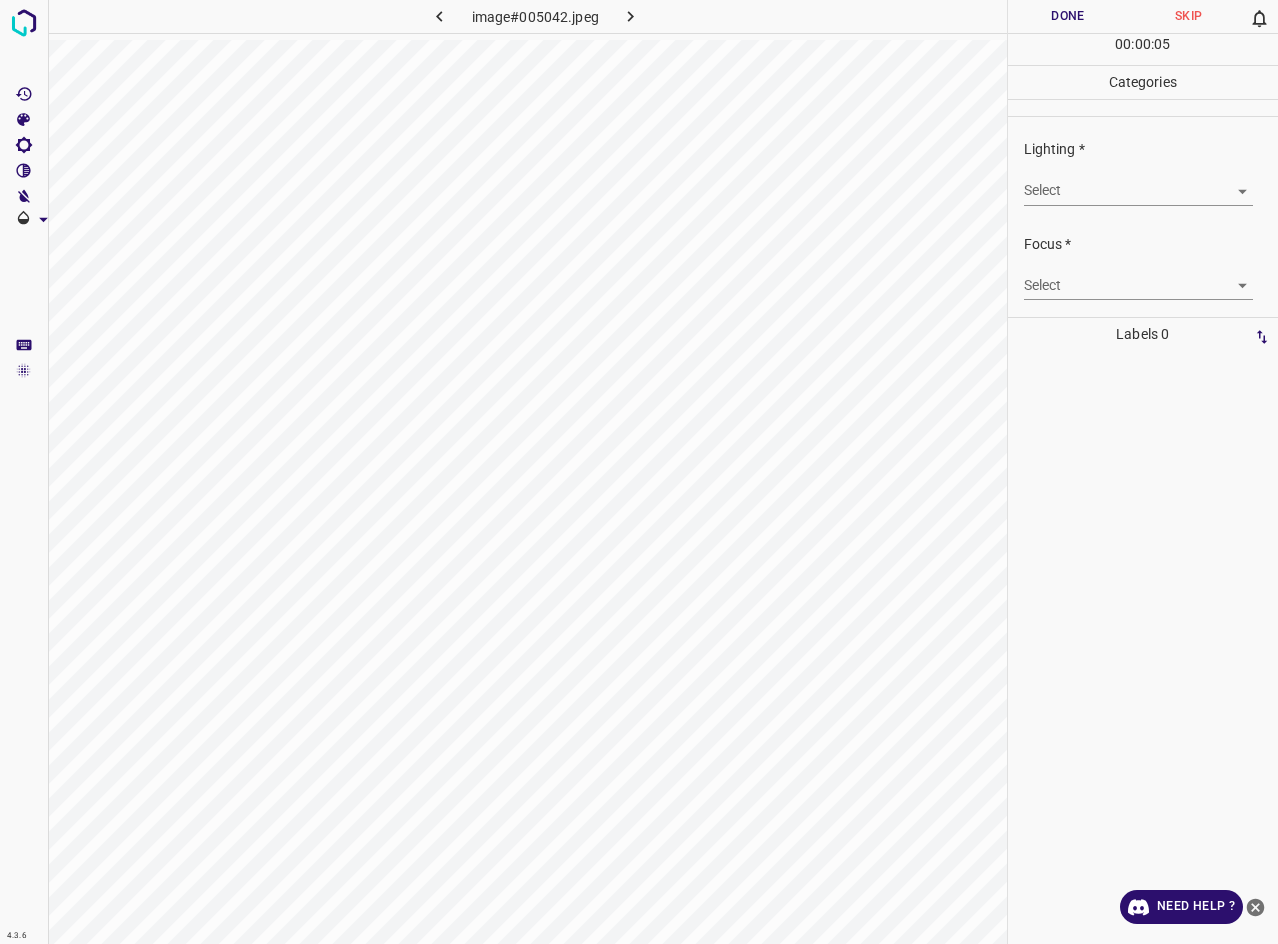 click on "4.3.6  image#005042.jpeg Done Skip 0 00   : 00   : 05   Categories Lighting *  Select ​ Focus *  Select ​ Overall *  Select ​ Labels   0 Categories 1 Lighting 2 Focus 3 Overall Tools Space Change between modes (Draw & Edit) I Auto labeling R Restore zoom M Zoom in N Zoom out Delete Delete selecte label Filters Z Restore filters X Saturation filter C Brightness filter V Contrast filter B Gray scale filter General O Download Need Help ? - Text - Hide - Delete" at bounding box center (639, 472) 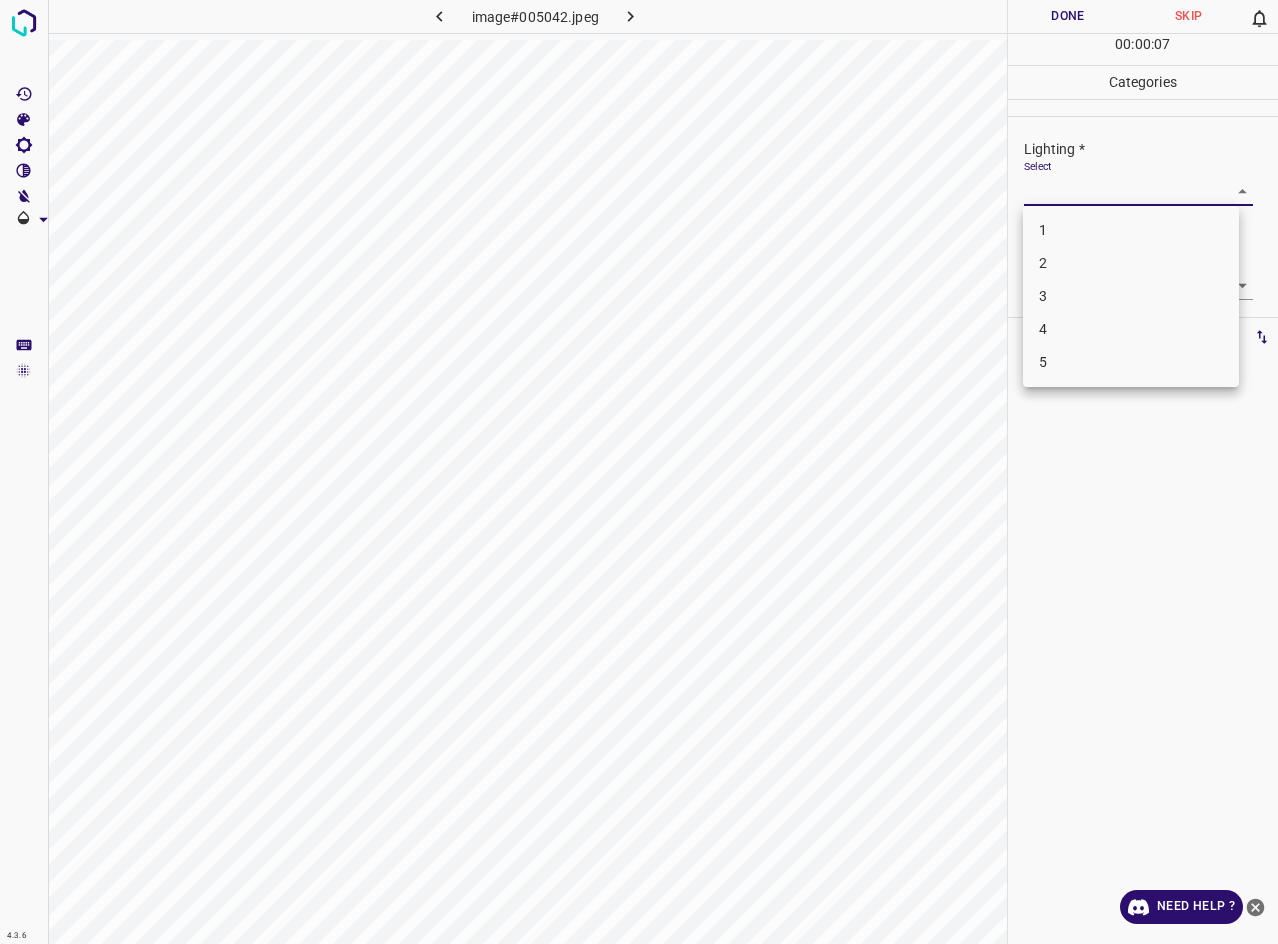 click on "3" at bounding box center (1131, 296) 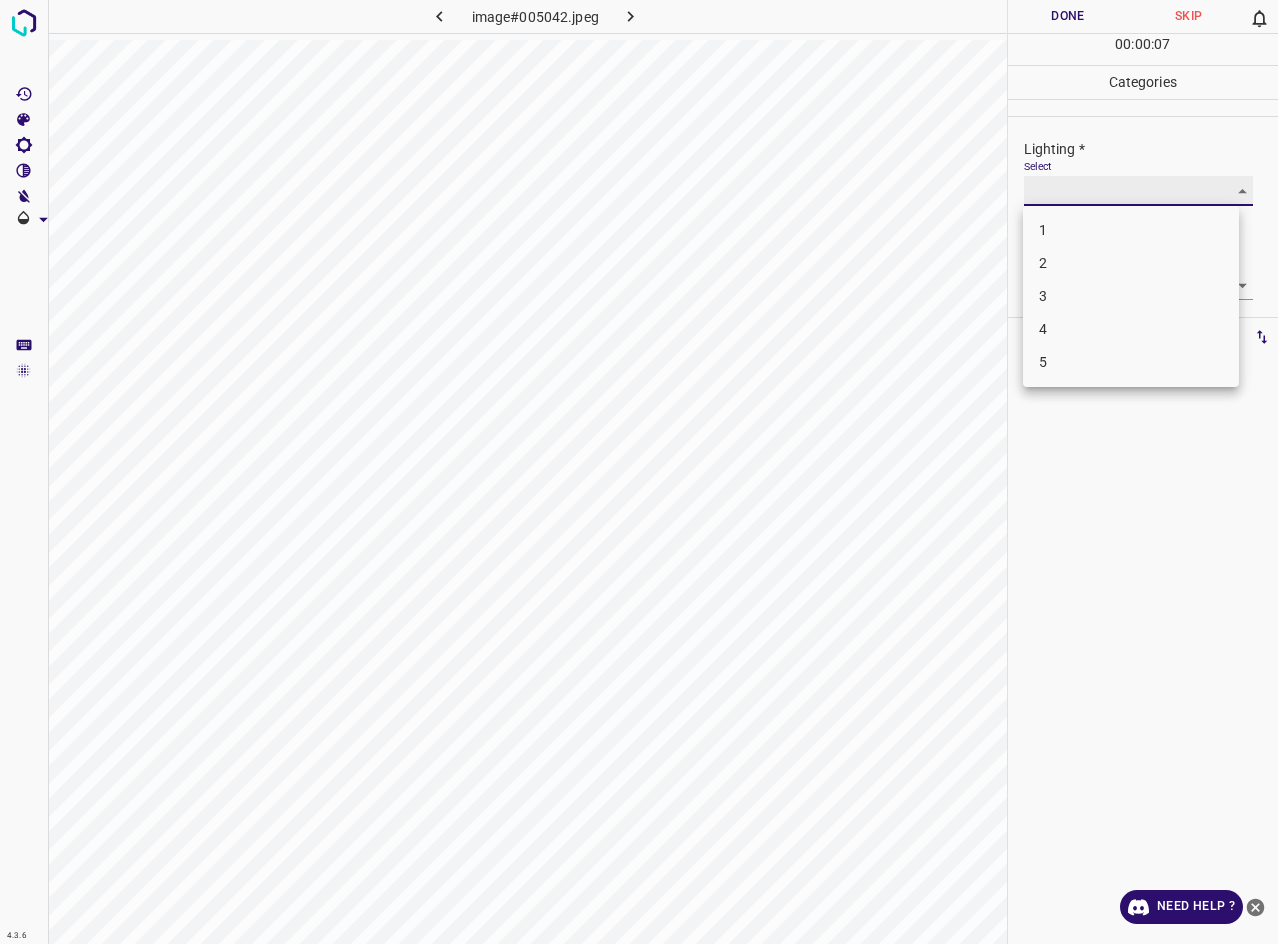 type on "3" 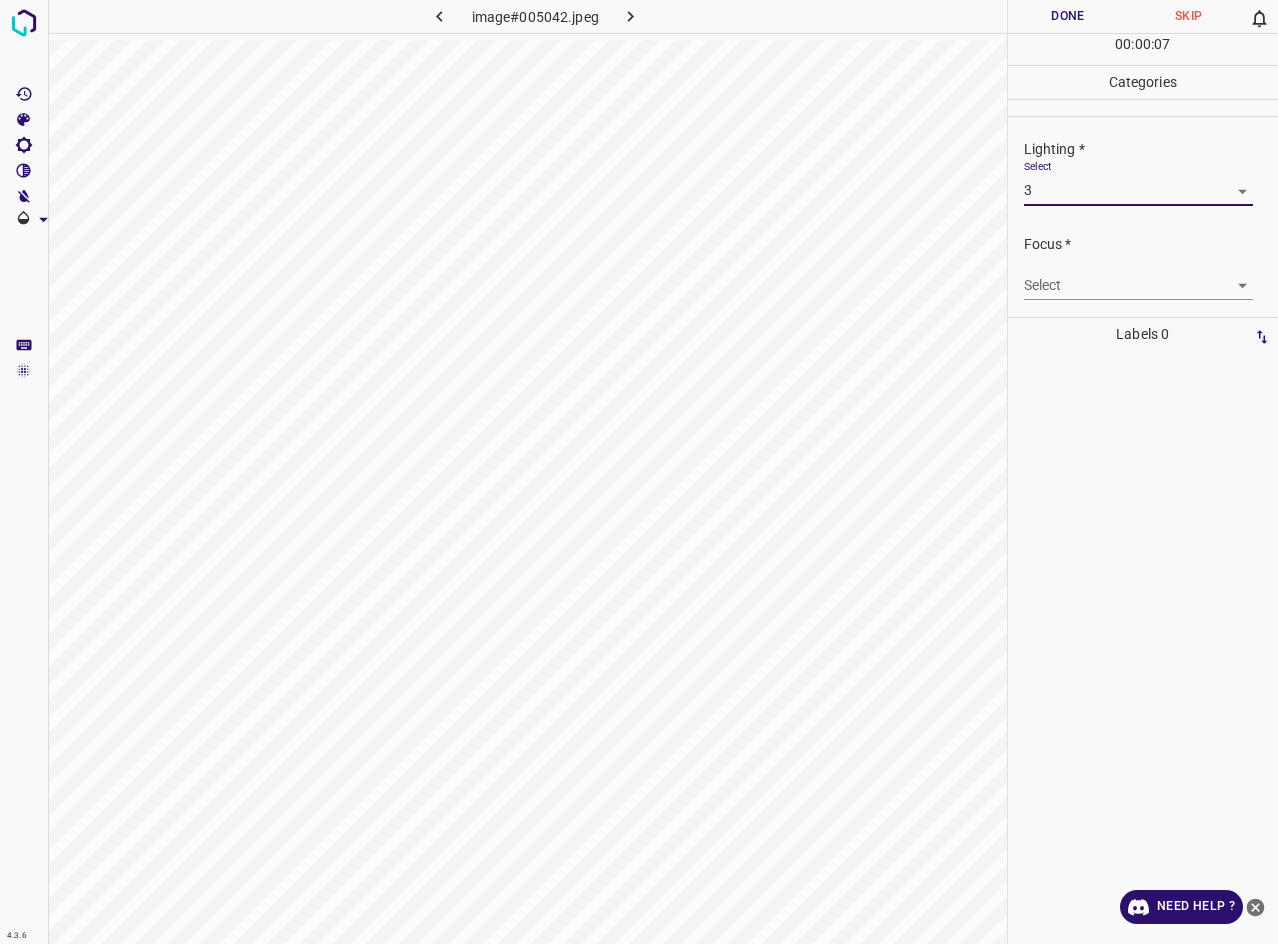click on "4.3.6  image#005042.jpeg Done Skip 0 00   : 00   : 07   Categories Lighting *  Select 3 3 Focus *  Select ​ Overall *  Select ​ Labels   0 Categories 1 Lighting 2 Focus 3 Overall Tools Space Change between modes (Draw & Edit) I Auto labeling R Restore zoom M Zoom in N Zoom out Delete Delete selecte label Filters Z Restore filters X Saturation filter C Brightness filter V Contrast filter B Gray scale filter General O Download Need Help ? - Text - Hide - Delete 1 2 3 4 5" at bounding box center [639, 472] 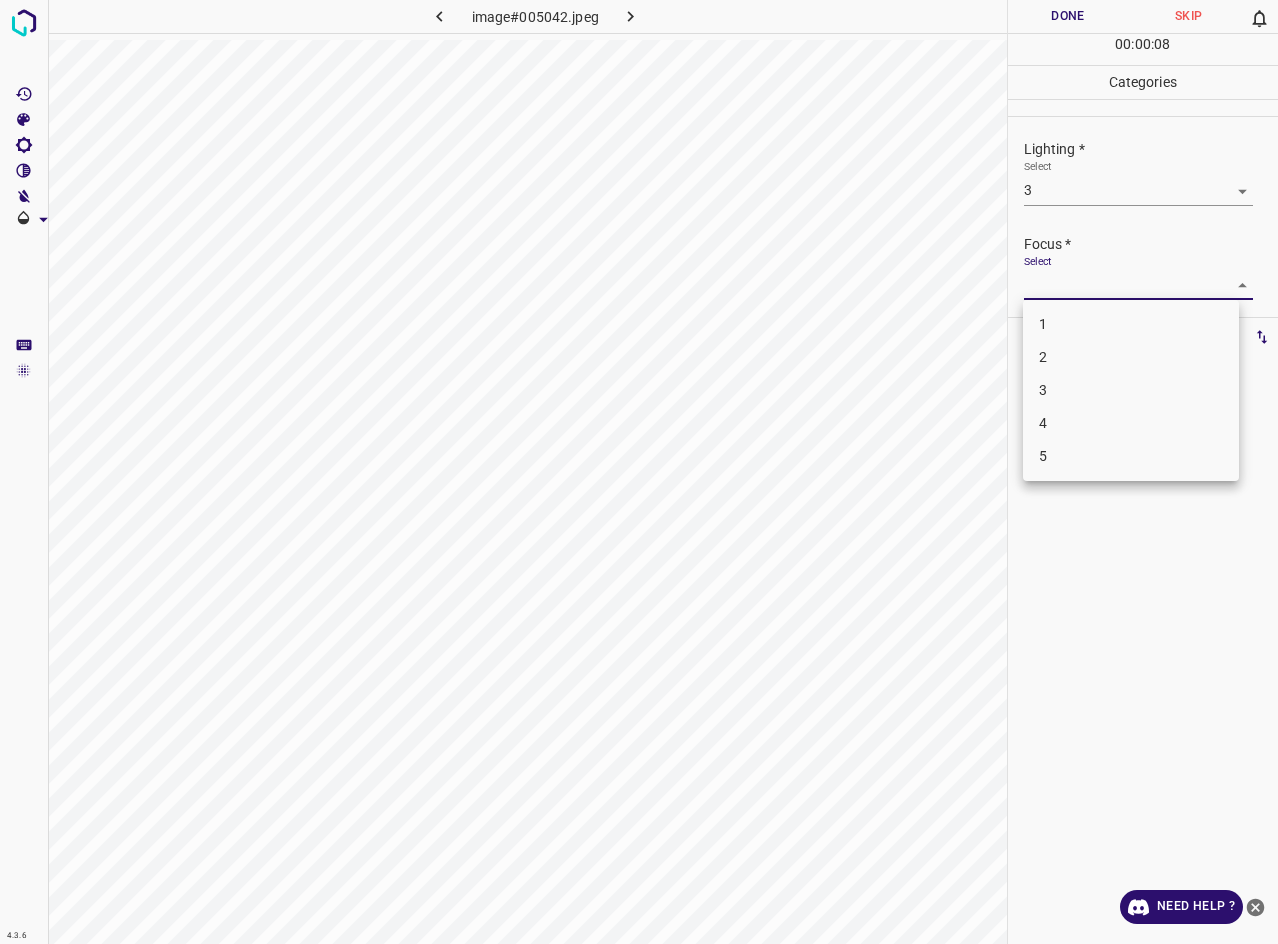 click on "3" at bounding box center [1131, 390] 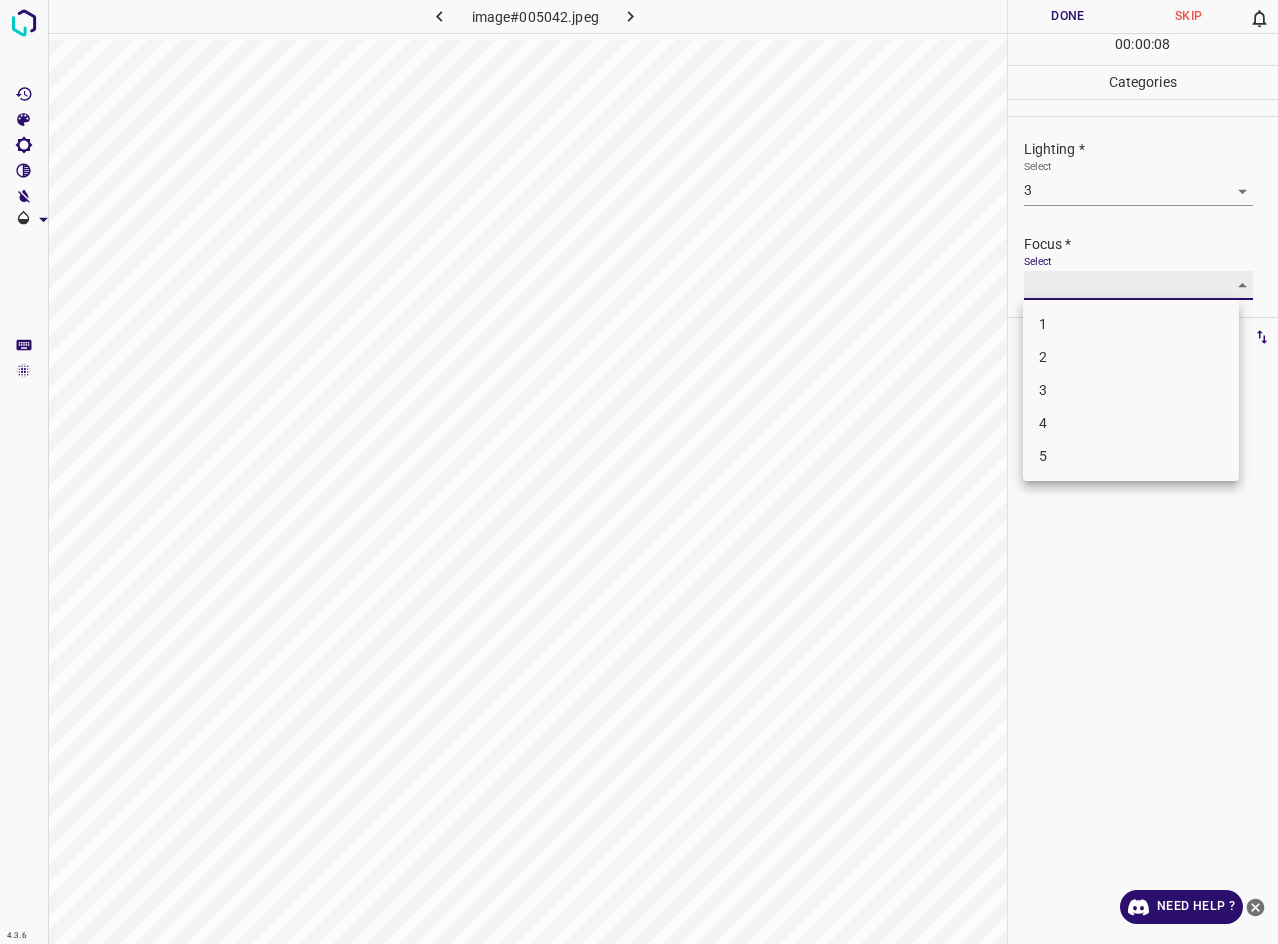 type on "3" 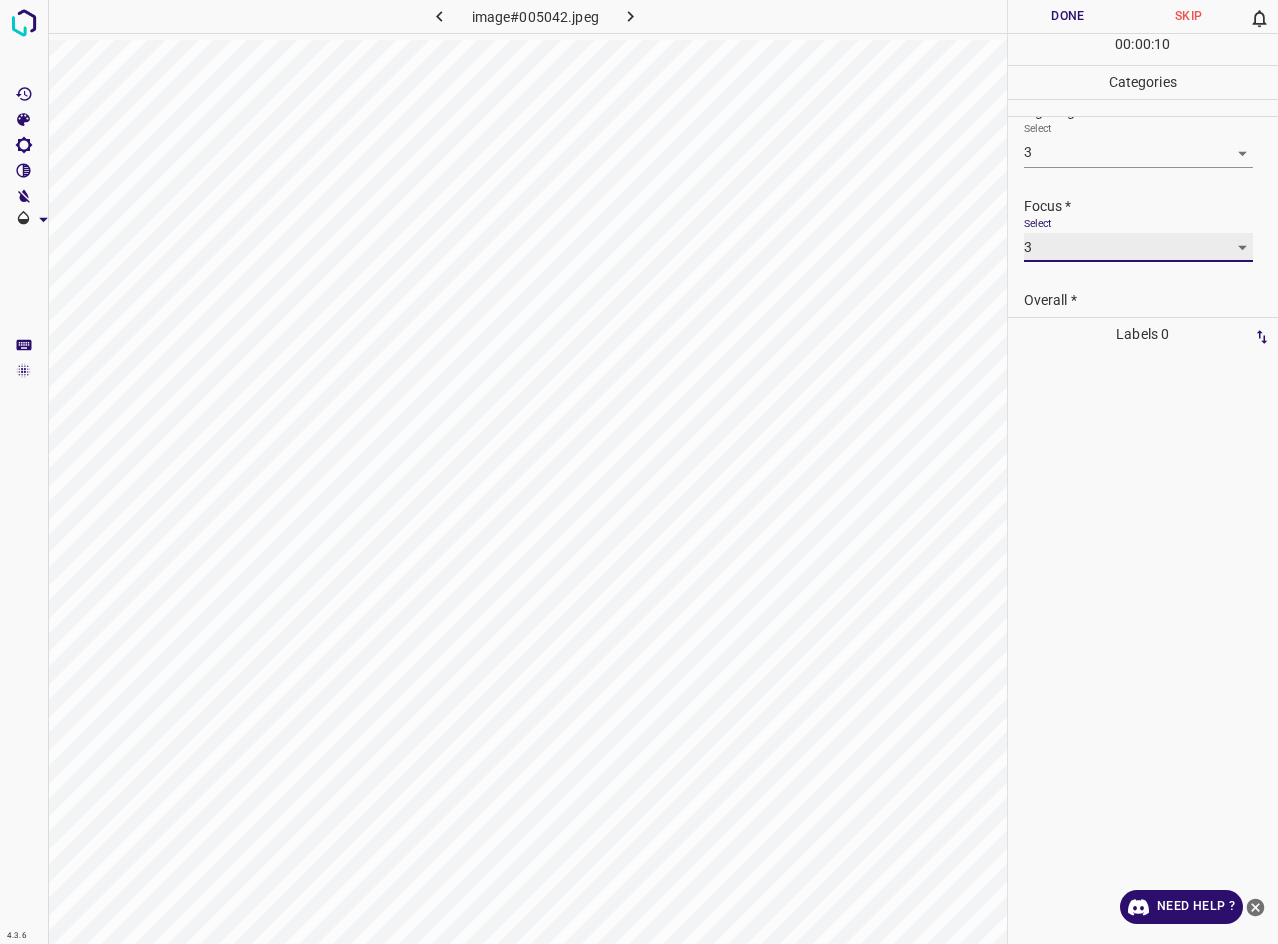 scroll, scrollTop: 80, scrollLeft: 0, axis: vertical 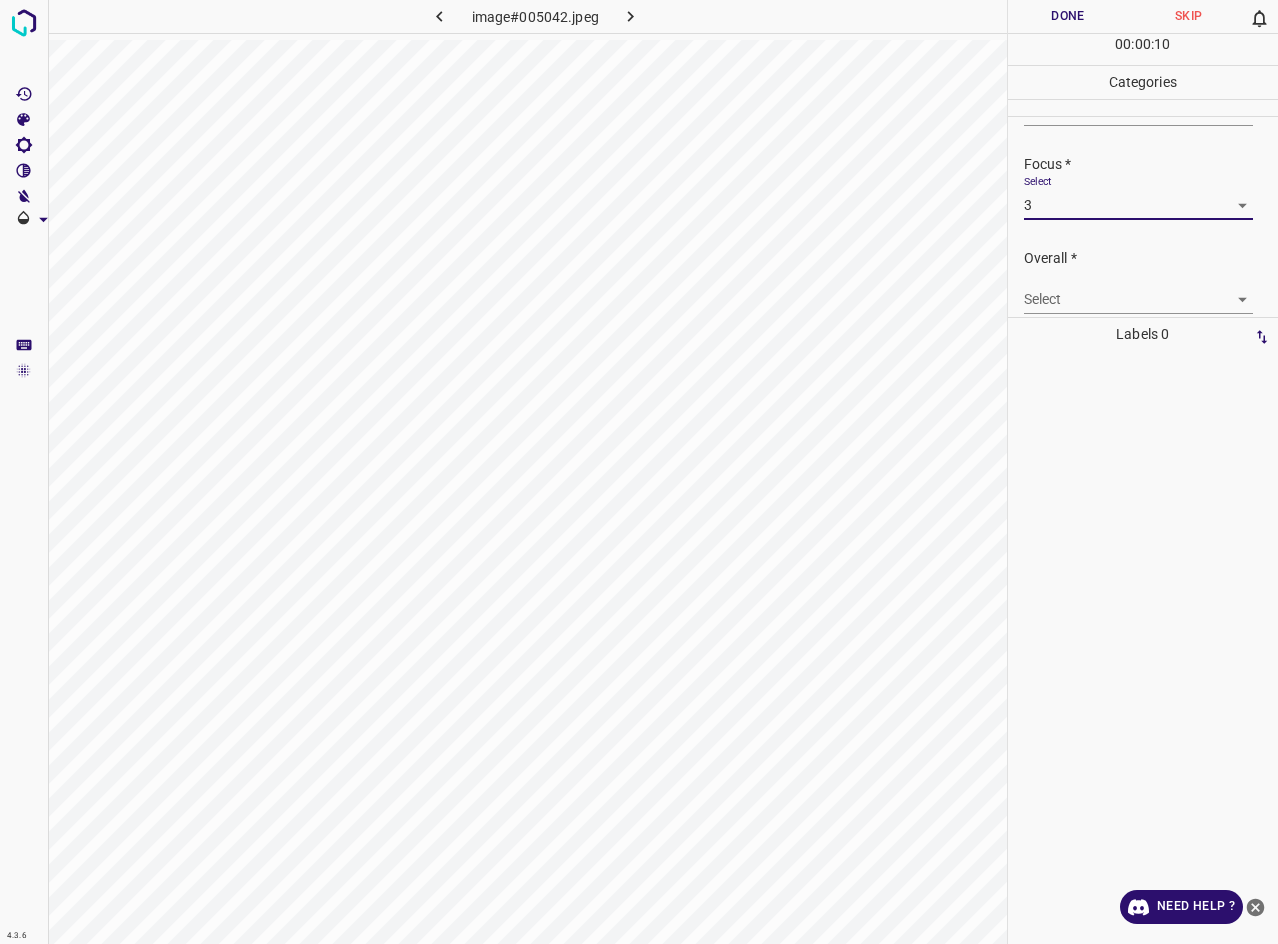 click on "4.3.6  image#005042.jpeg Done Skip 0 00   : 00   : 10   Categories Lighting *  Select 3 3 Focus *  Select 3 3 Overall *  Select ​ Labels   0 Categories 1 Lighting 2 Focus 3 Overall Tools Space Change between modes (Draw & Edit) I Auto labeling R Restore zoom M Zoom in N Zoom out Delete Delete selecte label Filters Z Restore filters X Saturation filter C Brightness filter V Contrast filter B Gray scale filter General O Download Need Help ? - Text - Hide - Delete" at bounding box center [639, 472] 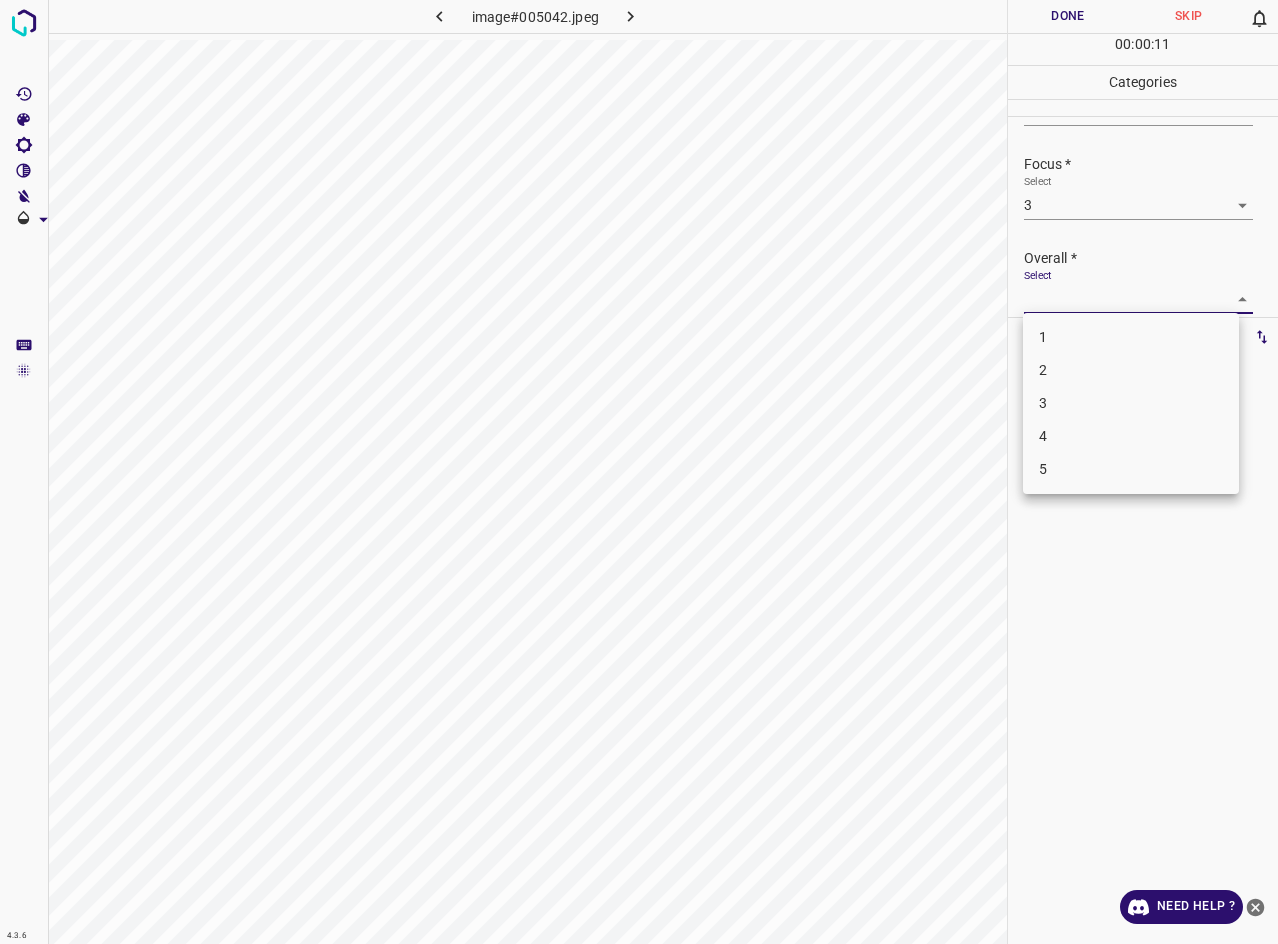 click on "3" at bounding box center [1131, 403] 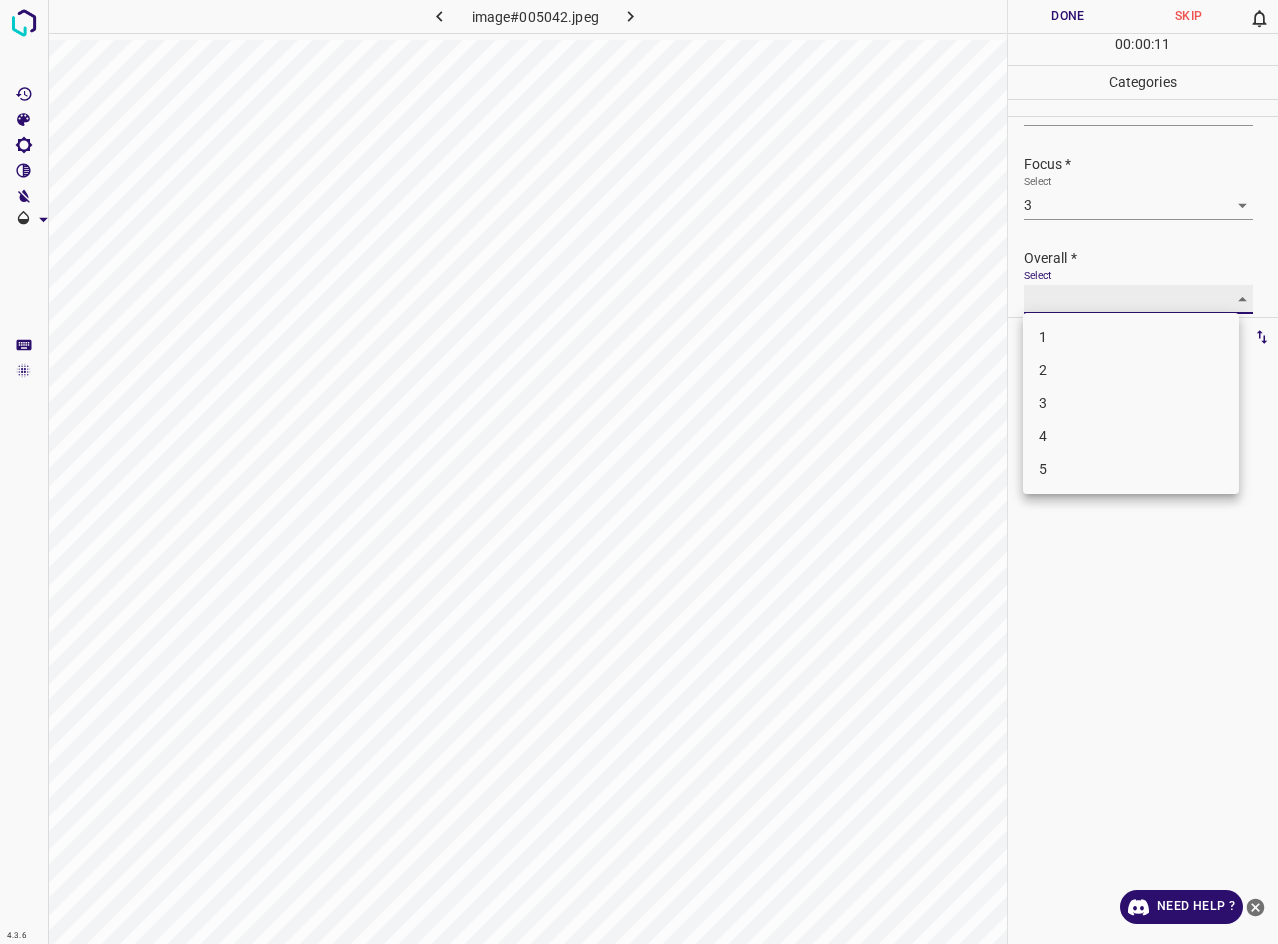 type on "3" 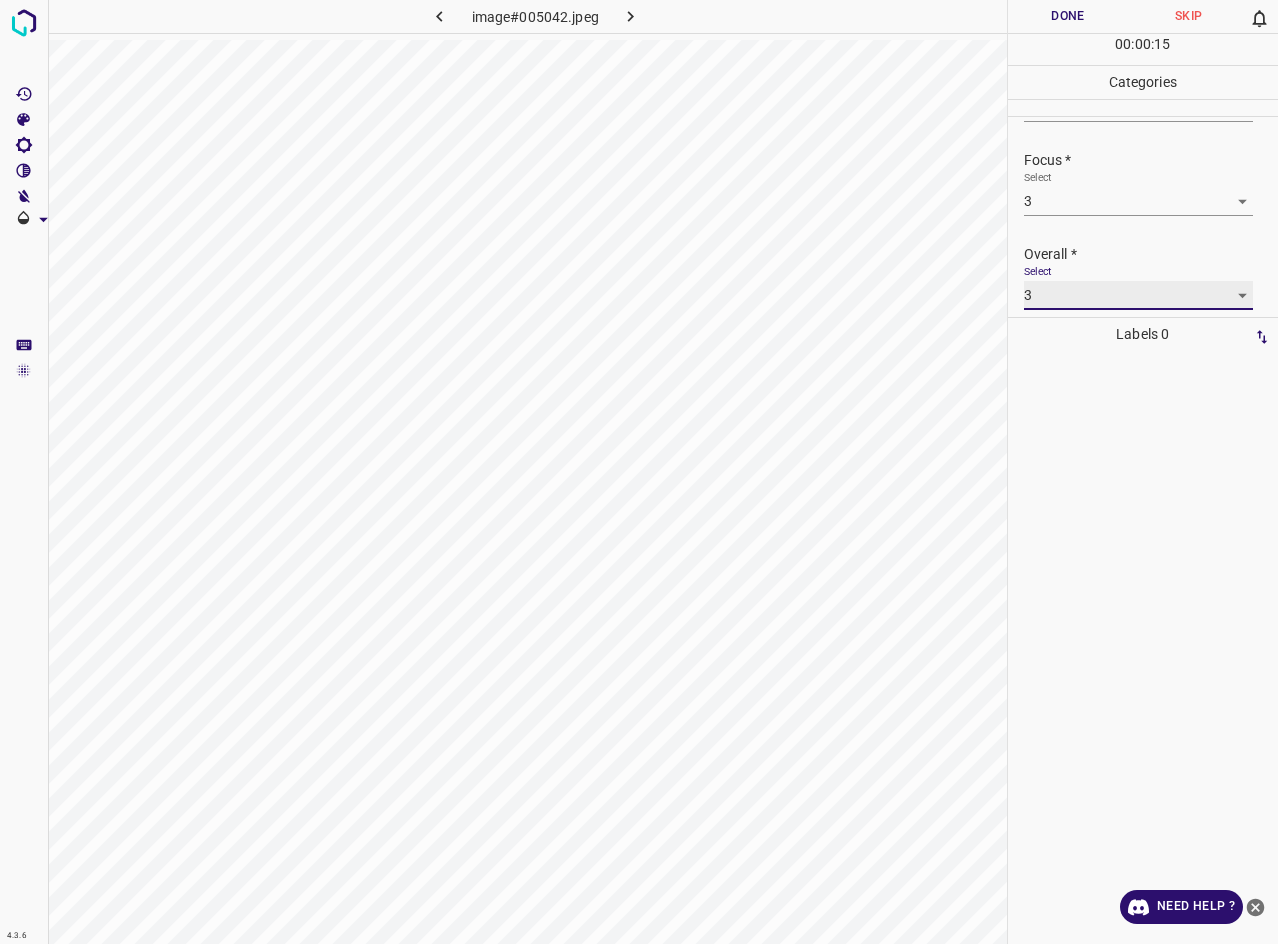 scroll, scrollTop: 57, scrollLeft: 0, axis: vertical 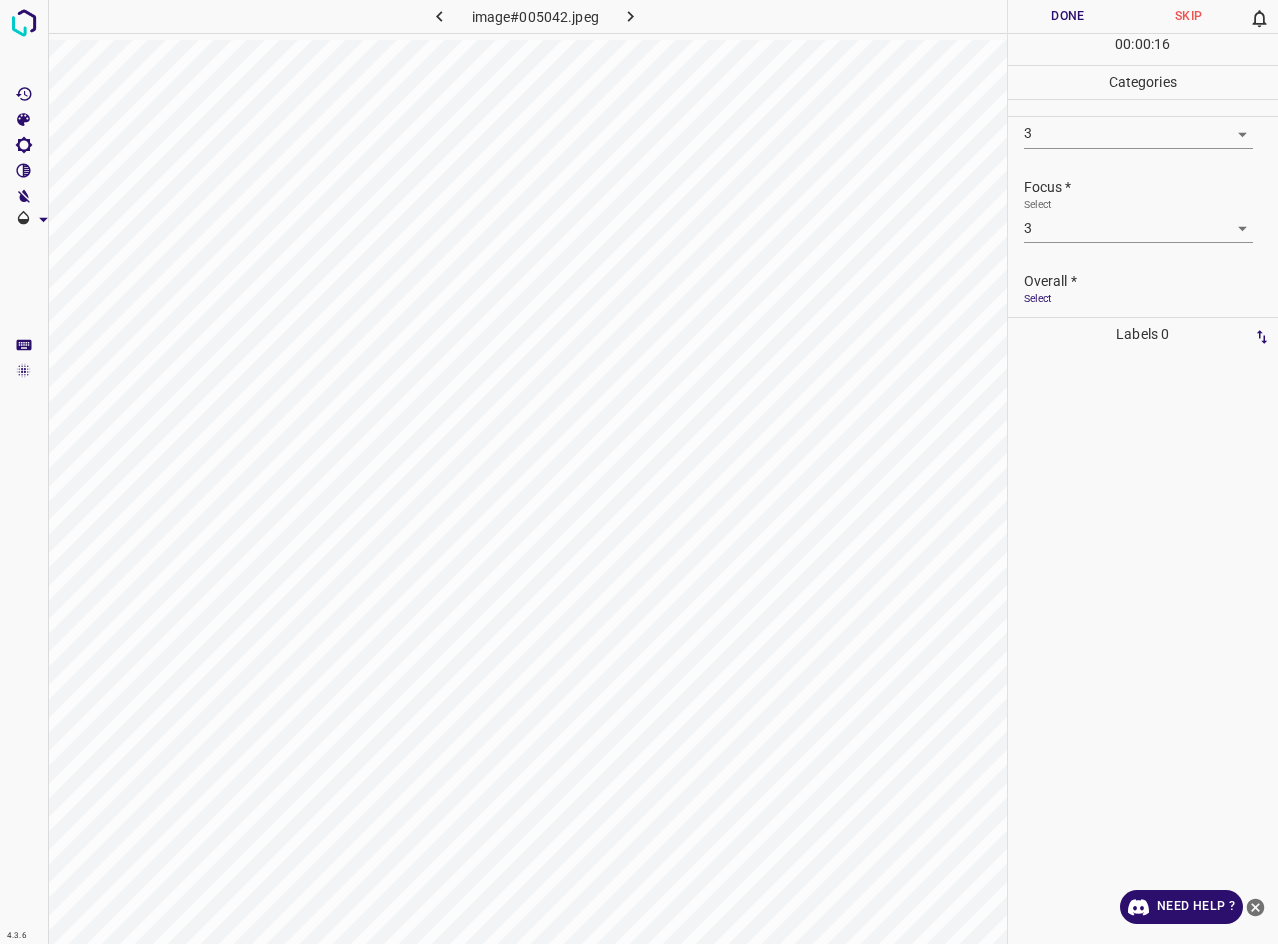 click on "Done" at bounding box center [1068, 16] 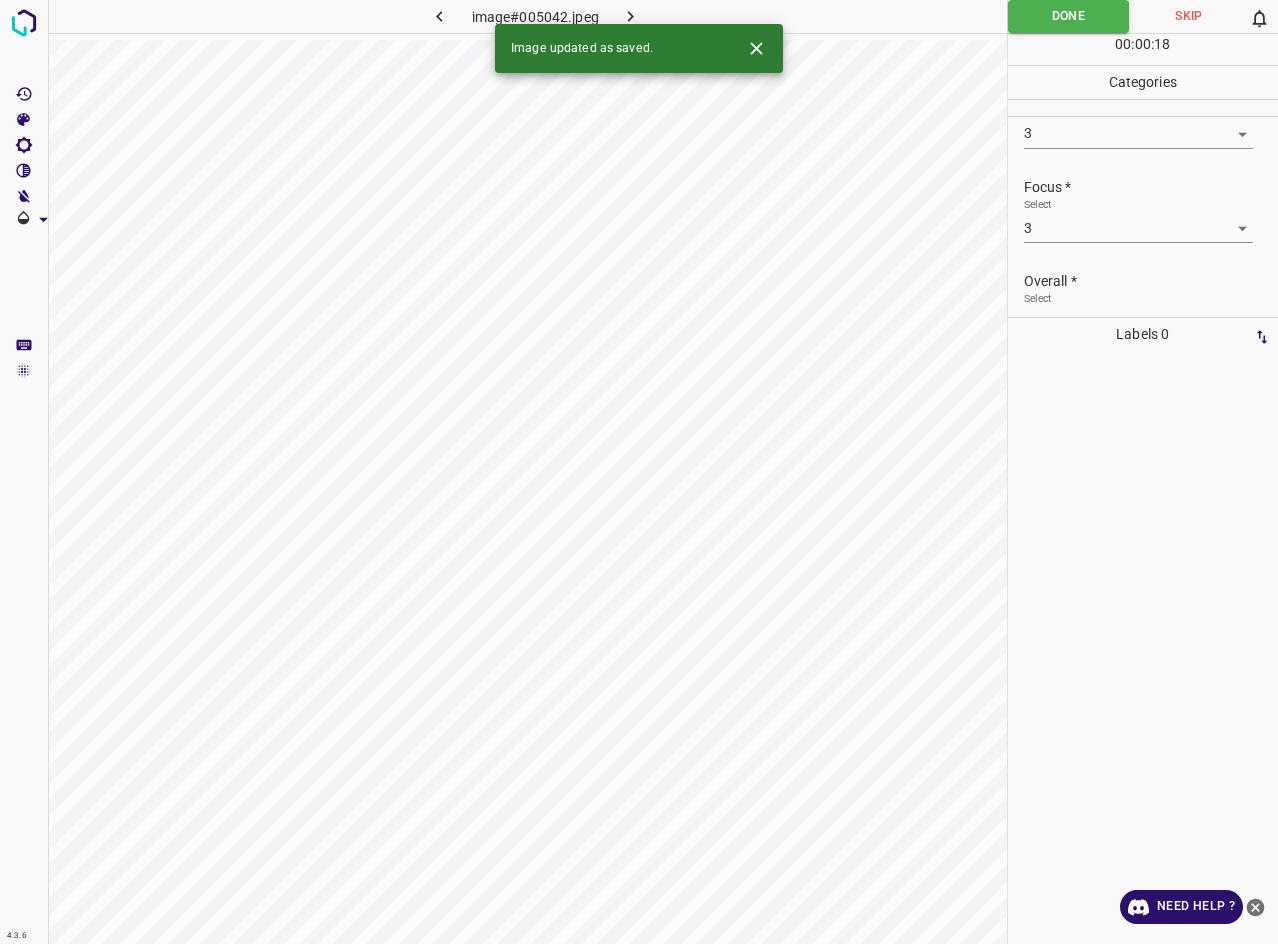 click 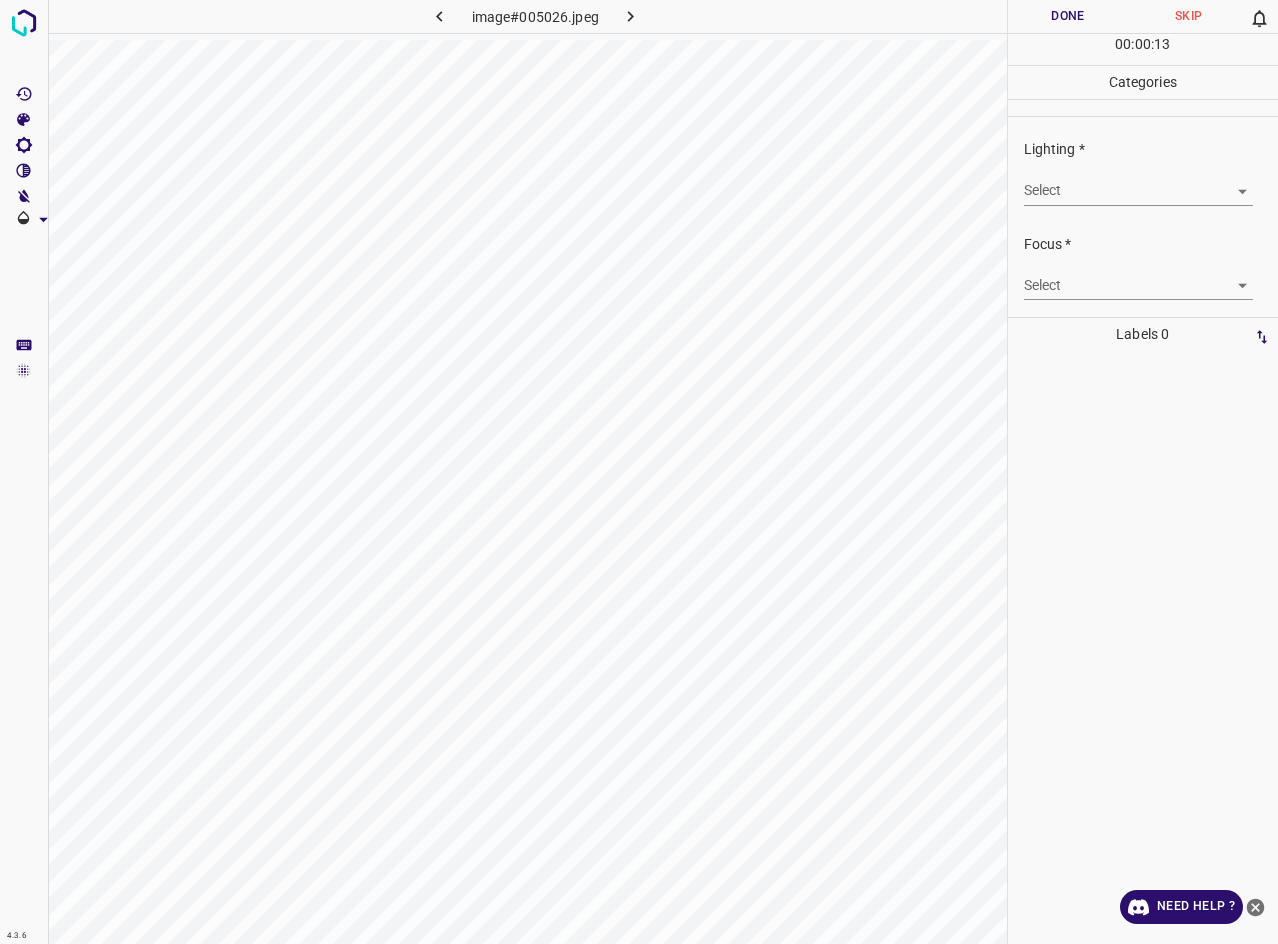 click on "4.3.6  image#005026.jpeg Done Skip 0 00   : 00   : 13   Categories Lighting *  Select ​ Focus *  Select ​ Overall *  Select ​ Labels   0 Categories 1 Lighting 2 Focus 3 Overall Tools Space Change between modes (Draw & Edit) I Auto labeling R Restore zoom M Zoom in N Zoom out Delete Delete selecte label Filters Z Restore filters X Saturation filter C Brightness filter V Contrast filter B Gray scale filter General O Download Need Help ? - Text - Hide - Delete" at bounding box center [639, 472] 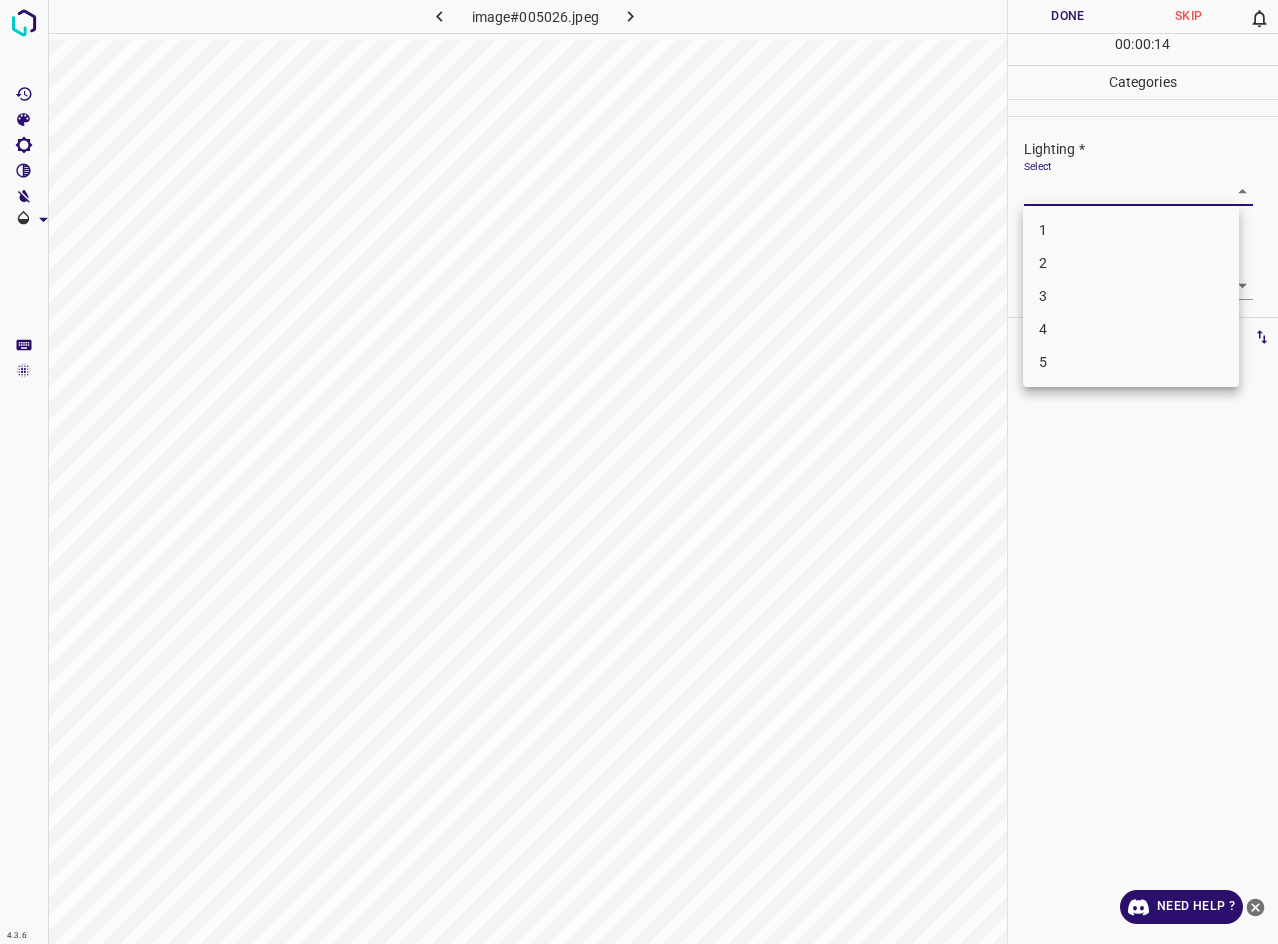 click on "3" at bounding box center [1131, 296] 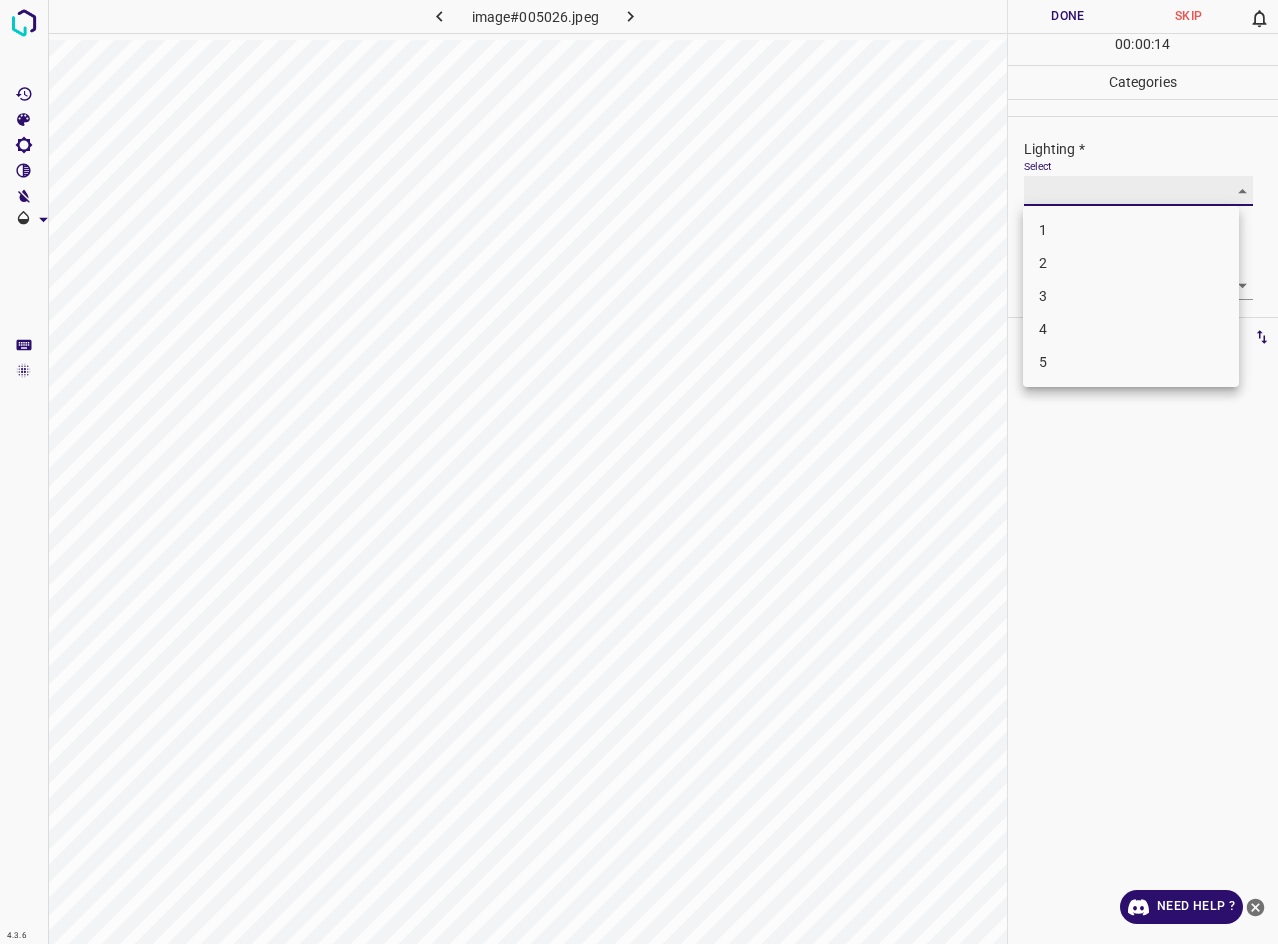 type on "3" 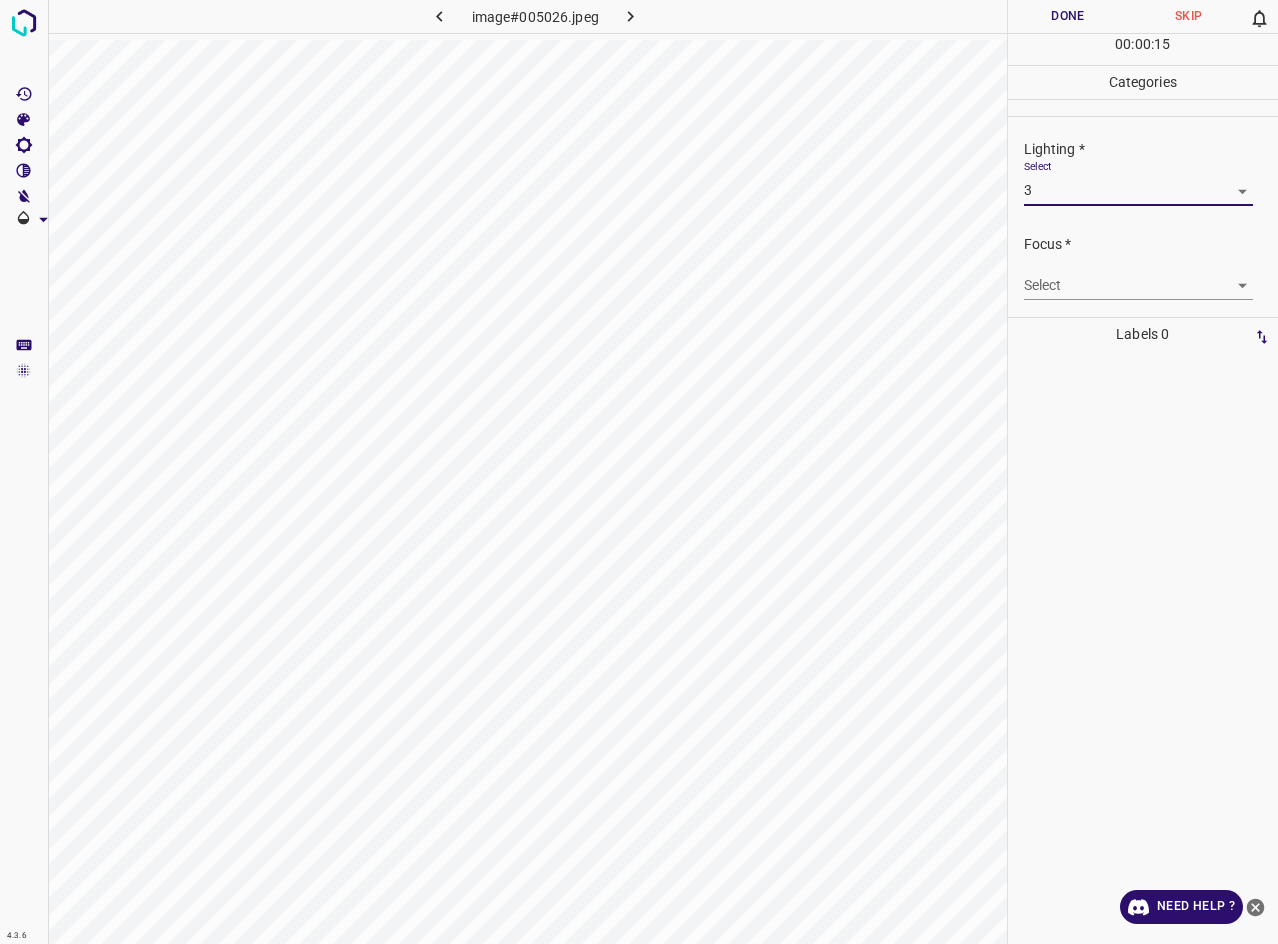 click on "4.3.6  image#005026.jpeg Done Skip 0 00   : 00   : 15   Categories Lighting *  Select 3 3 Focus *  Select ​ Overall *  Select ​ Labels   0 Categories 1 Lighting 2 Focus 3 Overall Tools Space Change between modes (Draw & Edit) I Auto labeling R Restore zoom M Zoom in N Zoom out Delete Delete selecte label Filters Z Restore filters X Saturation filter C Brightness filter V Contrast filter B Gray scale filter General O Download Need Help ? - Text - Hide - Delete" at bounding box center (639, 472) 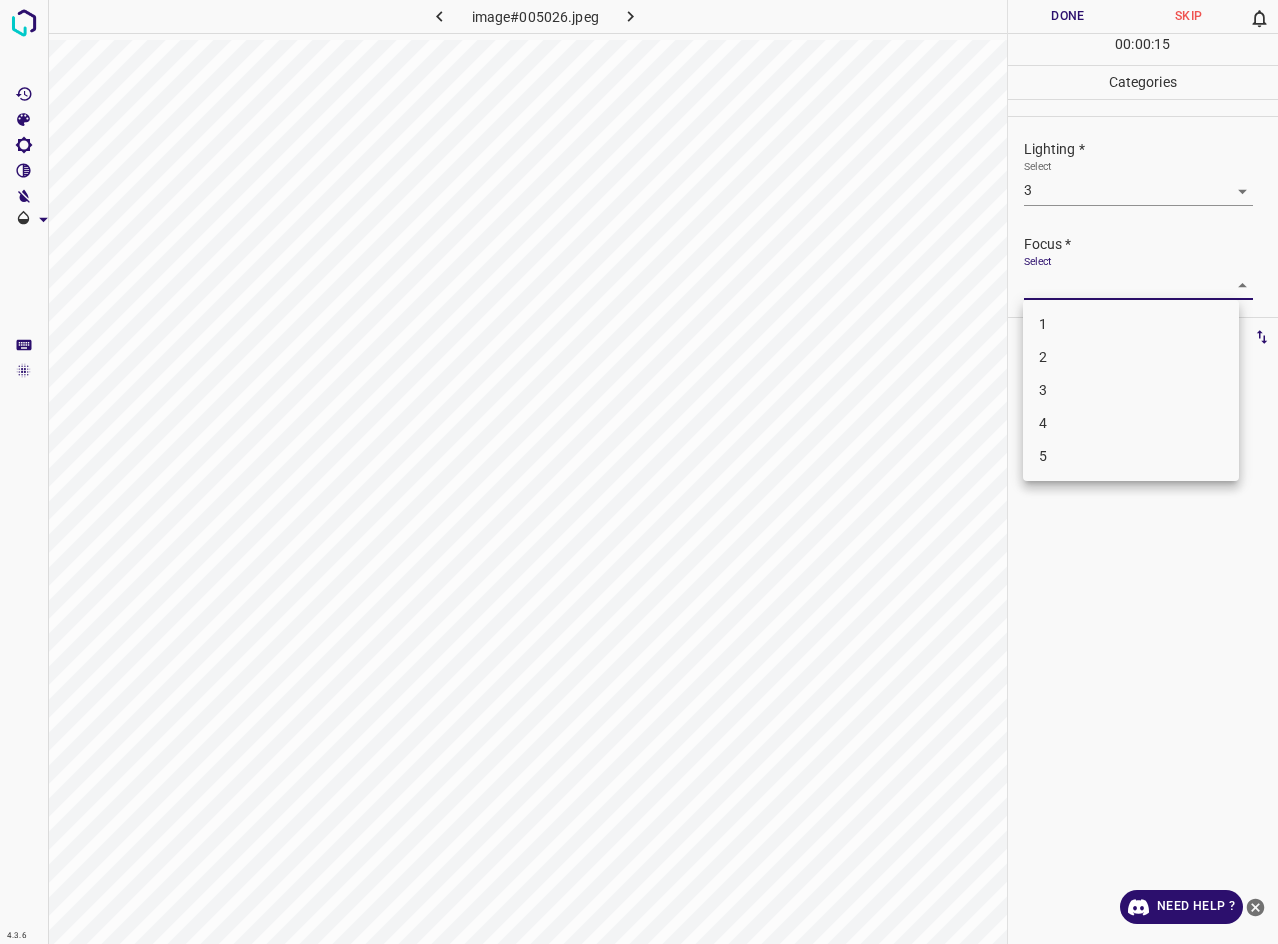 click on "3" at bounding box center [1131, 390] 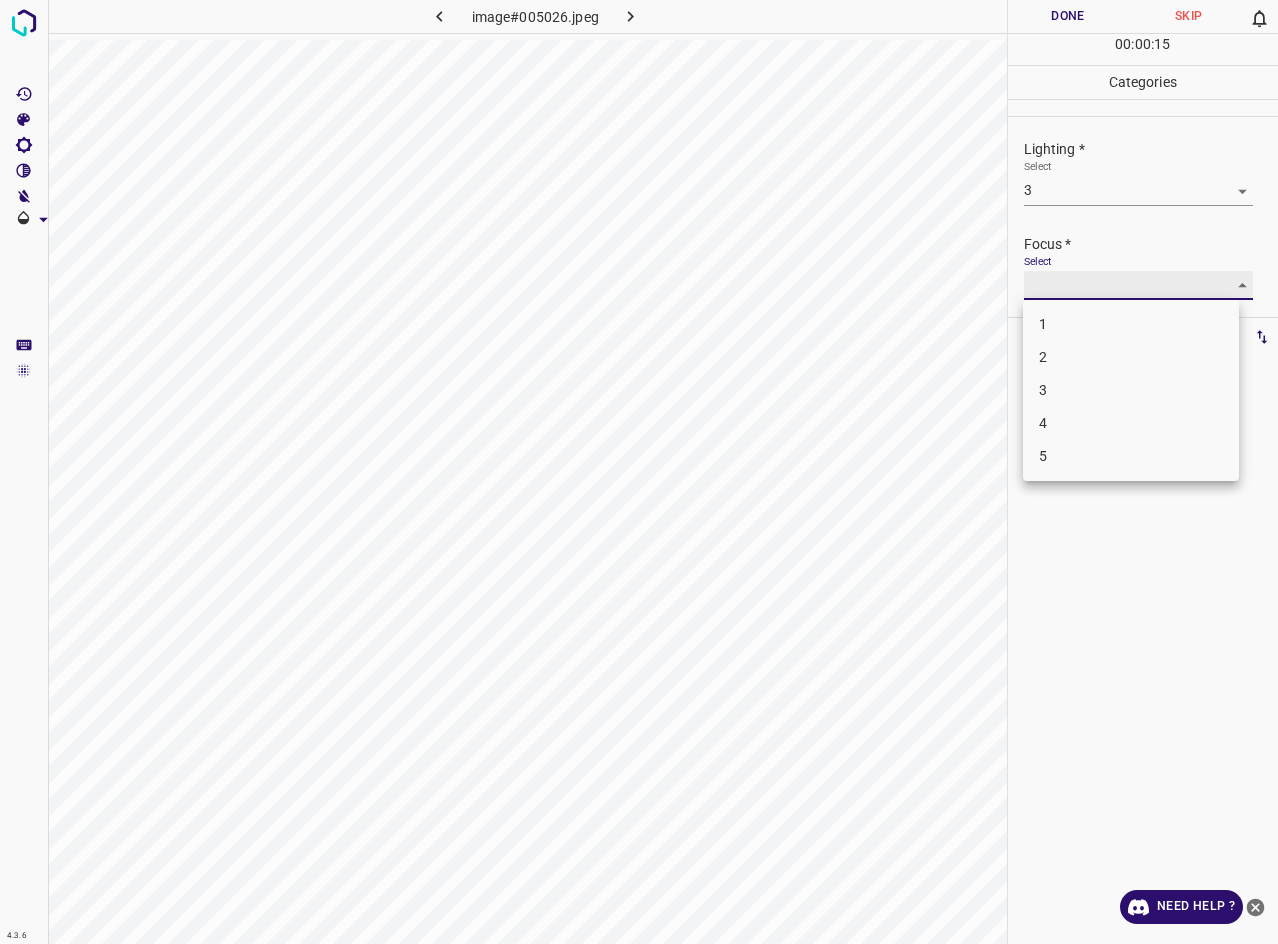 type on "3" 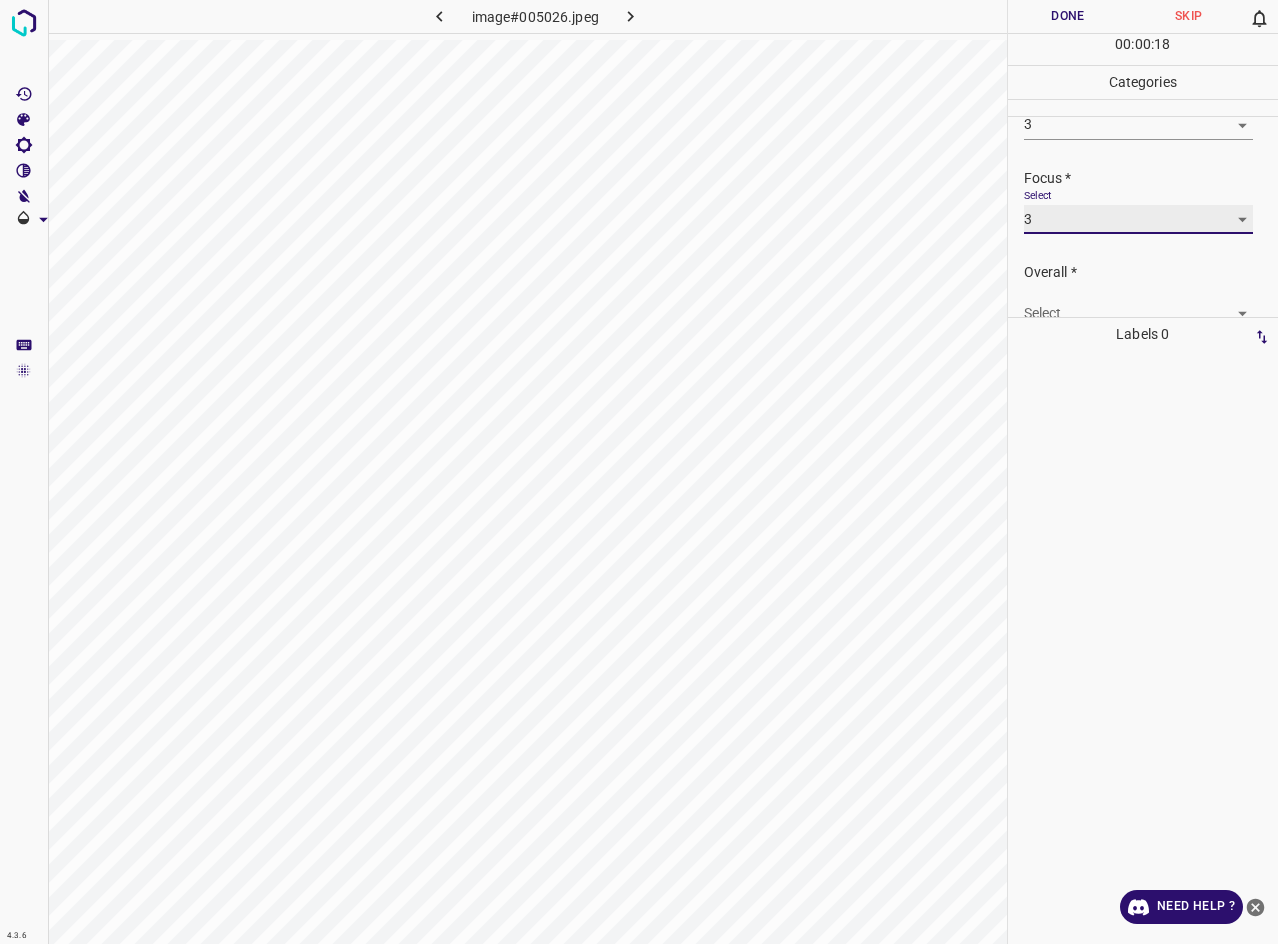 scroll, scrollTop: 98, scrollLeft: 0, axis: vertical 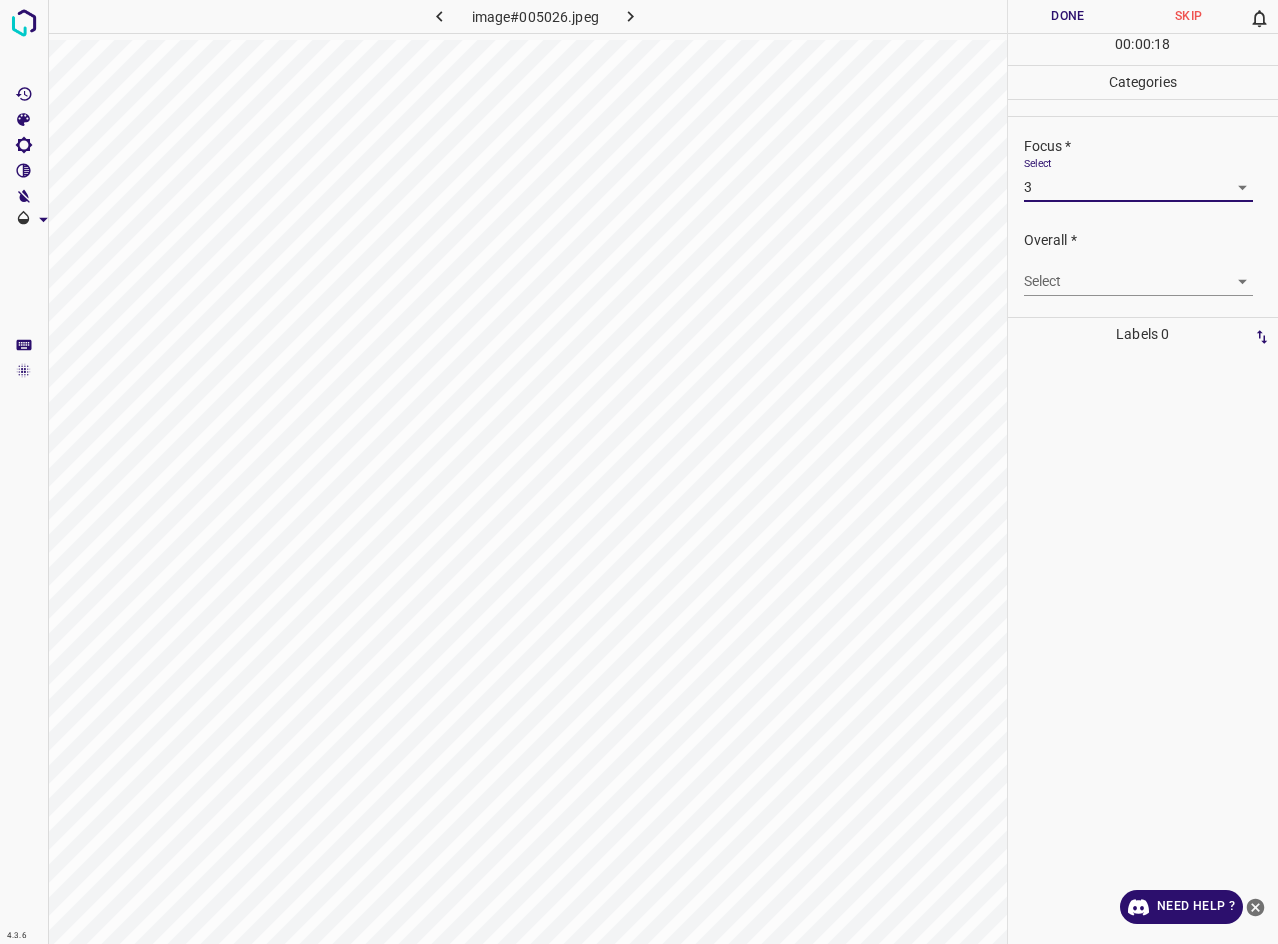 click on "4.3.6  image#005026.jpeg Done Skip 0 00   : 00   : 18   Categories Lighting *  Select 3 3 Focus *  Select 3 3 Overall *  Select ​ Labels   0 Categories 1 Lighting 2 Focus 3 Overall Tools Space Change between modes (Draw & Edit) I Auto labeling R Restore zoom M Zoom in N Zoom out Delete Delete selecte label Filters Z Restore filters X Saturation filter C Brightness filter V Contrast filter B Gray scale filter General O Download Need Help ? - Text - Hide - Delete" at bounding box center (639, 472) 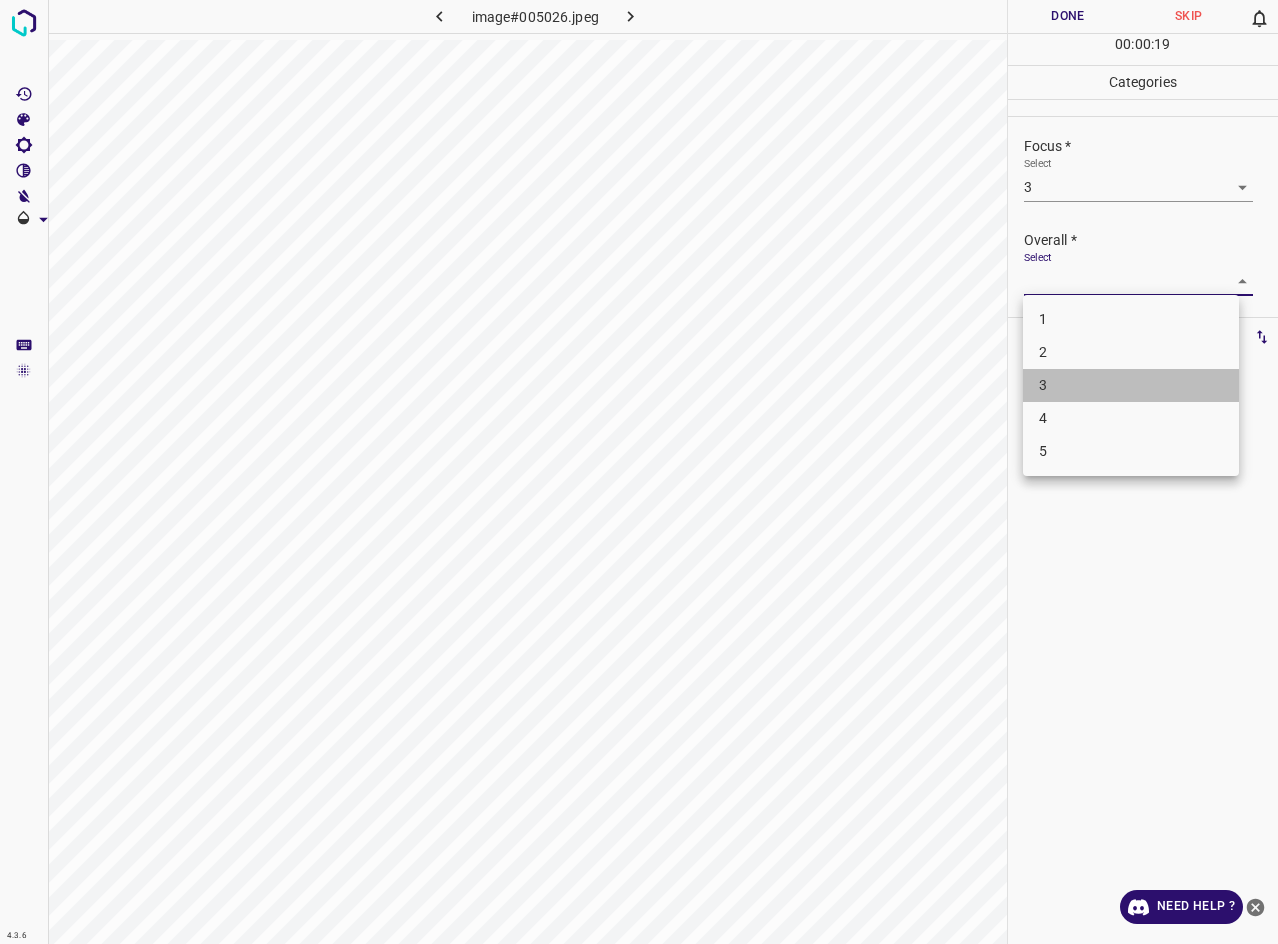click on "3" at bounding box center [1131, 385] 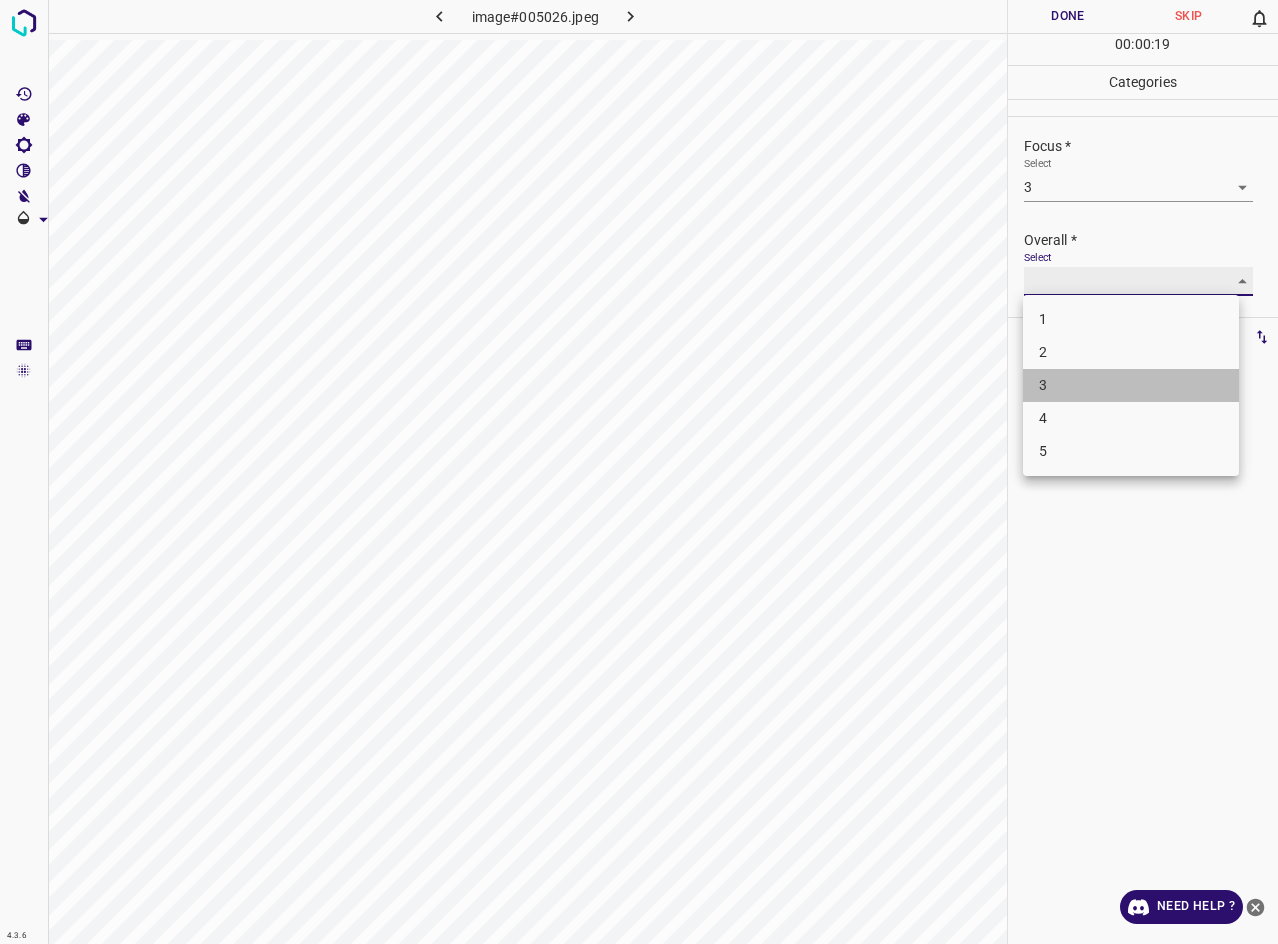 type on "3" 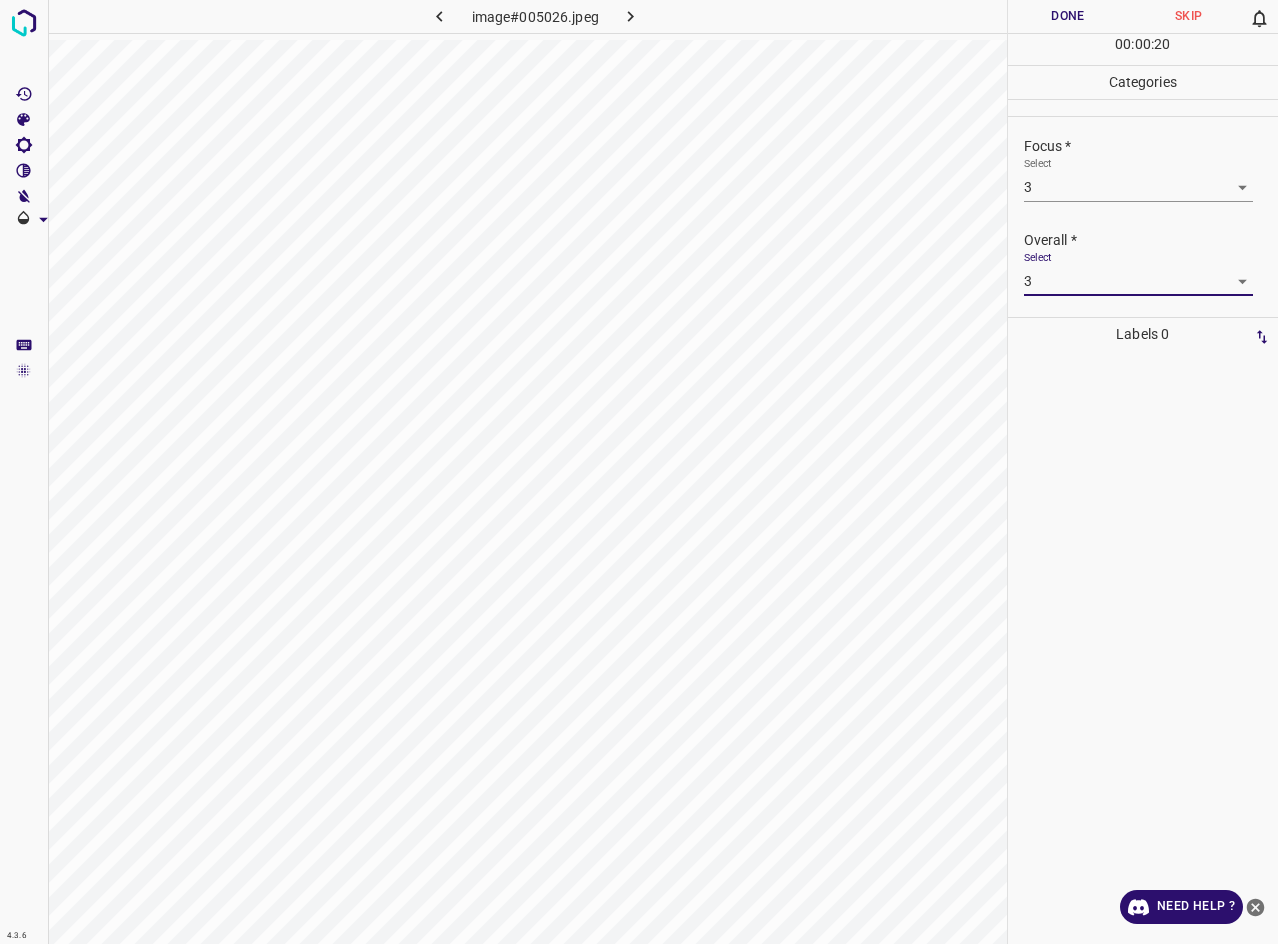 click on "Done" at bounding box center (1068, 16) 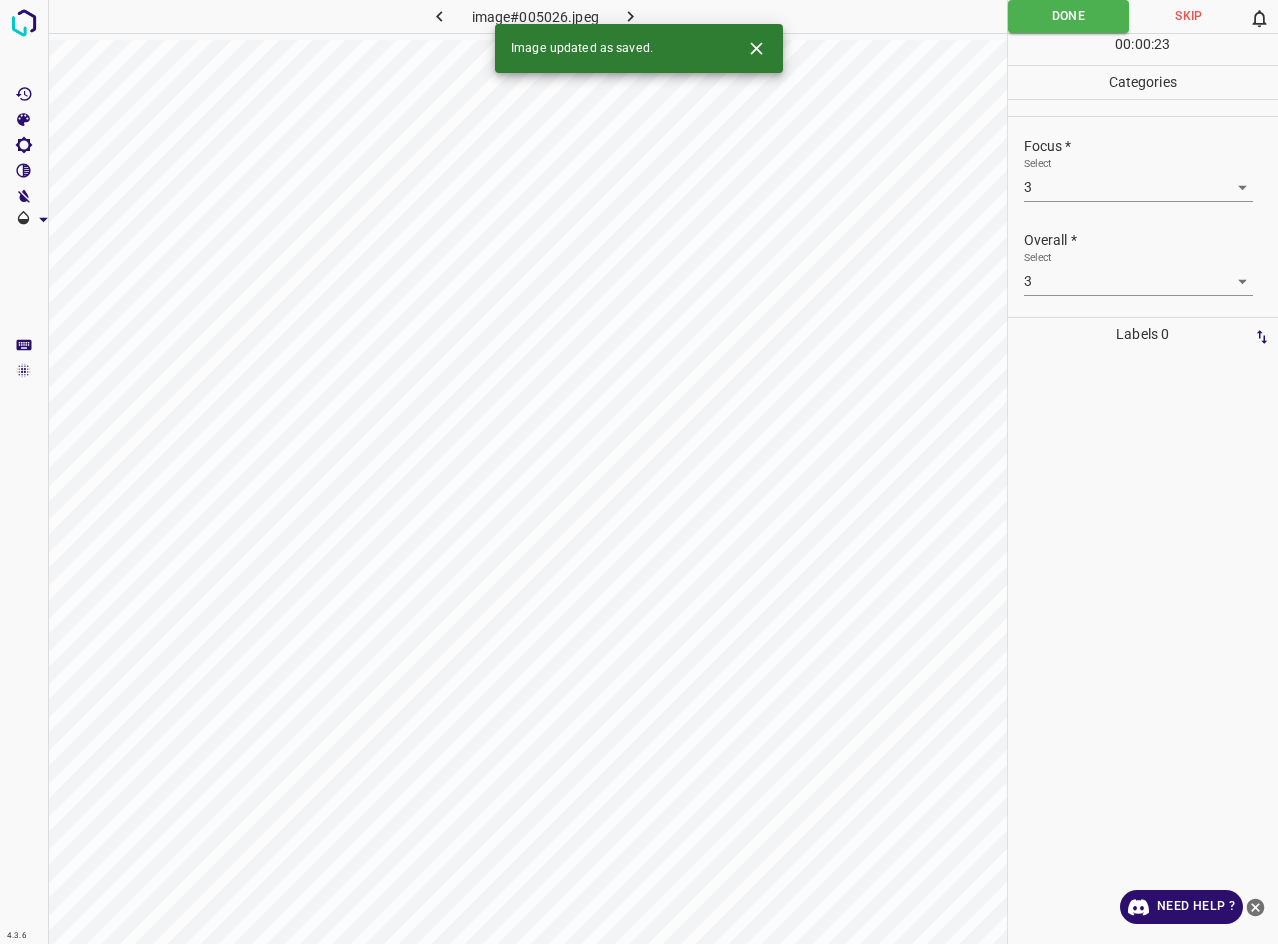 click 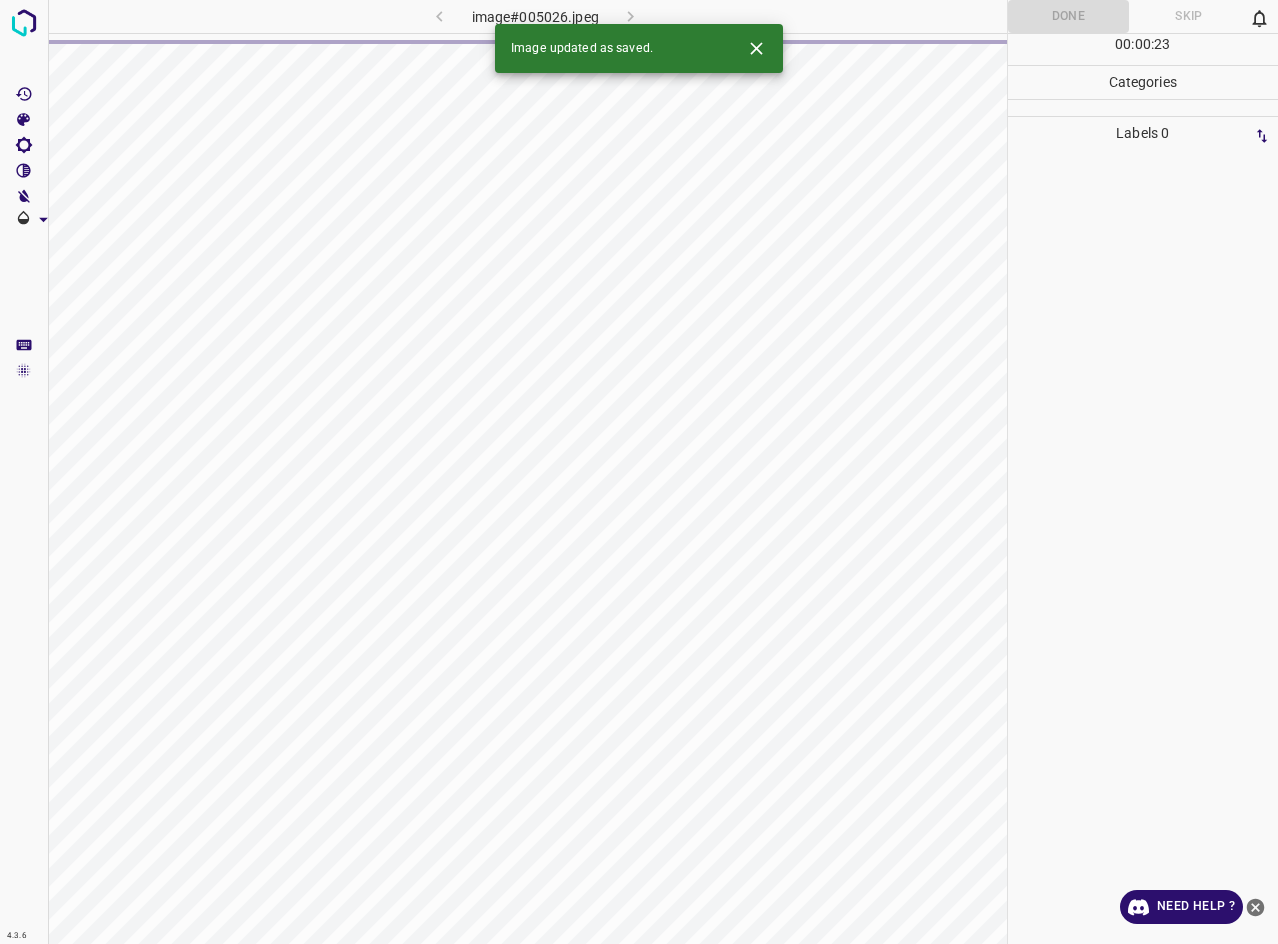 click on "image#005026.jpeg" at bounding box center [535, 16] 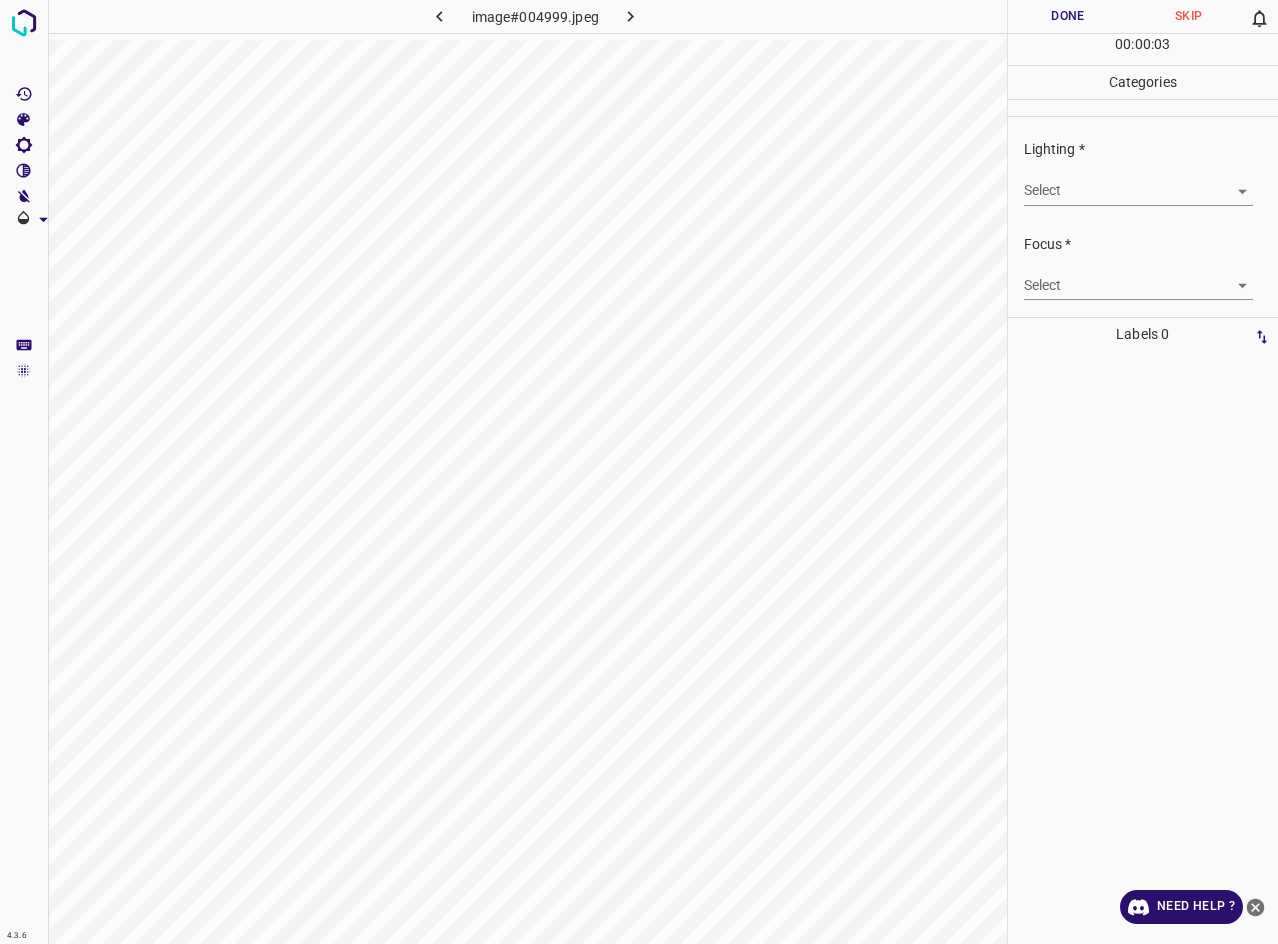 click on "4.3.6  image#004999.jpeg Done Skip 0 00   : 00   : 03   Categories Lighting *  Select ​ Focus *  Select ​ Overall *  Select ​ Labels   0 Categories 1 Lighting 2 Focus 3 Overall Tools Space Change between modes (Draw & Edit) I Auto labeling R Restore zoom M Zoom in N Zoom out Delete Delete selecte label Filters Z Restore filters X Saturation filter C Brightness filter V Contrast filter B Gray scale filter General O Download Need Help ? - Text - Hide - Delete" at bounding box center [639, 472] 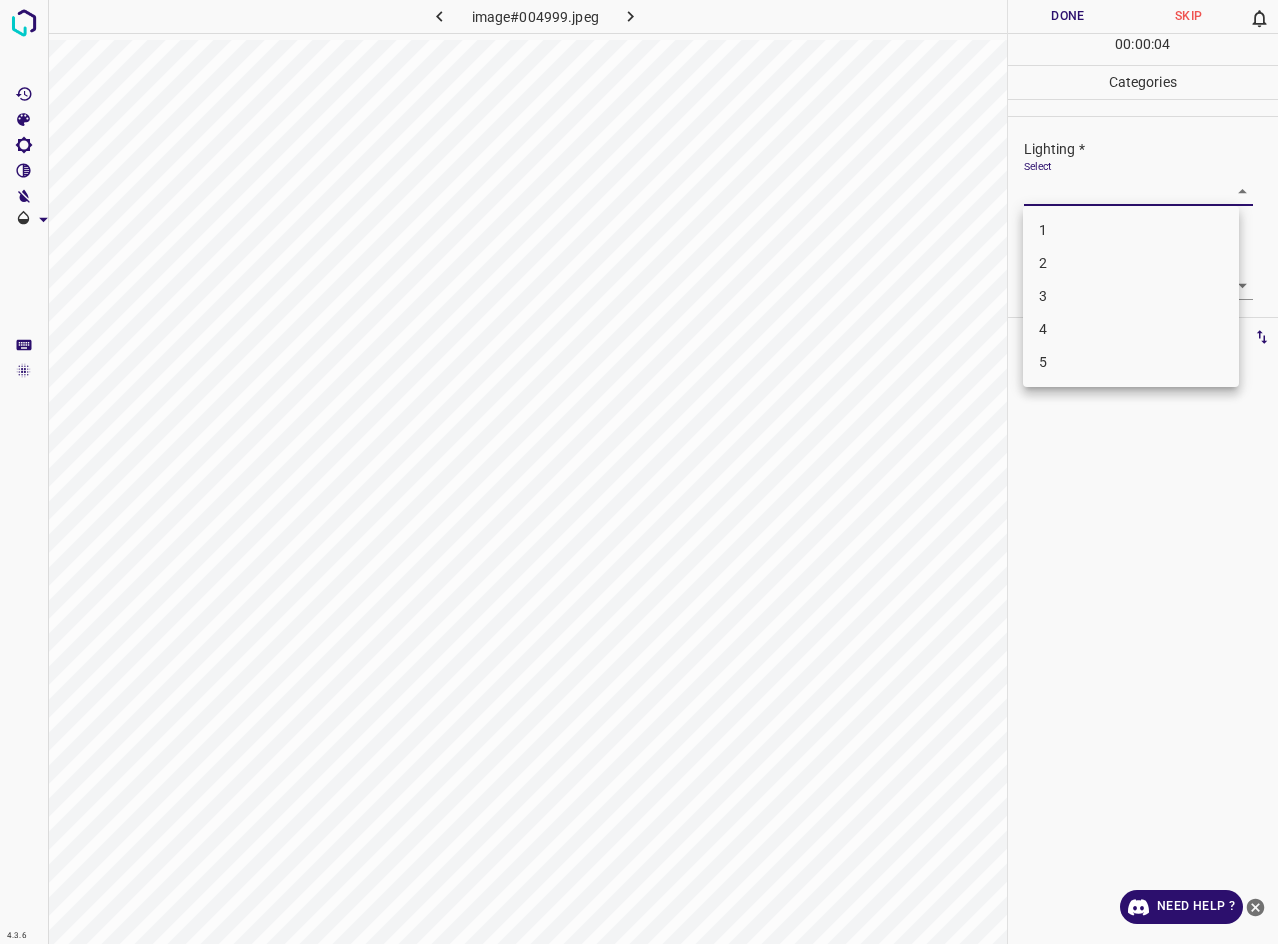 click on "3" at bounding box center (1131, 296) 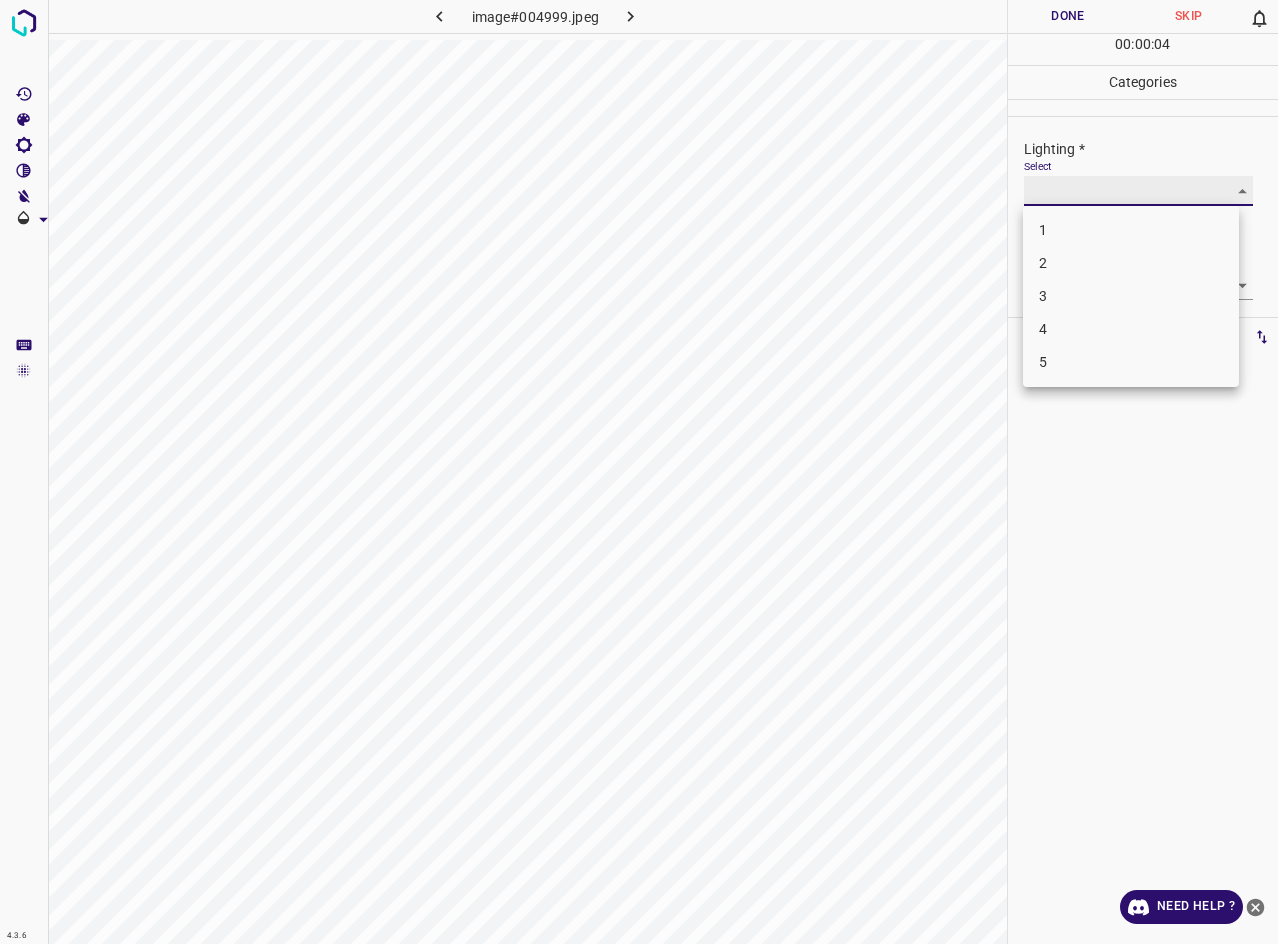type on "3" 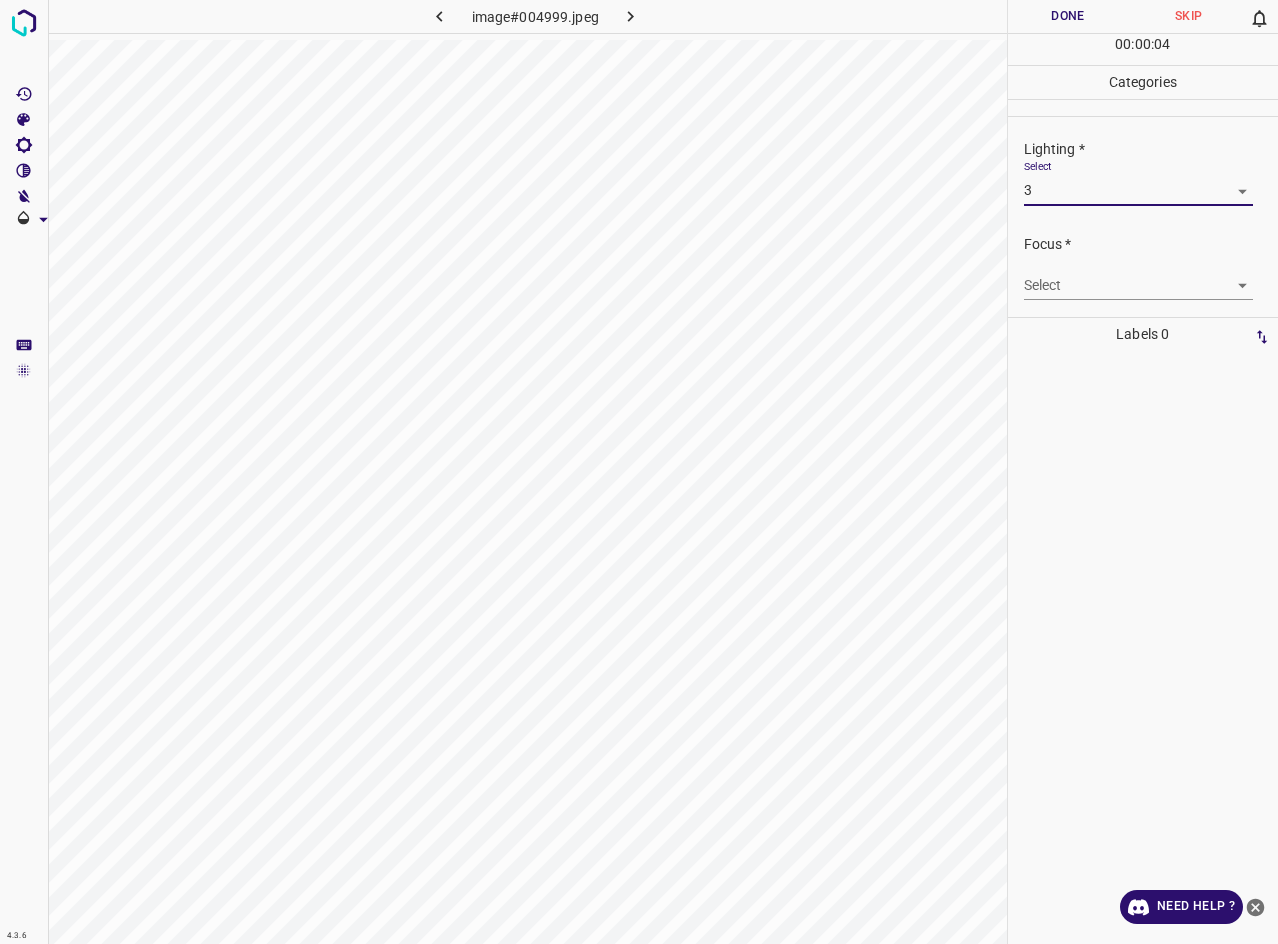 click on "1 2 3 4 5" at bounding box center [639, 472] 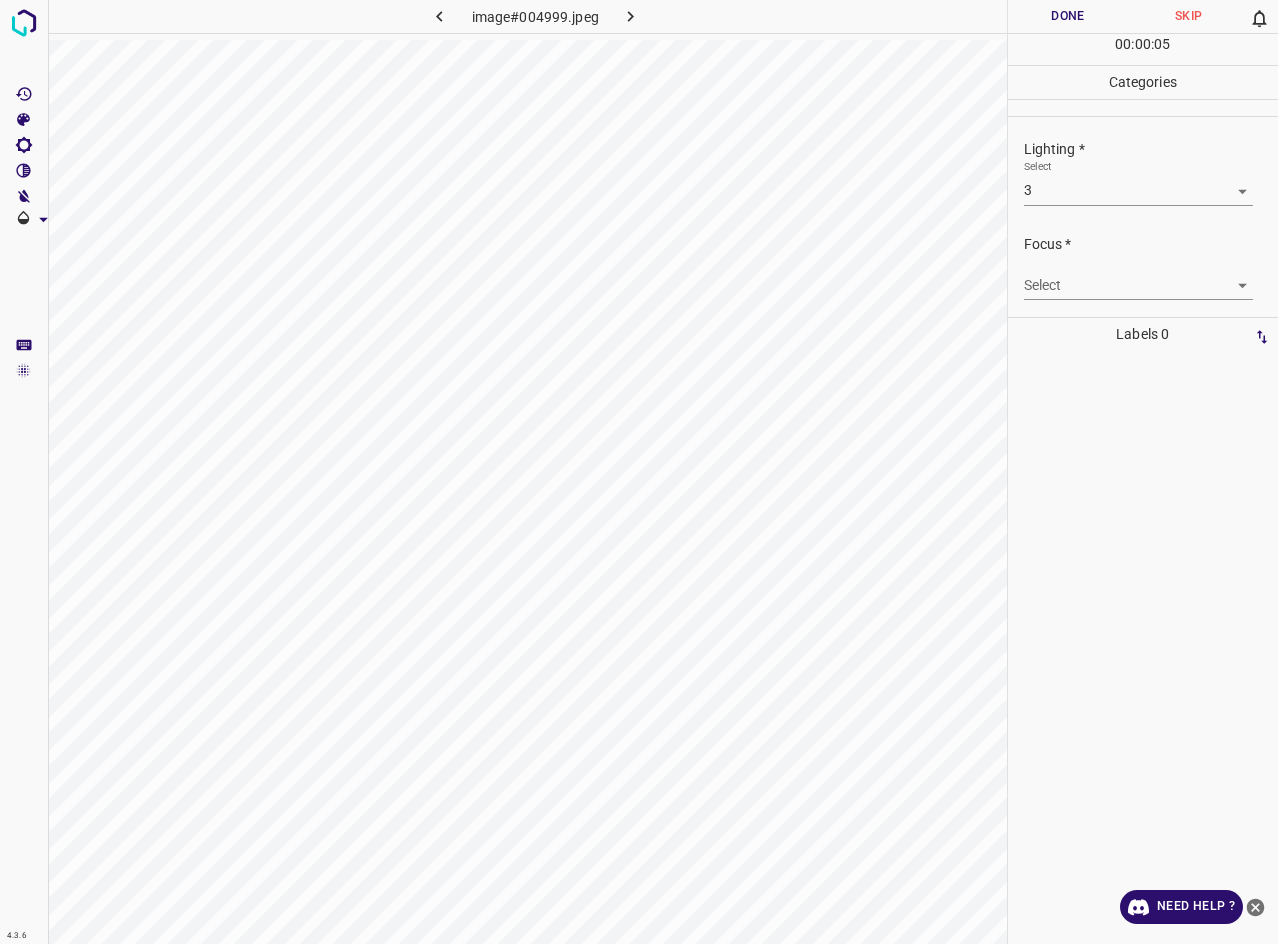click on "4.3.6  image#004999.jpeg Done Skip 0 00   : 00   : 05   Categories Lighting *  Select 3 3 Focus *  Select ​ Overall *  Select ​ Labels   0 Categories 1 Lighting 2 Focus 3 Overall Tools Space Change between modes (Draw & Edit) I Auto labeling R Restore zoom M Zoom in N Zoom out Delete Delete selecte label Filters Z Restore filters X Saturation filter C Brightness filter V Contrast filter B Gray scale filter General O Download Need Help ? - Text - Hide - Delete" at bounding box center [639, 472] 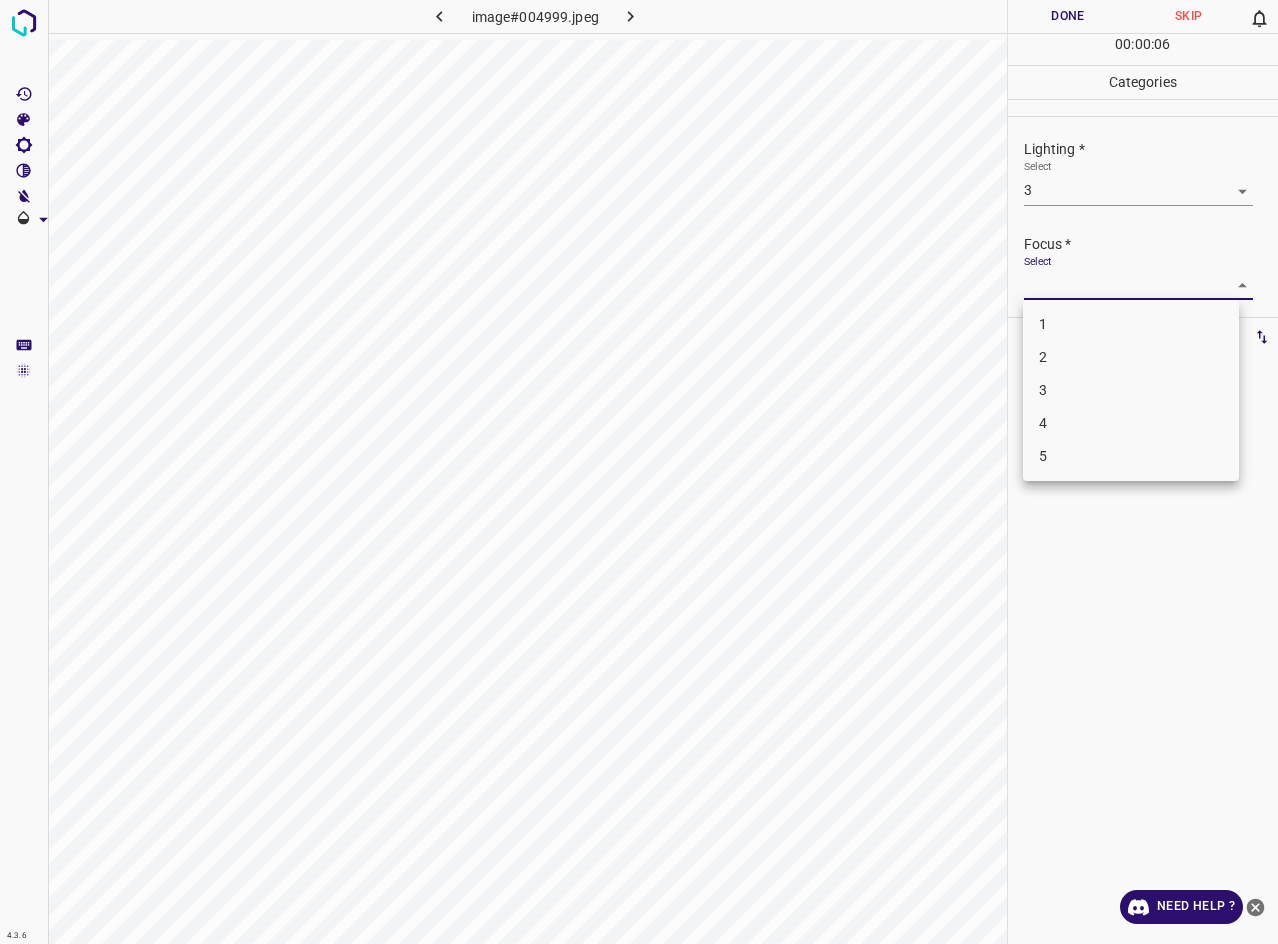 click on "3" at bounding box center (1131, 390) 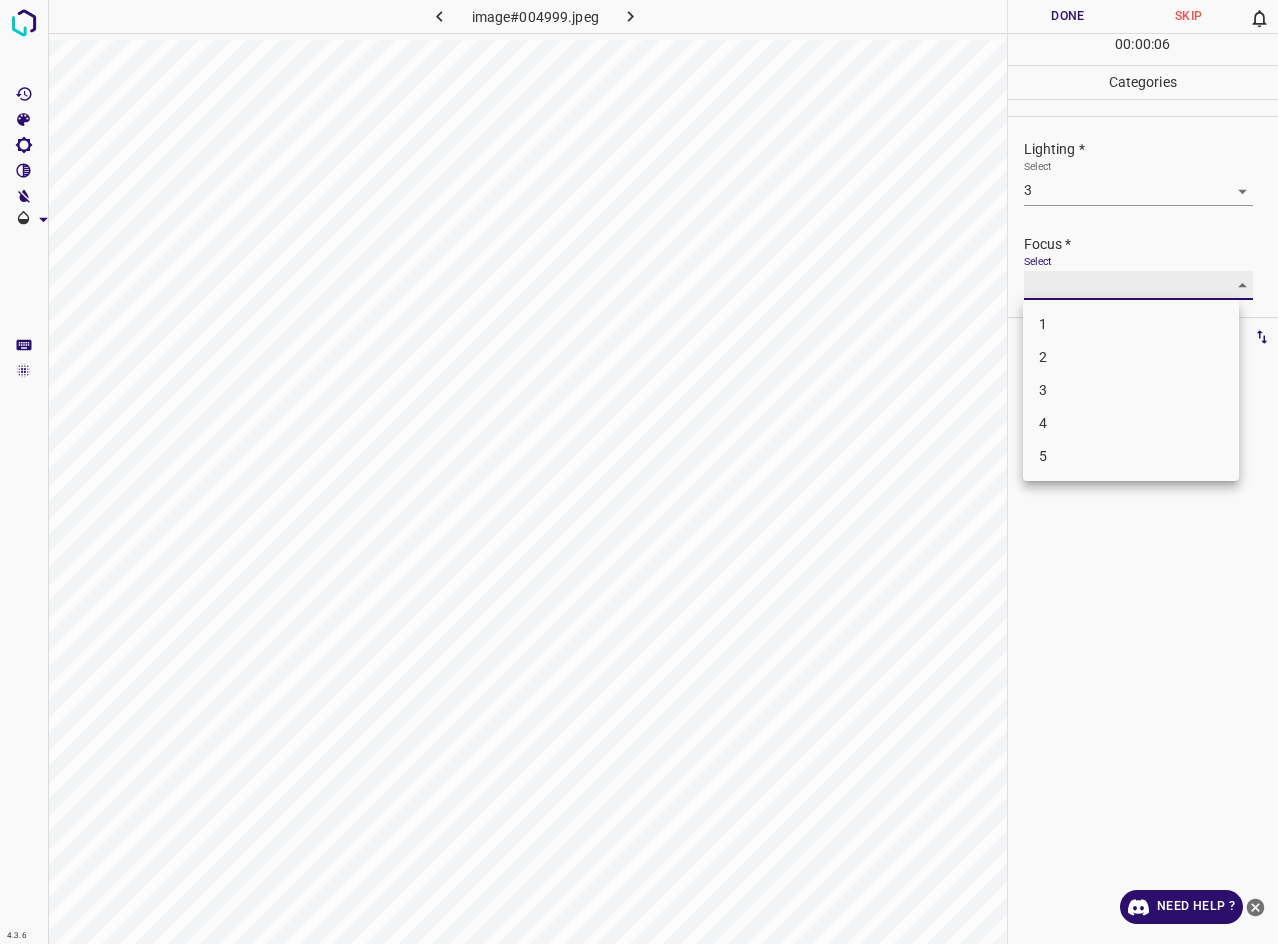 type on "3" 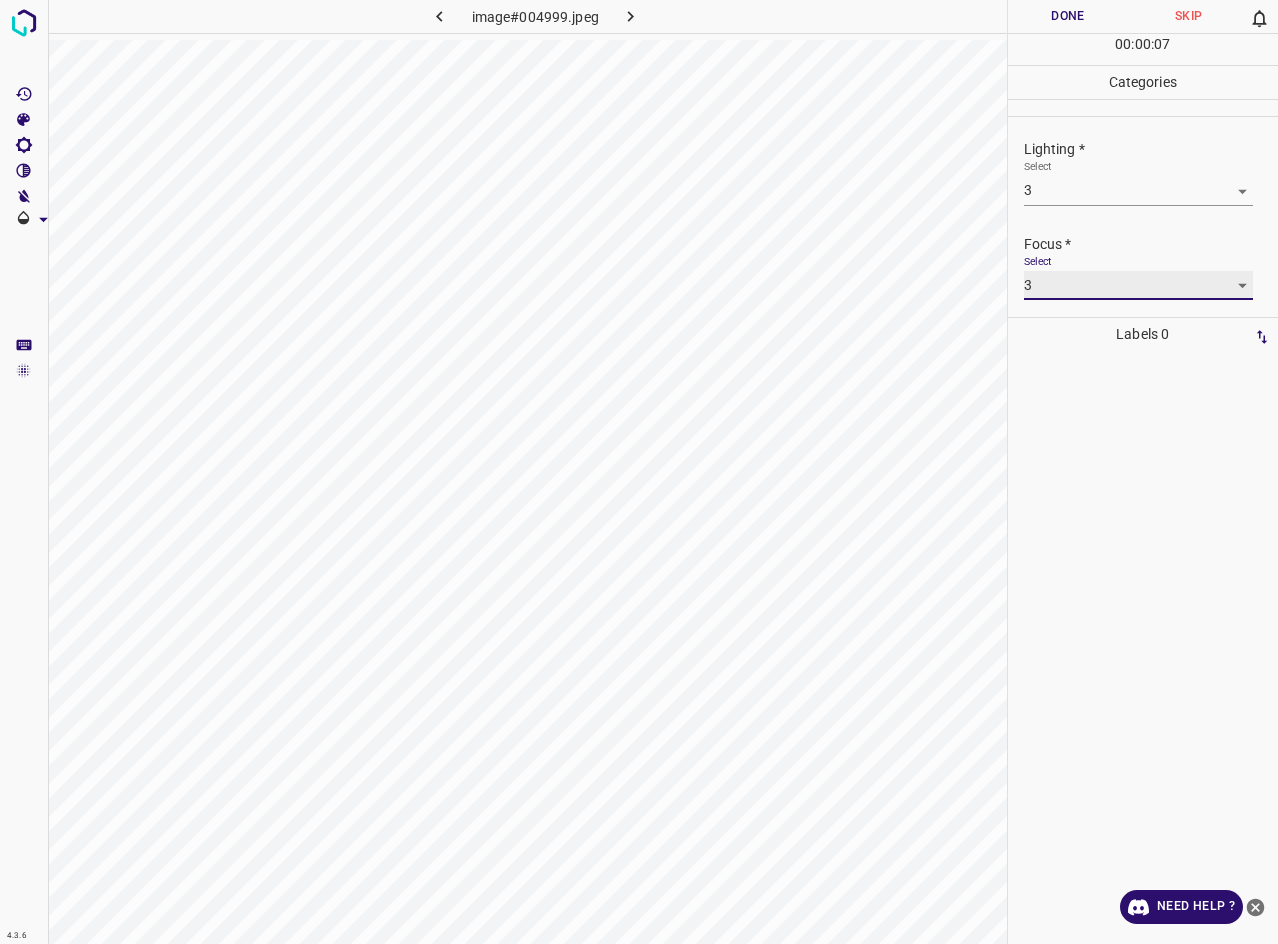 scroll, scrollTop: 31, scrollLeft: 0, axis: vertical 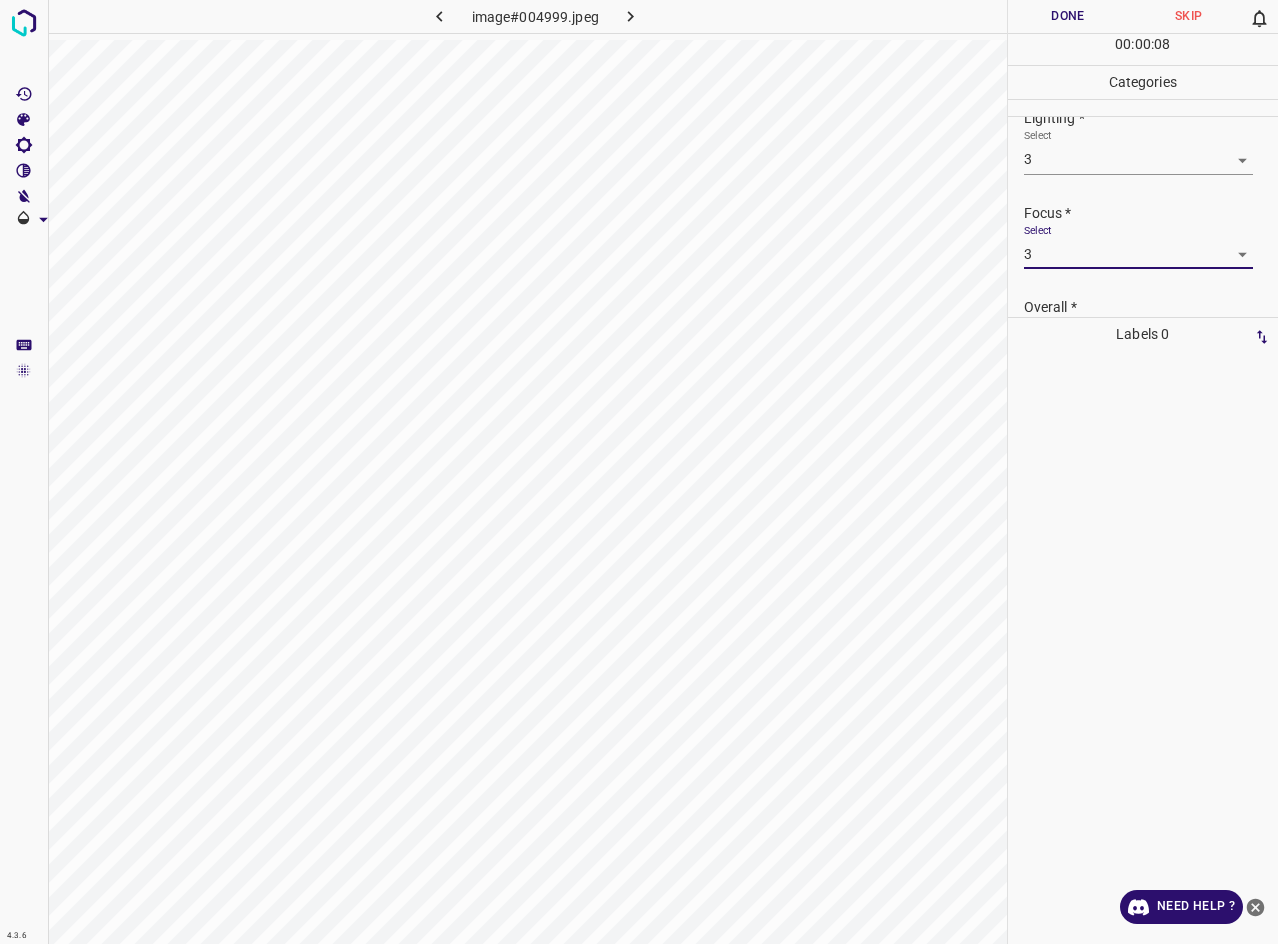 click on "Overall *" at bounding box center (1151, 307) 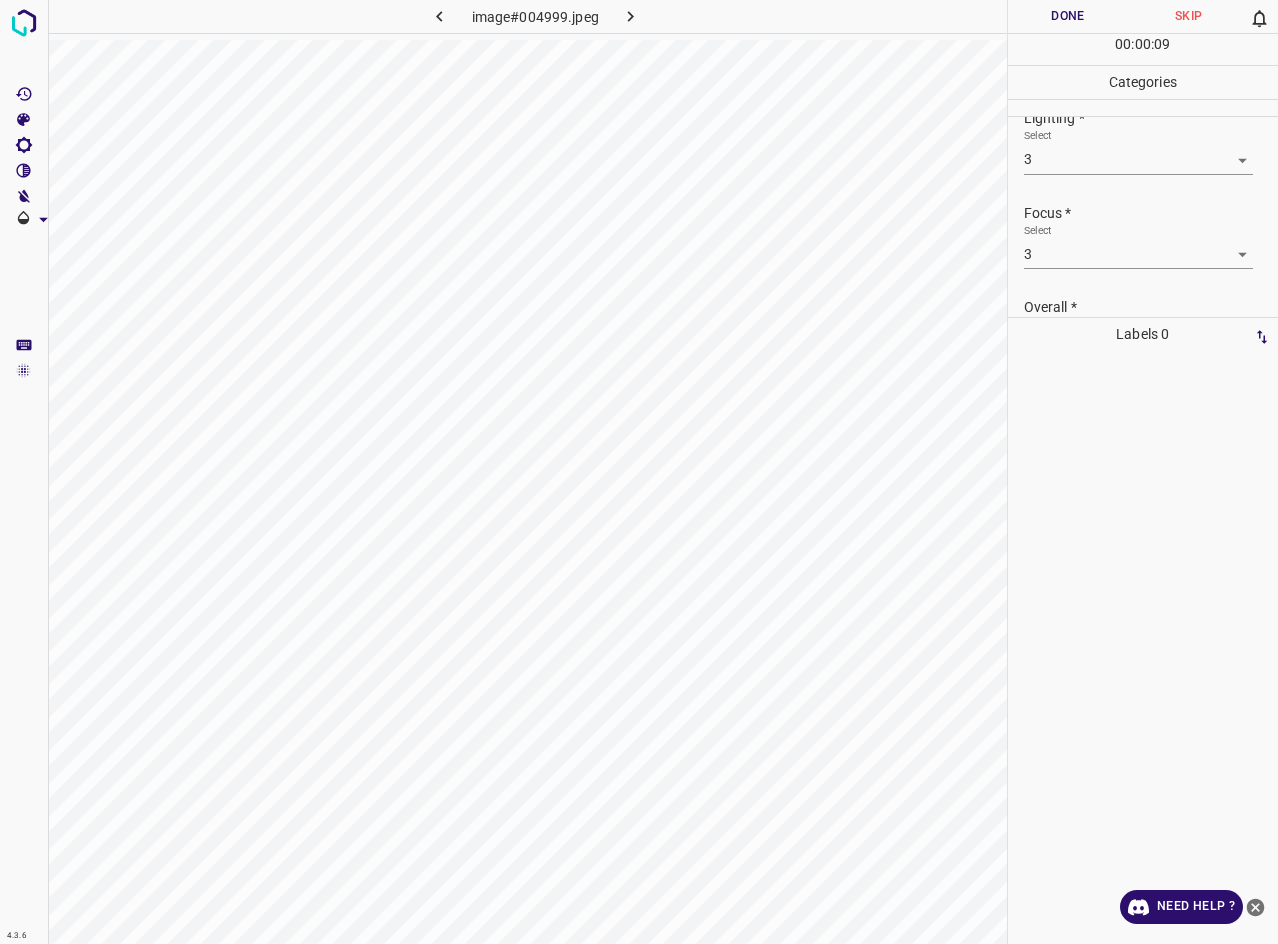 scroll, scrollTop: 98, scrollLeft: 0, axis: vertical 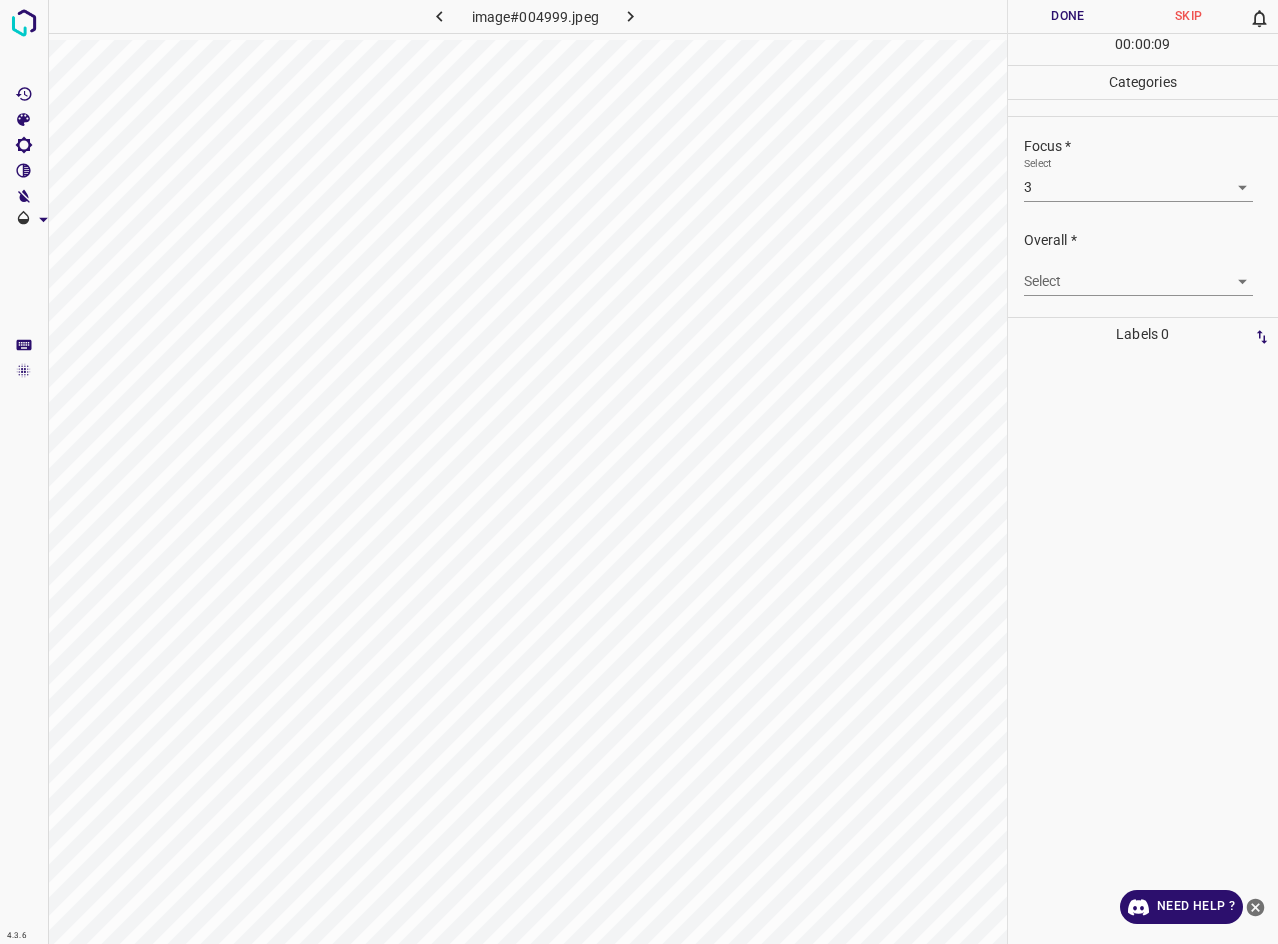 click on "4.3.6  image#004999.jpeg Done Skip 0 00   : 00   : 09   Categories Lighting *  Select 3 3 Focus *  Select 3 3 Overall *  Select ​ Labels   0 Categories 1 Lighting 2 Focus 3 Overall Tools Space Change between modes (Draw & Edit) I Auto labeling R Restore zoom M Zoom in N Zoom out Delete Delete selecte label Filters Z Restore filters X Saturation filter C Brightness filter V Contrast filter B Gray scale filter General O Download Need Help ? - Text - Hide - Delete" at bounding box center [639, 472] 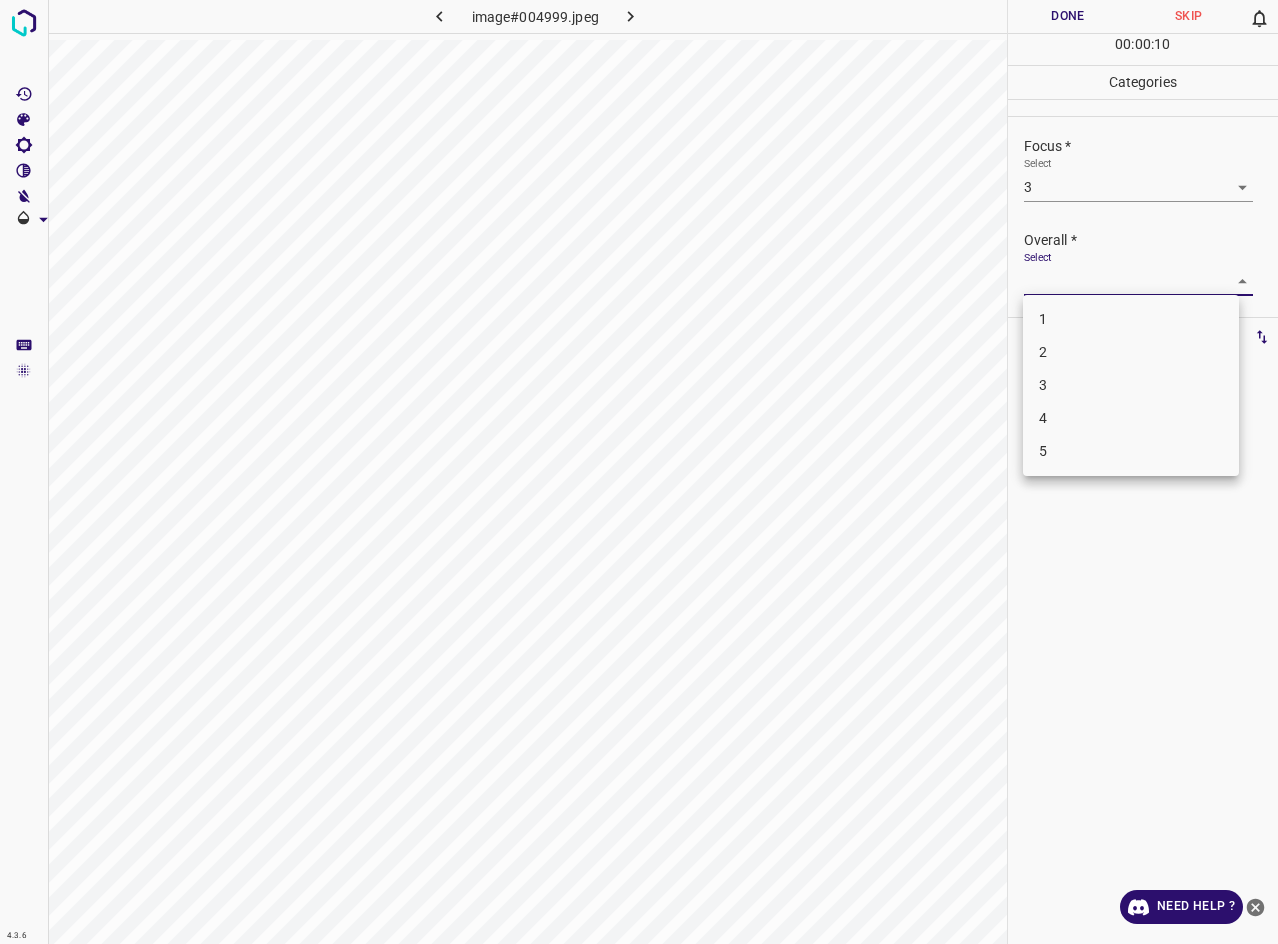 click on "3" at bounding box center [1131, 385] 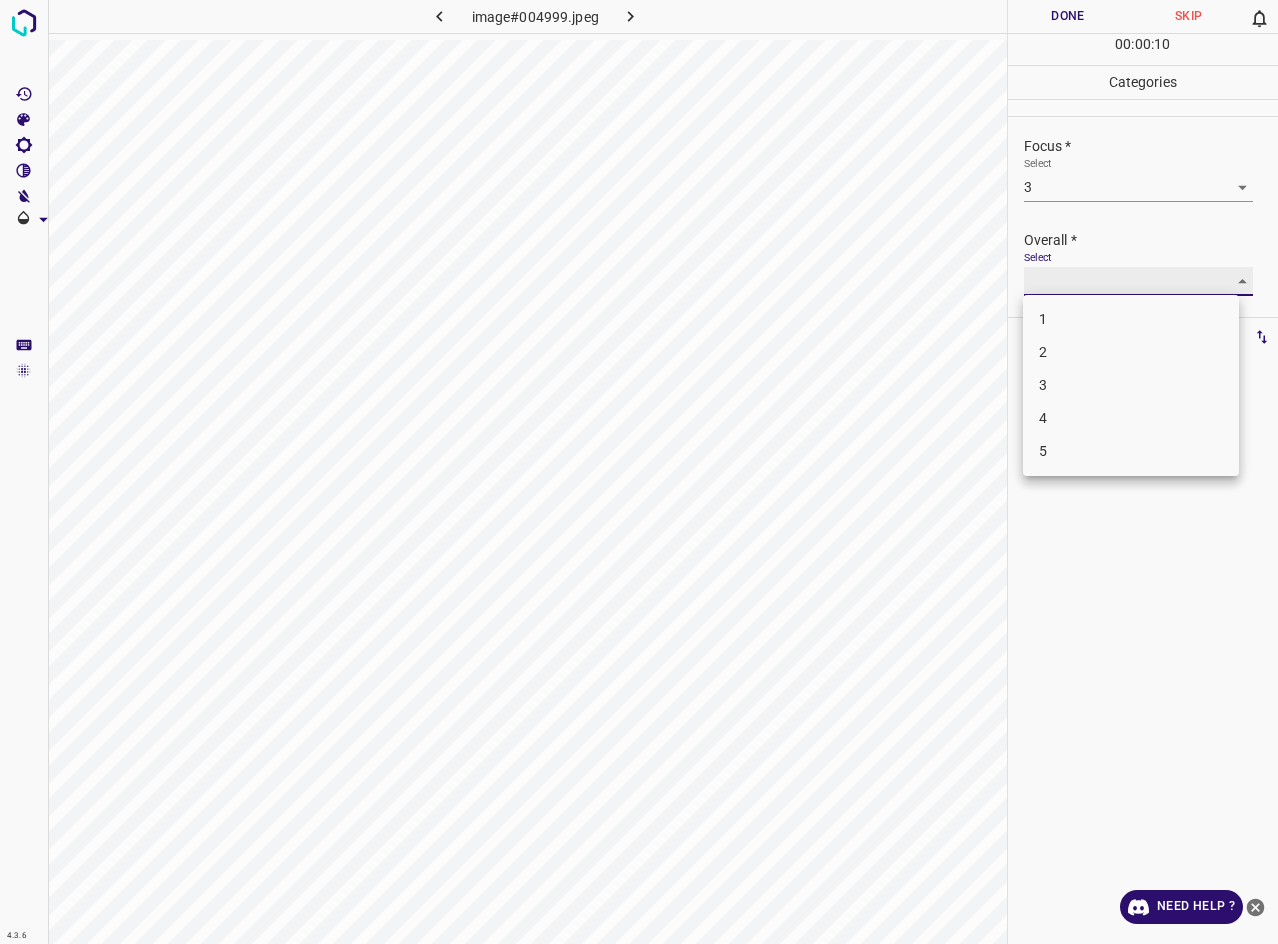 type on "3" 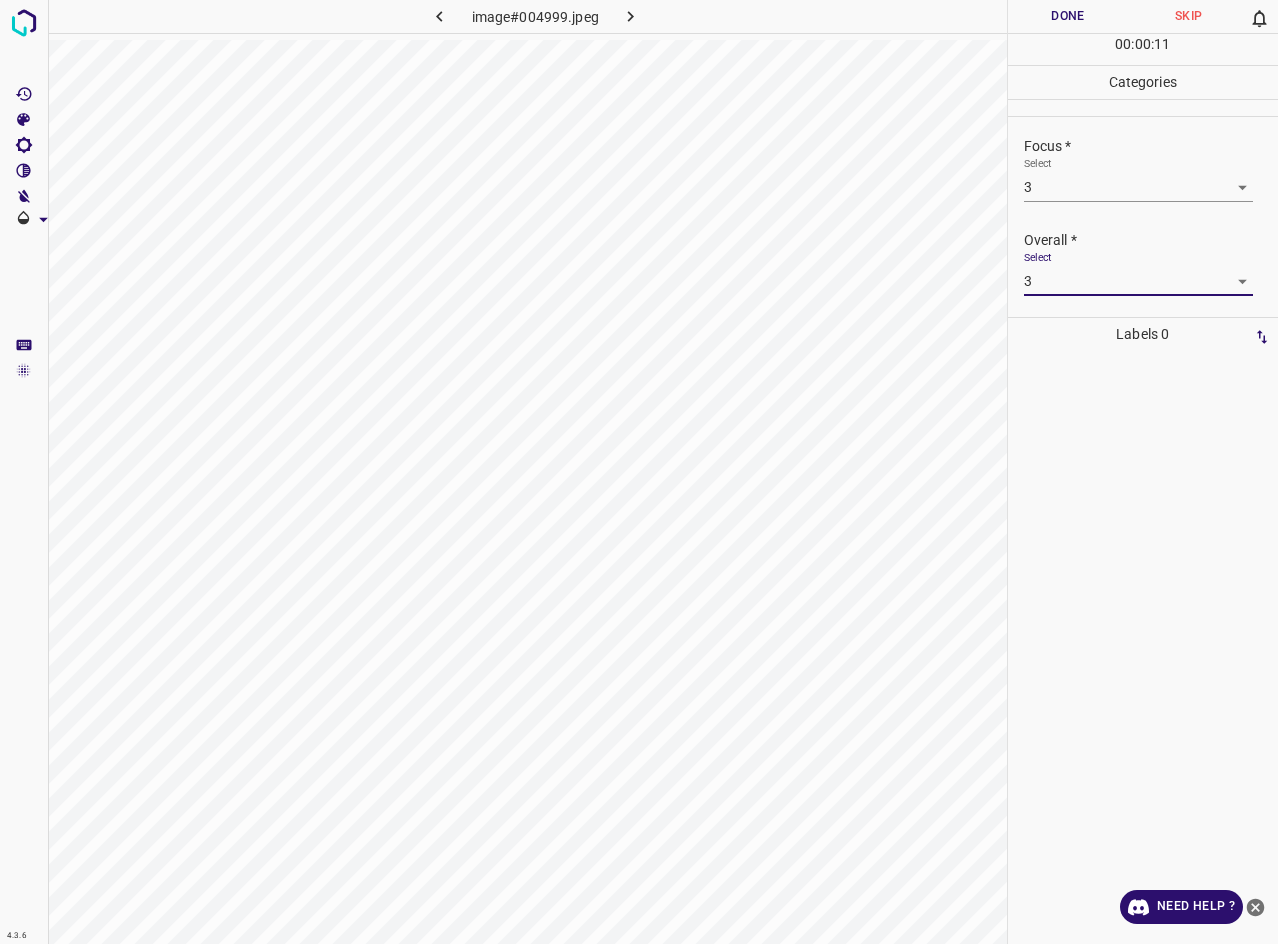 click on "Done" at bounding box center [1068, 16] 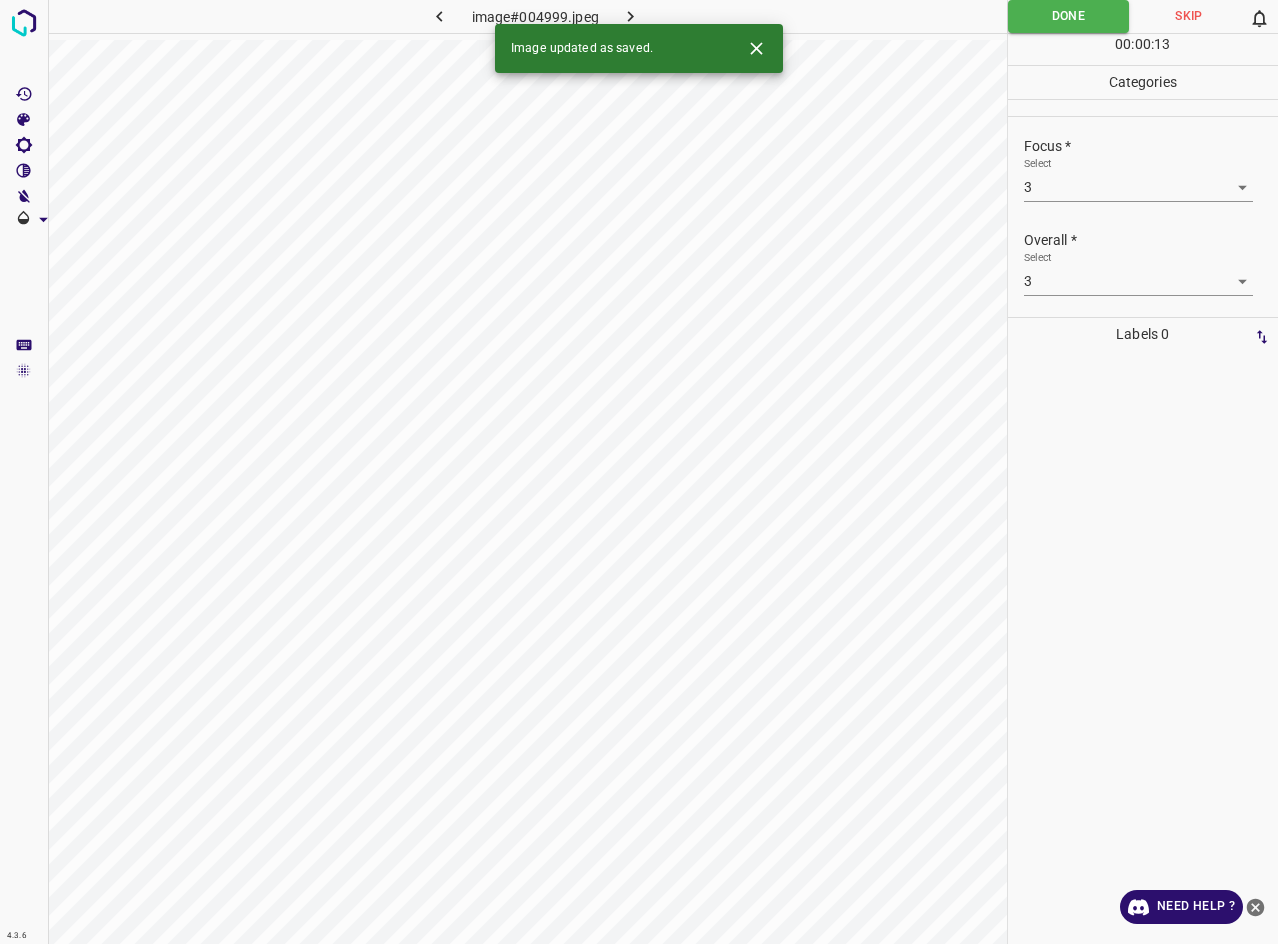 click 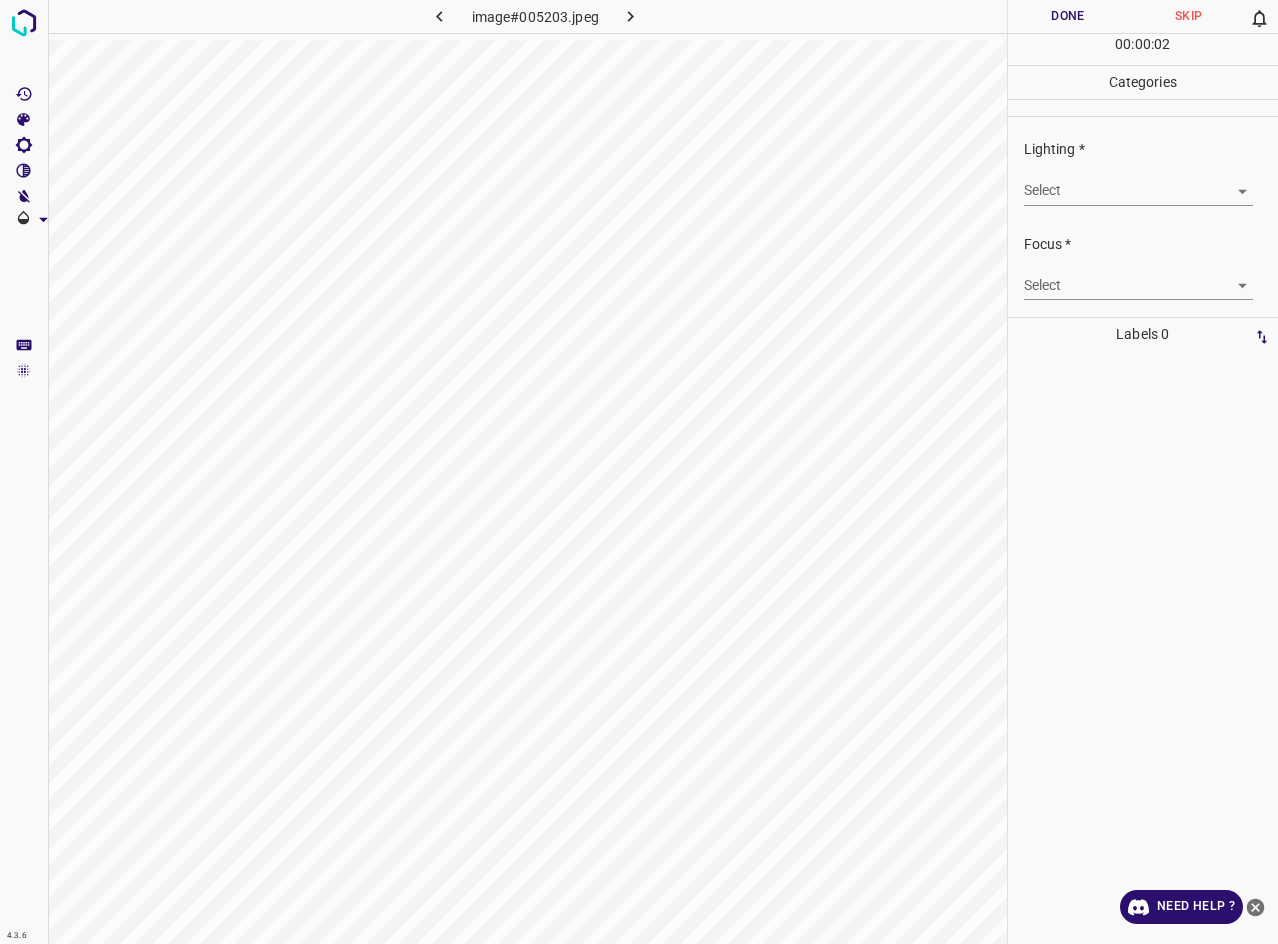 click on "4.3.6  image#005203.jpeg Done Skip 0 00   : 00   : 02   Categories Lighting *  Select ​ Focus *  Select ​ Overall *  Select ​ Labels   0 Categories 1 Lighting 2 Focus 3 Overall Tools Space Change between modes (Draw & Edit) I Auto labeling R Restore zoom M Zoom in N Zoom out Delete Delete selecte label Filters Z Restore filters X Saturation filter C Brightness filter V Contrast filter B Gray scale filter General O Download Need Help ? - Text - Hide - Delete" at bounding box center (639, 472) 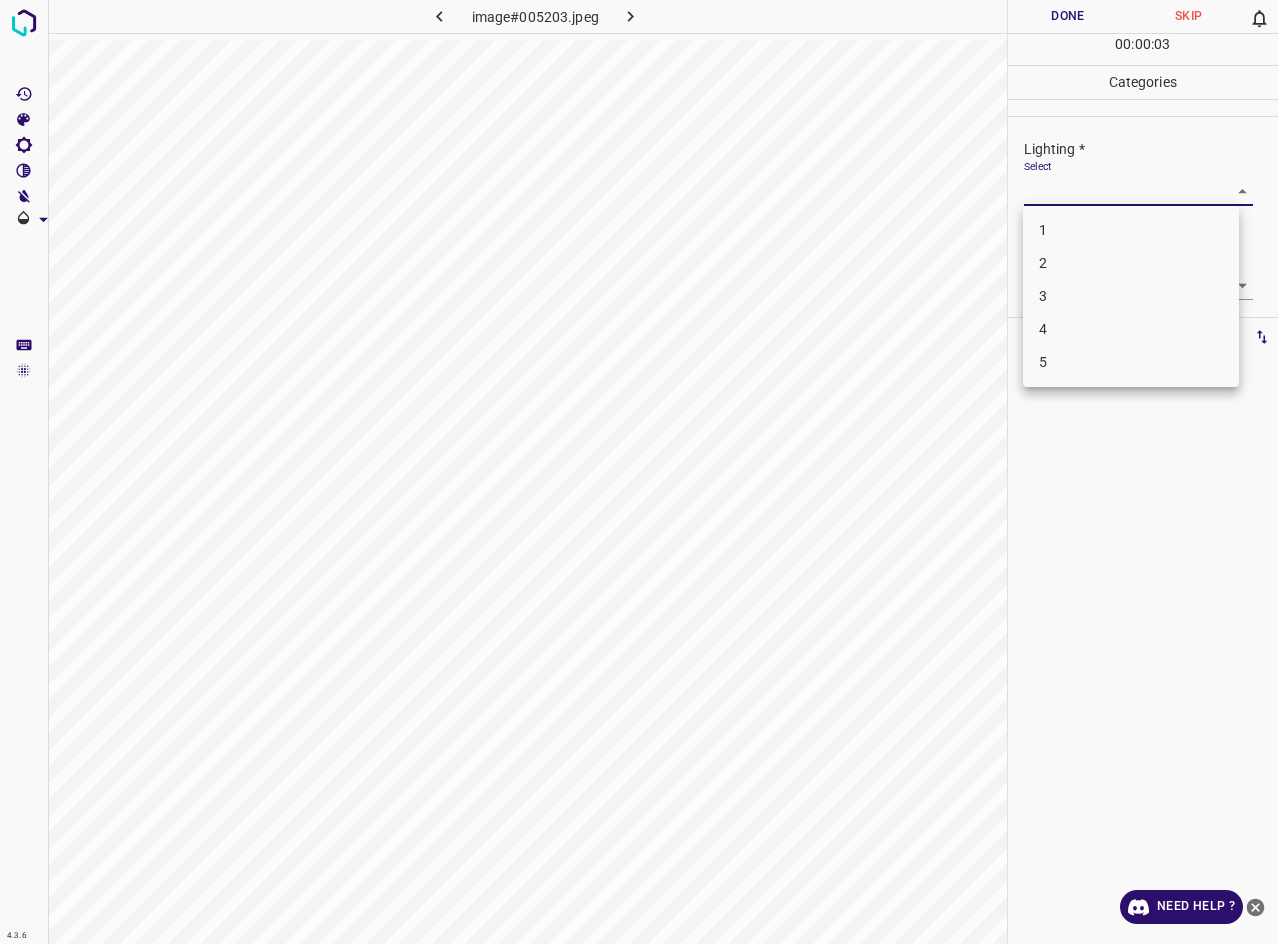 click on "3" at bounding box center [1131, 296] 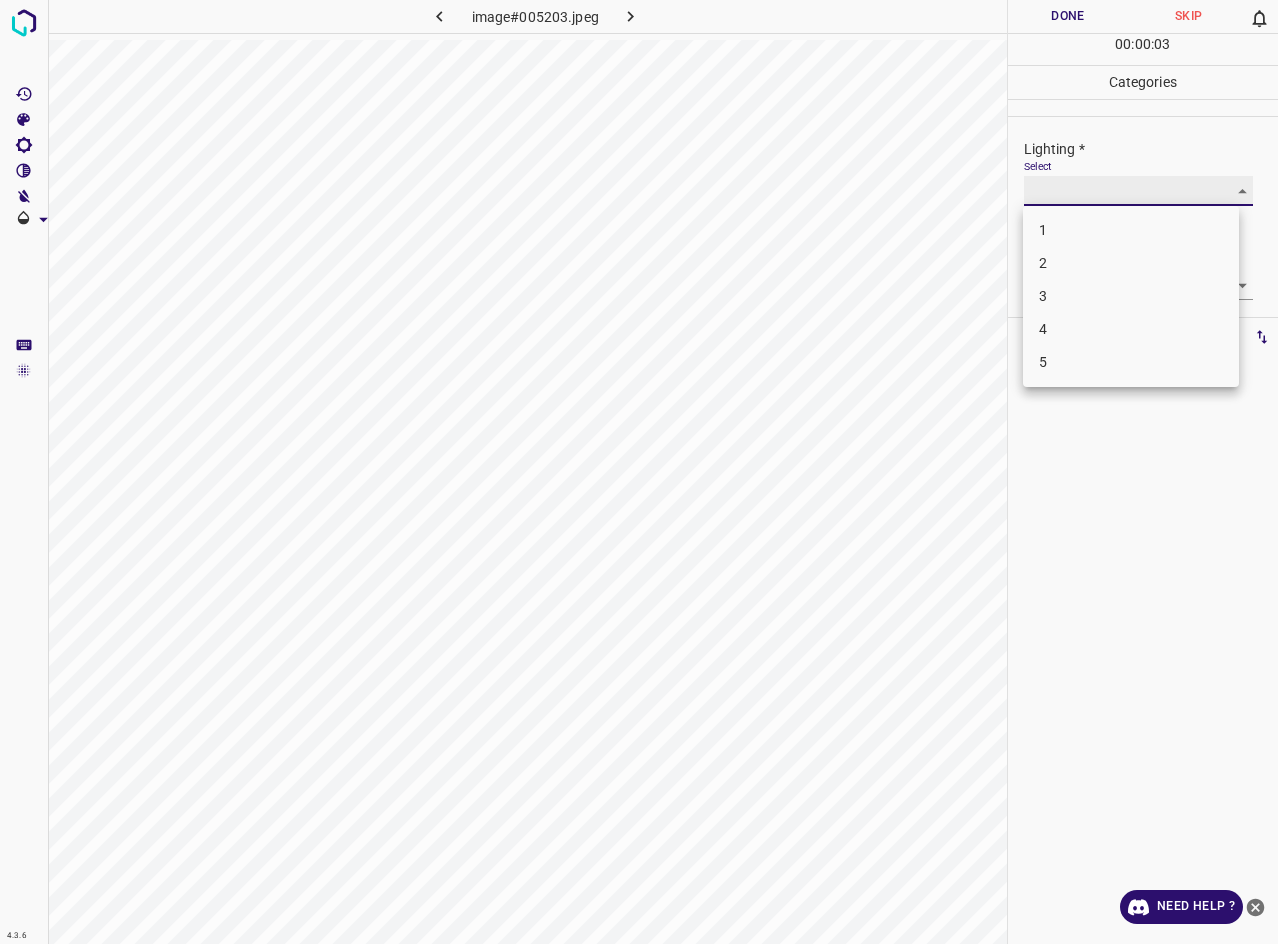 type on "3" 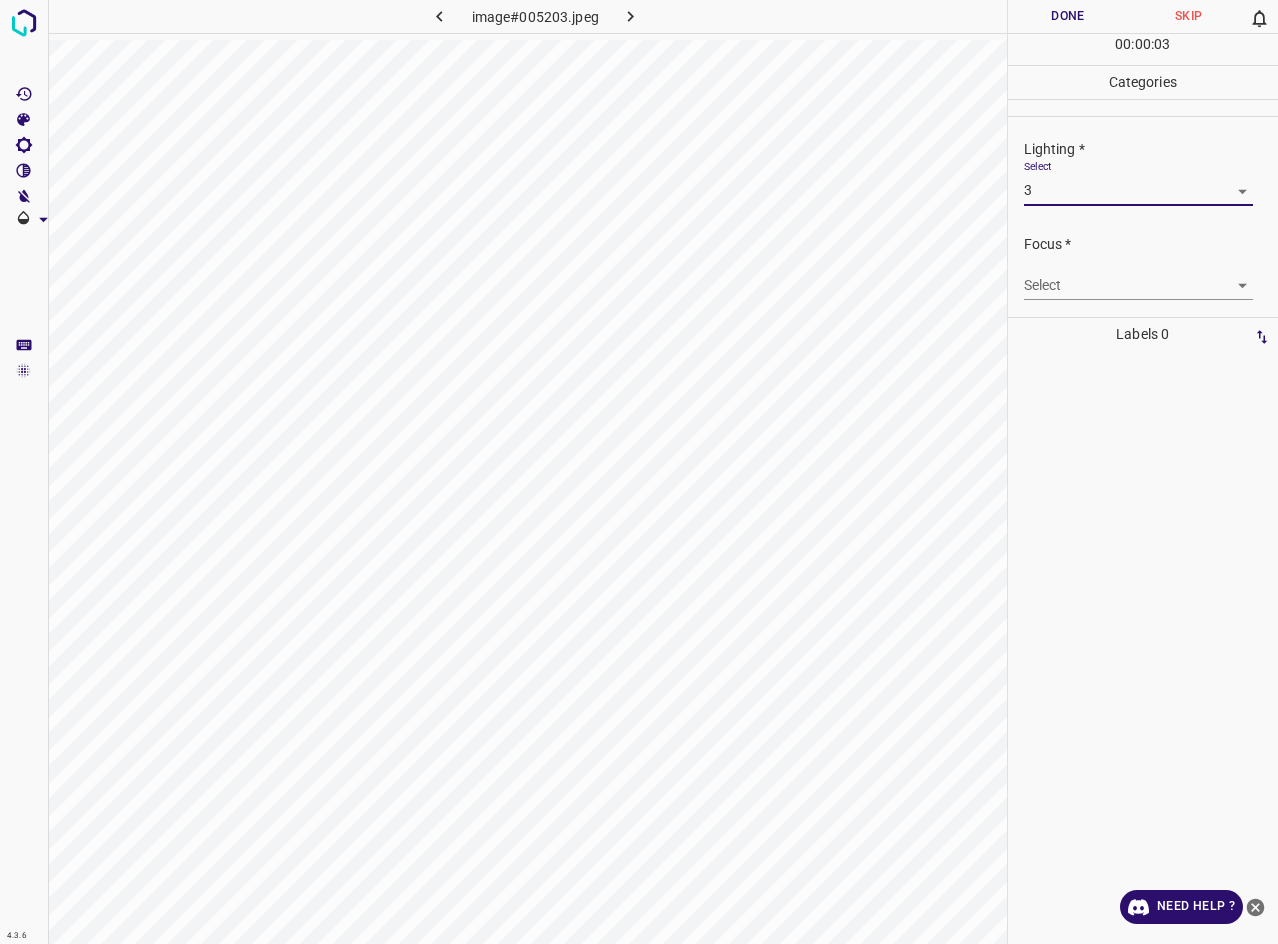 click on "4.3.6  image#005203.jpeg Done Skip 0 00   : 00   : 03   Categories Lighting *  Select 3 3 Focus *  Select ​ Overall *  Select ​ Labels   0 Categories 1 Lighting 2 Focus 3 Overall Tools Space Change between modes (Draw & Edit) I Auto labeling R Restore zoom M Zoom in N Zoom out Delete Delete selecte label Filters Z Restore filters X Saturation filter C Brightness filter V Contrast filter B Gray scale filter General O Download Need Help ? - Text - Hide - Delete" at bounding box center [639, 472] 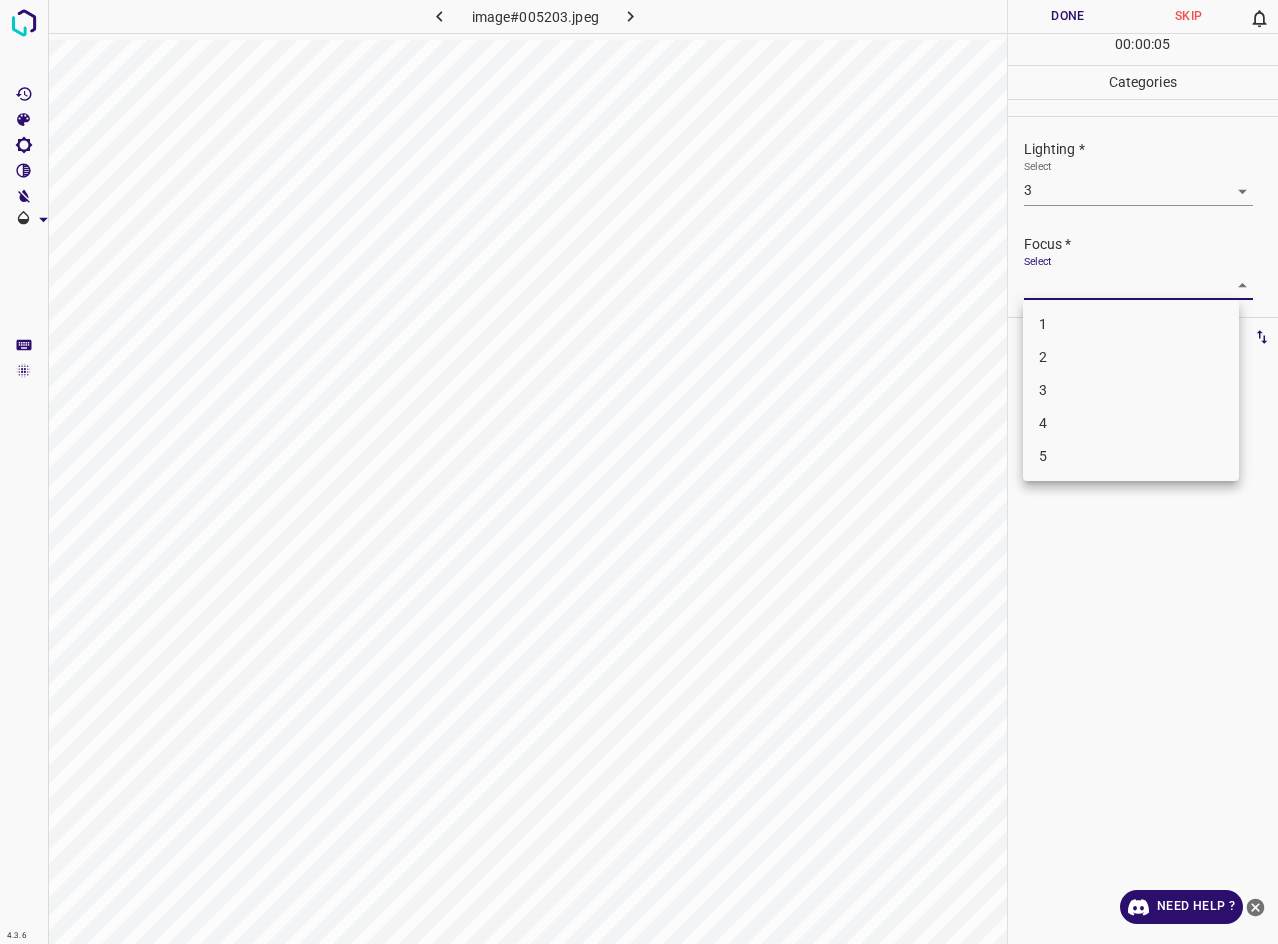click on "3" at bounding box center [1131, 390] 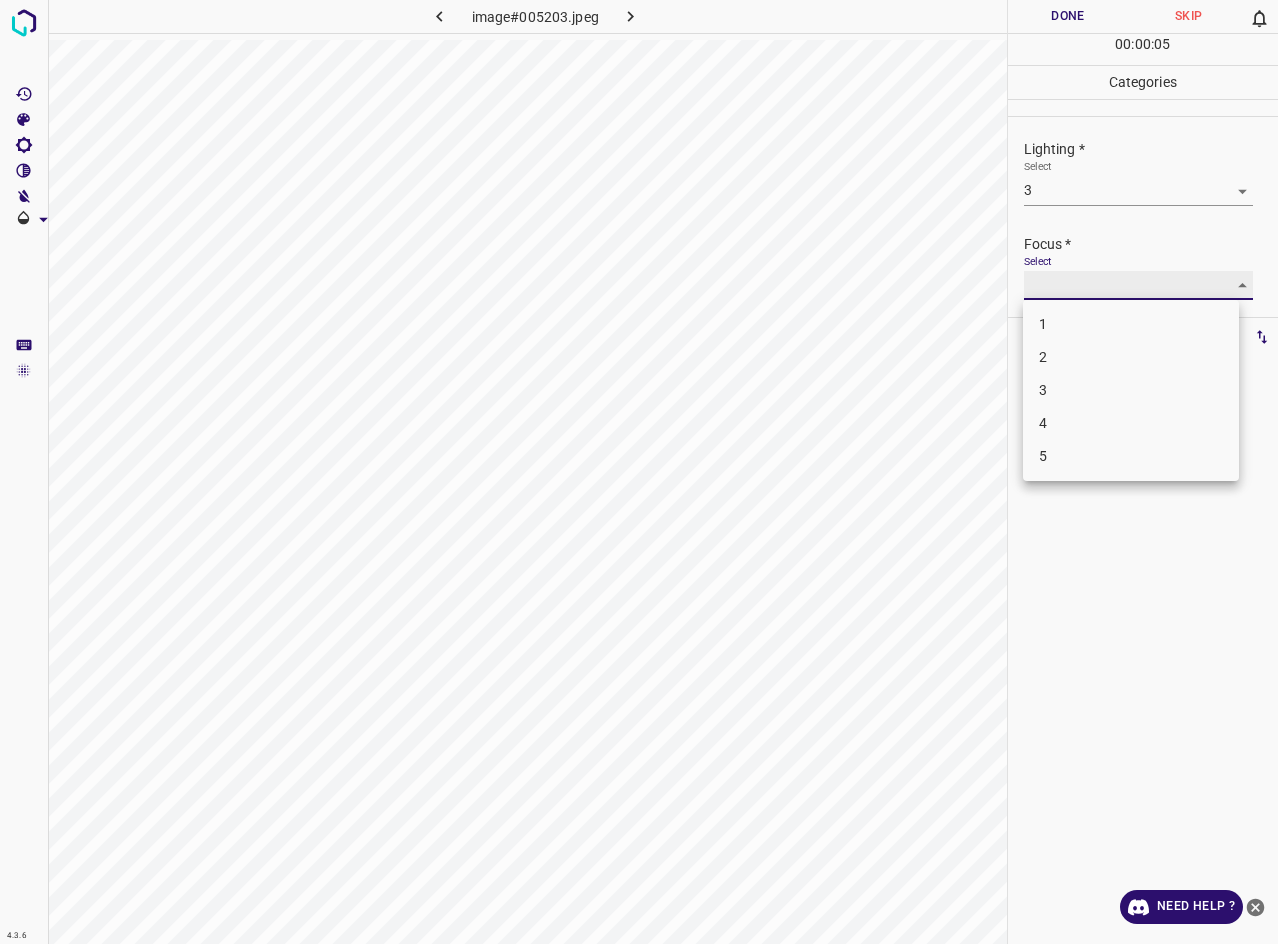 type on "3" 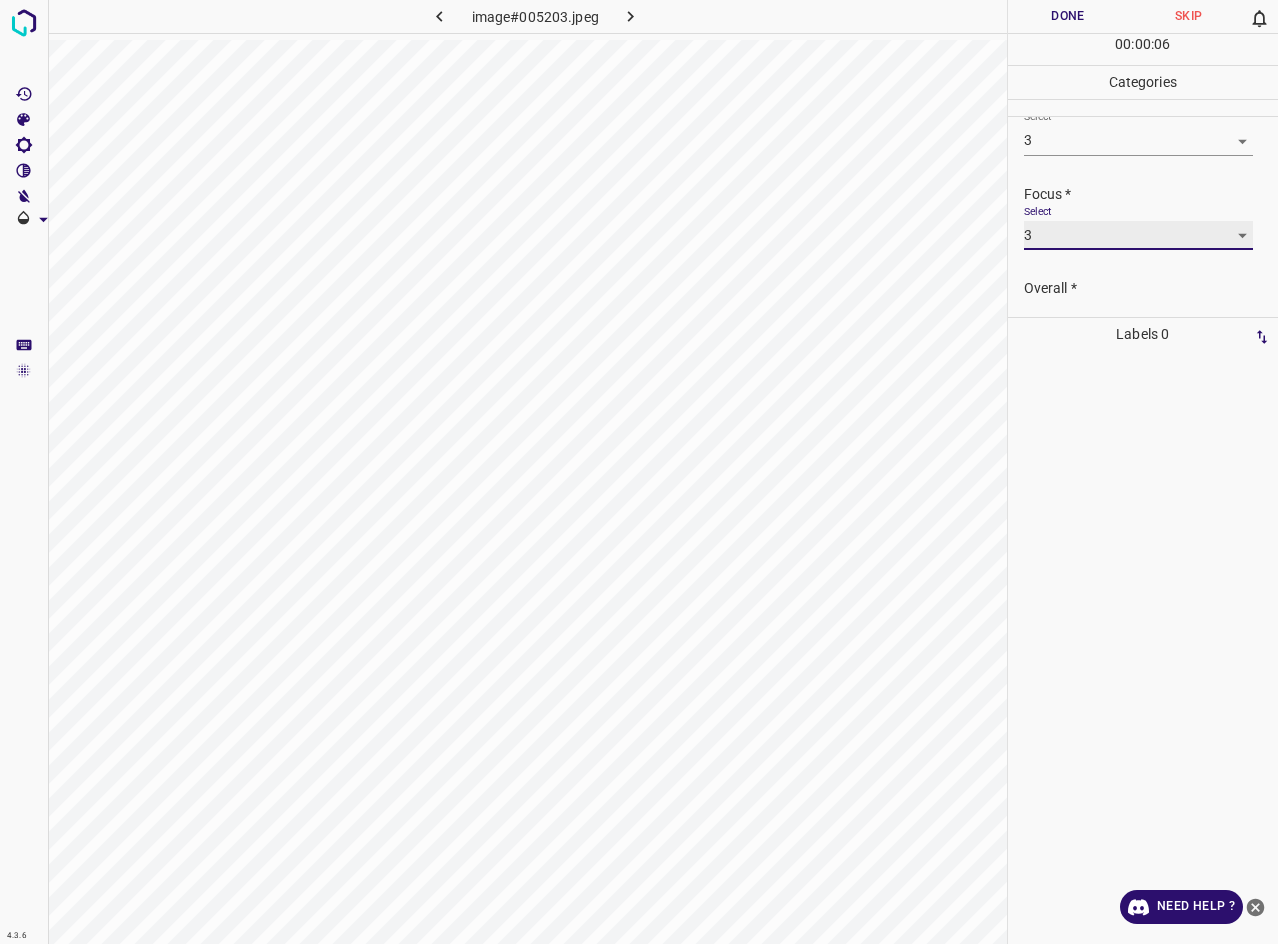 scroll, scrollTop: 67, scrollLeft: 0, axis: vertical 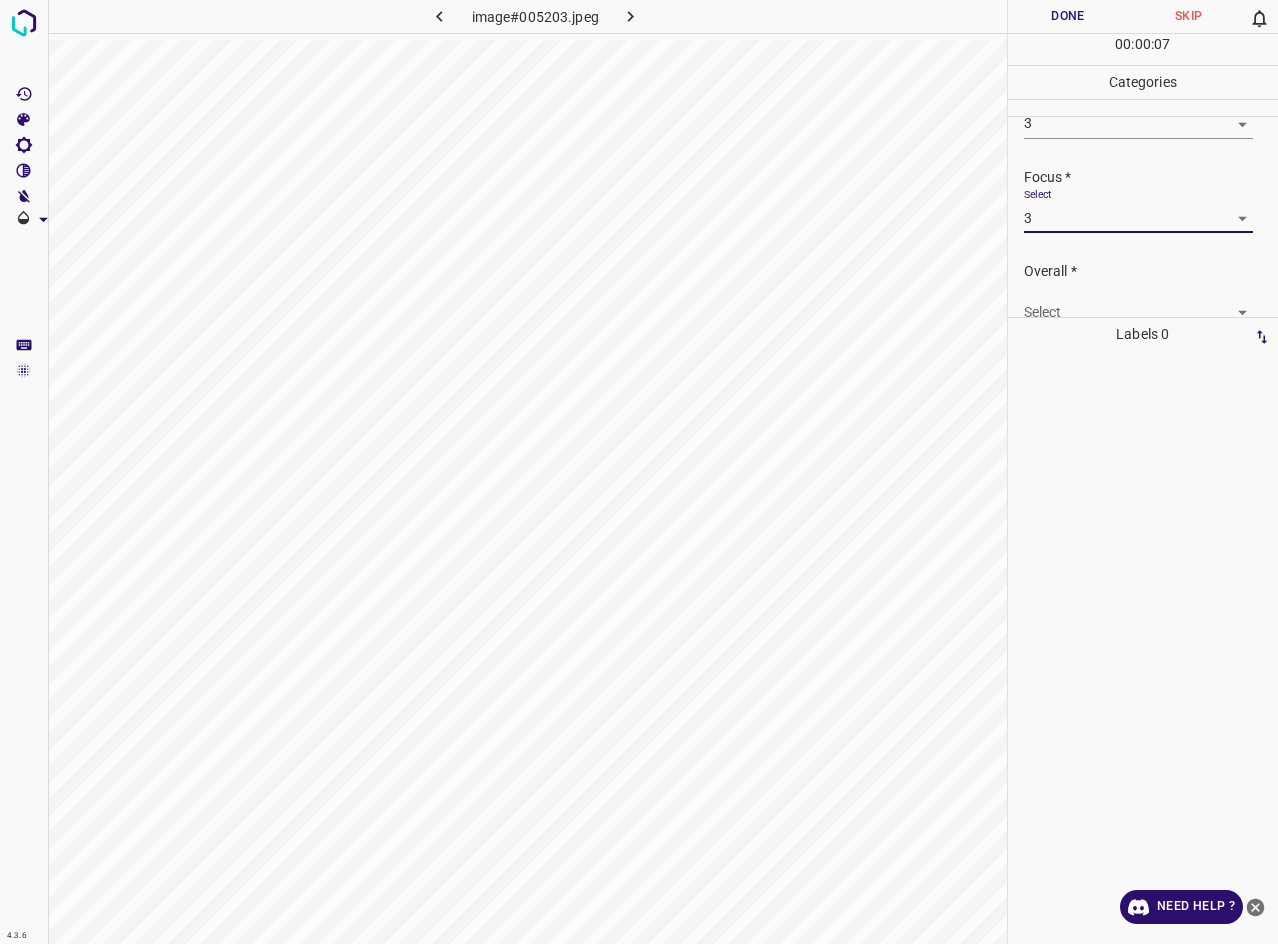 click on "4.3.6  image#005203.jpeg Done Skip 0 00   : 00   : 07   Categories Lighting *  Select 3 3 Focus *  Select 3 3 Overall *  Select ​ Labels   0 Categories 1 Lighting 2 Focus 3 Overall Tools Space Change between modes (Draw & Edit) I Auto labeling R Restore zoom M Zoom in N Zoom out Delete Delete selecte label Filters Z Restore filters X Saturation filter C Brightness filter V Contrast filter B Gray scale filter General O Download Need Help ? - Text - Hide - Delete" at bounding box center [639, 472] 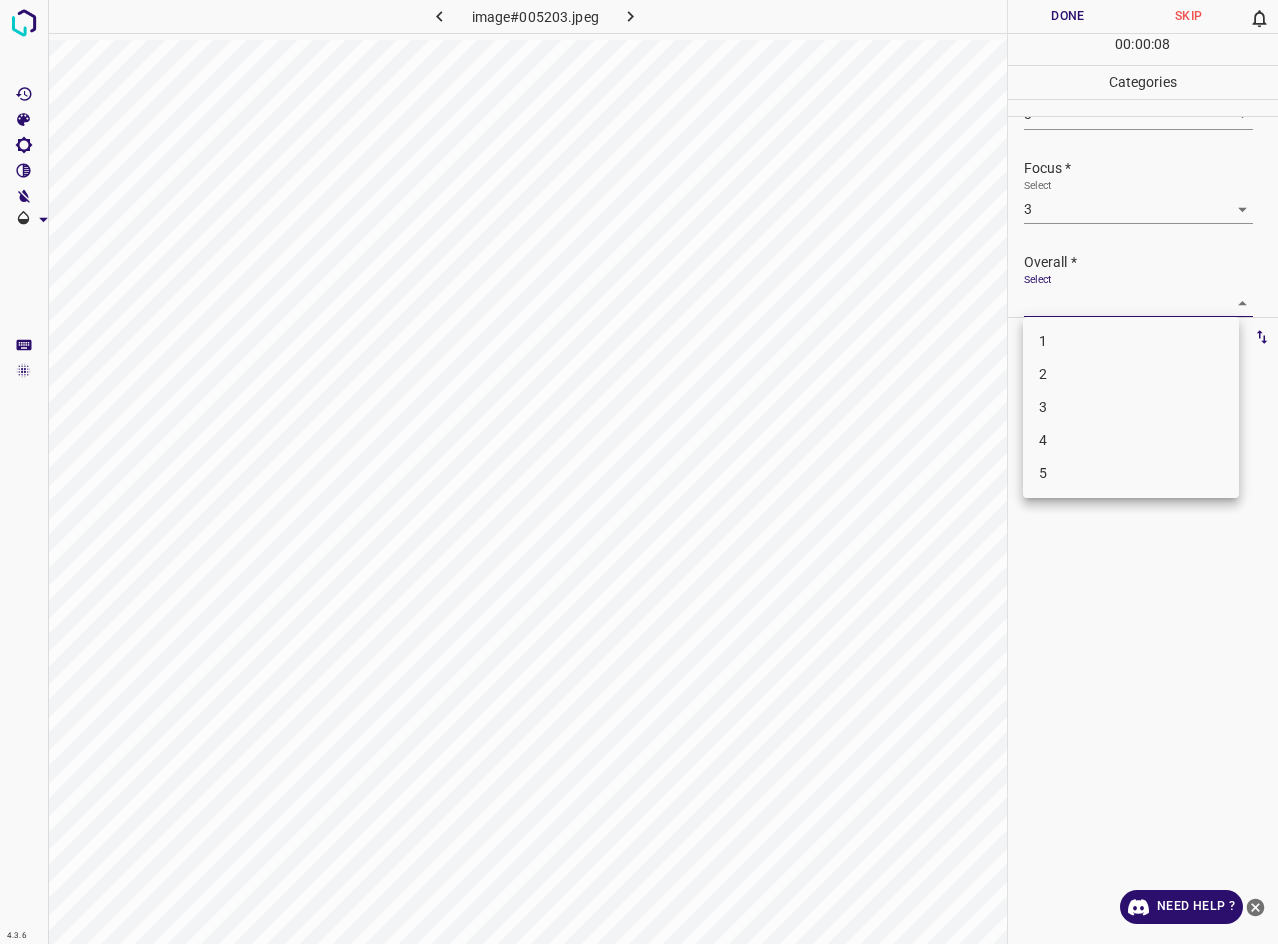 click on "3" at bounding box center (1131, 407) 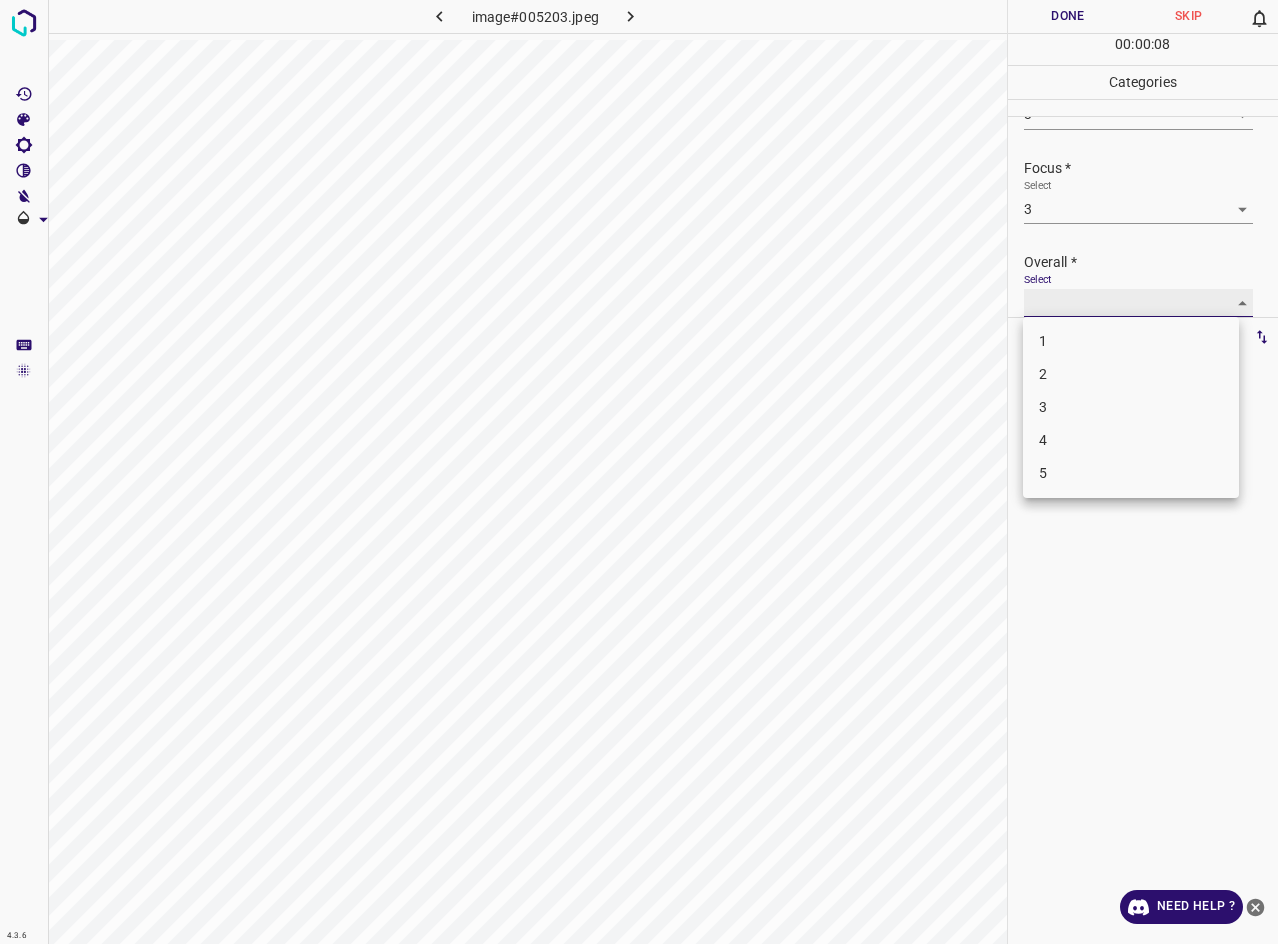 type on "3" 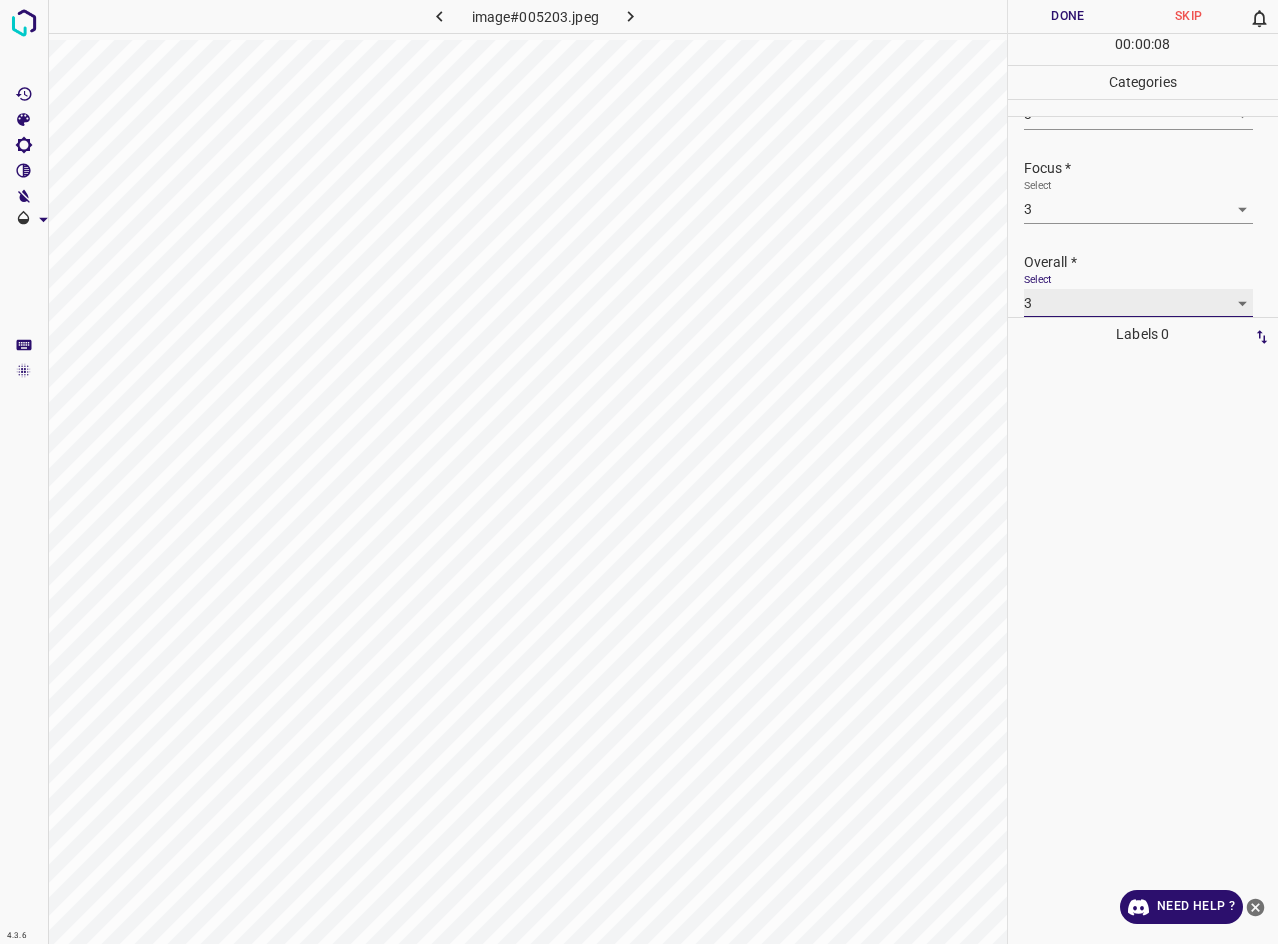 scroll, scrollTop: 76, scrollLeft: 0, axis: vertical 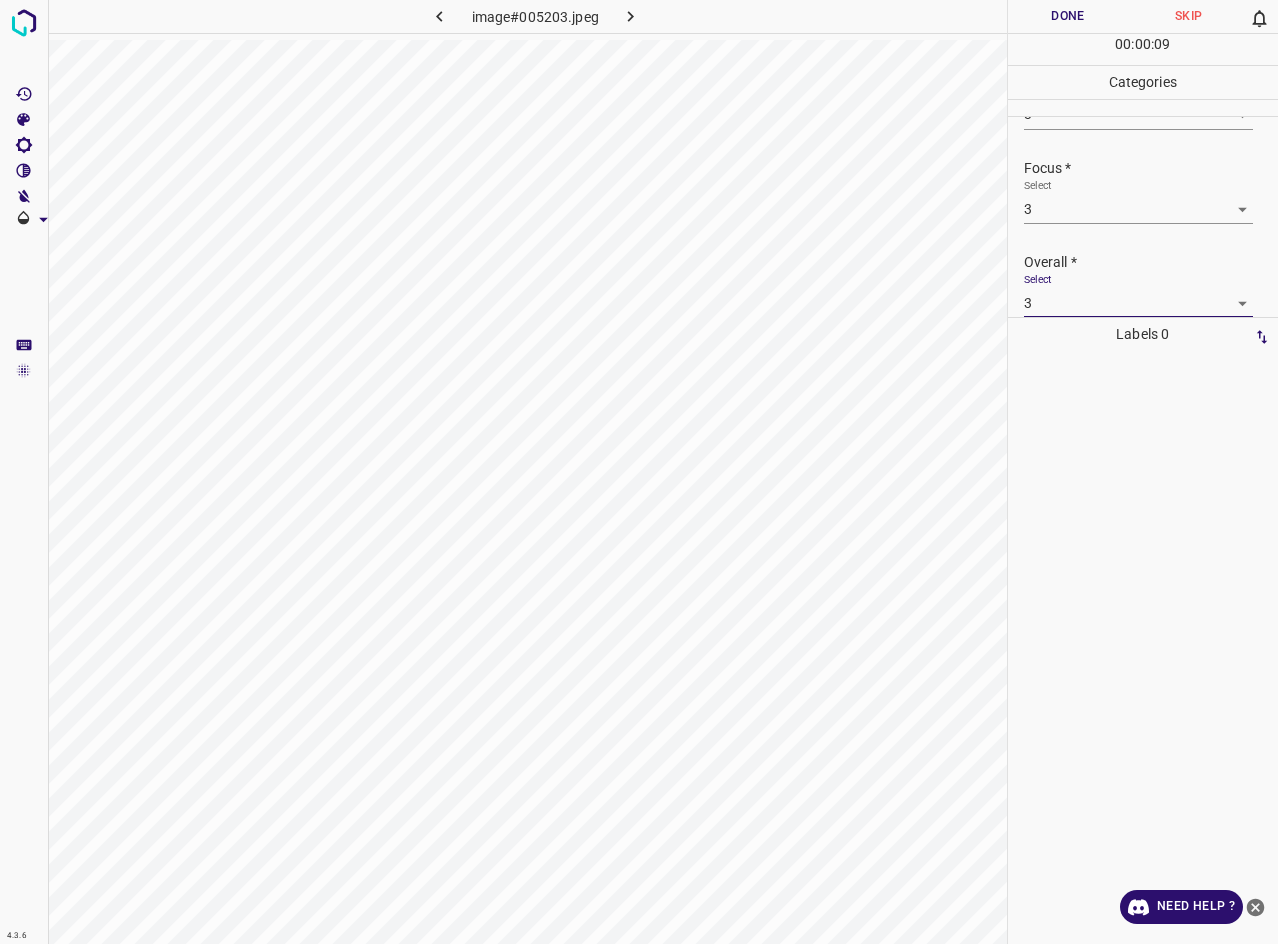 click on "Done" at bounding box center (1068, 16) 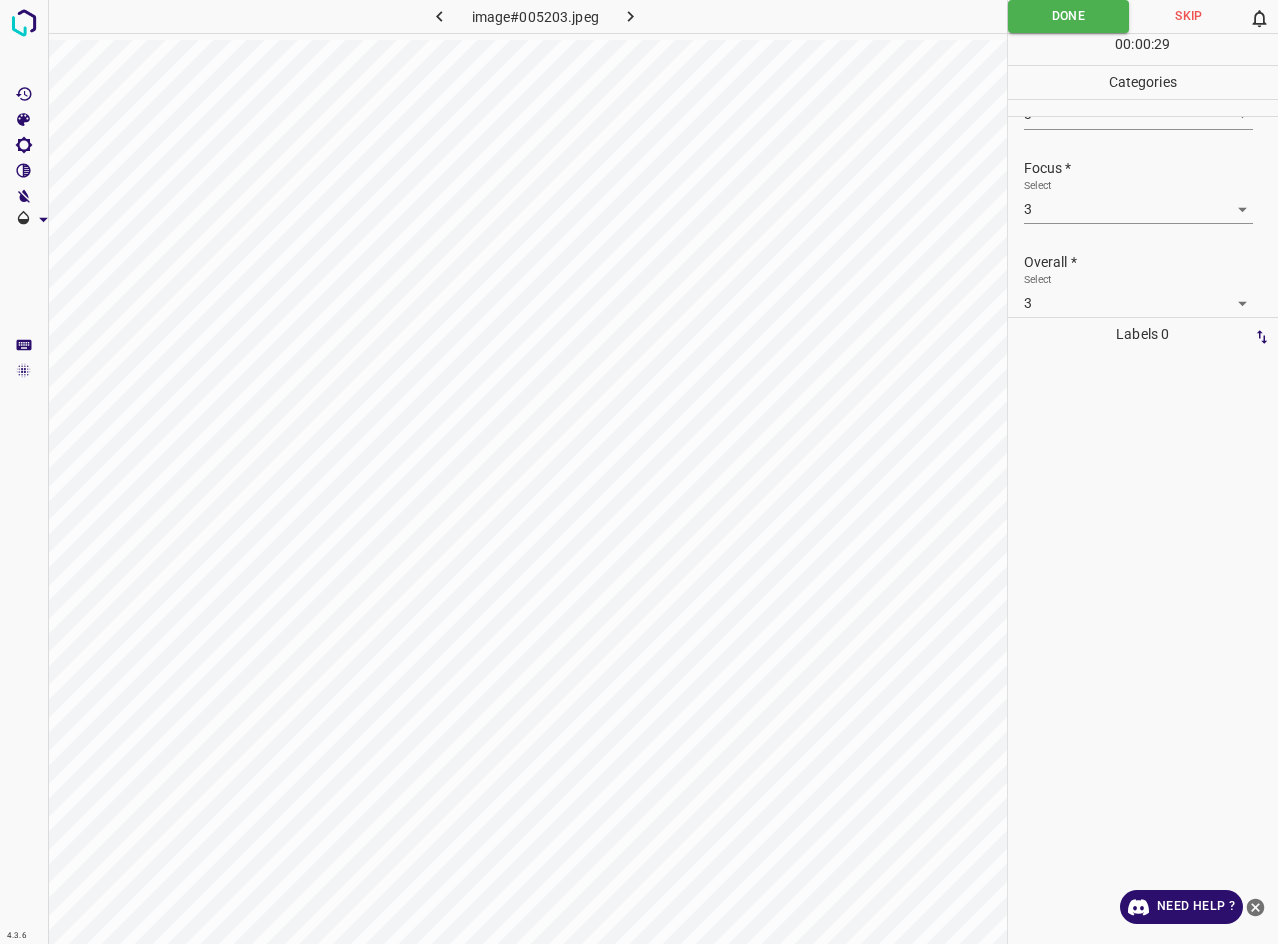 click 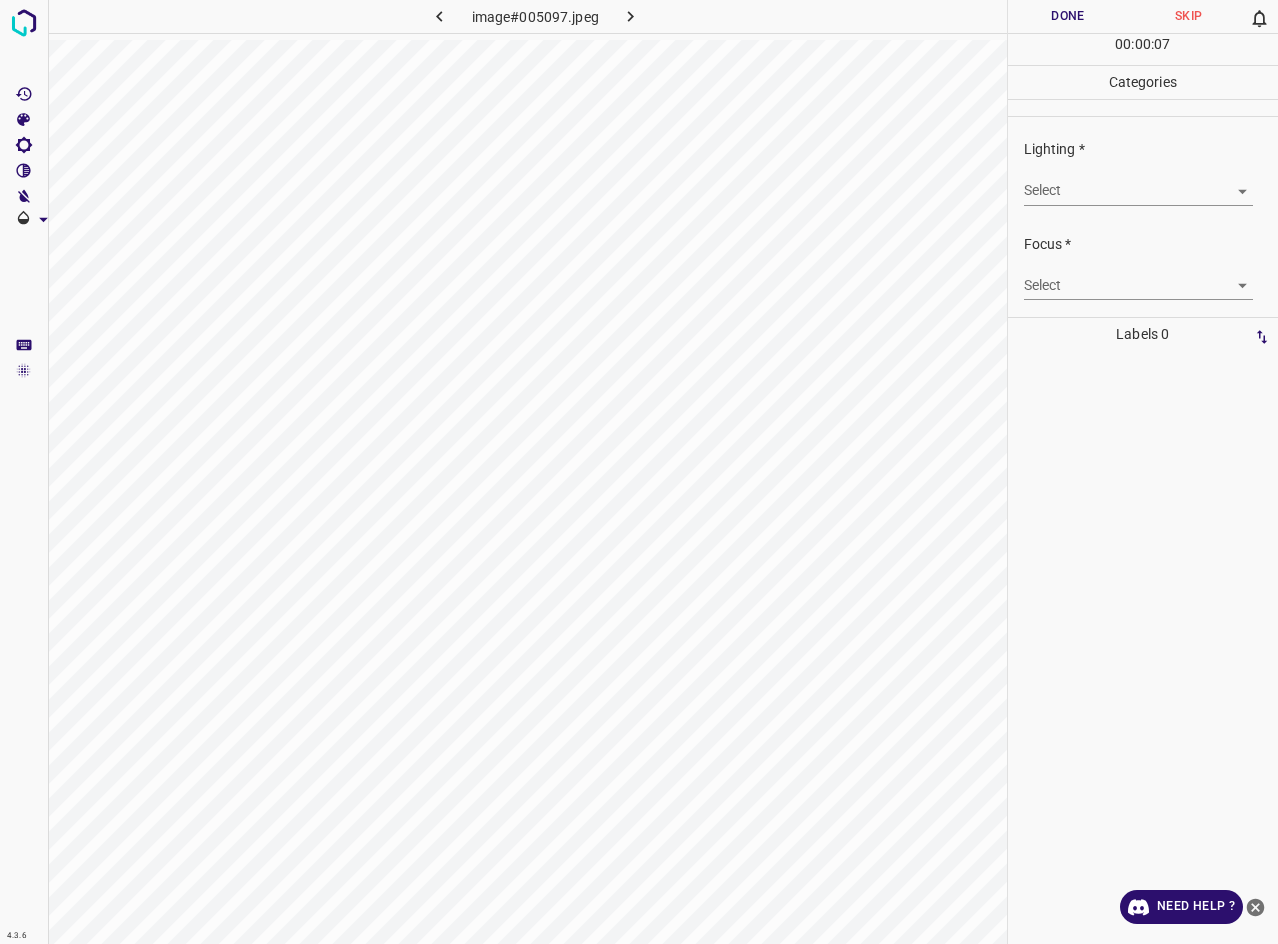 click on "Select ​" at bounding box center (1138, 182) 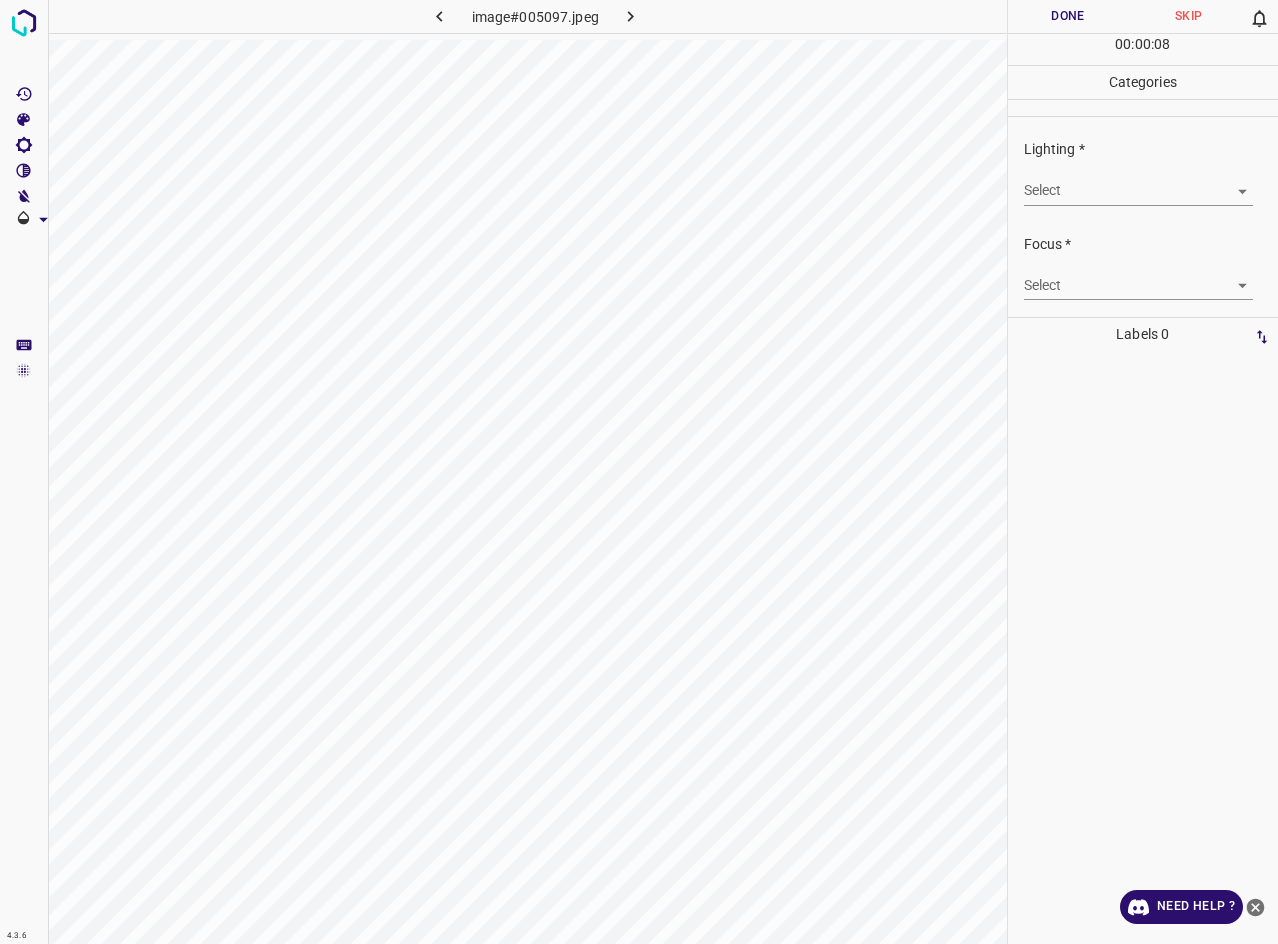 click on "4.3.6  image#005097.jpeg Done Skip 0 00   : 00   : 08   Categories Lighting *  Select ​ Focus *  Select ​ Overall *  Select ​ Labels   0 Categories 1 Lighting 2 Focus 3 Overall Tools Space Change between modes (Draw & Edit) I Auto labeling R Restore zoom M Zoom in N Zoom out Delete Delete selecte label Filters Z Restore filters X Saturation filter C Brightness filter V Contrast filter B Gray scale filter General O Download Need Help ? - Text - Hide - Delete" at bounding box center [639, 472] 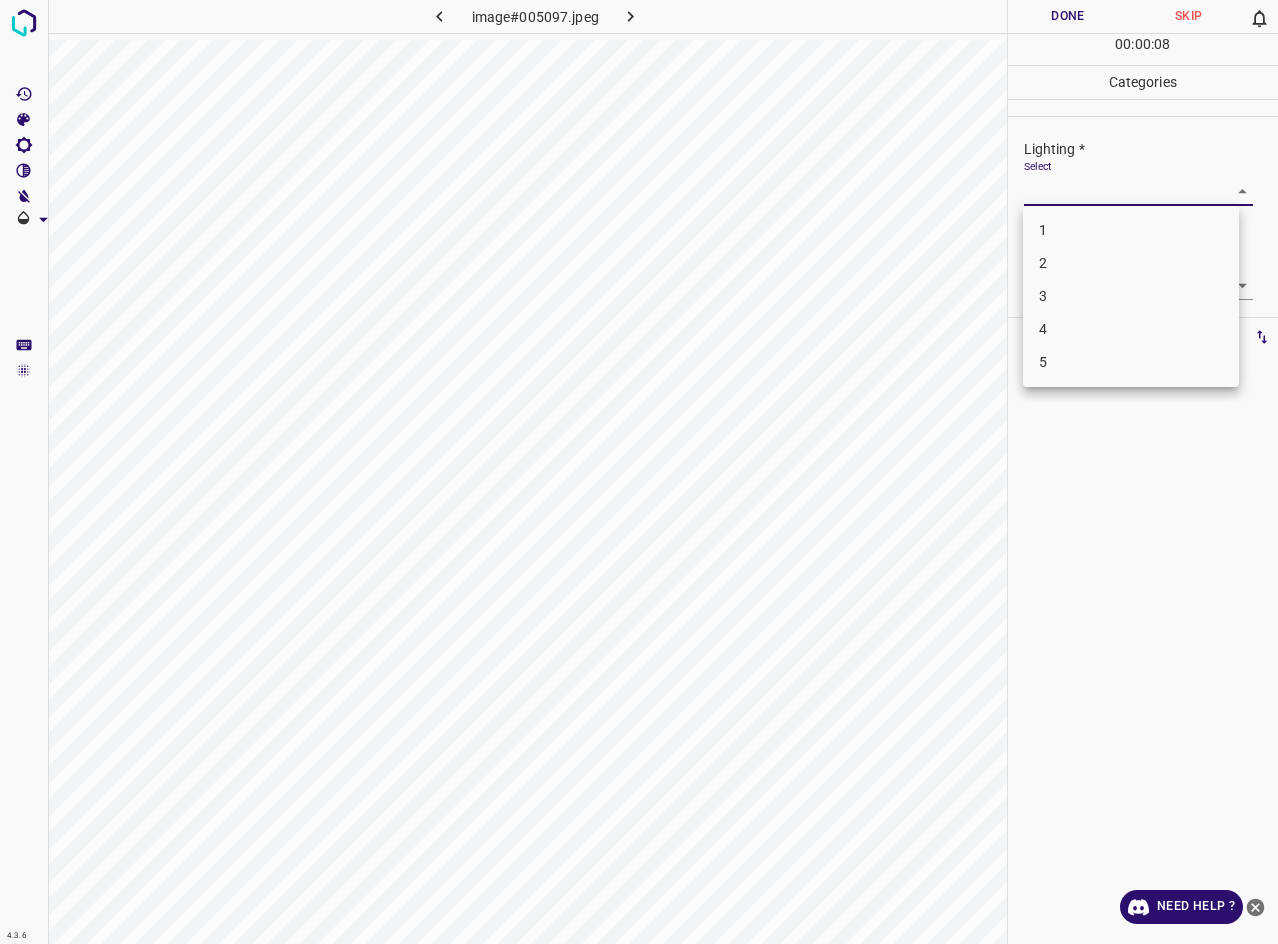 click on "3" at bounding box center (1131, 296) 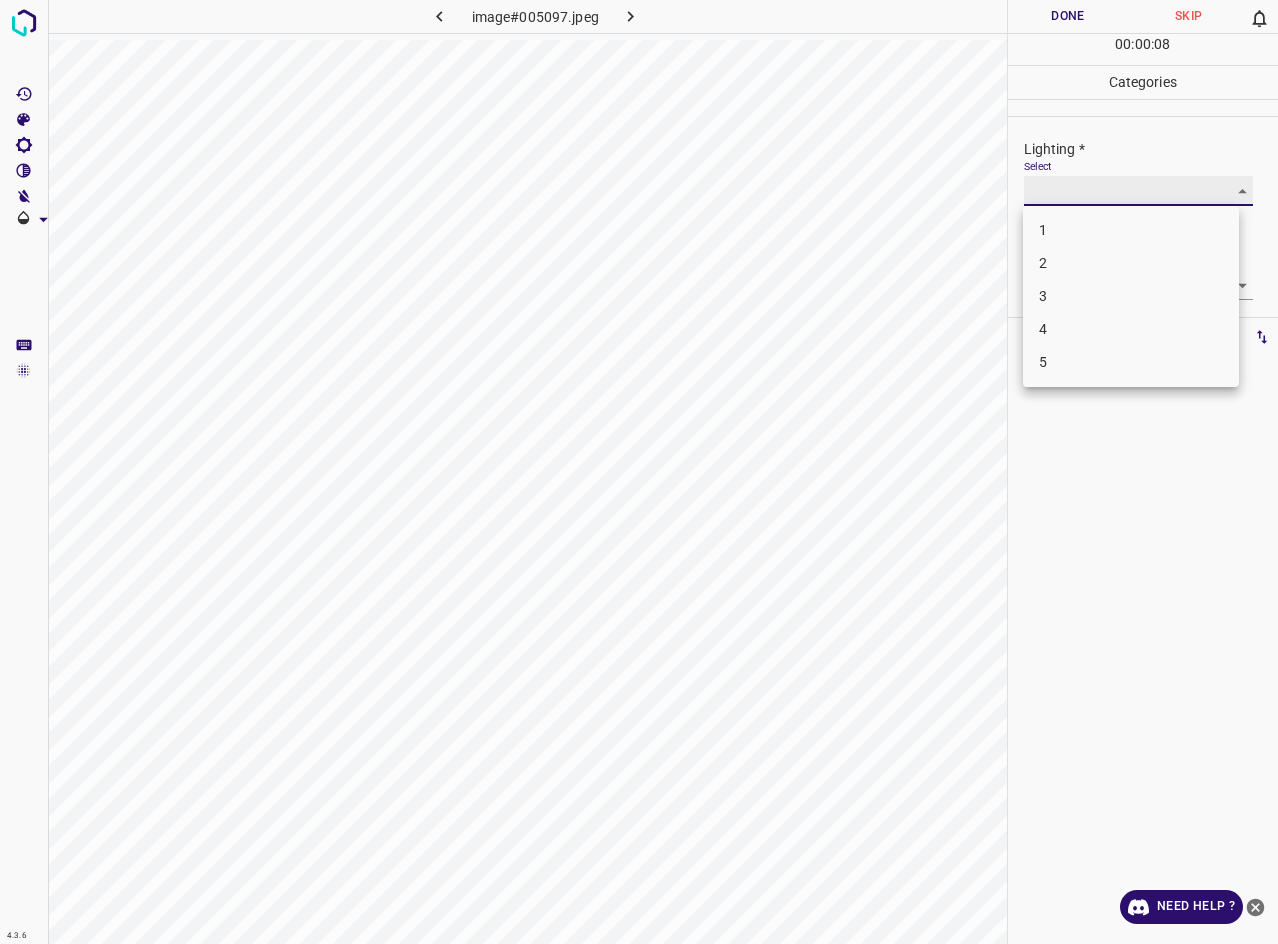 type on "3" 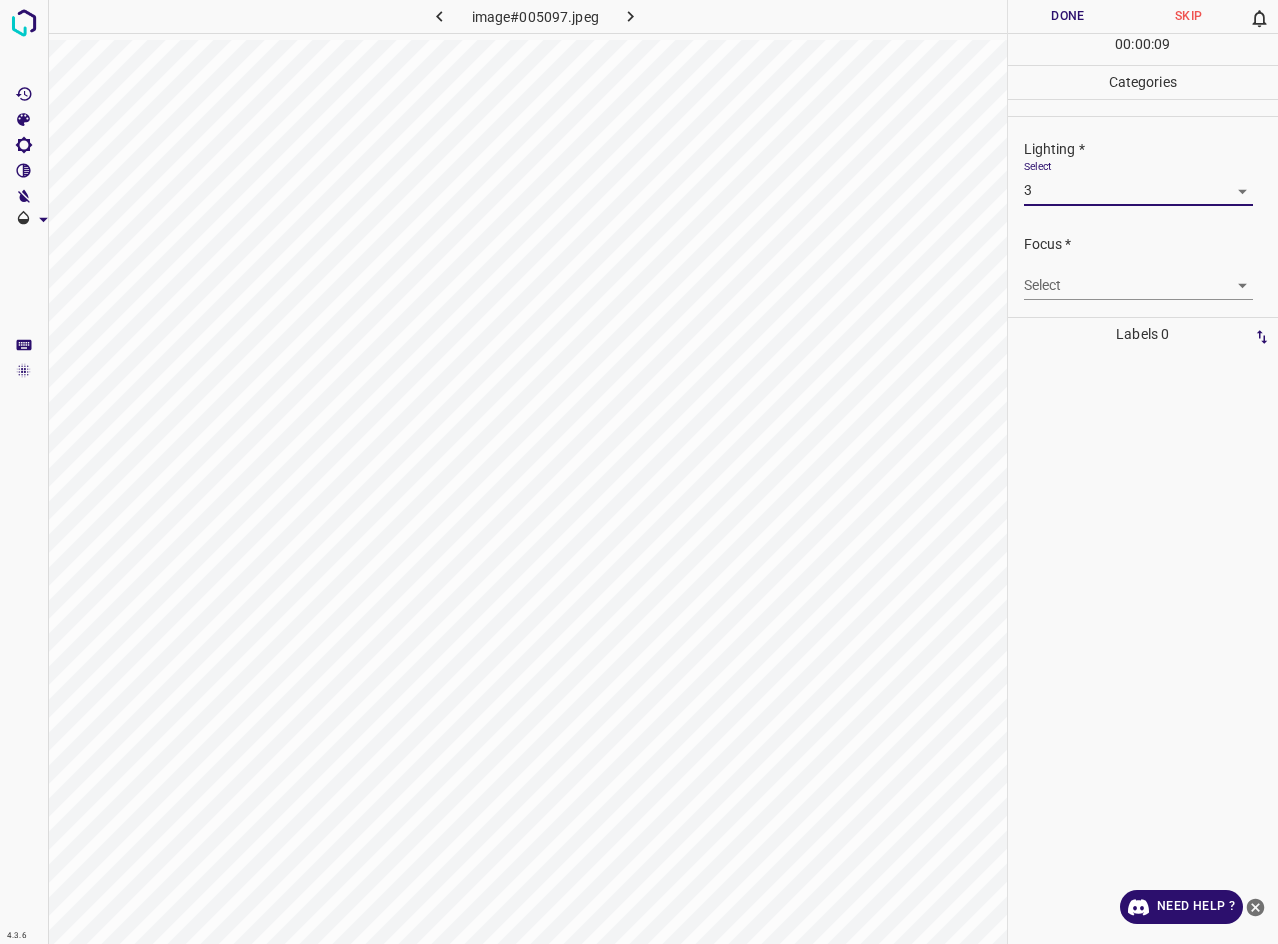 click on "4.3.6  image#005097.jpeg Done Skip 0 00   : 00   : 09   Categories Lighting *  Select 3 3 Focus *  Select ​ Overall *  Select ​ Labels   0 Categories 1 Lighting 2 Focus 3 Overall Tools Space Change between modes (Draw & Edit) I Auto labeling R Restore zoom M Zoom in N Zoom out Delete Delete selecte label Filters Z Restore filters X Saturation filter C Brightness filter V Contrast filter B Gray scale filter General O Download Need Help ? - Text - Hide - Delete 1 2 3 4 5" at bounding box center [639, 472] 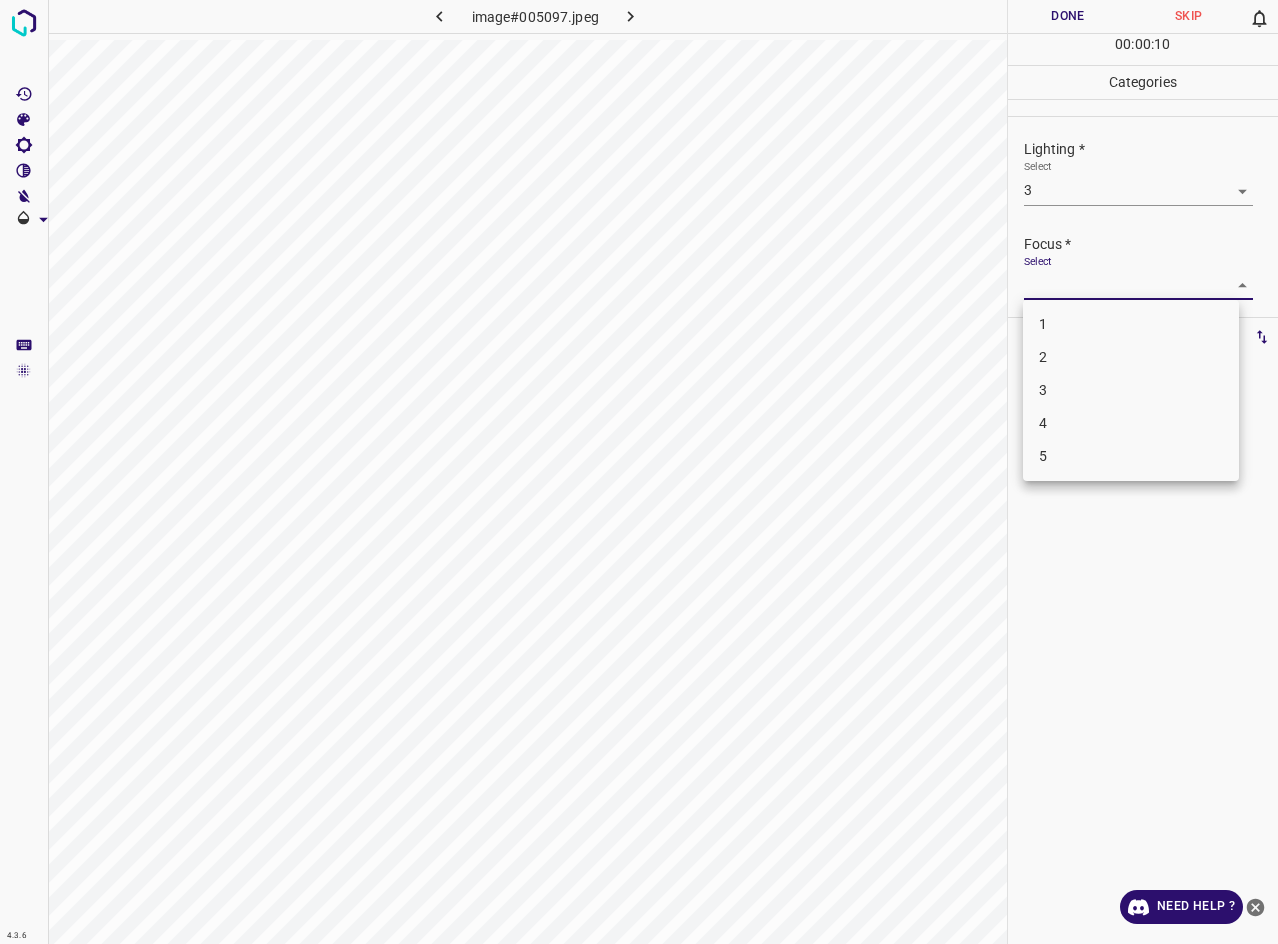 click on "3" at bounding box center [1131, 390] 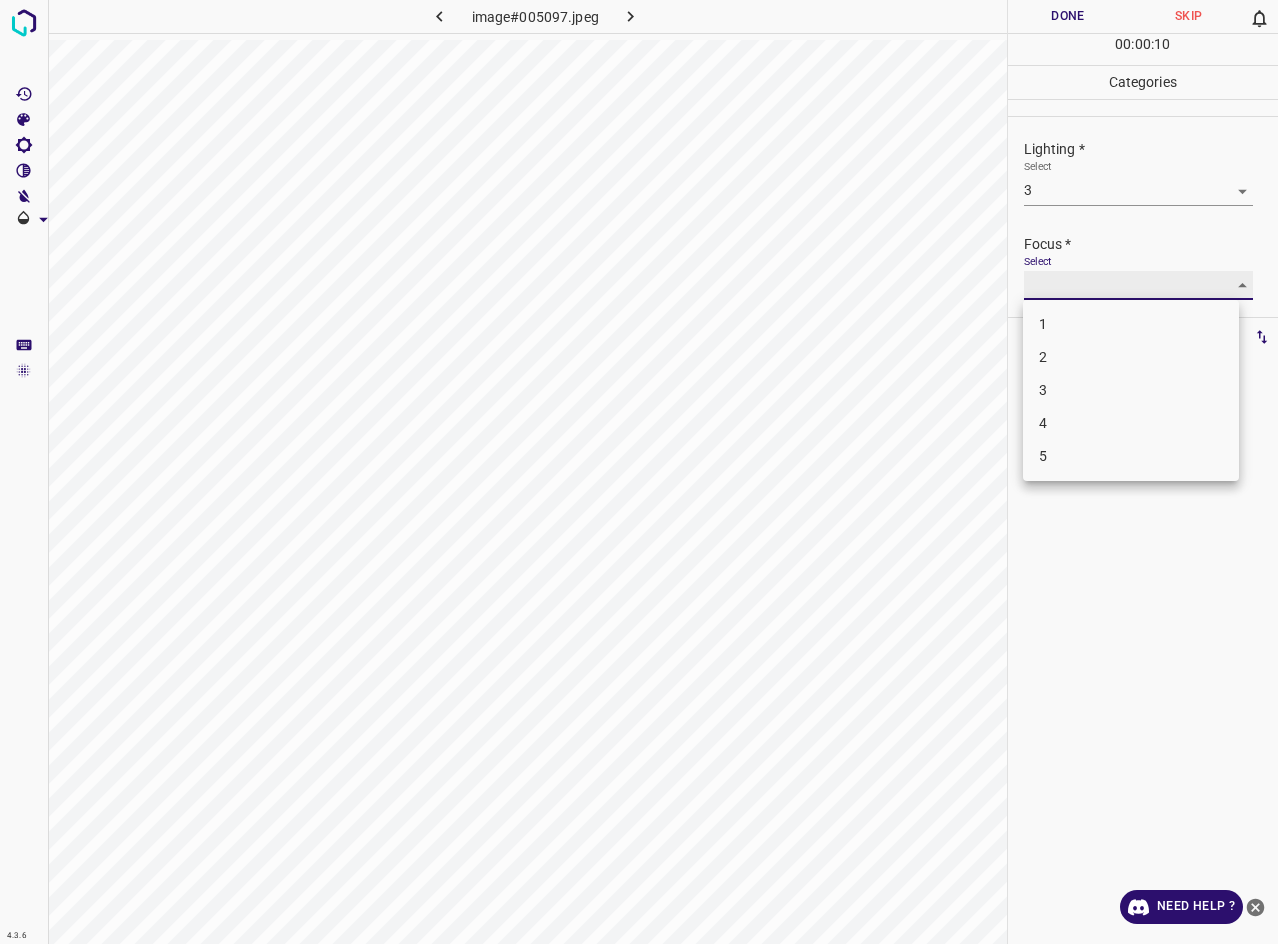 type on "3" 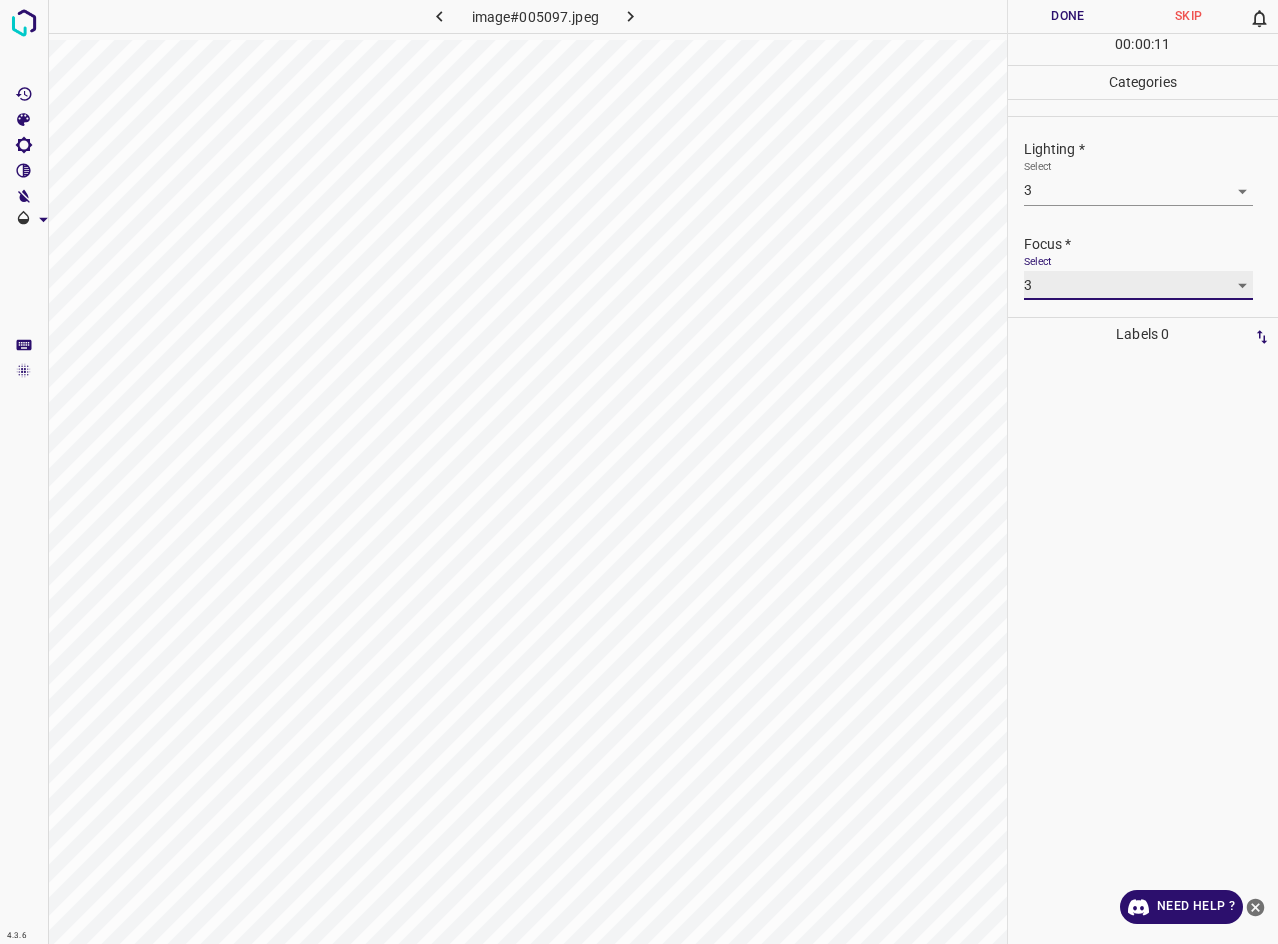 scroll, scrollTop: 98, scrollLeft: 0, axis: vertical 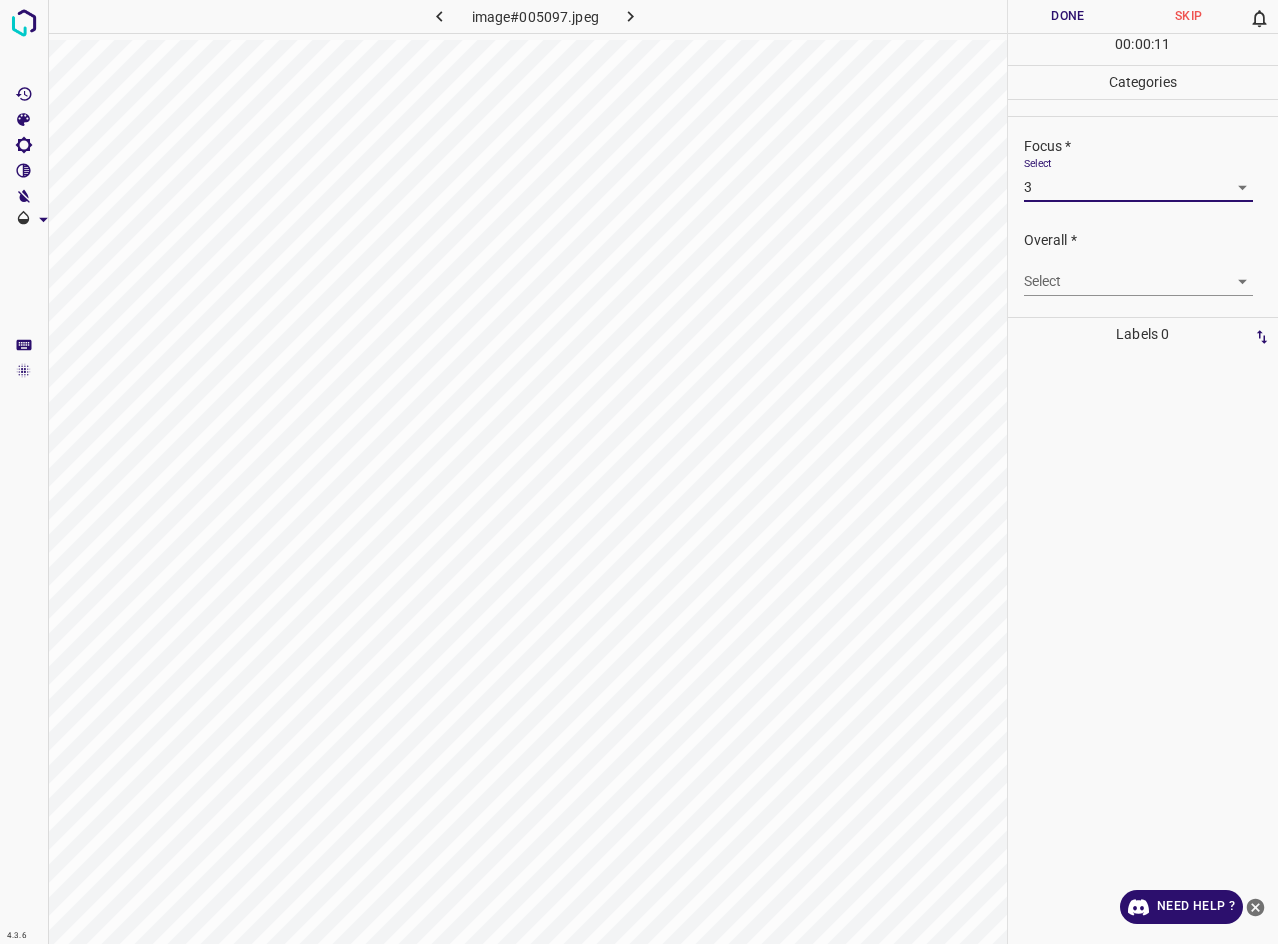 click on "4.3.6  image#005097.jpeg Done Skip 0 00   : 00   : 11   Categories Lighting *  Select 3 3 Focus *  Select 3 3 Overall *  Select ​ Labels   0 Categories 1 Lighting 2 Focus 3 Overall Tools Space Change between modes (Draw & Edit) I Auto labeling R Restore zoom M Zoom in N Zoom out Delete Delete selecte label Filters Z Restore filters X Saturation filter C Brightness filter V Contrast filter B Gray scale filter General O Download Need Help ? - Text - Hide - Delete" at bounding box center [639, 472] 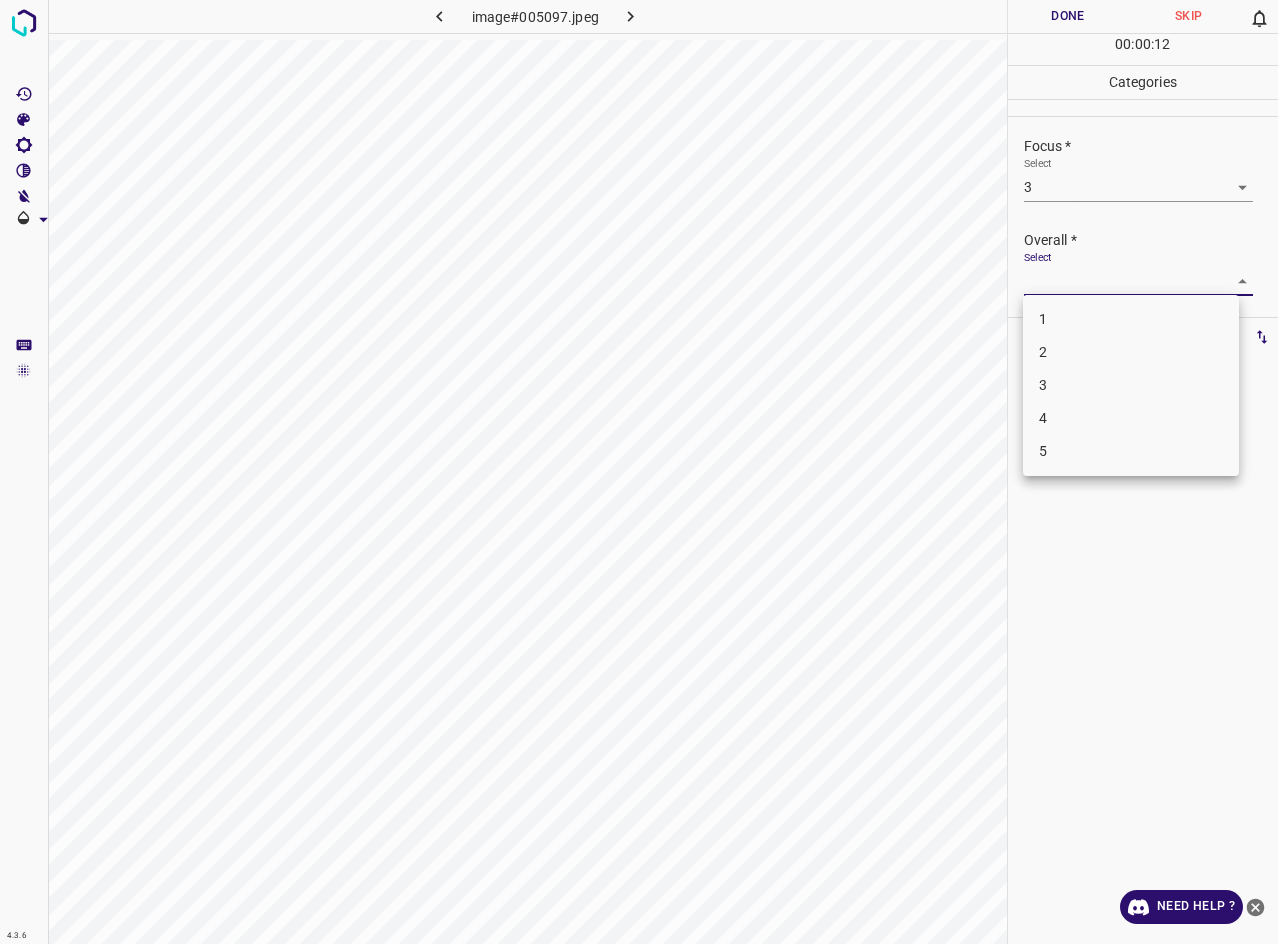click on "3" at bounding box center [1131, 385] 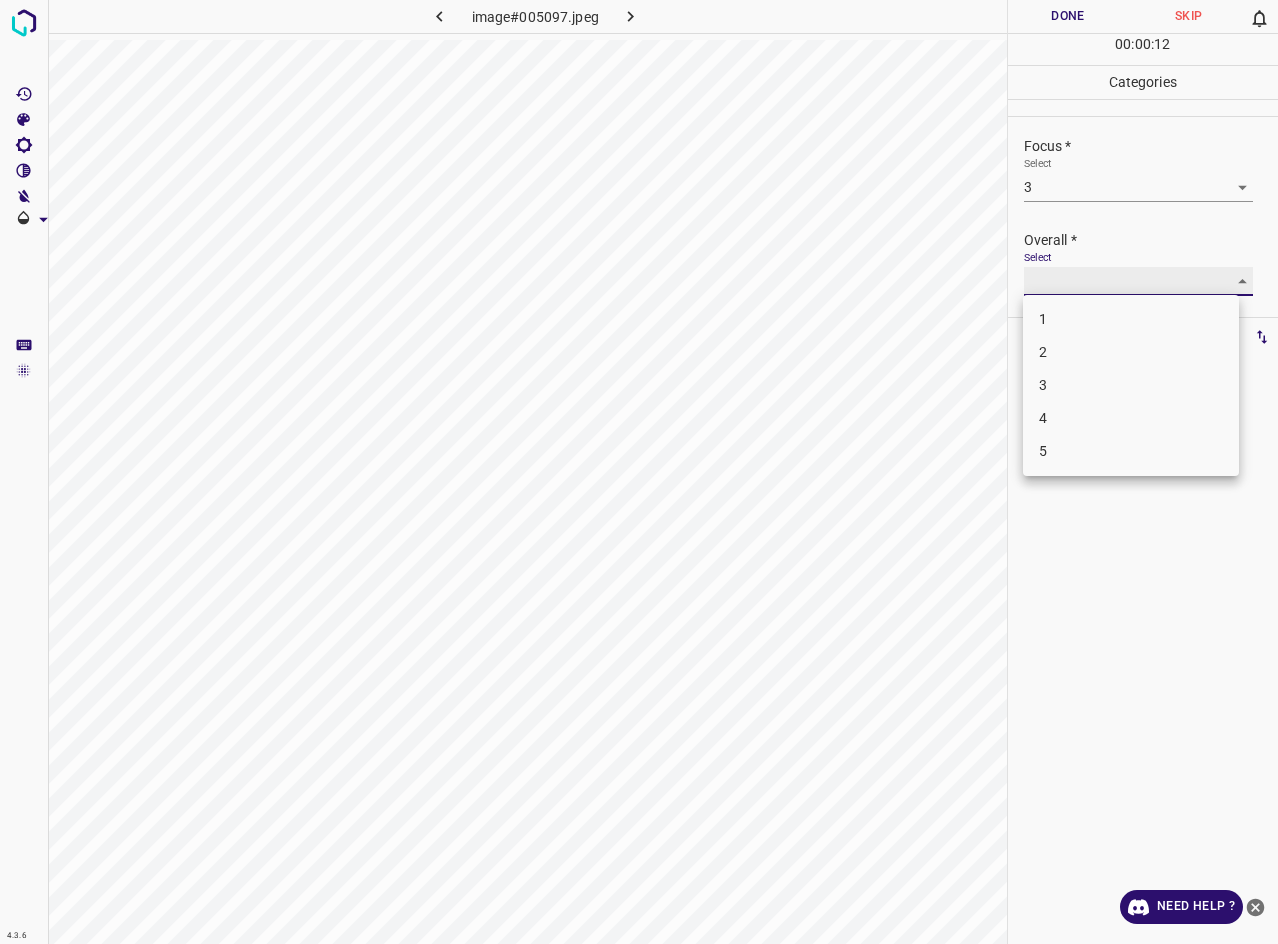 type on "3" 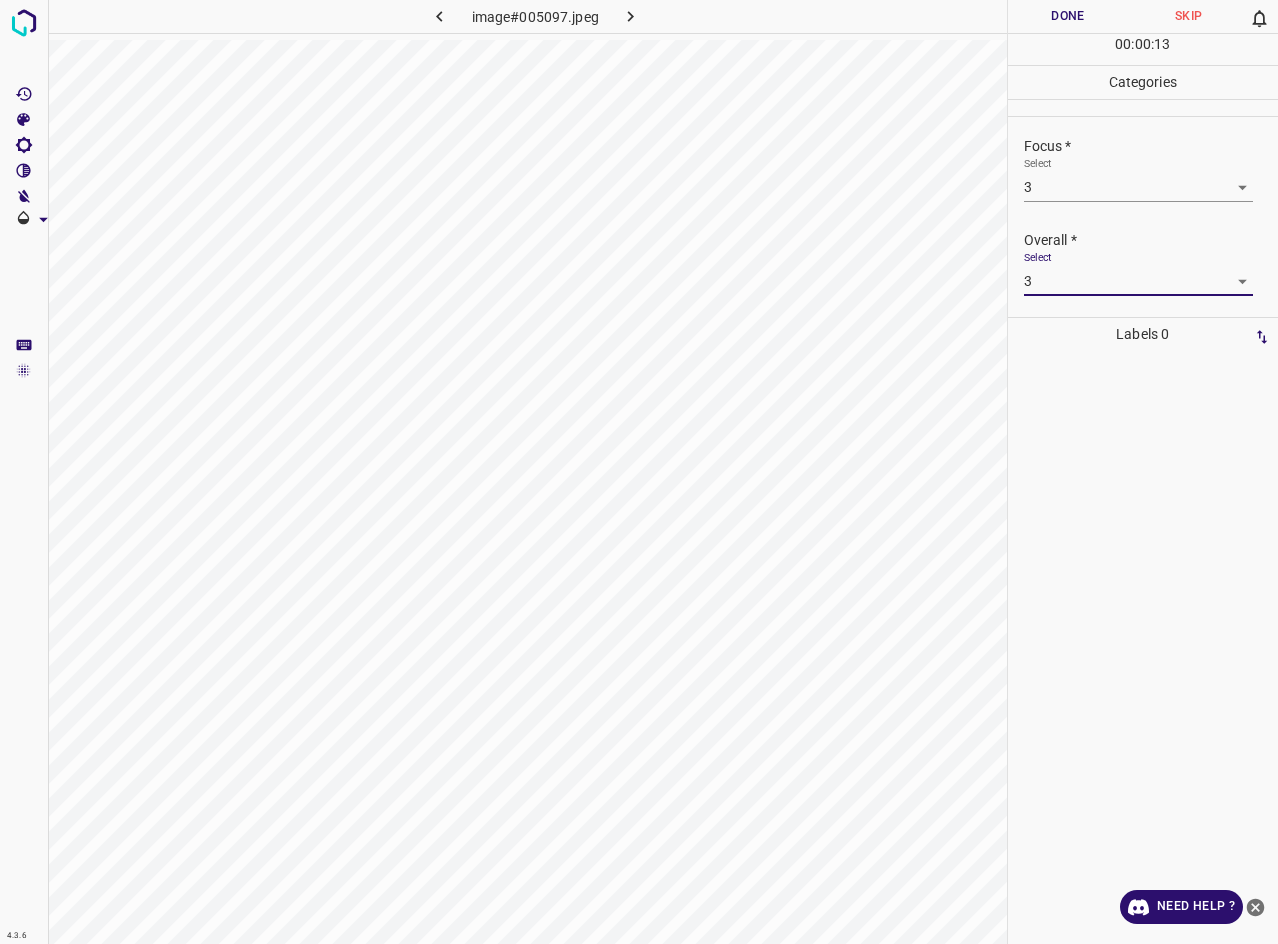 click on "Done" at bounding box center (1068, 16) 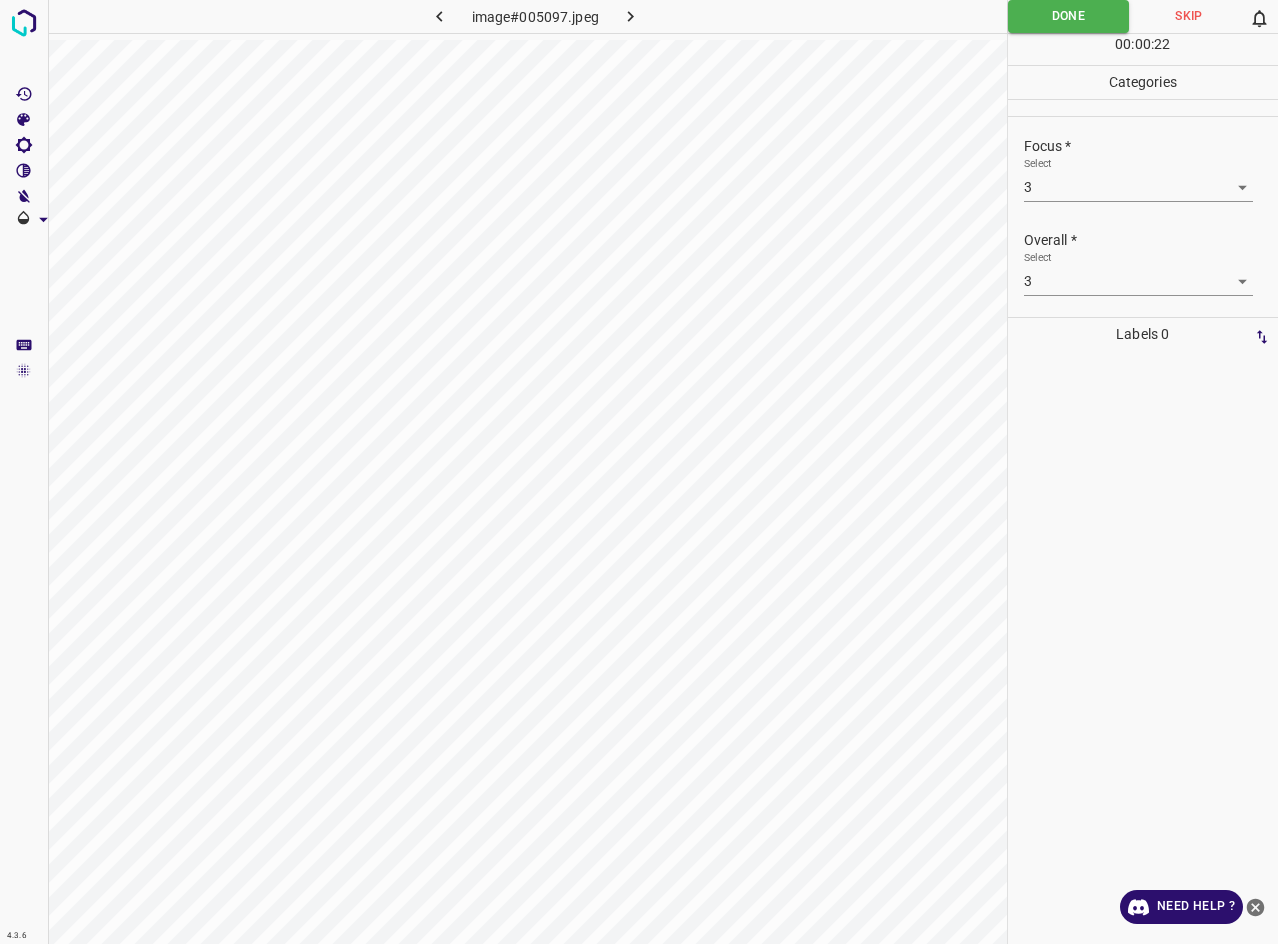 click 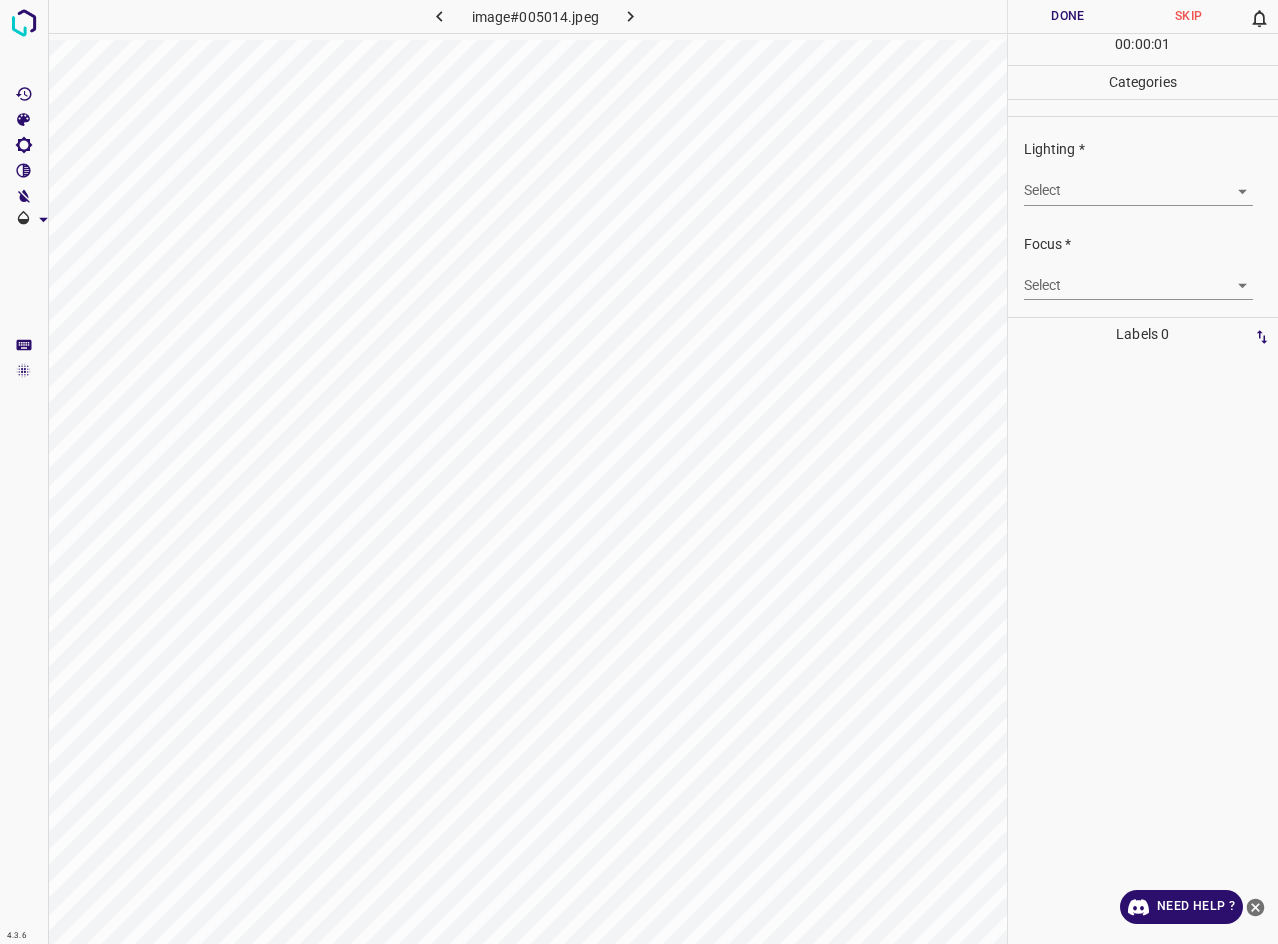click on "4.3.6  image#005014.jpeg Done Skip 0 00   : 00   : 01   Categories Lighting *  Select ​ Focus *  Select ​ Overall *  Select ​ Labels   0 Categories 1 Lighting 2 Focus 3 Overall Tools Space Change between modes (Draw & Edit) I Auto labeling R Restore zoom M Zoom in N Zoom out Delete Delete selecte label Filters Z Restore filters X Saturation filter C Brightness filter V Contrast filter B Gray scale filter General O Download Need Help ? - Text - Hide - Delete" at bounding box center [639, 472] 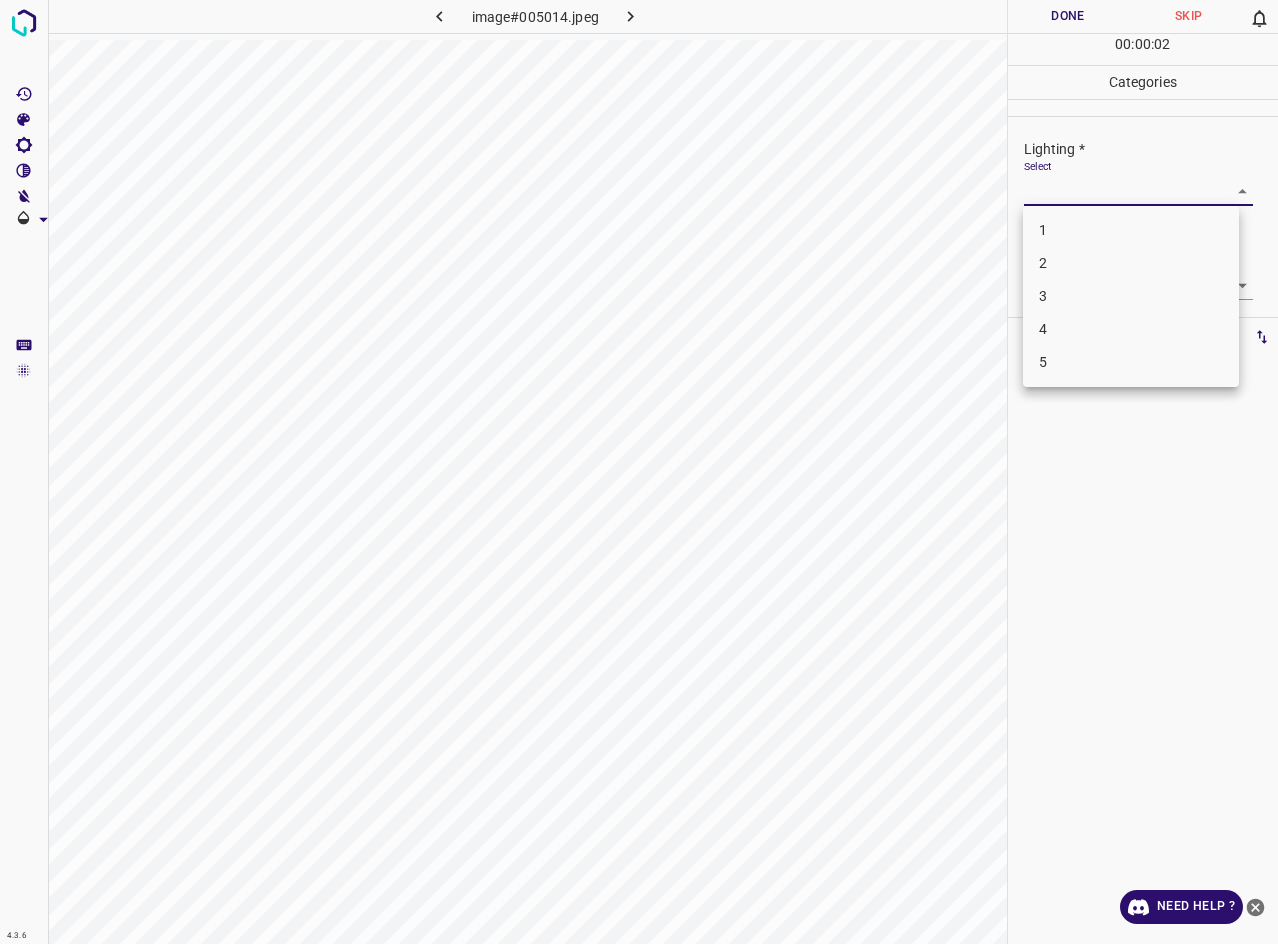 click on "3" at bounding box center (1131, 296) 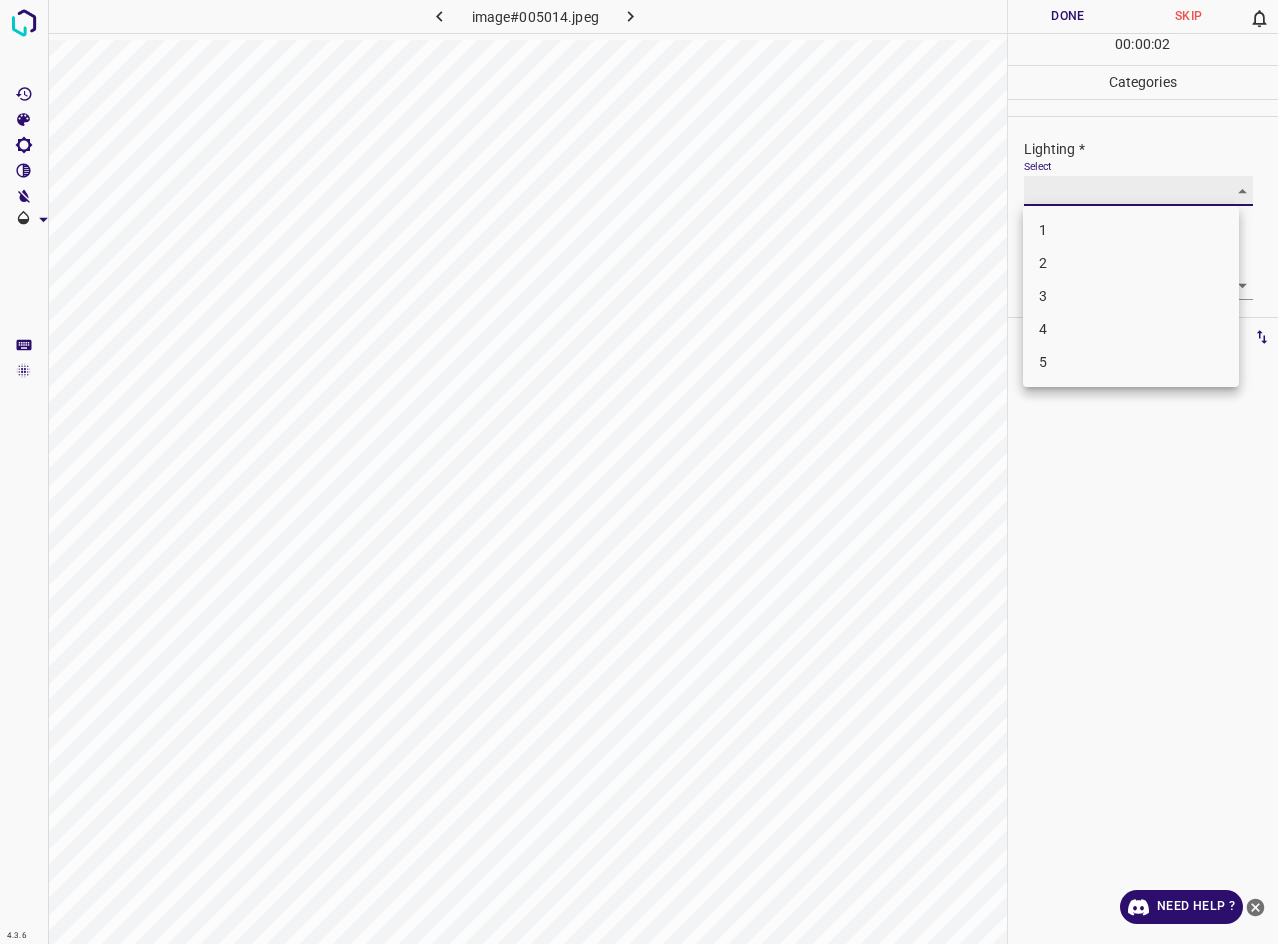 type on "3" 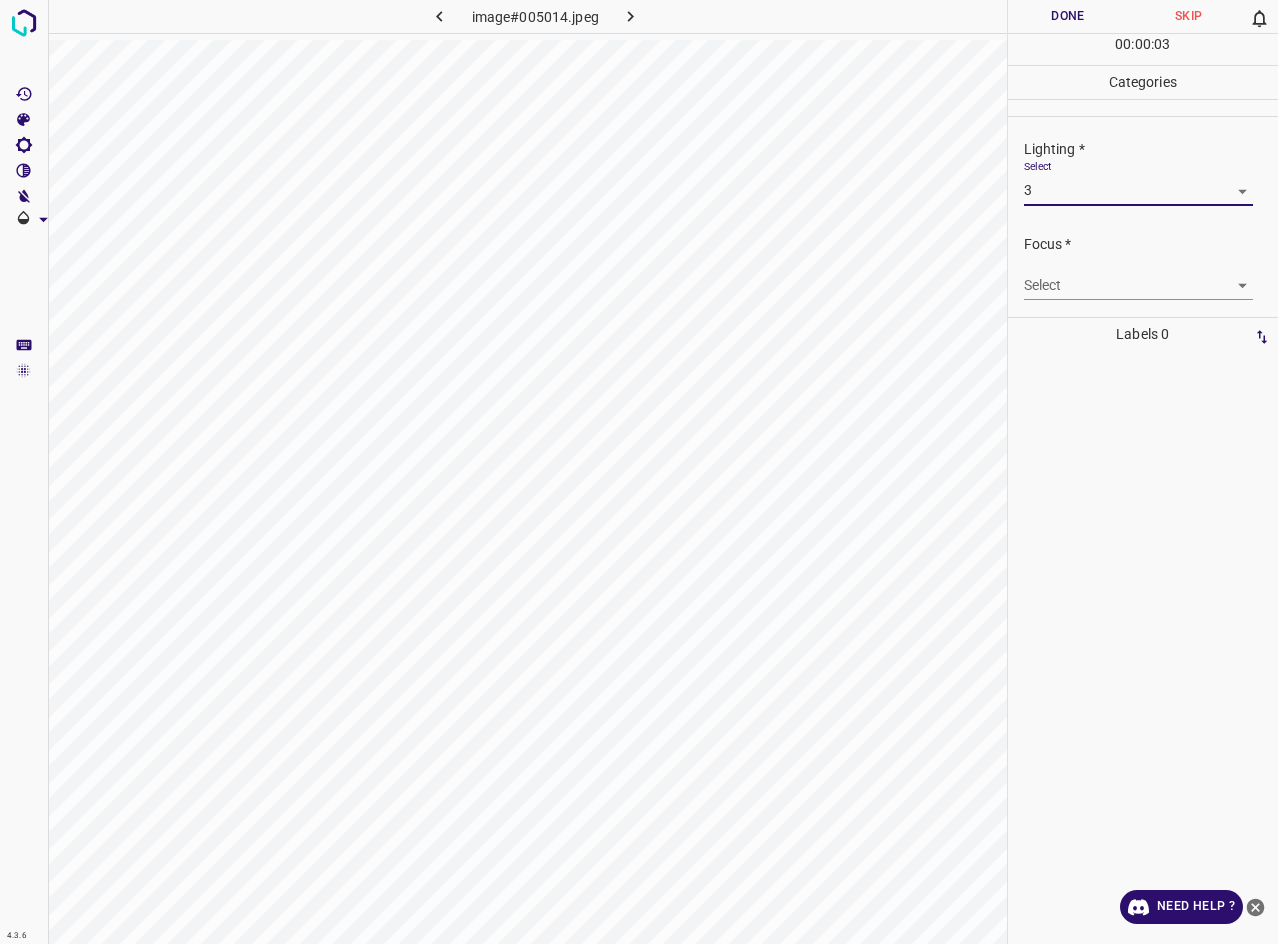 click on "4.3.6  image#005014.jpeg Done Skip 0 00   : 00   : 03   Categories Lighting *  Select 3 3 Focus *  Select ​ Overall *  Select ​ Labels   0 Categories 1 Lighting 2 Focus 3 Overall Tools Space Change between modes (Draw & Edit) I Auto labeling R Restore zoom M Zoom in N Zoom out Delete Delete selecte label Filters Z Restore filters X Saturation filter C Brightness filter V Contrast filter B Gray scale filter General O Download Need Help ? - Text - Hide - Delete" at bounding box center [639, 472] 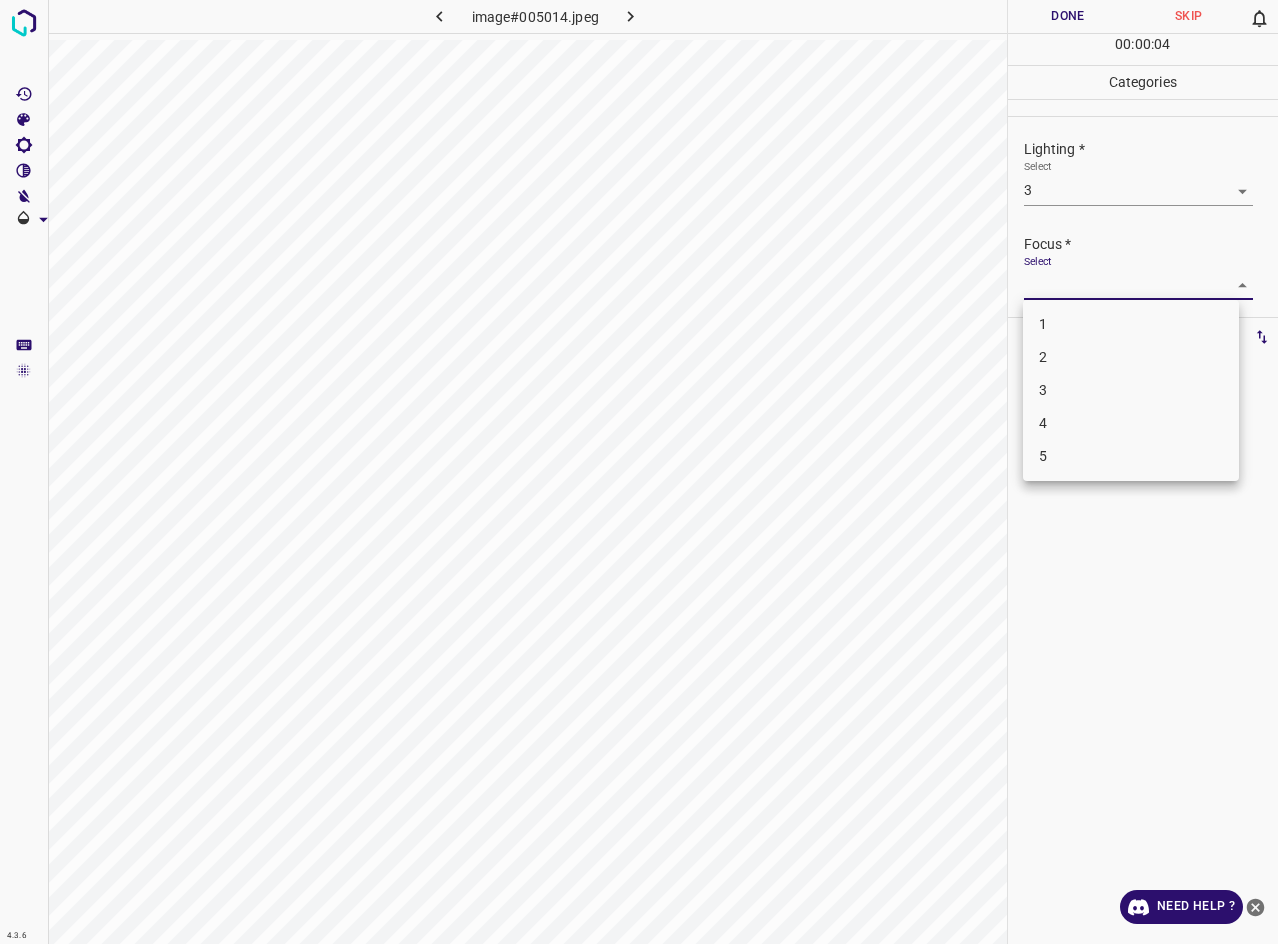 click on "3" at bounding box center (1131, 390) 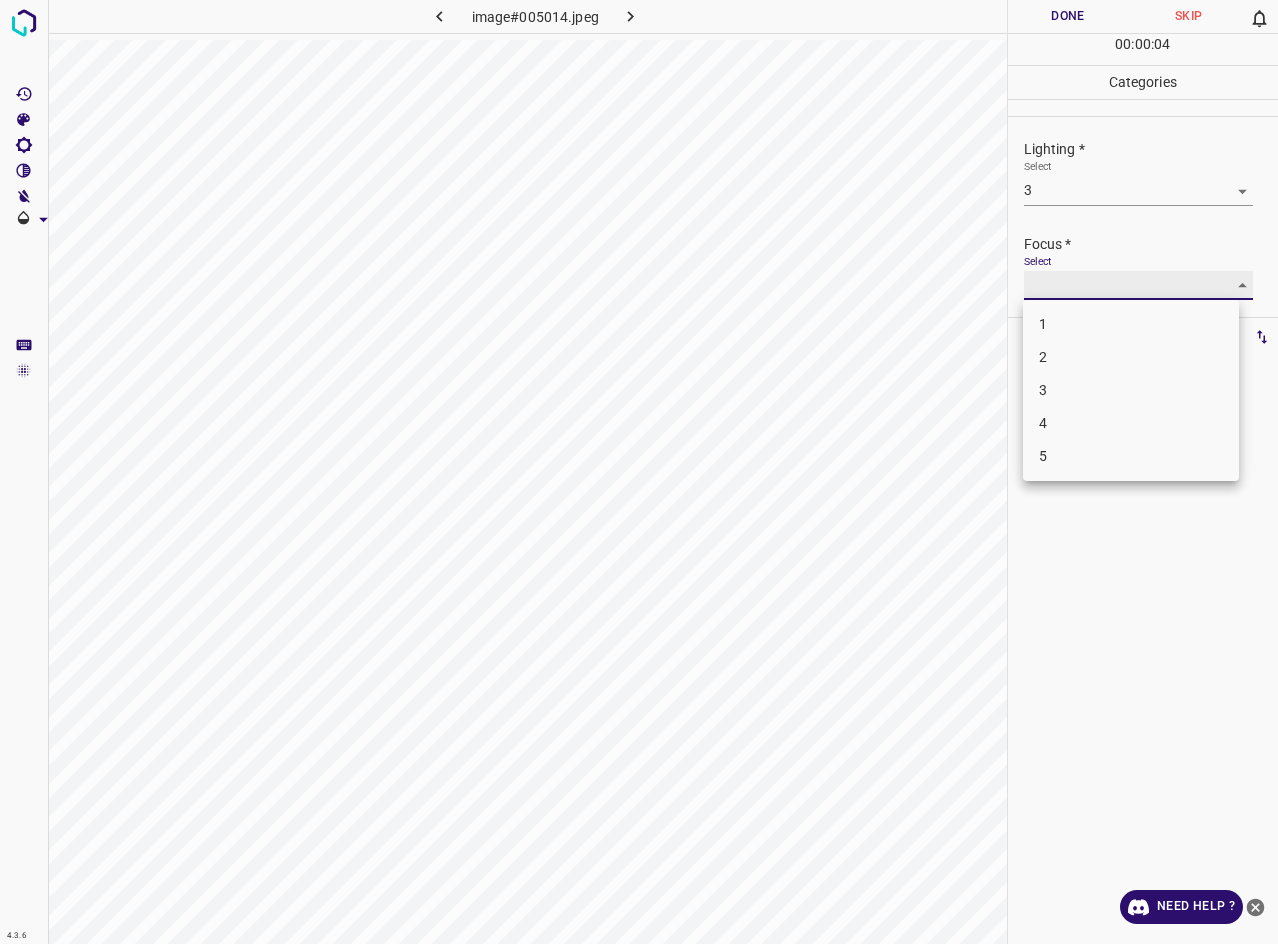 type on "3" 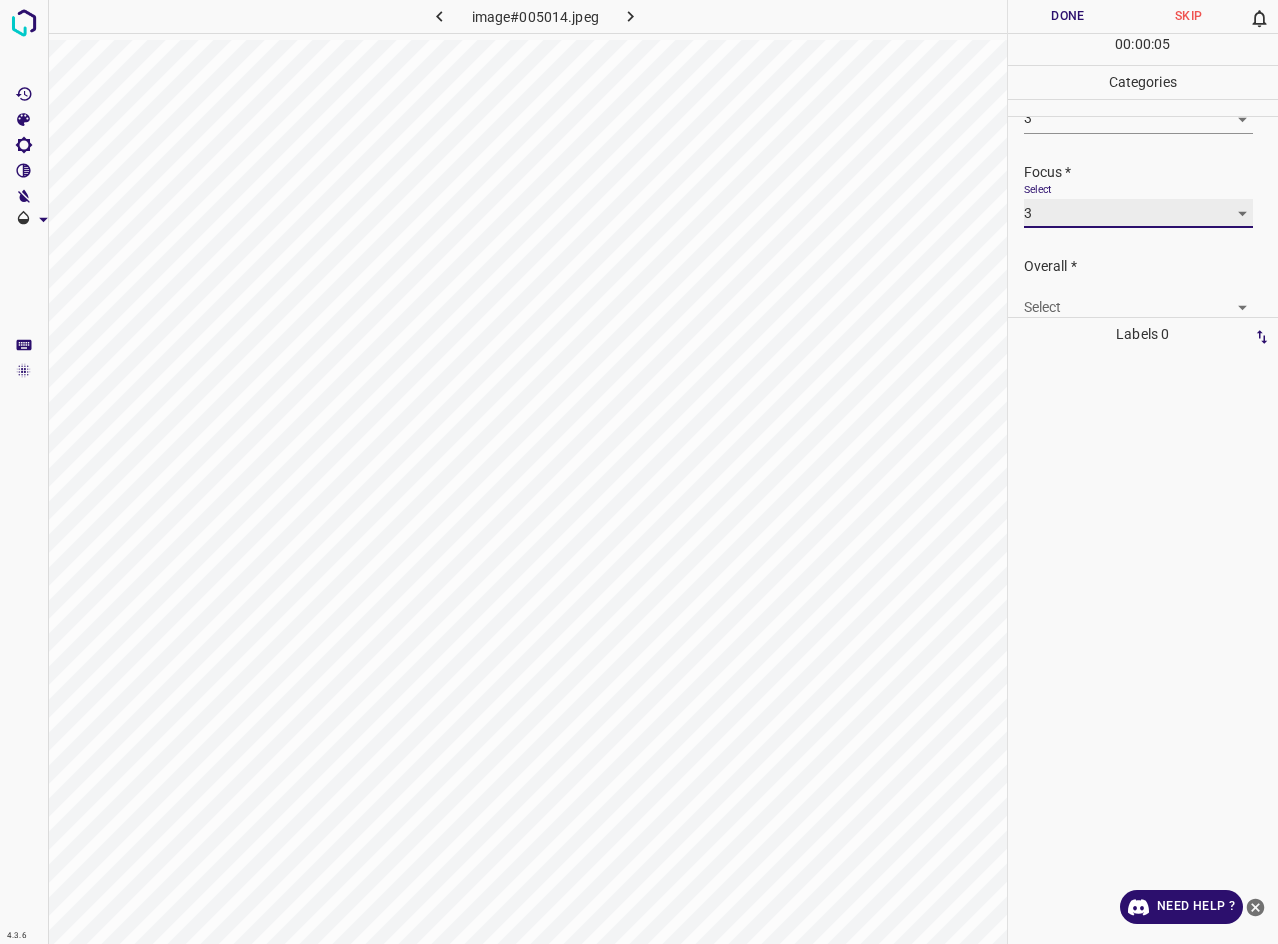scroll, scrollTop: 98, scrollLeft: 0, axis: vertical 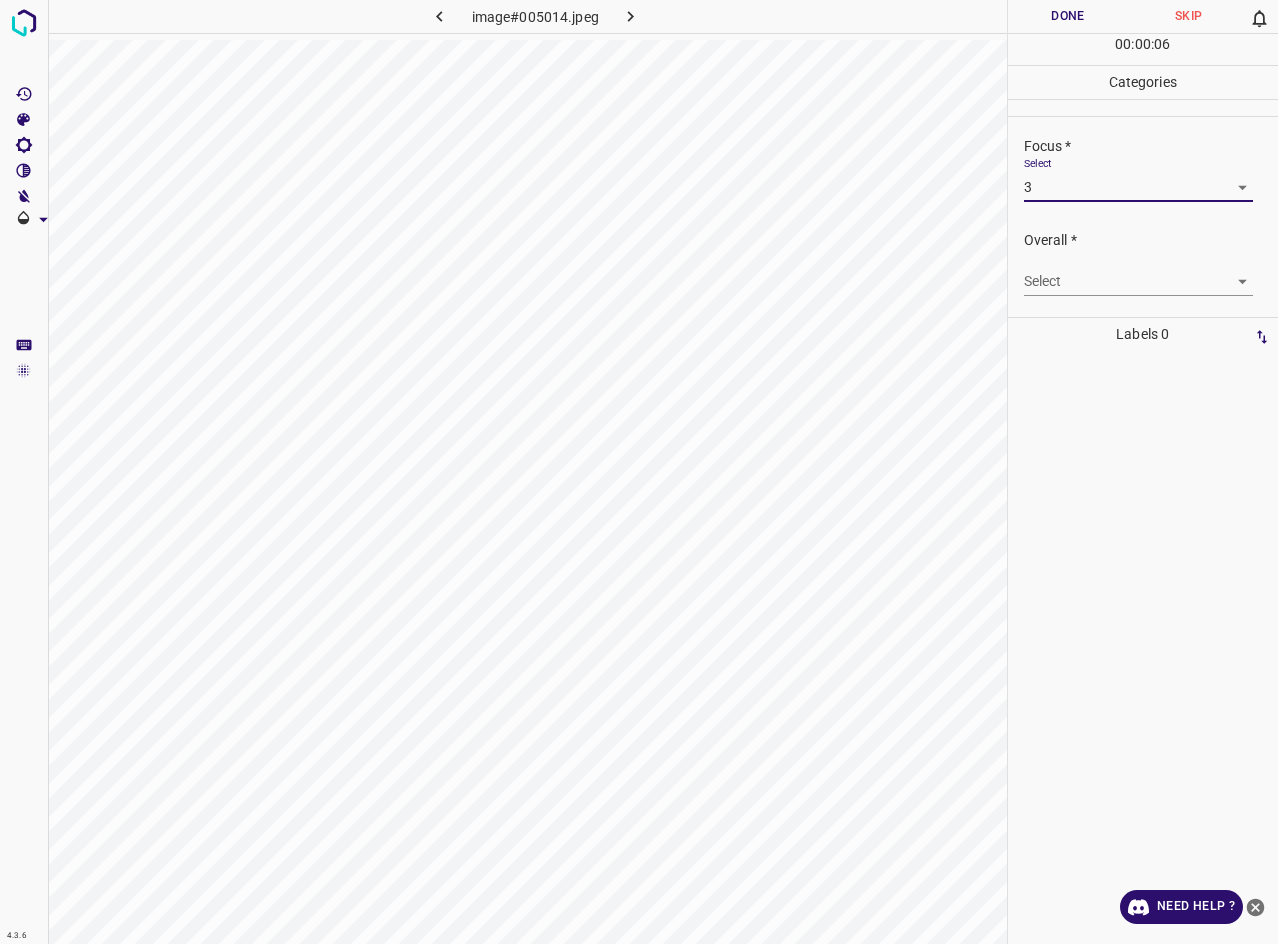 click on "4.3.6  image#005014.jpeg Done Skip 0 00   : 00   : 06   Categories Lighting *  Select 3 3 Focus *  Select 3 3 Overall *  Select ​ Labels   0 Categories 1 Lighting 2 Focus 3 Overall Tools Space Change between modes (Draw & Edit) I Auto labeling R Restore zoom M Zoom in N Zoom out Delete Delete selecte label Filters Z Restore filters X Saturation filter C Brightness filter V Contrast filter B Gray scale filter General O Download Need Help ? - Text - Hide - Delete" at bounding box center (639, 472) 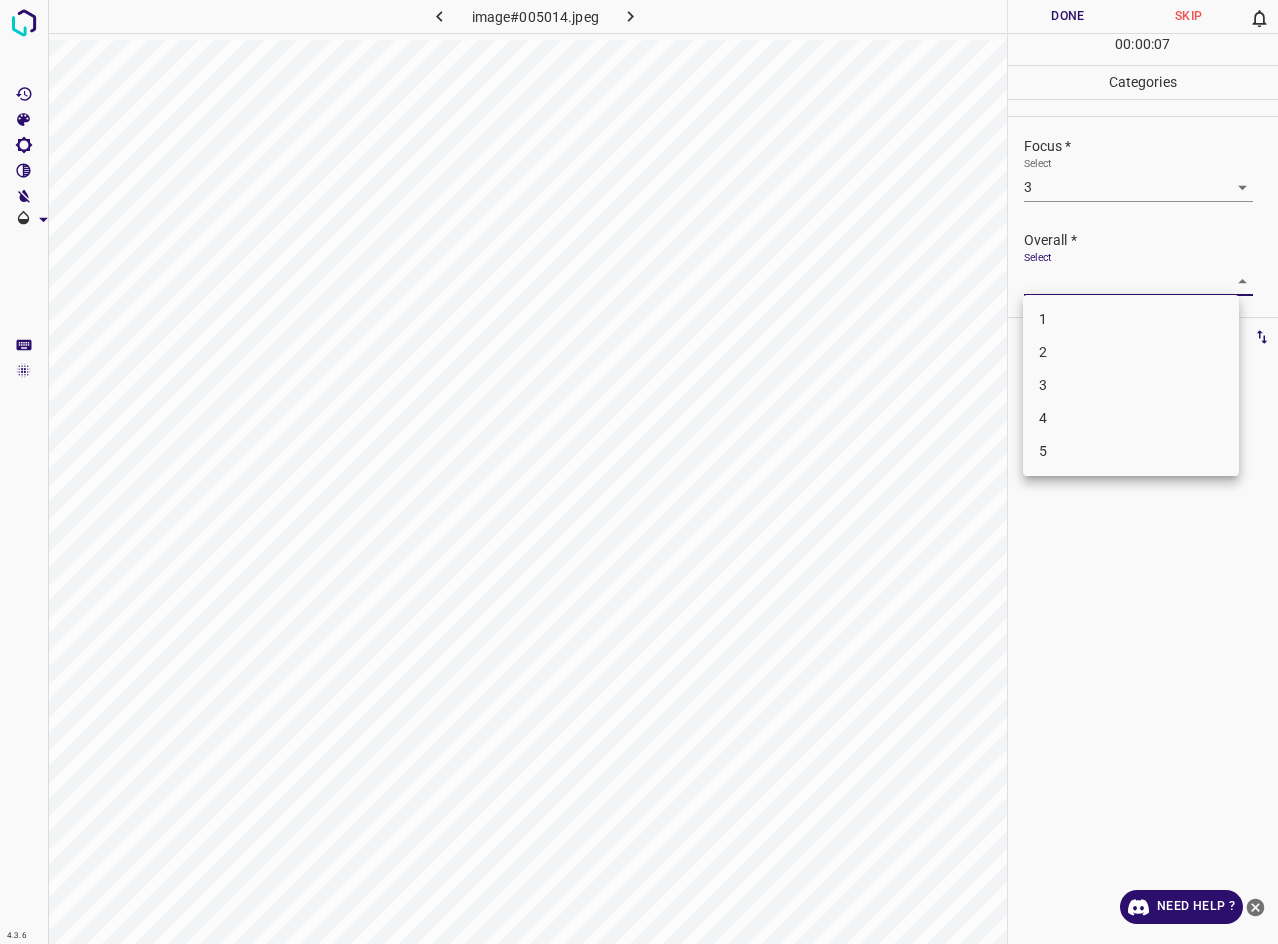 click on "3" at bounding box center (1131, 385) 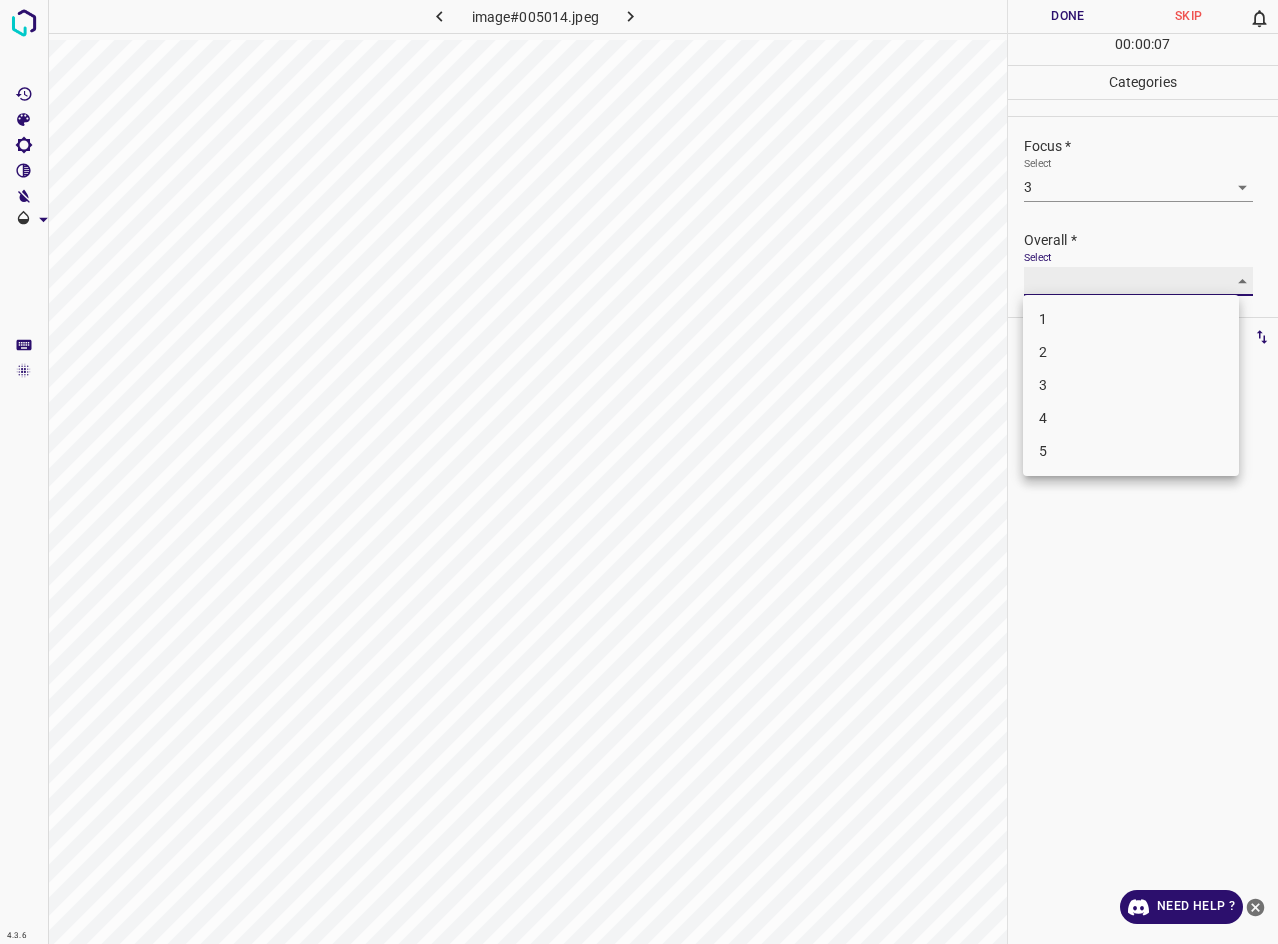 type on "3" 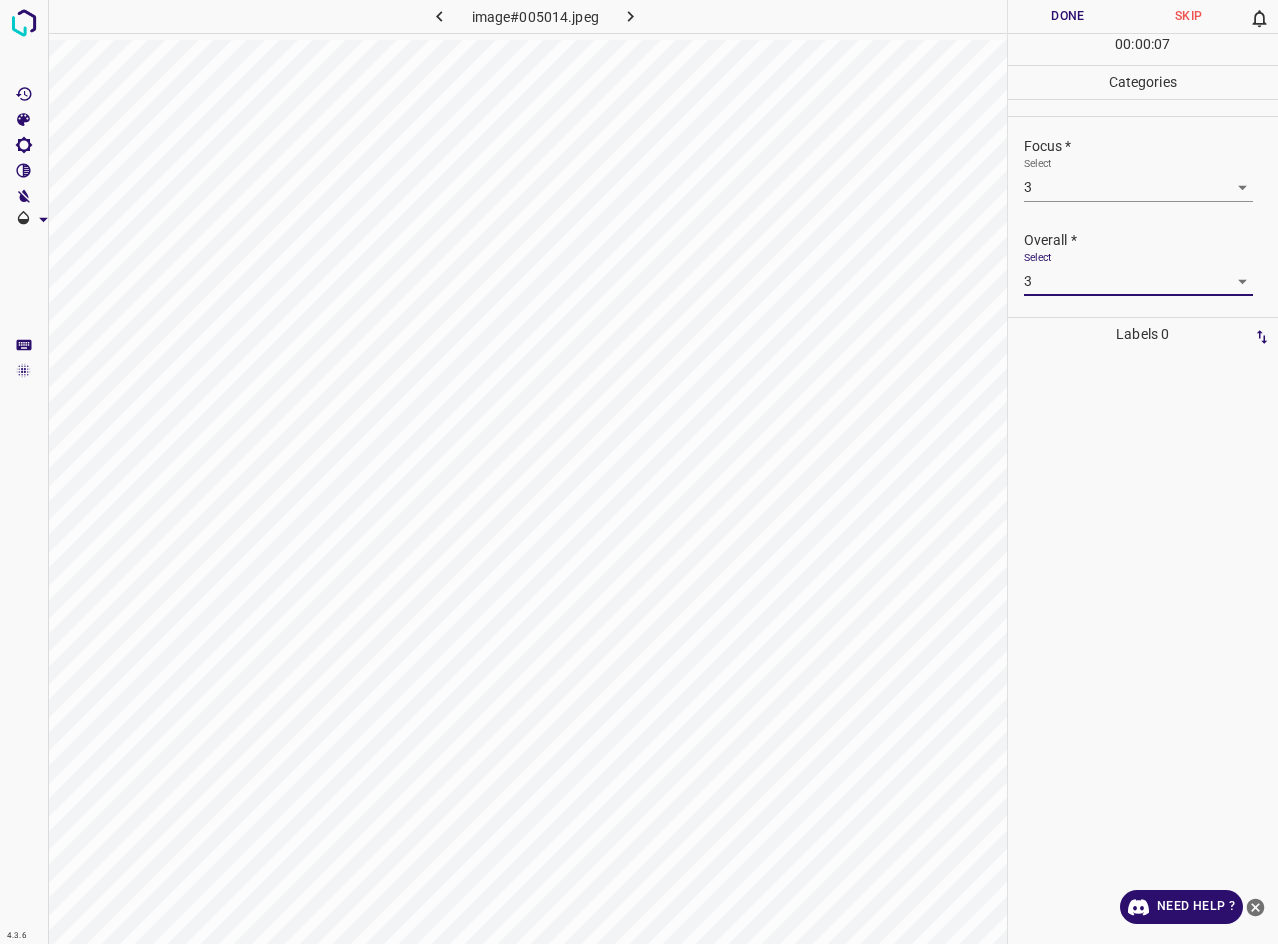 click on "Done" at bounding box center (1068, 16) 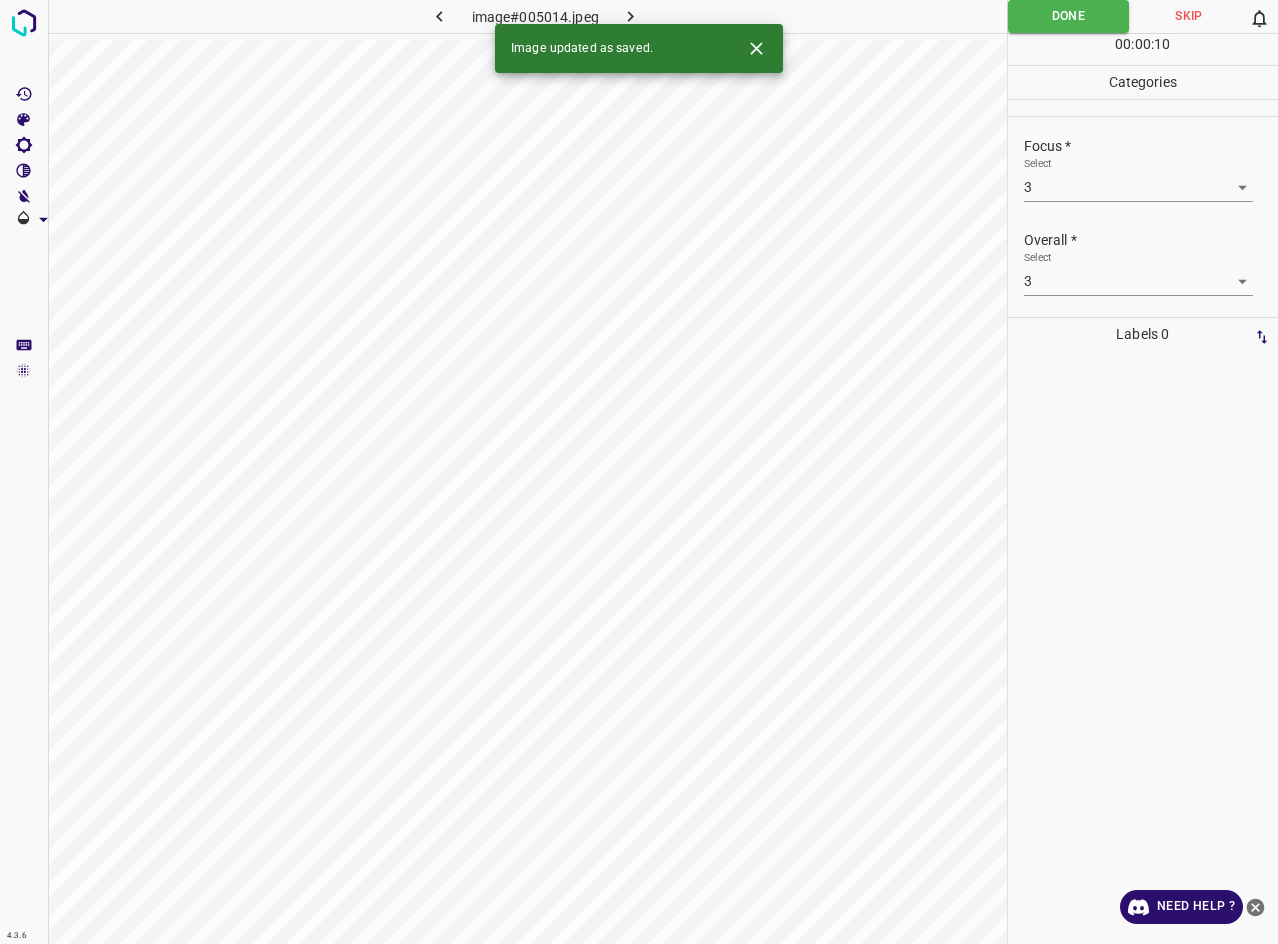 click 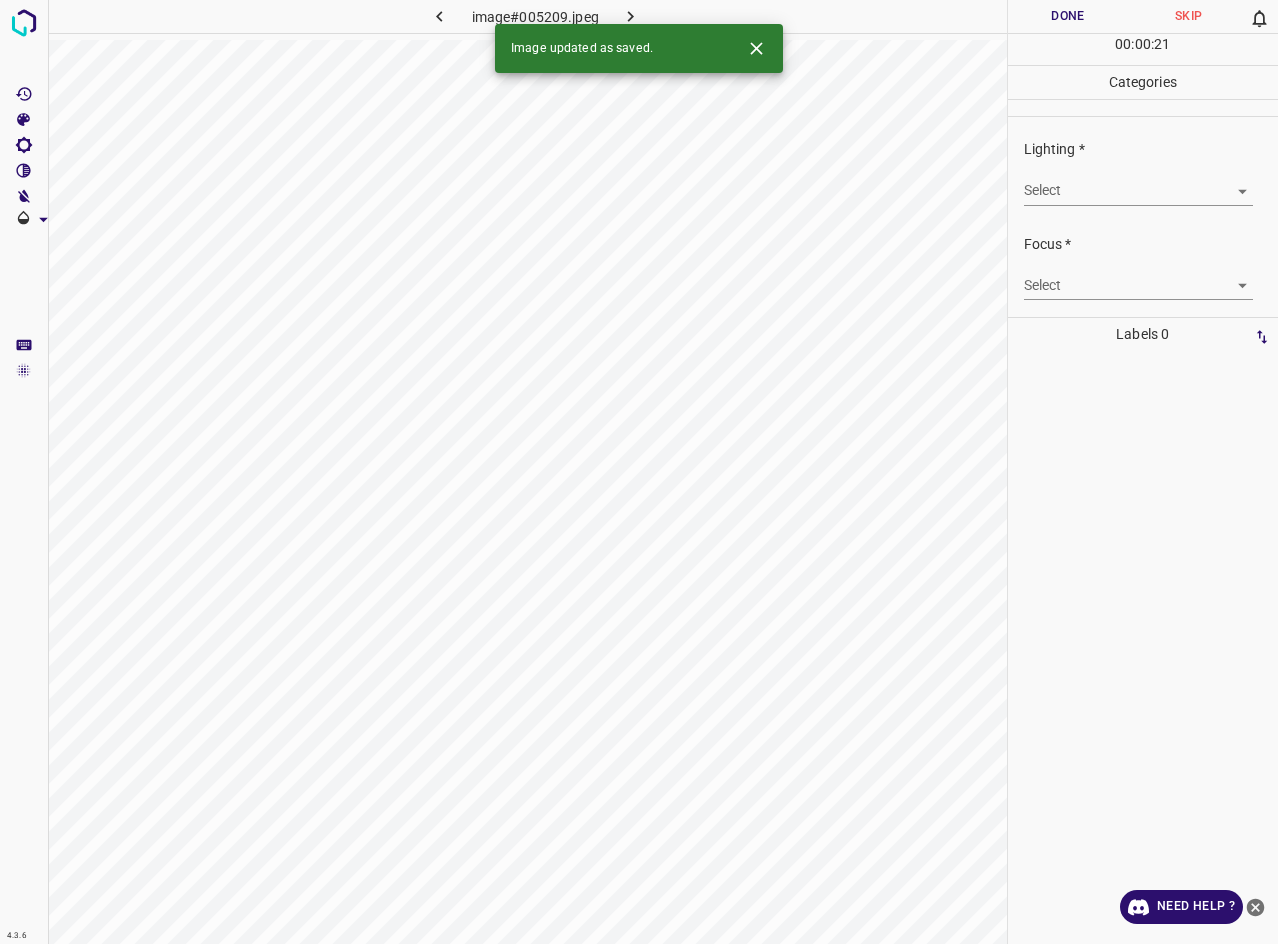click on "4.3.6  image#005209.jpeg Done Skip 0 00   : 00   : 21   Categories Lighting *  Select ​ Focus *  Select ​ Overall *  Select ​ Labels   0 Categories 1 Lighting 2 Focus 3 Overall Tools Space Change between modes (Draw & Edit) I Auto labeling R Restore zoom M Zoom in N Zoom out Delete Delete selecte label Filters Z Restore filters X Saturation filter C Brightness filter V Contrast filter B Gray scale filter General O Download Image updated as saved. Need Help ? - Text - Hide - Delete" at bounding box center (639, 472) 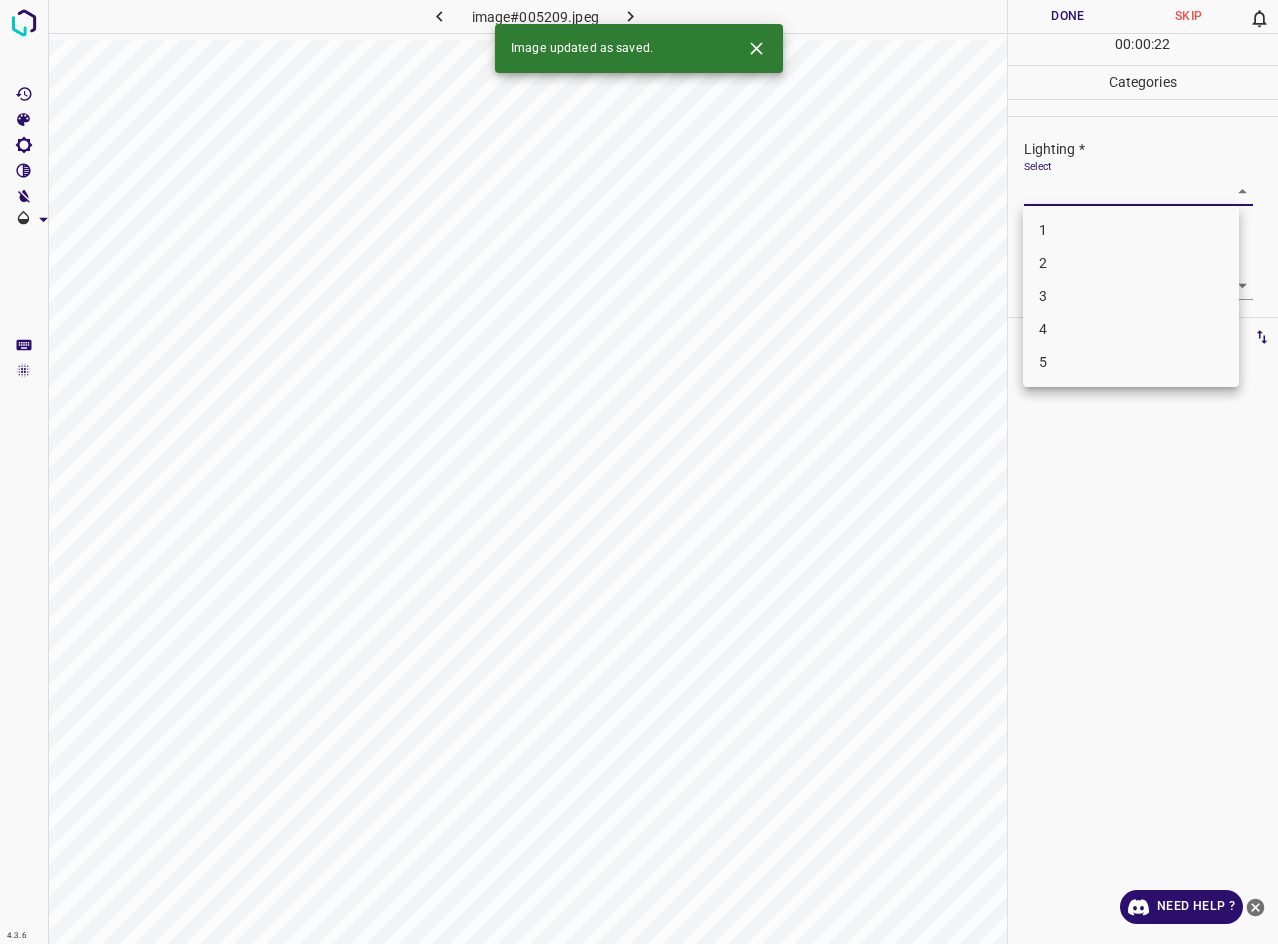 click on "3" at bounding box center (1131, 296) 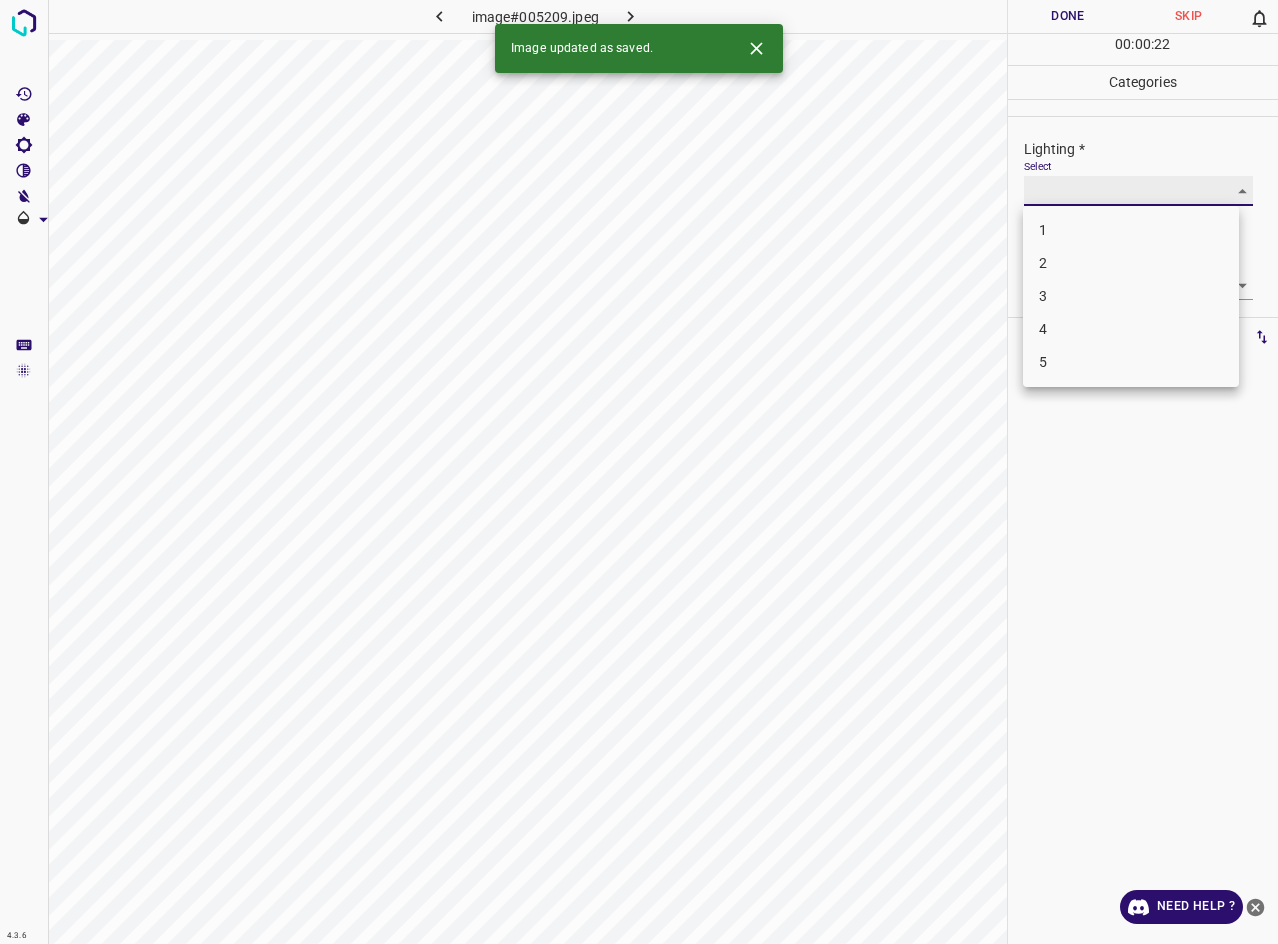 type on "3" 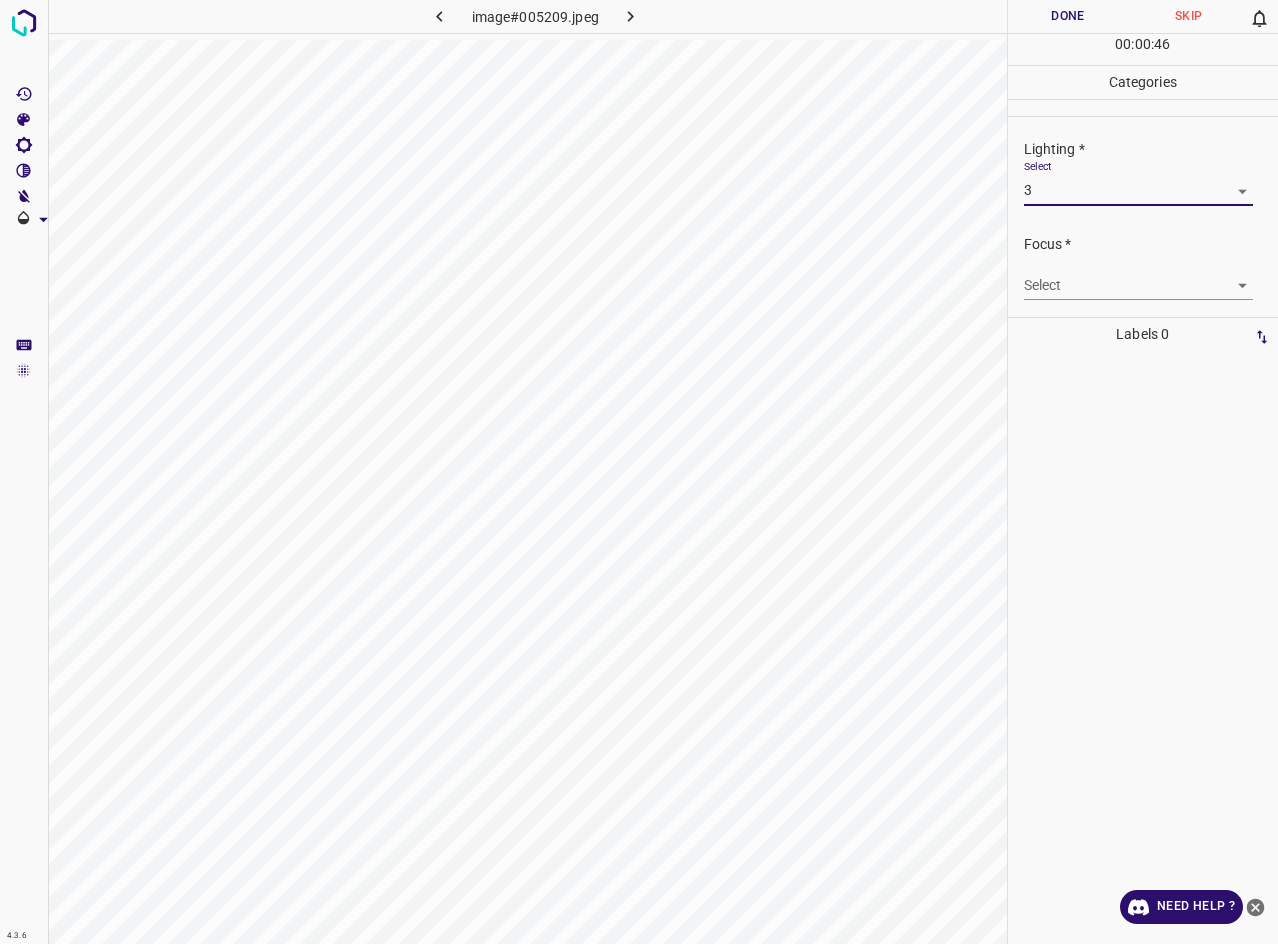 click on "4.3.6  image#005209.jpeg Done Skip 0 00   : 00   : 46   Categories Lighting *  Select 3 3 Focus *  Select ​ Overall *  Select ​ Labels   0 Categories 1 Lighting 2 Focus 3 Overall Tools Space Change between modes (Draw & Edit) I Auto labeling R Restore zoom M Zoom in N Zoom out Delete Delete selecte label Filters Z Restore filters X Saturation filter C Brightness filter V Contrast filter B Gray scale filter General O Download Need Help ? - Text - Hide - Delete" at bounding box center [639, 472] 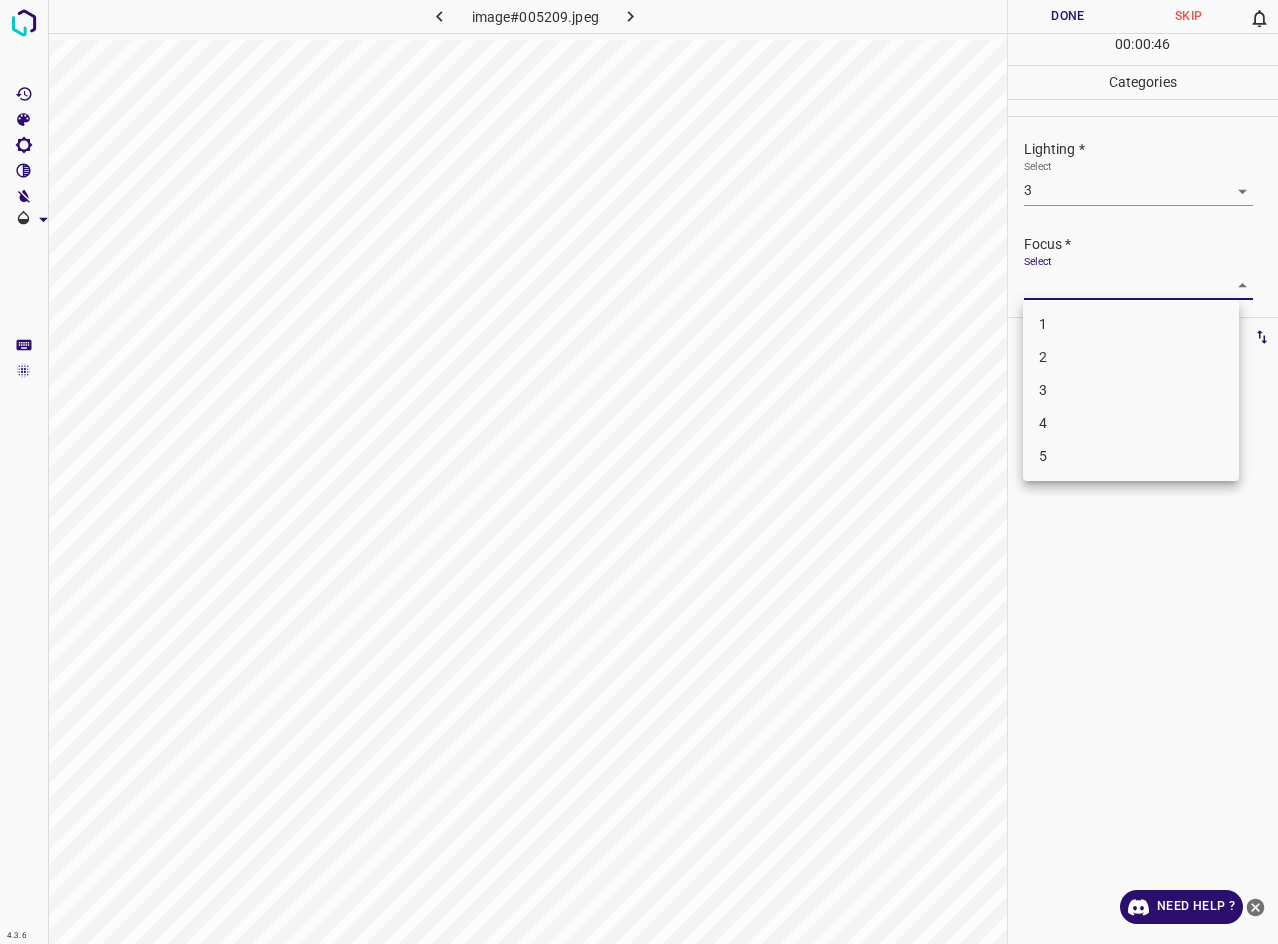 click on "3" at bounding box center (1131, 390) 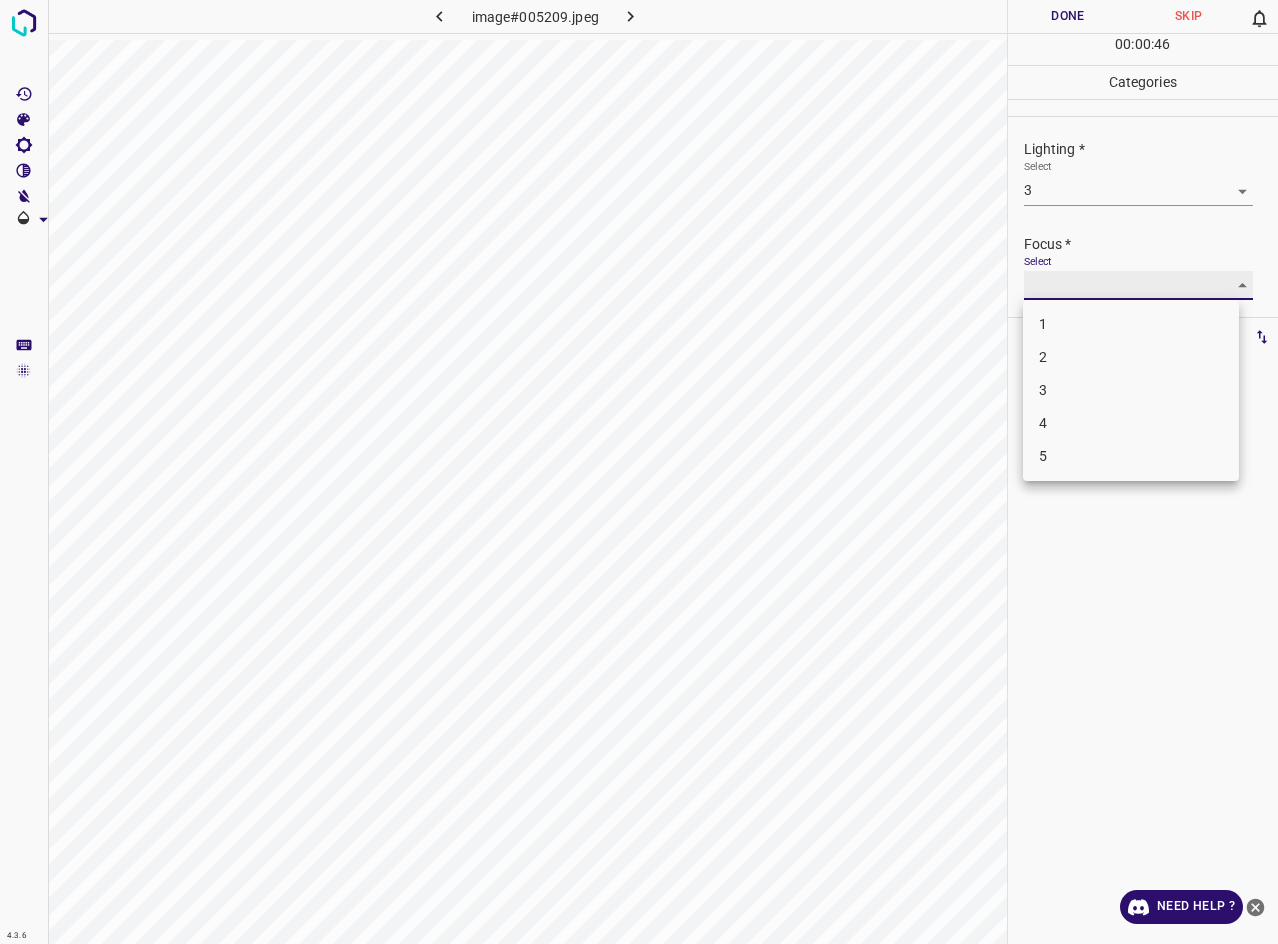 type on "3" 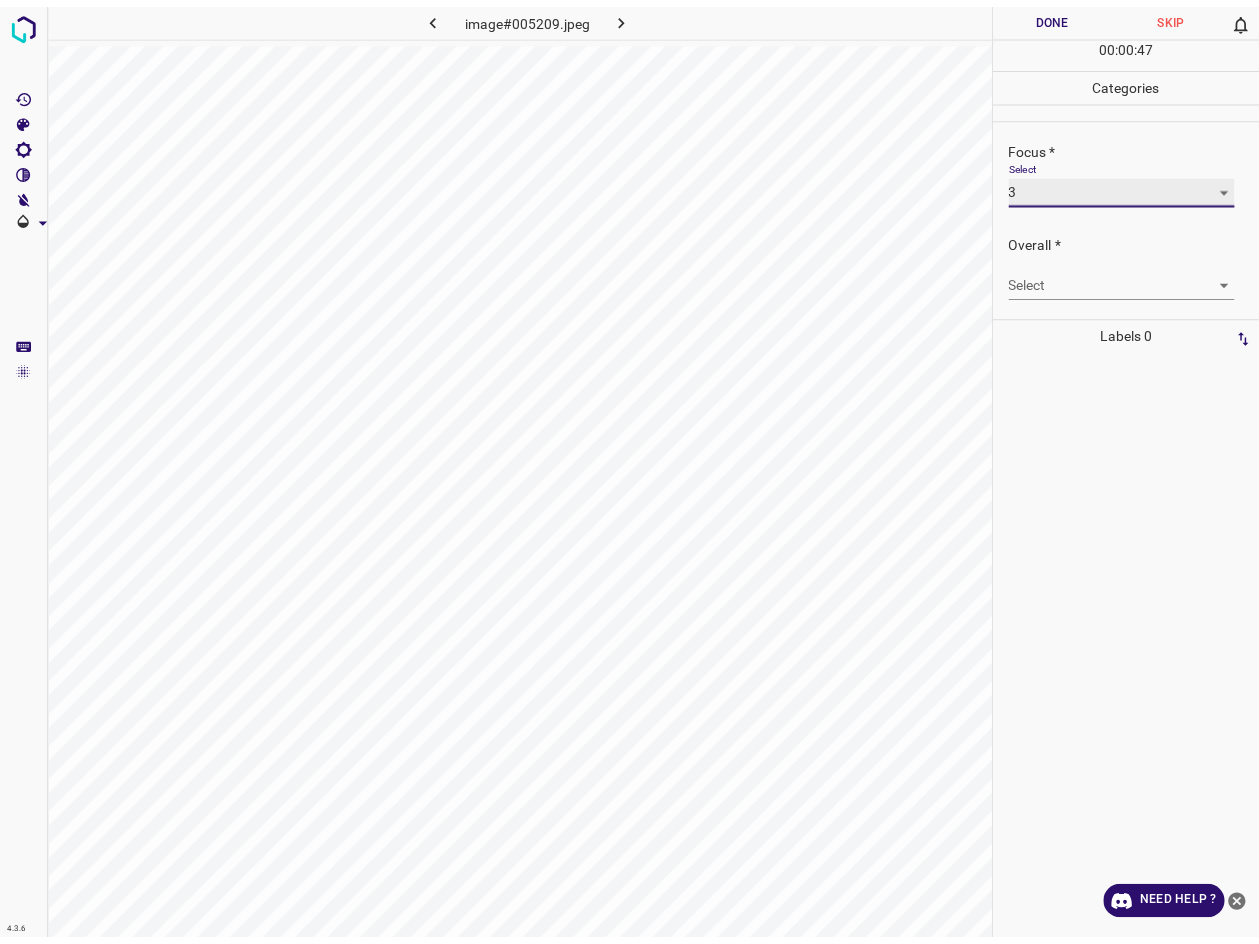 scroll, scrollTop: 98, scrollLeft: 0, axis: vertical 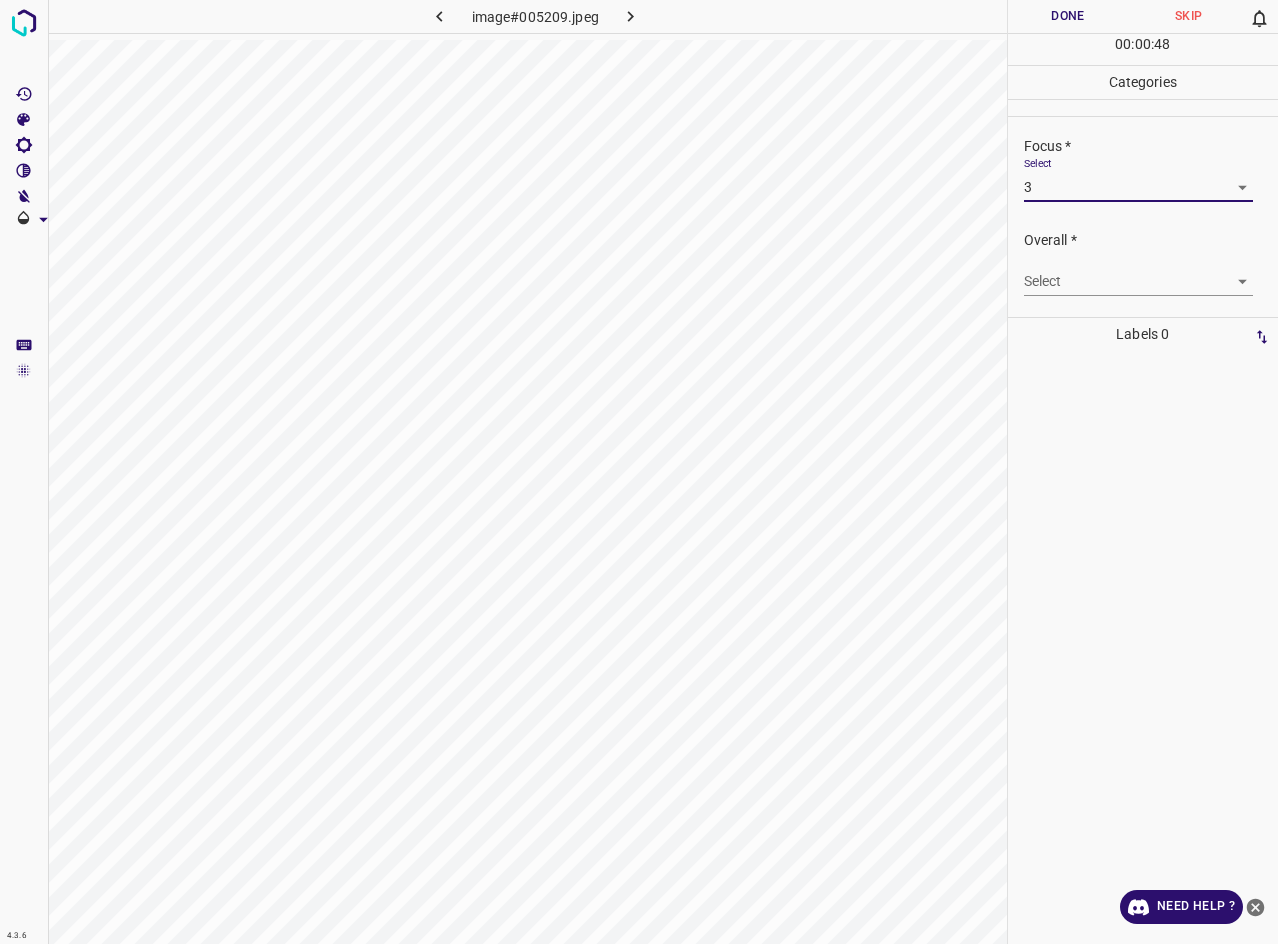 click on "4.3.6  image#005209.jpeg Done Skip 0 00   : 00   : 48   Categories Lighting *  Select 3 3 Focus *  Select 3 3 Overall *  Select ​ Labels   0 Categories 1 Lighting 2 Focus 3 Overall Tools Space Change between modes (Draw & Edit) I Auto labeling R Restore zoom M Zoom in N Zoom out Delete Delete selecte label Filters Z Restore filters X Saturation filter C Brightness filter V Contrast filter B Gray scale filter General O Download Need Help ? - Text - Hide - Delete" at bounding box center [639, 472] 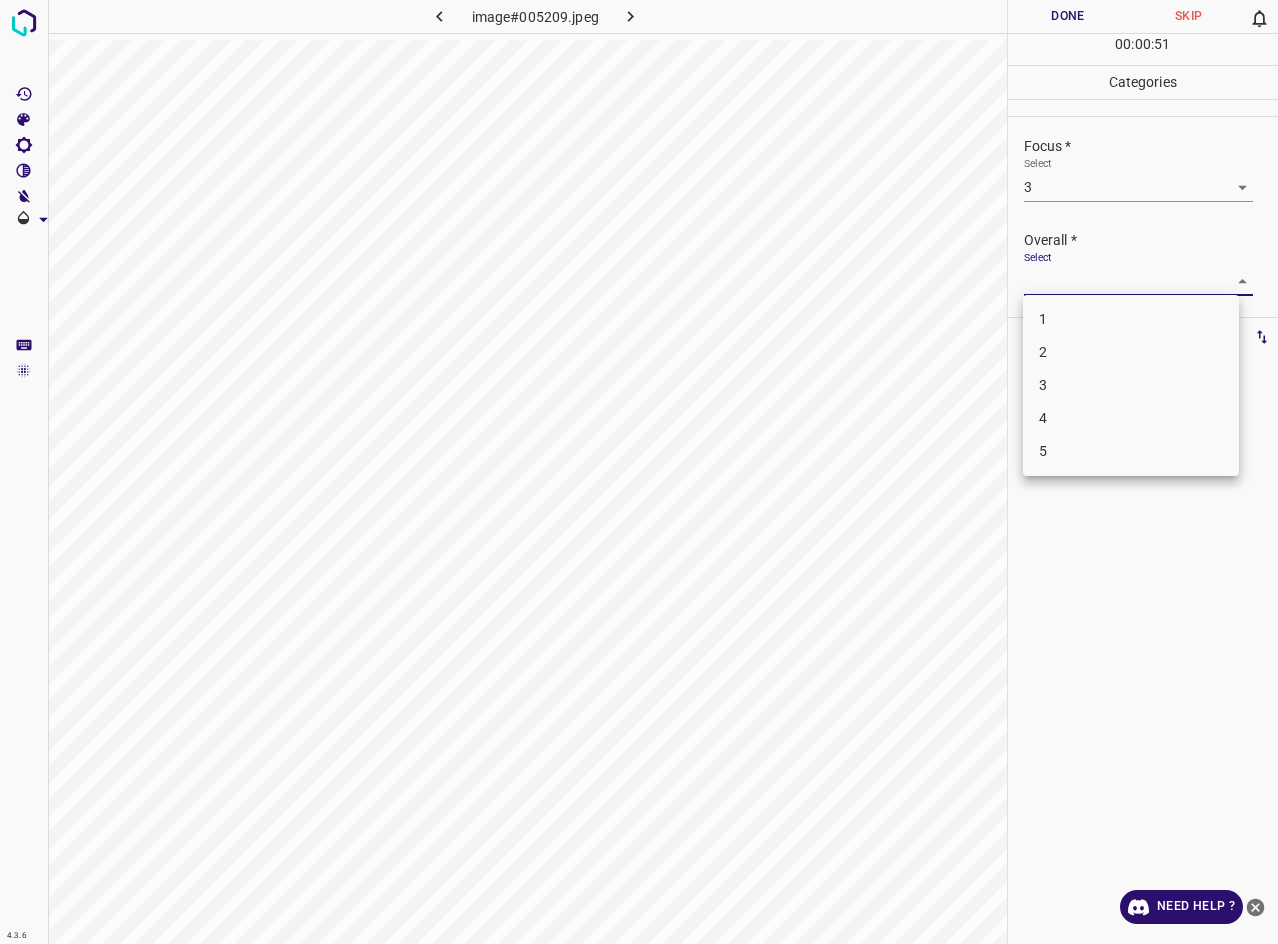 click on "2" at bounding box center [1131, 352] 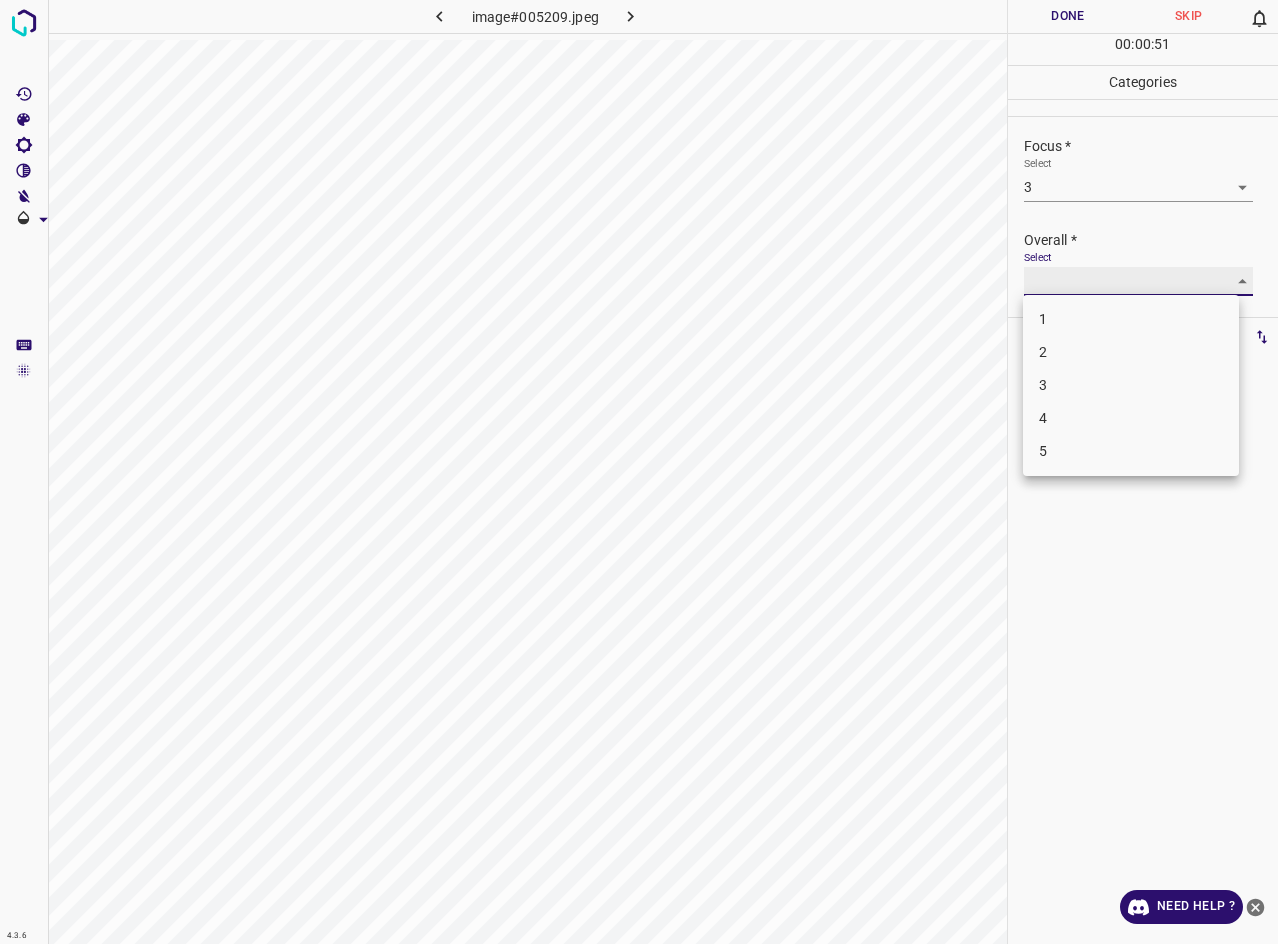 type on "2" 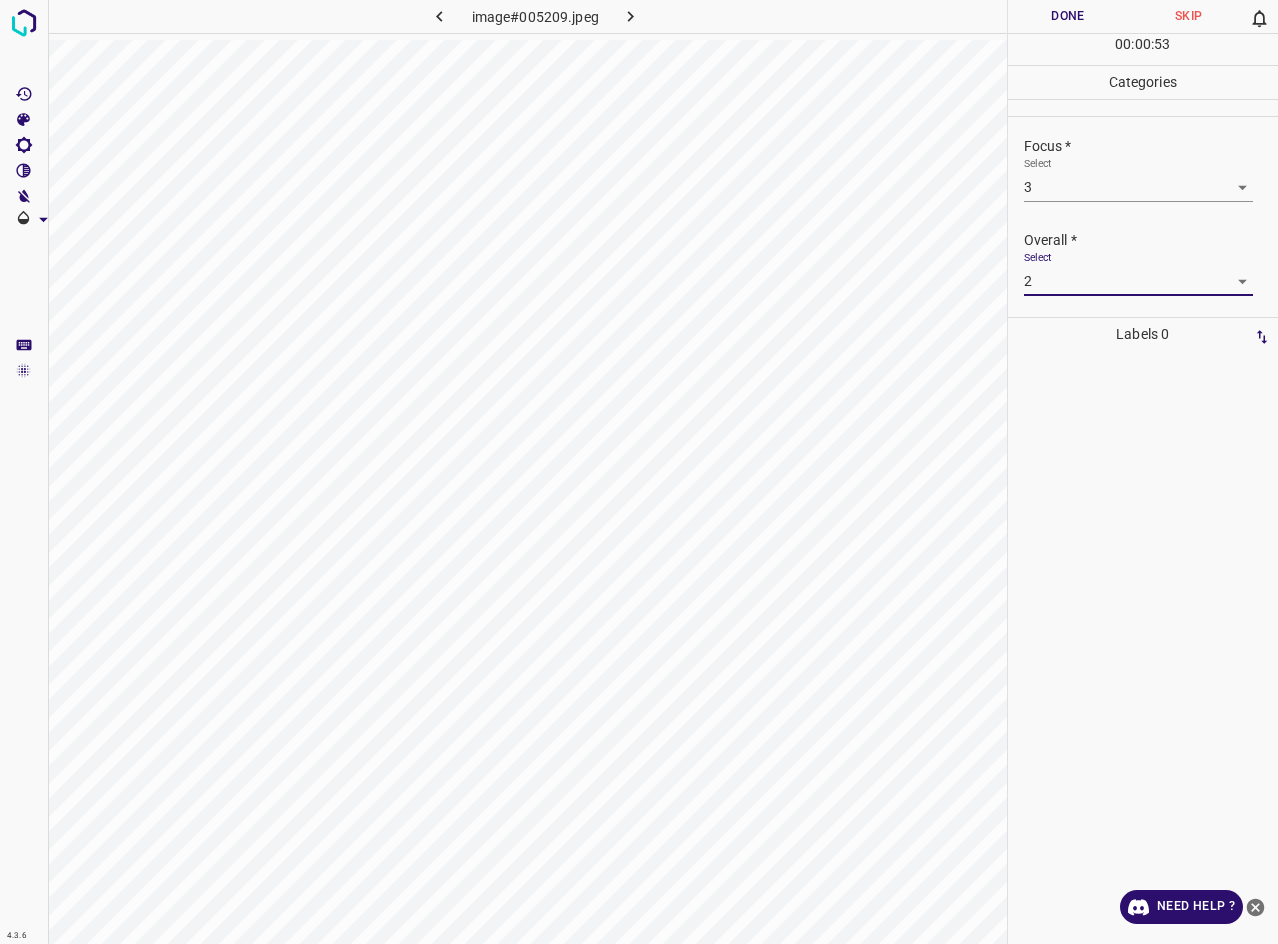 click on "Done" at bounding box center (1068, 16) 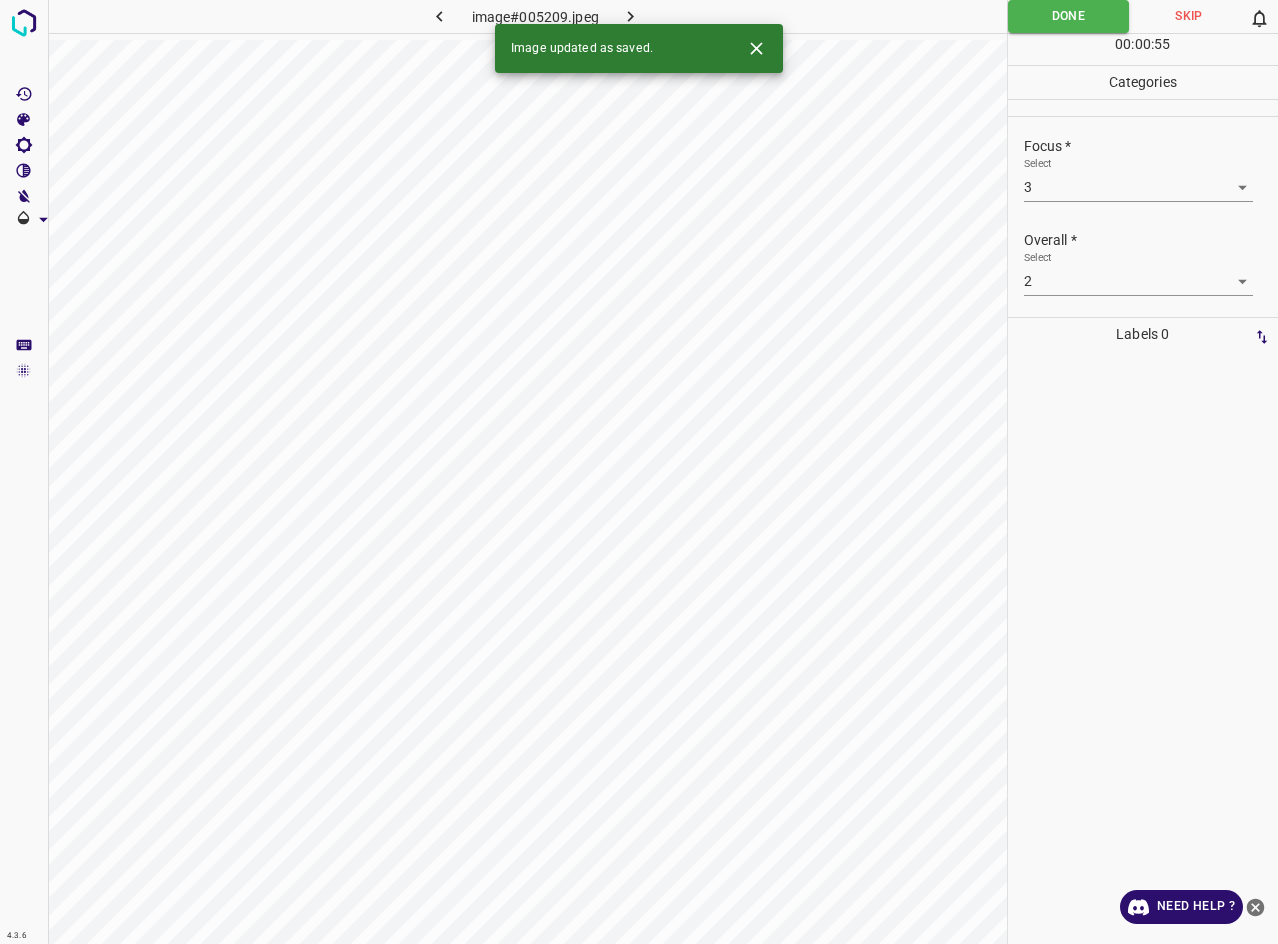 click 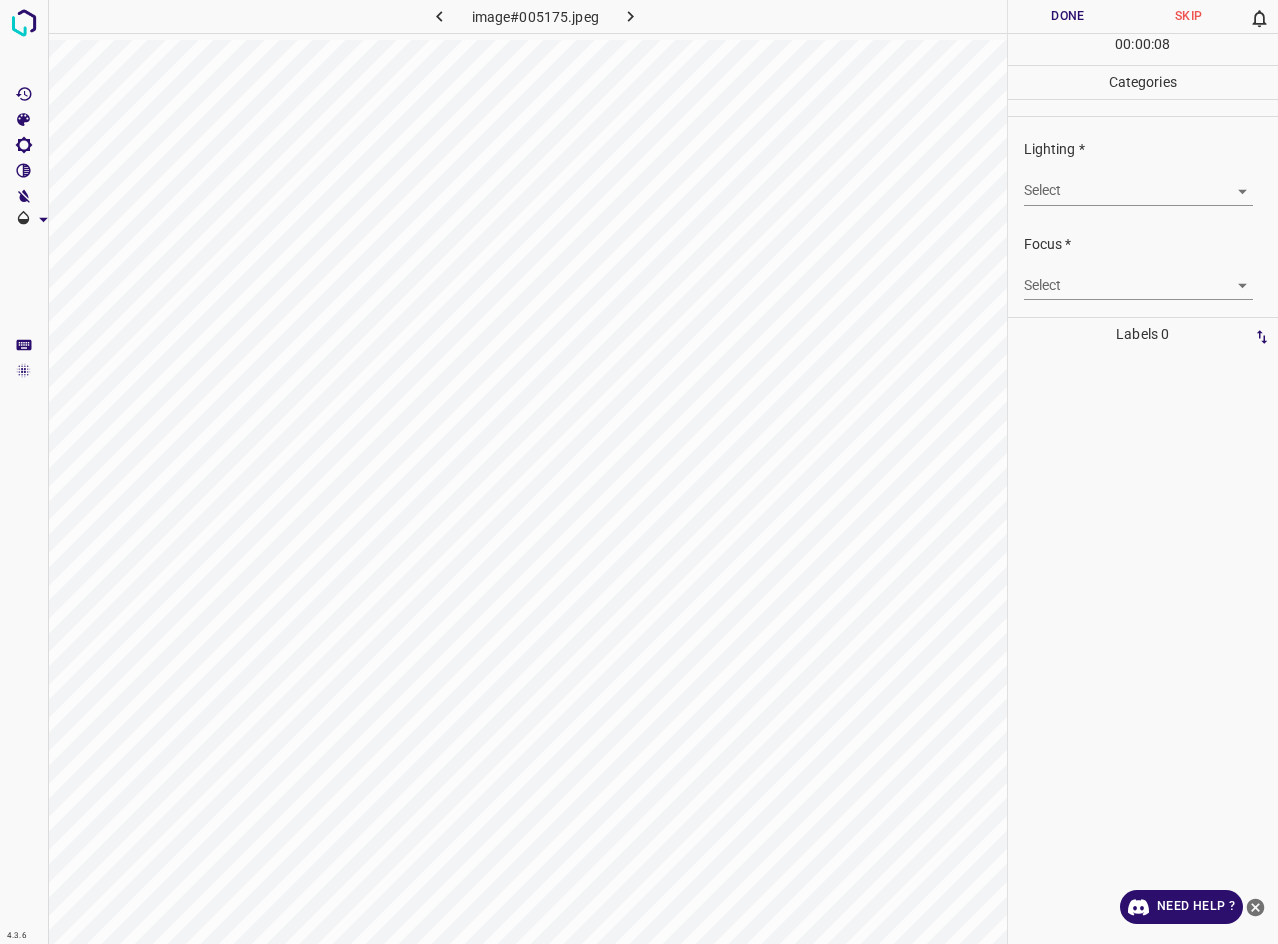 click on "4.3.6  image#005175.jpeg Done Skip 0 00   : 00   : 08   Categories Lighting *  Select ​ Focus *  Select ​ Overall *  Select ​ Labels   0 Categories 1 Lighting 2 Focus 3 Overall Tools Space Change between modes (Draw & Edit) I Auto labeling R Restore zoom M Zoom in N Zoom out Delete Delete selecte label Filters Z Restore filters X Saturation filter C Brightness filter V Contrast filter B Gray scale filter General O Download Need Help ? - Text - Hide - Delete" at bounding box center [639, 472] 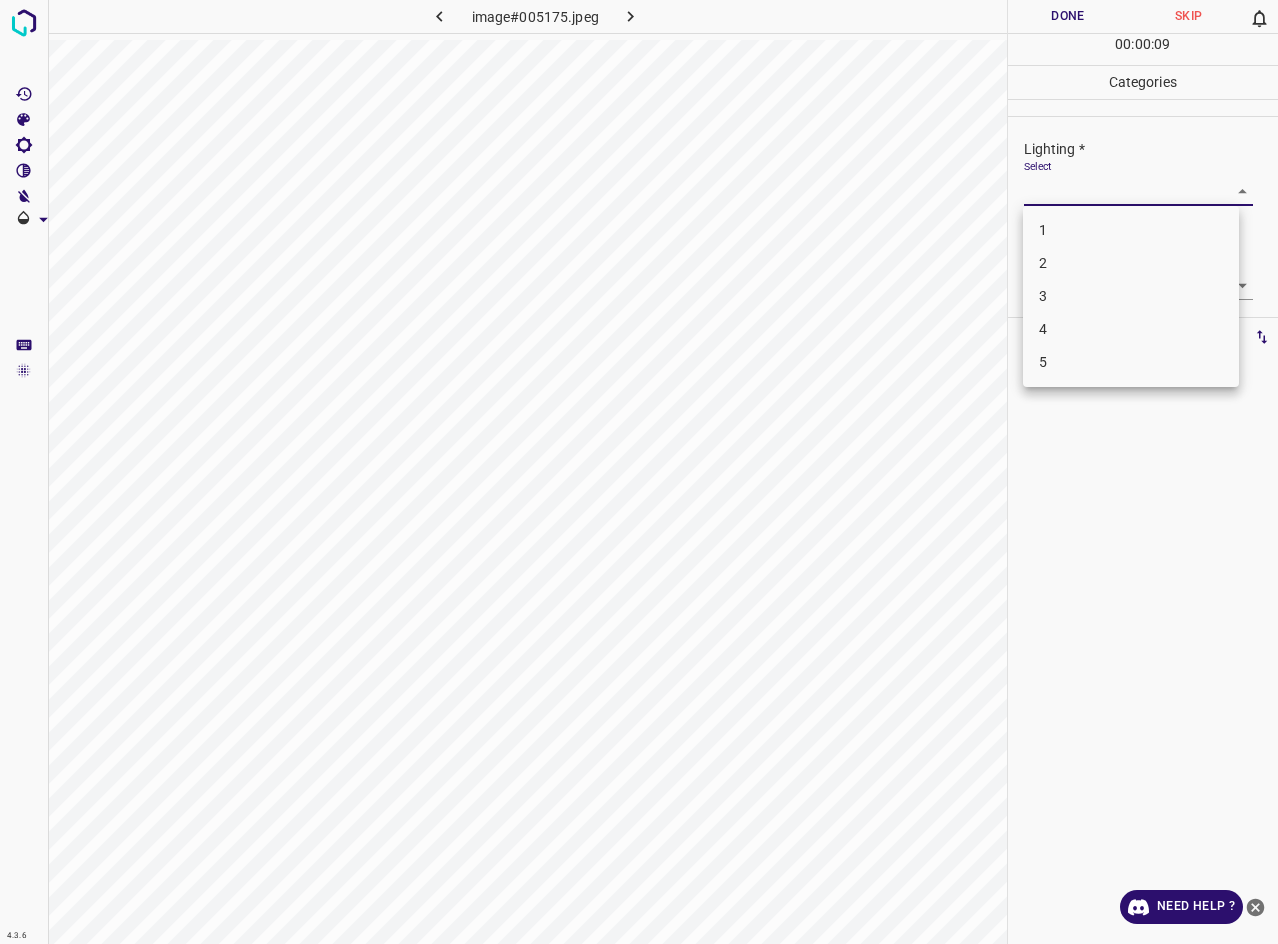 click on "3" at bounding box center [1131, 296] 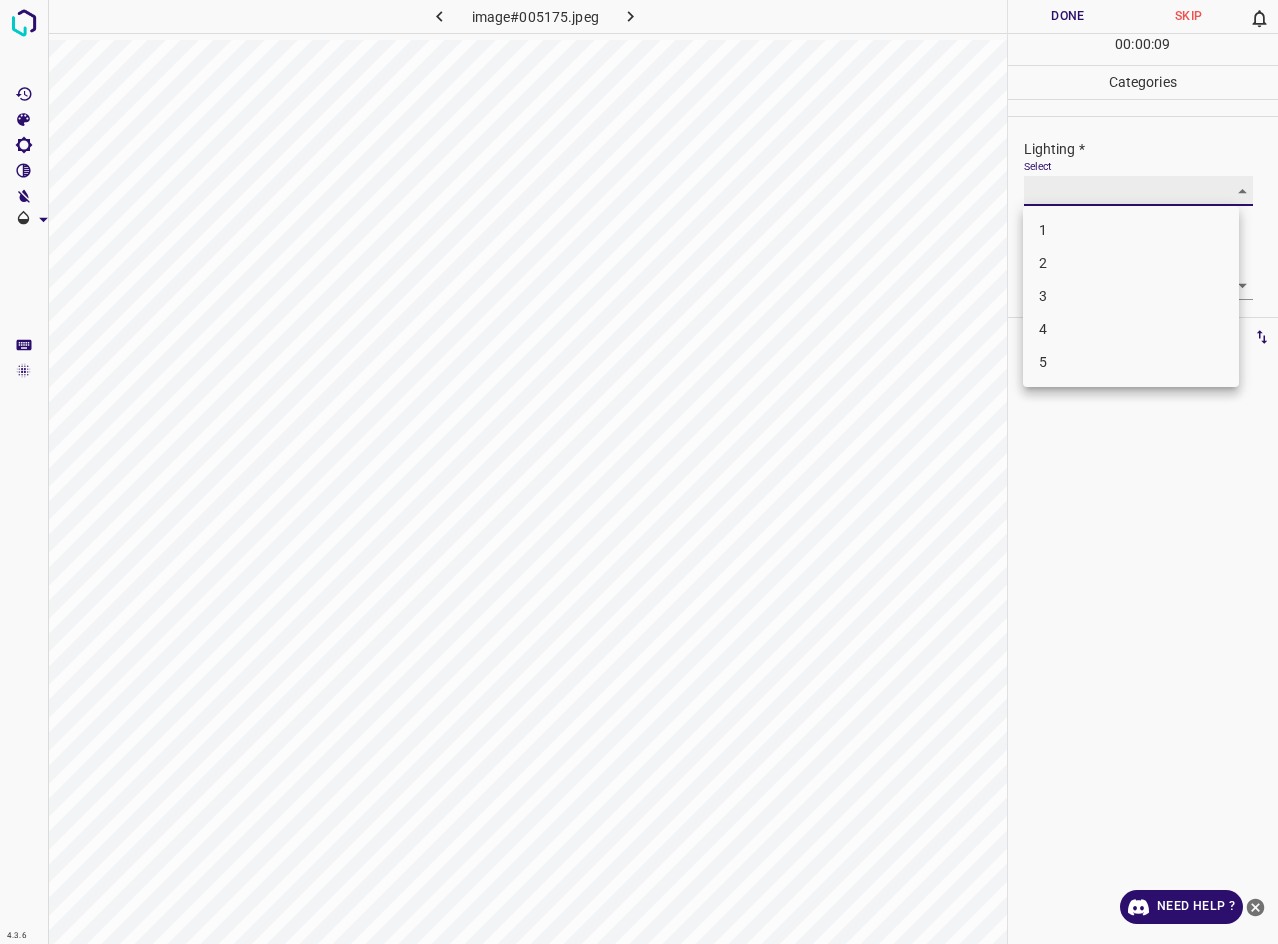 type on "3" 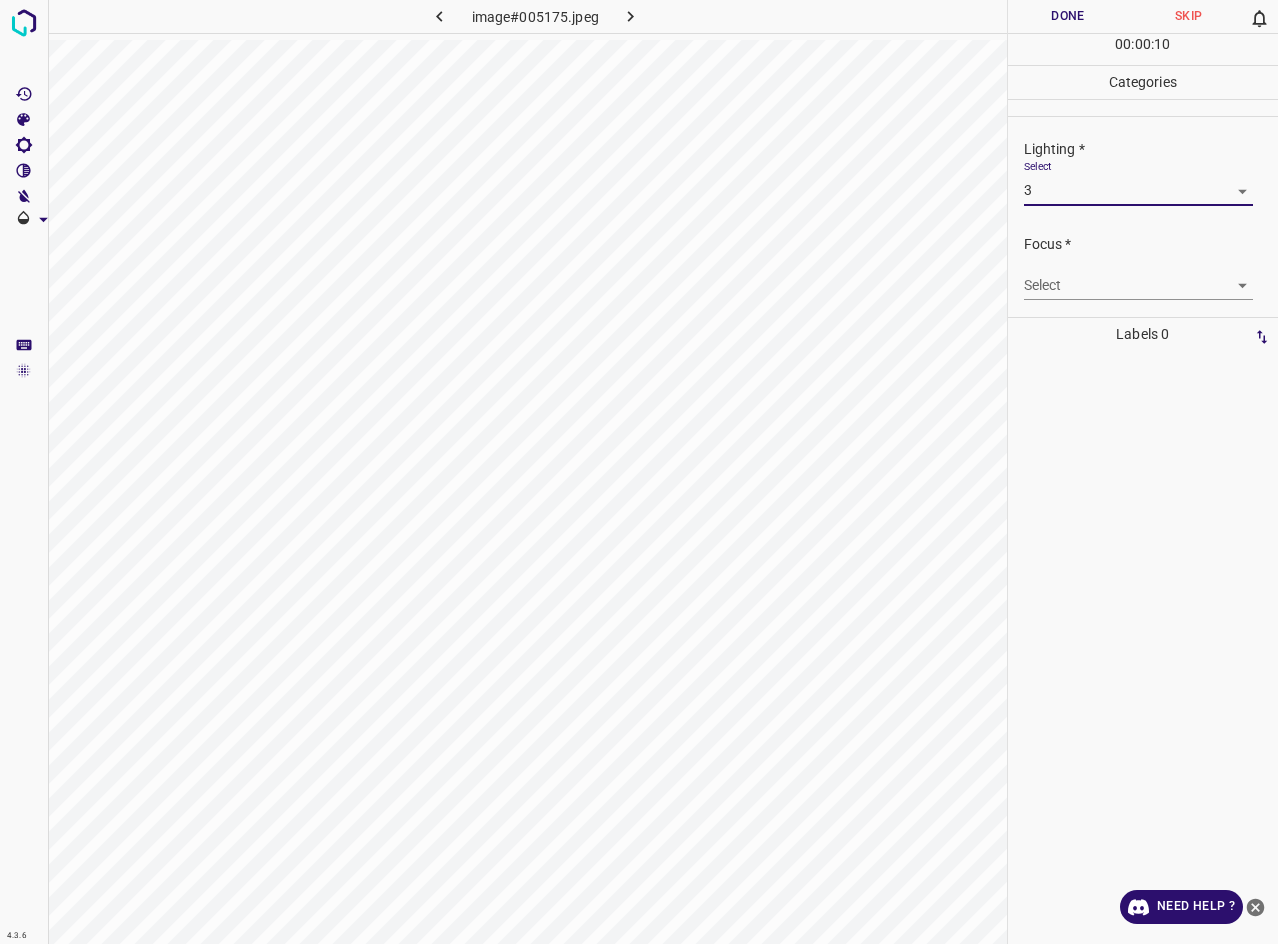 click on "4.3.6  image#005175.jpeg Done Skip 0 00   : 00   : 10   Categories Lighting *  Select 3 3 Focus *  Select ​ Overall *  Select ​ Labels   0 Categories 1 Lighting 2 Focus 3 Overall Tools Space Change between modes (Draw & Edit) I Auto labeling R Restore zoom M Zoom in N Zoom out Delete Delete selecte label Filters Z Restore filters X Saturation filter C Brightness filter V Contrast filter B Gray scale filter General O Download Need Help ? - Text - Hide - Delete" at bounding box center [639, 472] 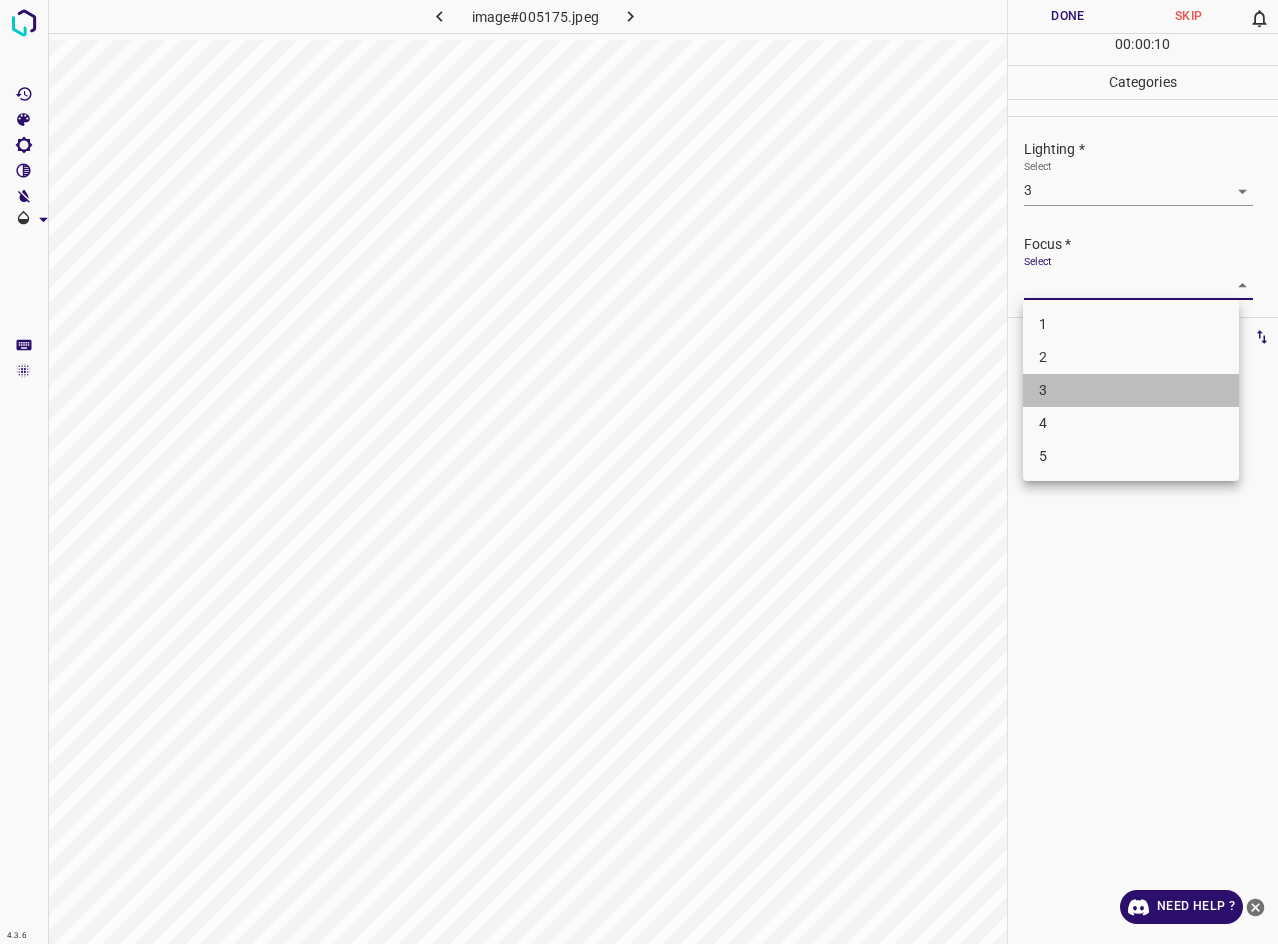 click on "3" at bounding box center (1131, 390) 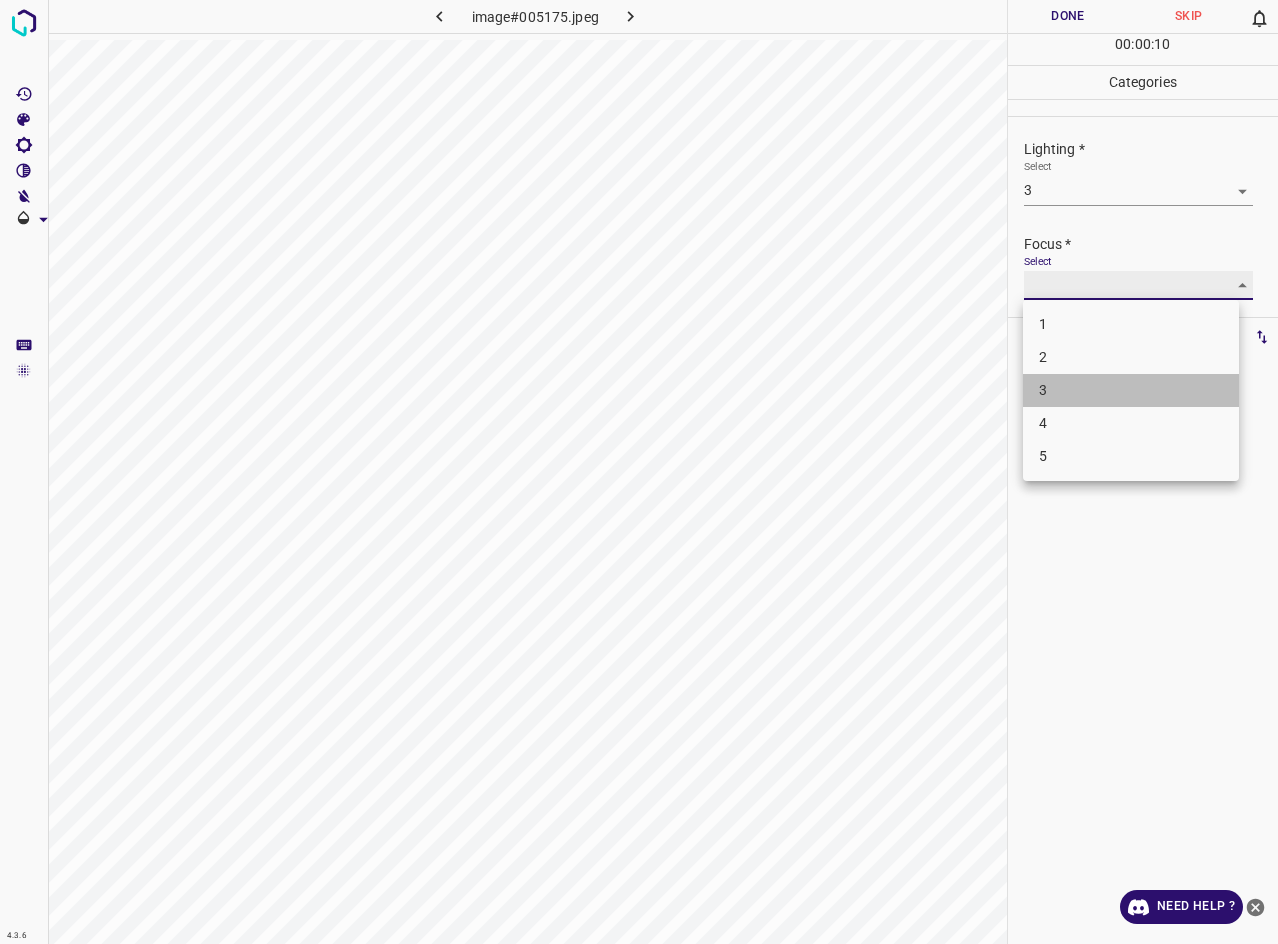 type on "3" 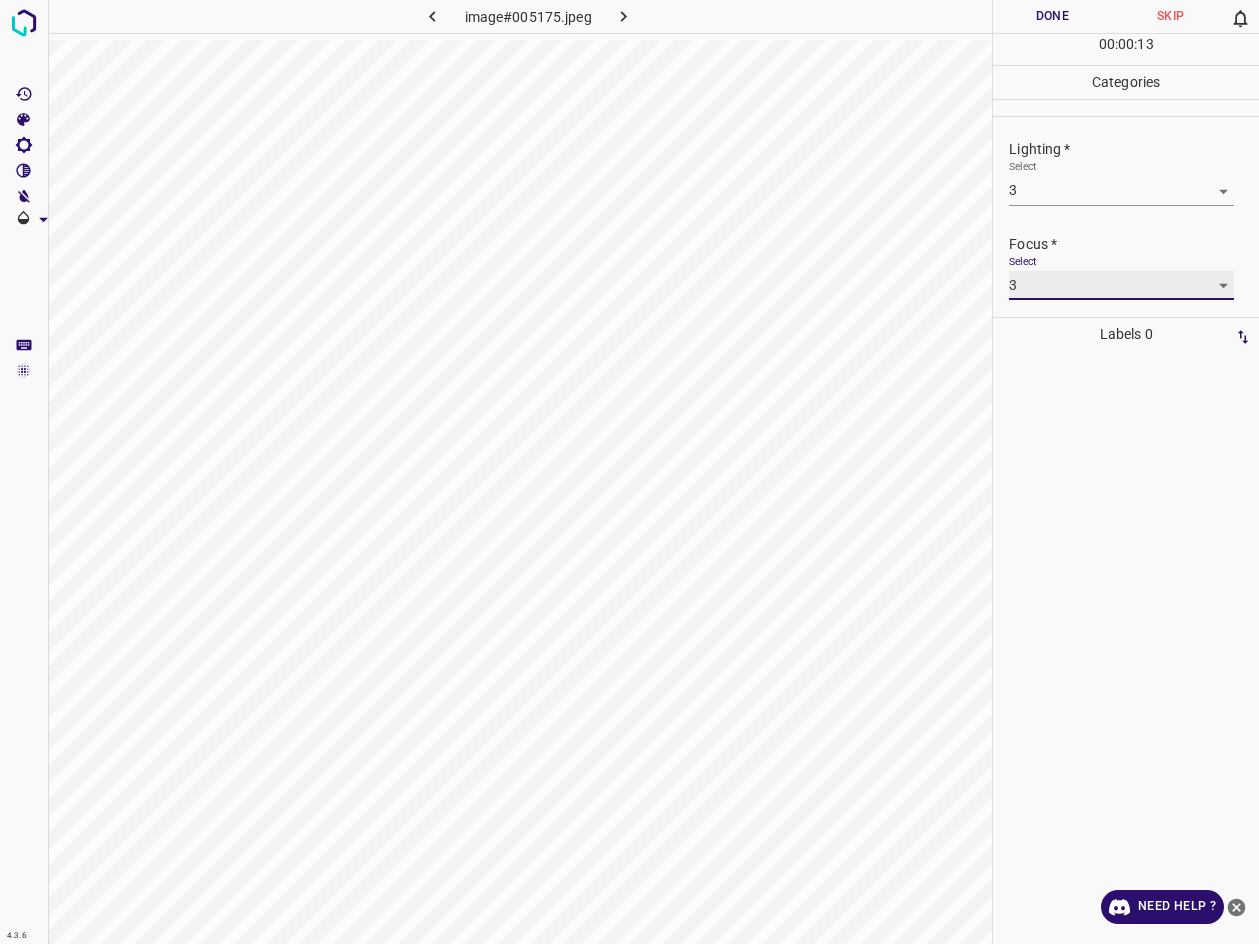 scroll, scrollTop: 76, scrollLeft: 0, axis: vertical 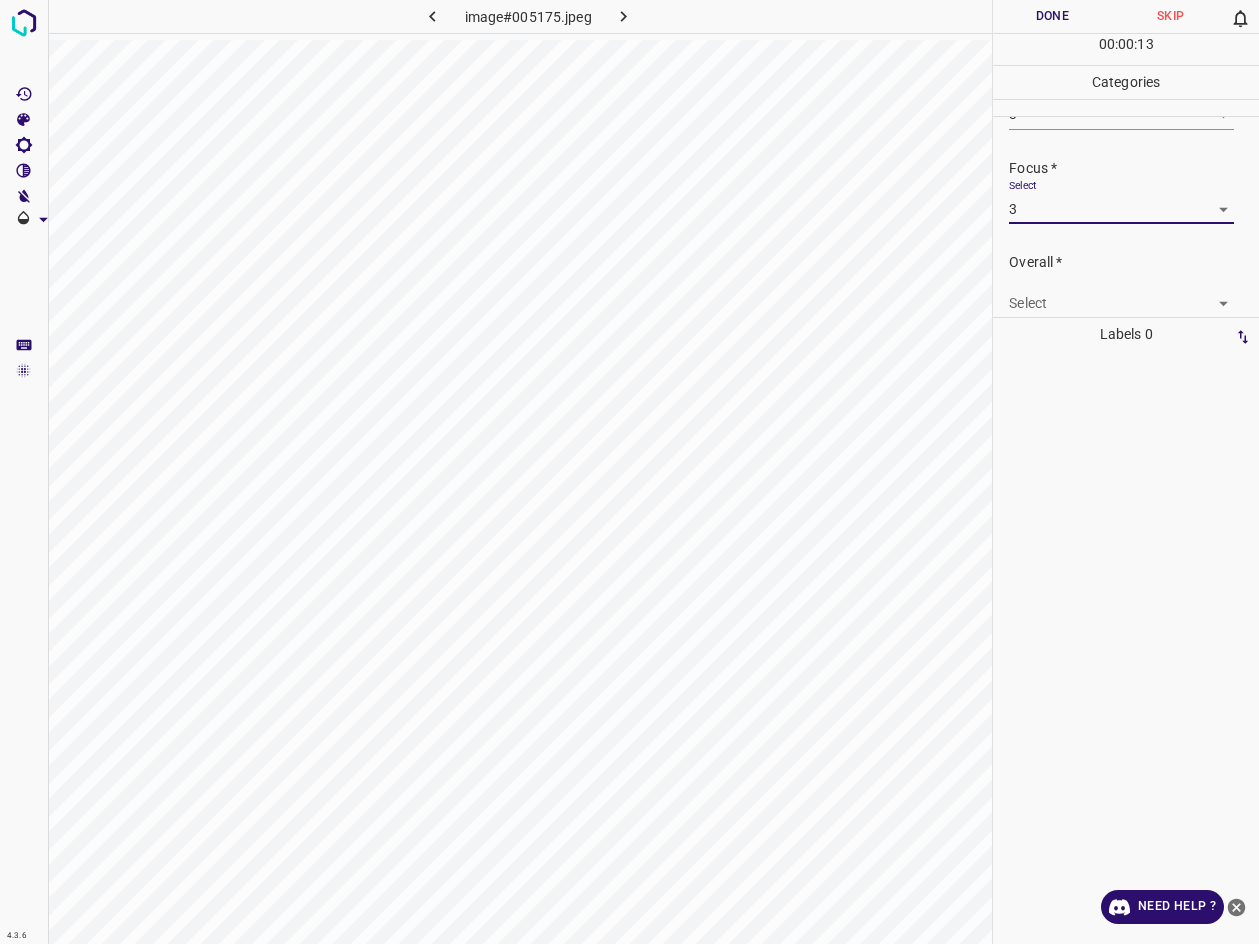 click on "4.3.6  image#005175.jpeg Done Skip 0 00   : 00   : 13   Categories Lighting *  Select 3 3 Focus *  Select 3 3 Overall *  Select ​ Labels   0 Categories 1 Lighting 2 Focus 3 Overall Tools Space Change between modes (Draw & Edit) I Auto labeling R Restore zoom M Zoom in N Zoom out Delete Delete selecte label Filters Z Restore filters X Saturation filter C Brightness filter V Contrast filter B Gray scale filter General O Download Need Help ? - Text - Hide - Delete" at bounding box center [629, 472] 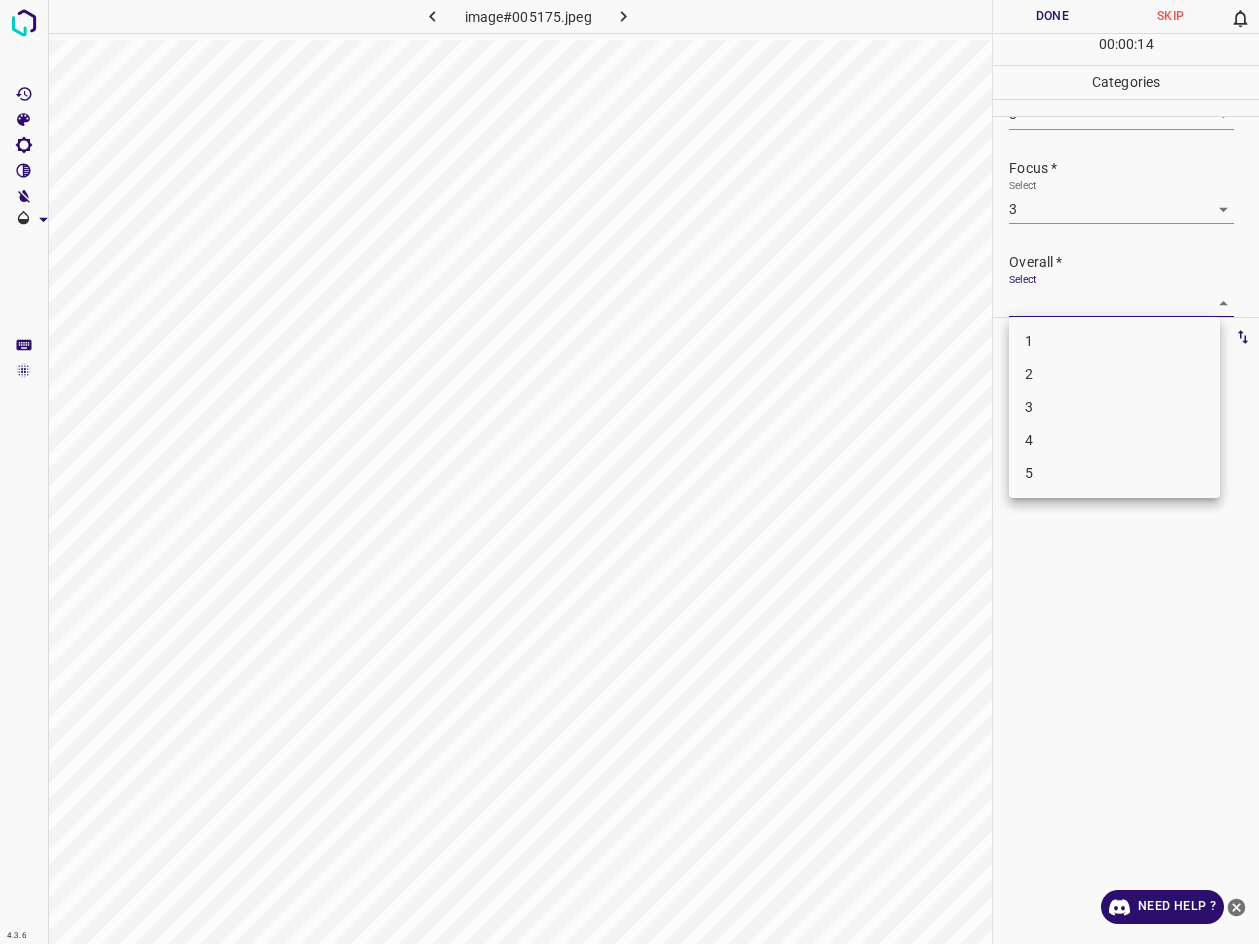 click on "3" at bounding box center (1114, 407) 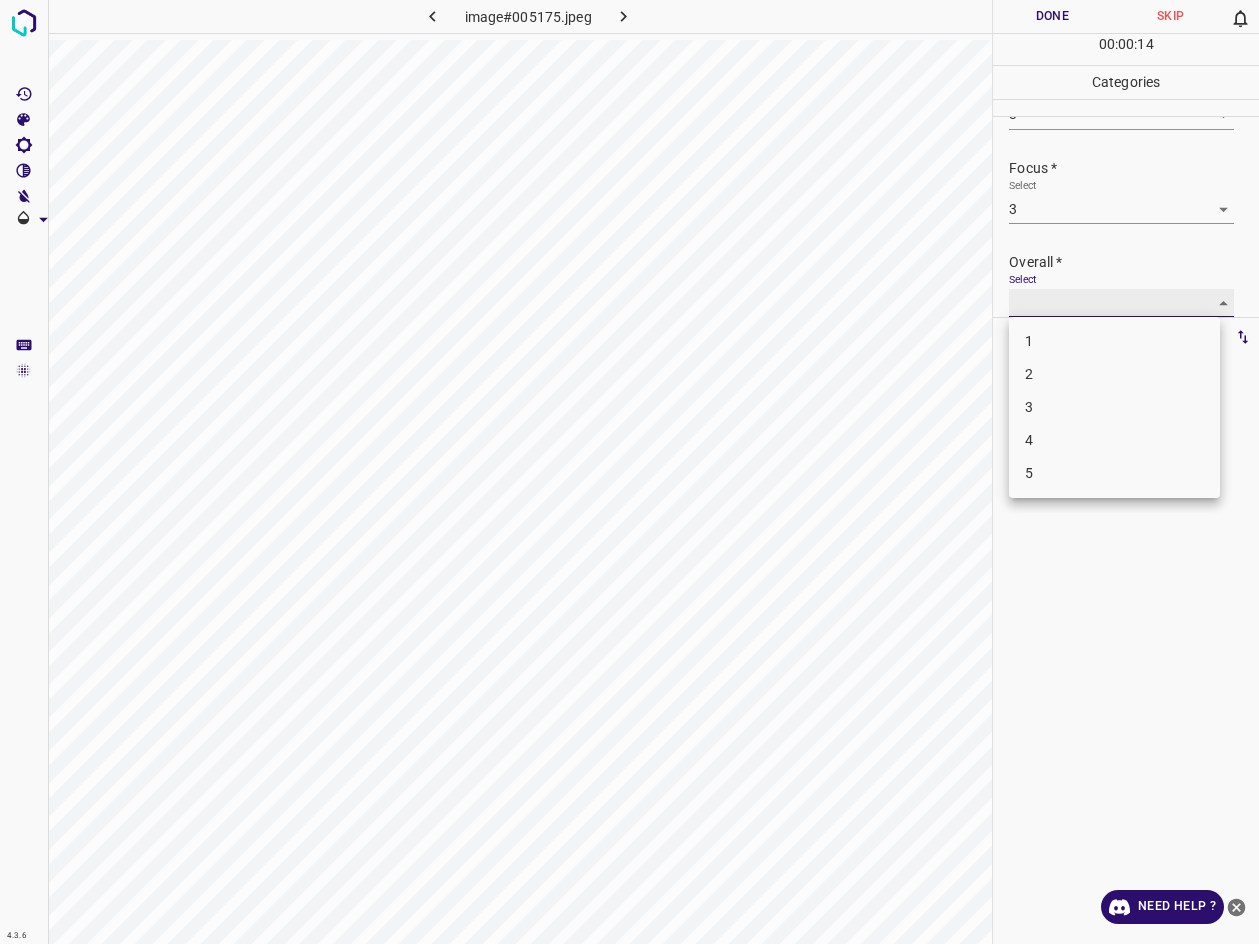type on "3" 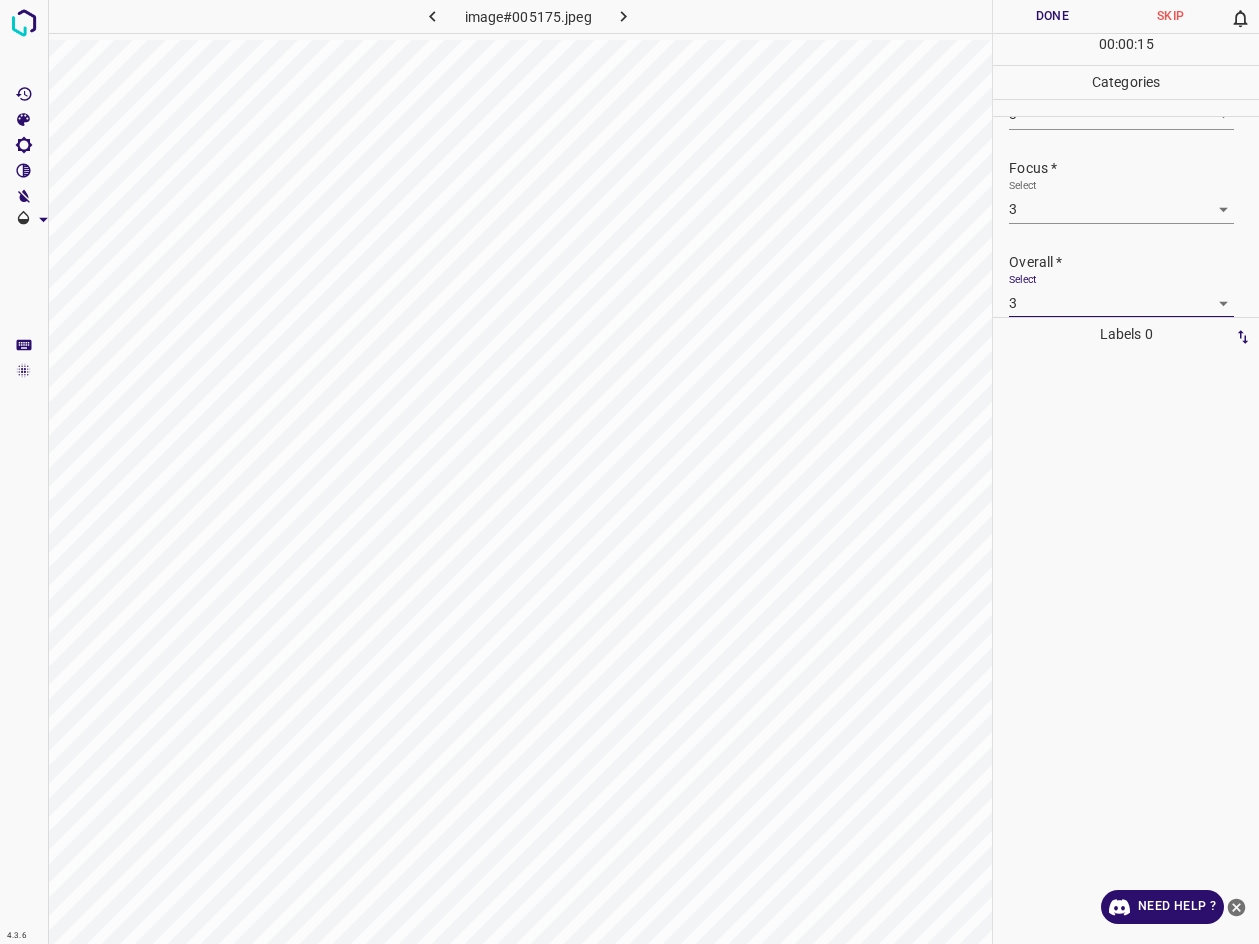 click on "Done" at bounding box center [1052, 16] 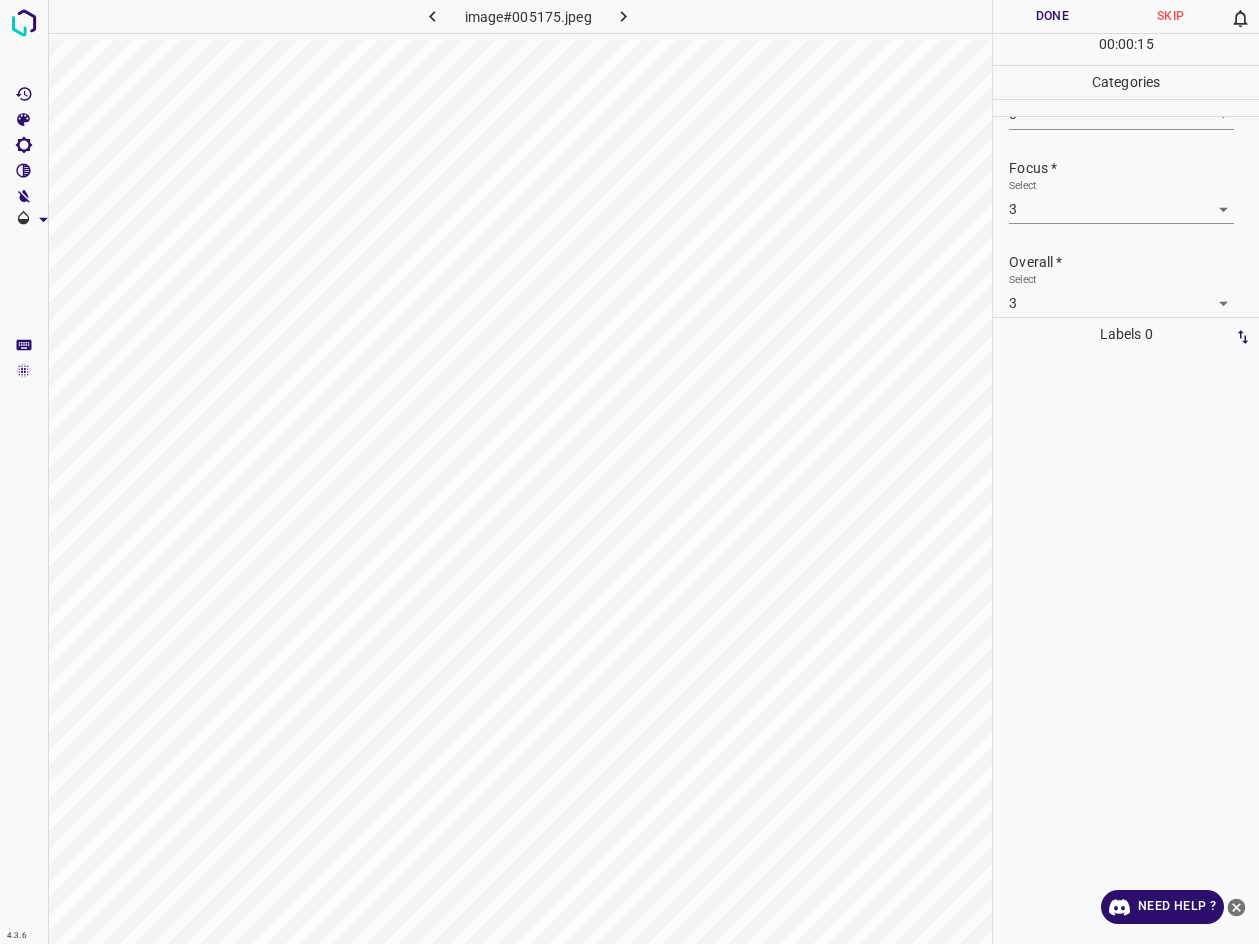 scroll, scrollTop: 76, scrollLeft: 0, axis: vertical 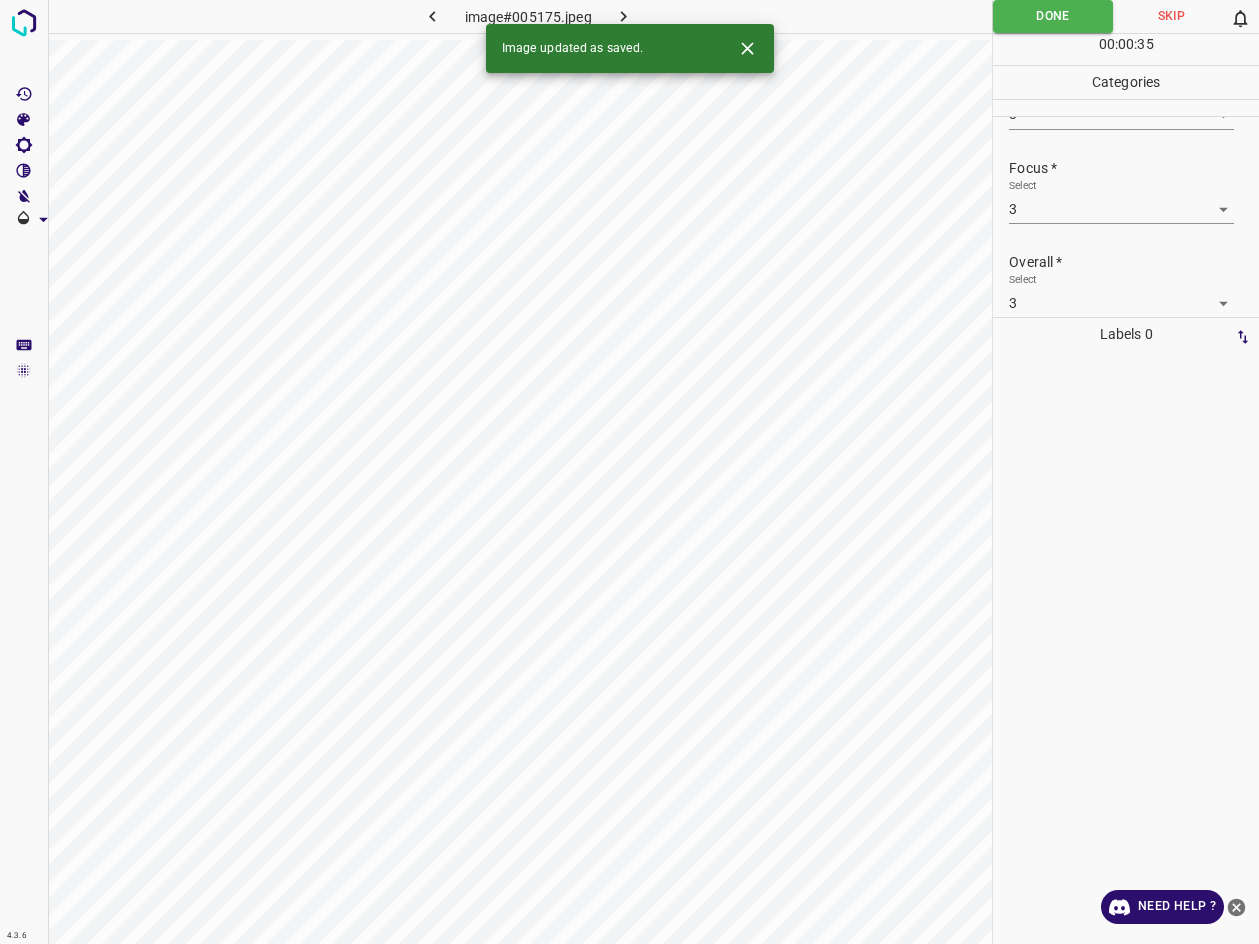 click 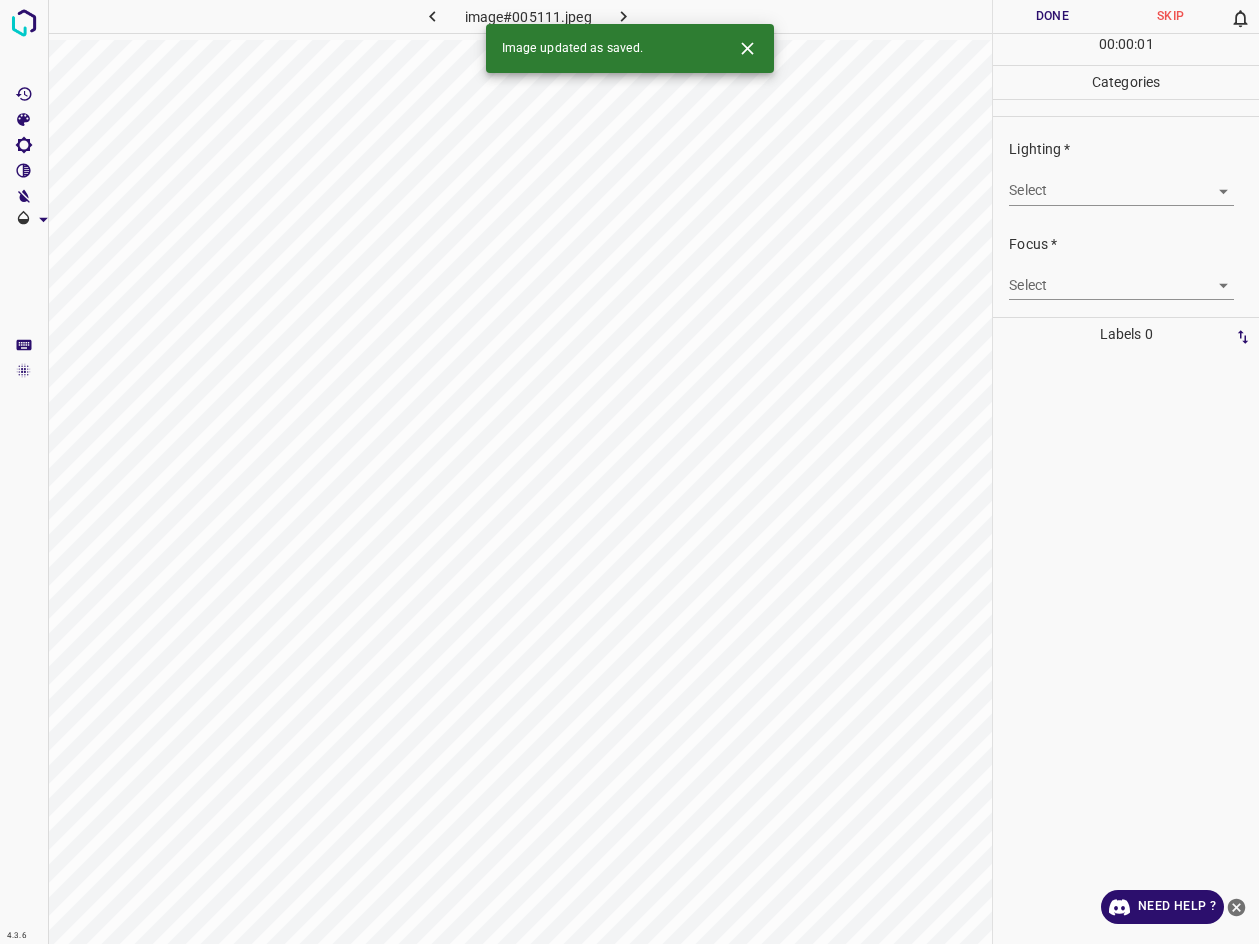 click on "4.3.6  image#005111.jpeg Done Skip 0 00   : 00   : 01   Categories Lighting *  Select ​ Focus *  Select ​ Overall *  Select ​ Labels   0 Categories 1 Lighting 2 Focus 3 Overall Tools Space Change between modes (Draw & Edit) I Auto labeling R Restore zoom M Zoom in N Zoom out Delete Delete selecte label Filters Z Restore filters X Saturation filter C Brightness filter V Contrast filter B Gray scale filter General O Download Image updated as saved. Need Help ? - Text - Hide - Delete" at bounding box center [629, 472] 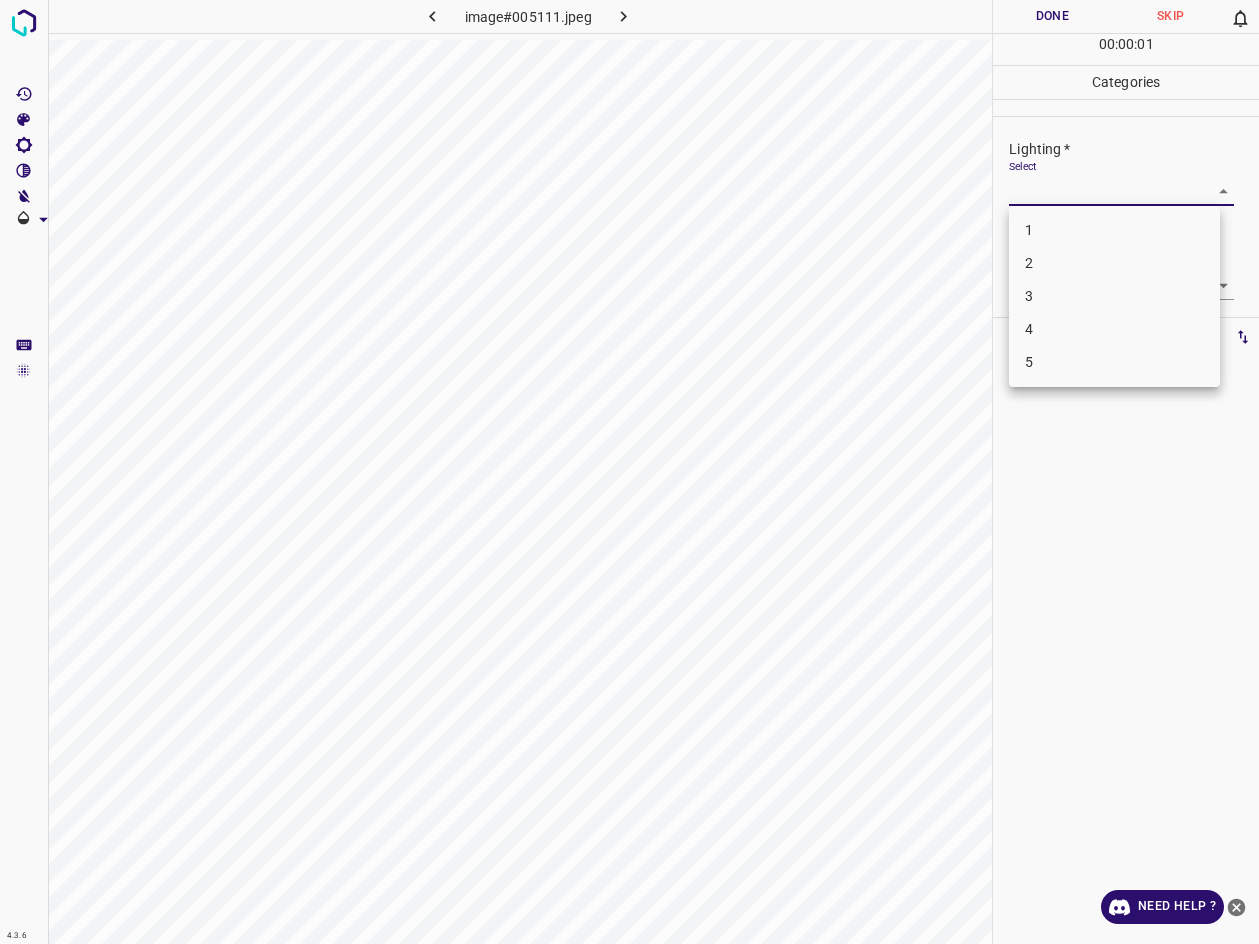 click on "3" at bounding box center [1114, 296] 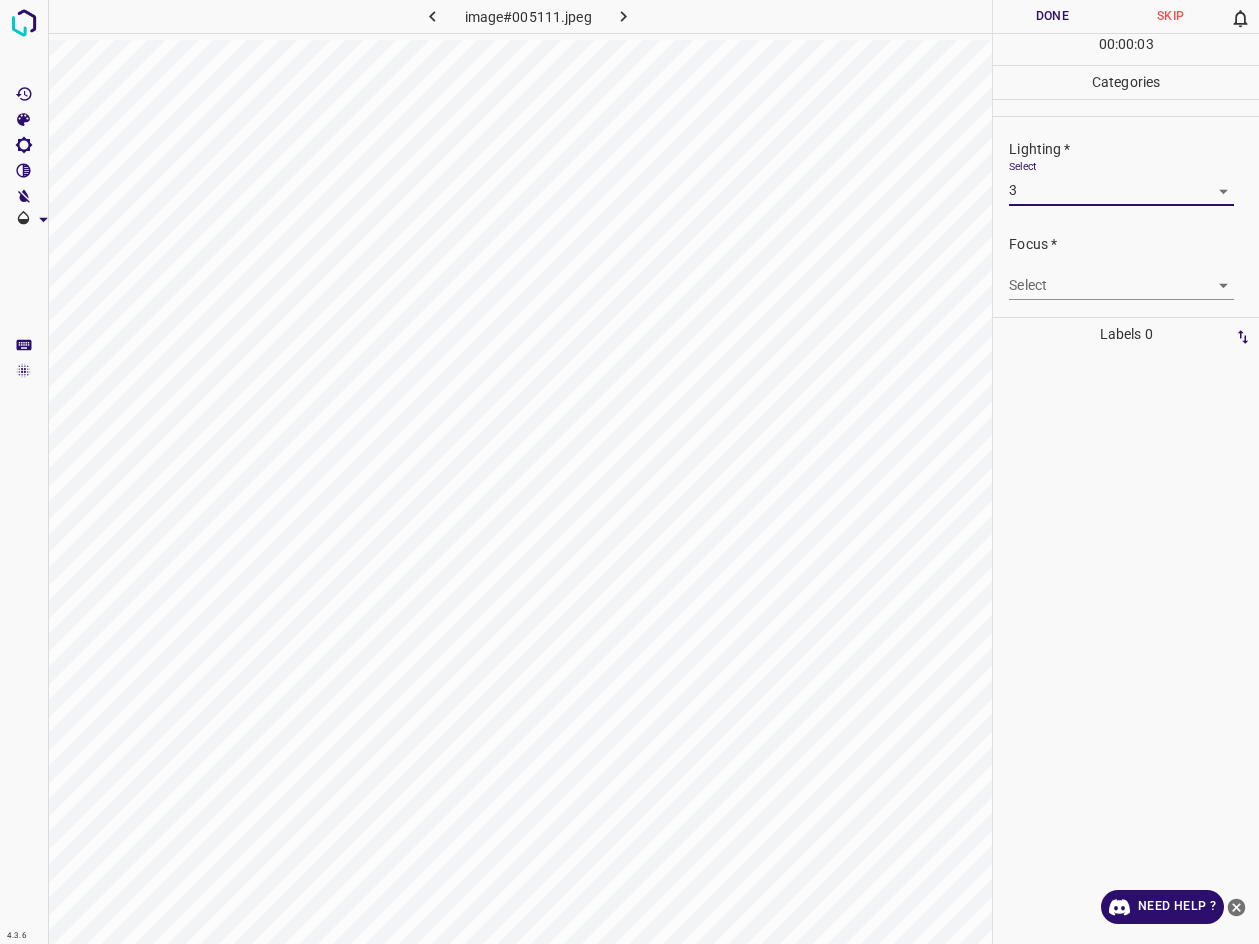 click on "4.3.6  image#005111.jpeg Done Skip 0 00   : 00   : 03   Categories Lighting *  Select 3 3 Focus *  Select ​ Overall *  Select ​ Labels   0 Categories 1 Lighting 2 Focus 3 Overall Tools Space Change between modes (Draw & Edit) I Auto labeling R Restore zoom M Zoom in N Zoom out Delete Delete selecte label Filters Z Restore filters X Saturation filter C Brightness filter V Contrast filter B Gray scale filter General O Download Need Help ? - Text - Hide - Delete" at bounding box center (629, 472) 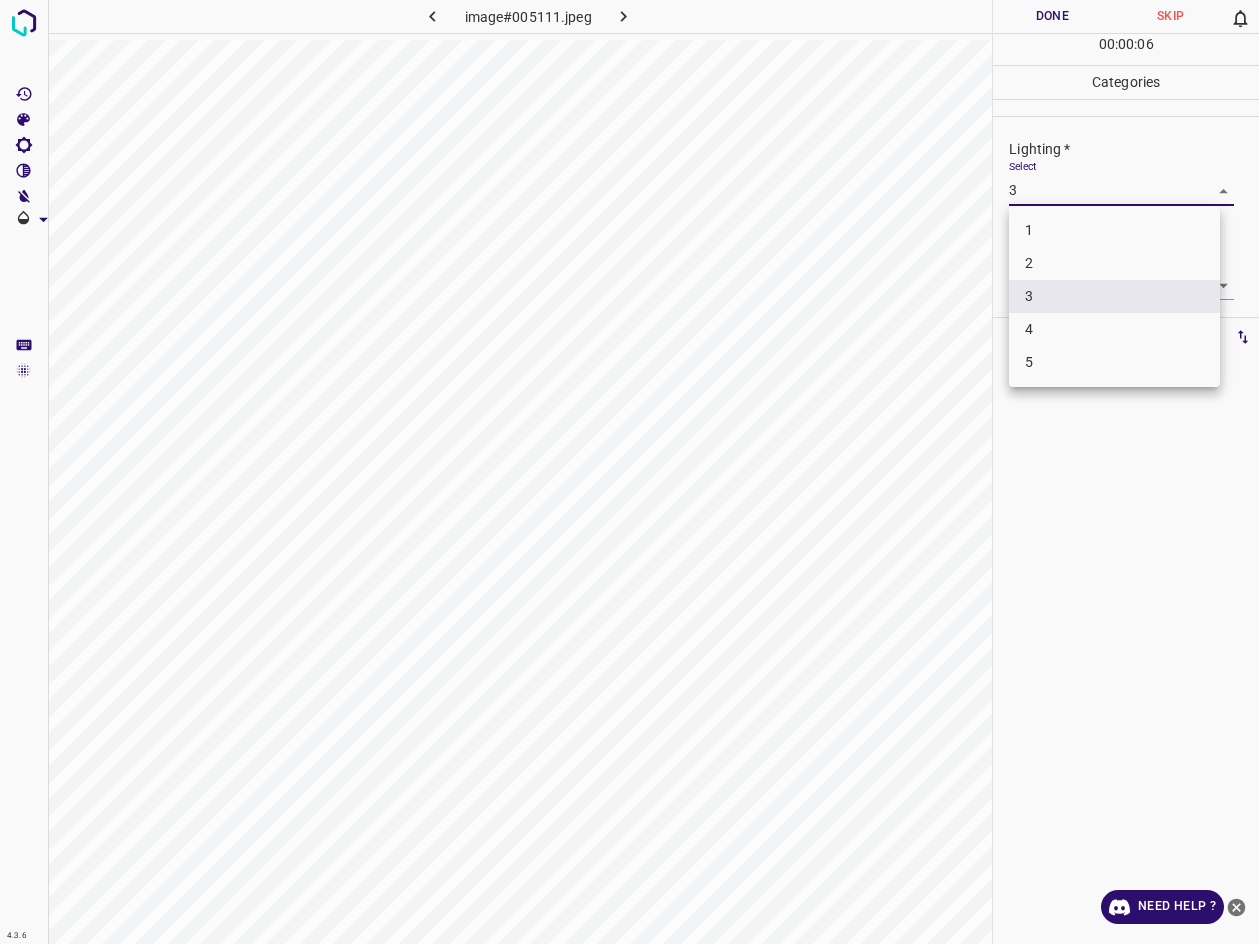 click on "4" at bounding box center [1114, 329] 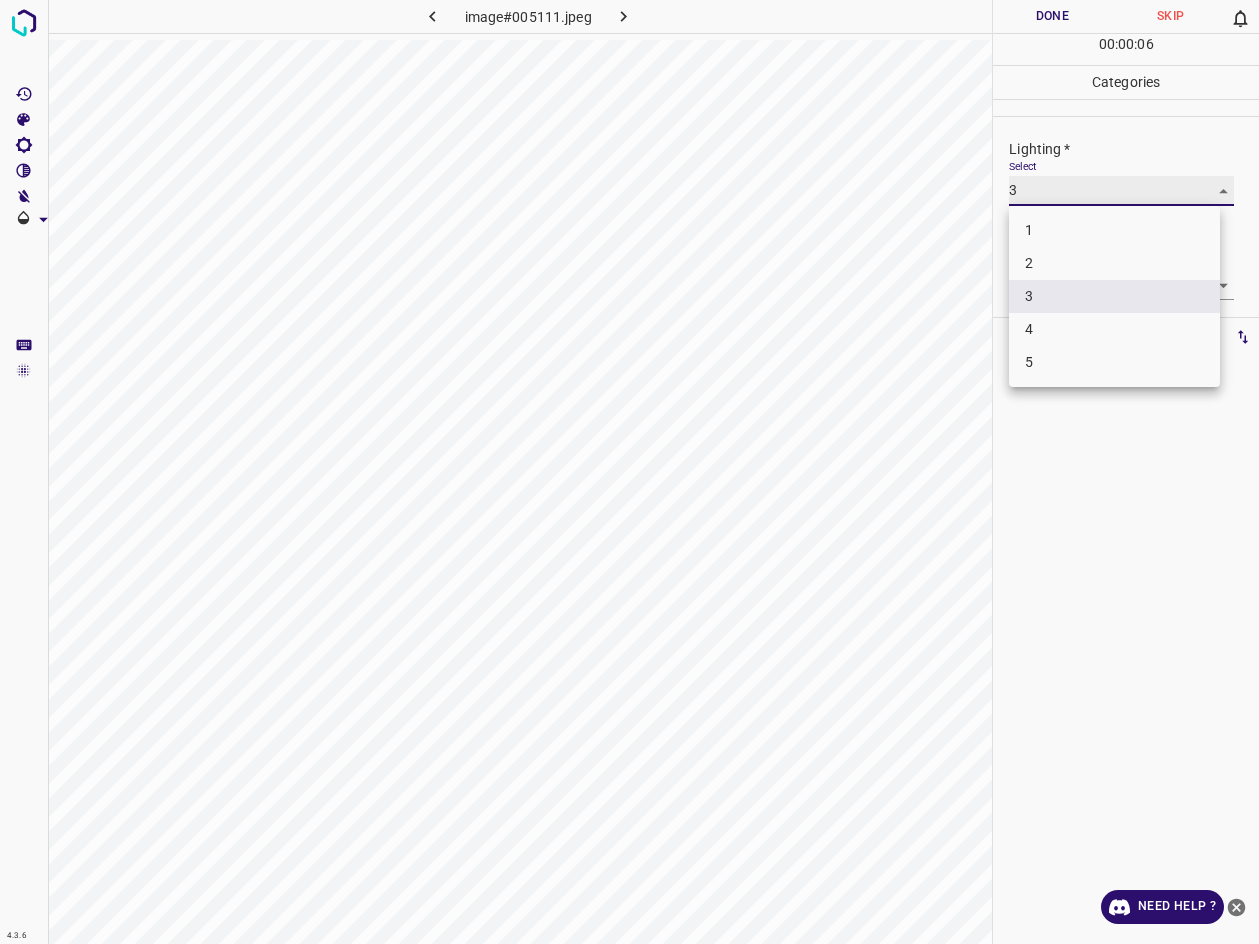 type on "4" 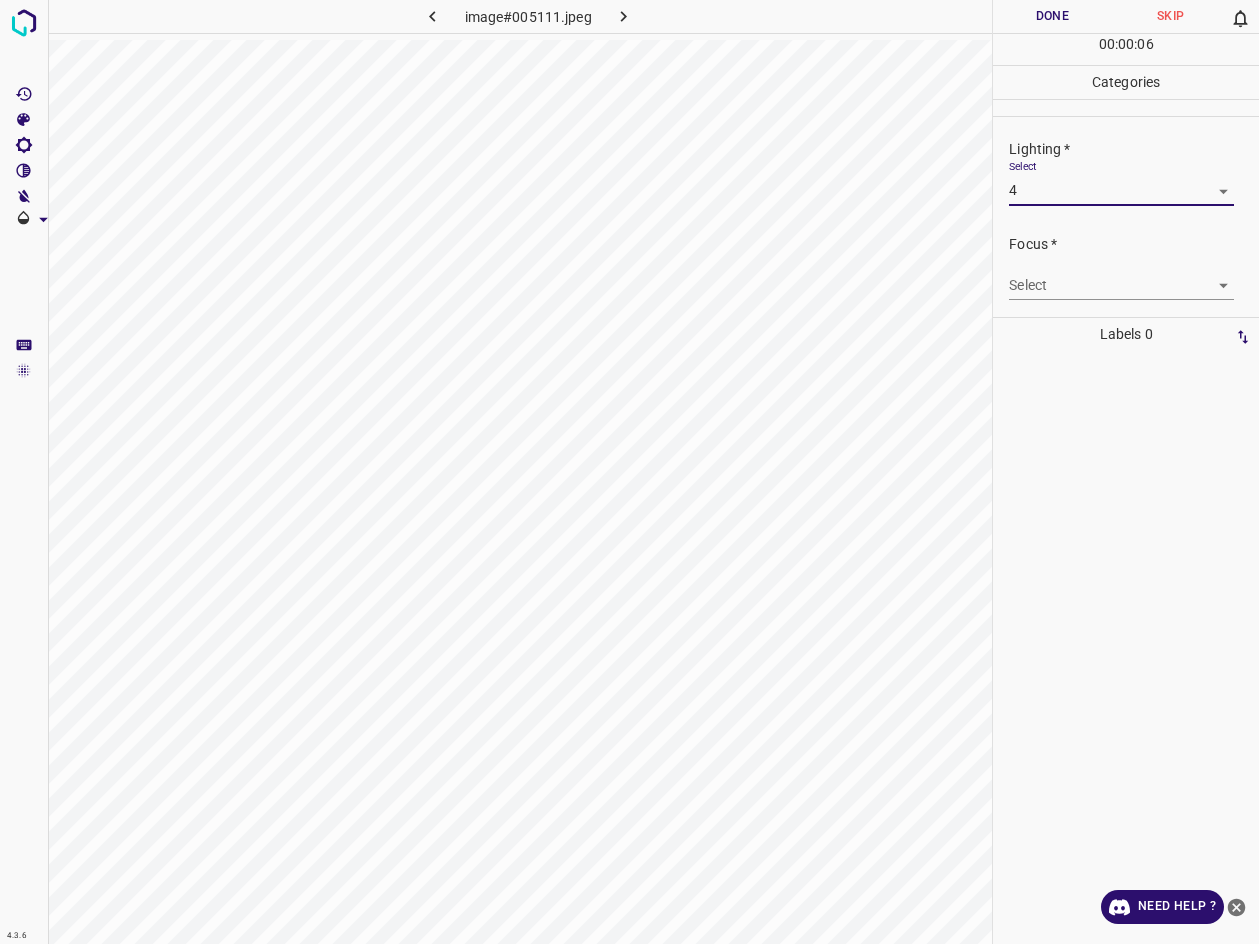 click on "4.3.6  image#005111.jpeg Done Skip 0 00   : 00   : 06   Categories Lighting *  Select 4 4 Focus *  Select ​ Overall *  Select ​ Labels   0 Categories 1 Lighting 2 Focus 3 Overall Tools Space Change between modes (Draw & Edit) I Auto labeling R Restore zoom M Zoom in N Zoom out Delete Delete selecte label Filters Z Restore filters X Saturation filter C Brightness filter V Contrast filter B Gray scale filter General O Download Need Help ? - Text - Hide - Delete 1 2 3 4 5" at bounding box center [629, 472] 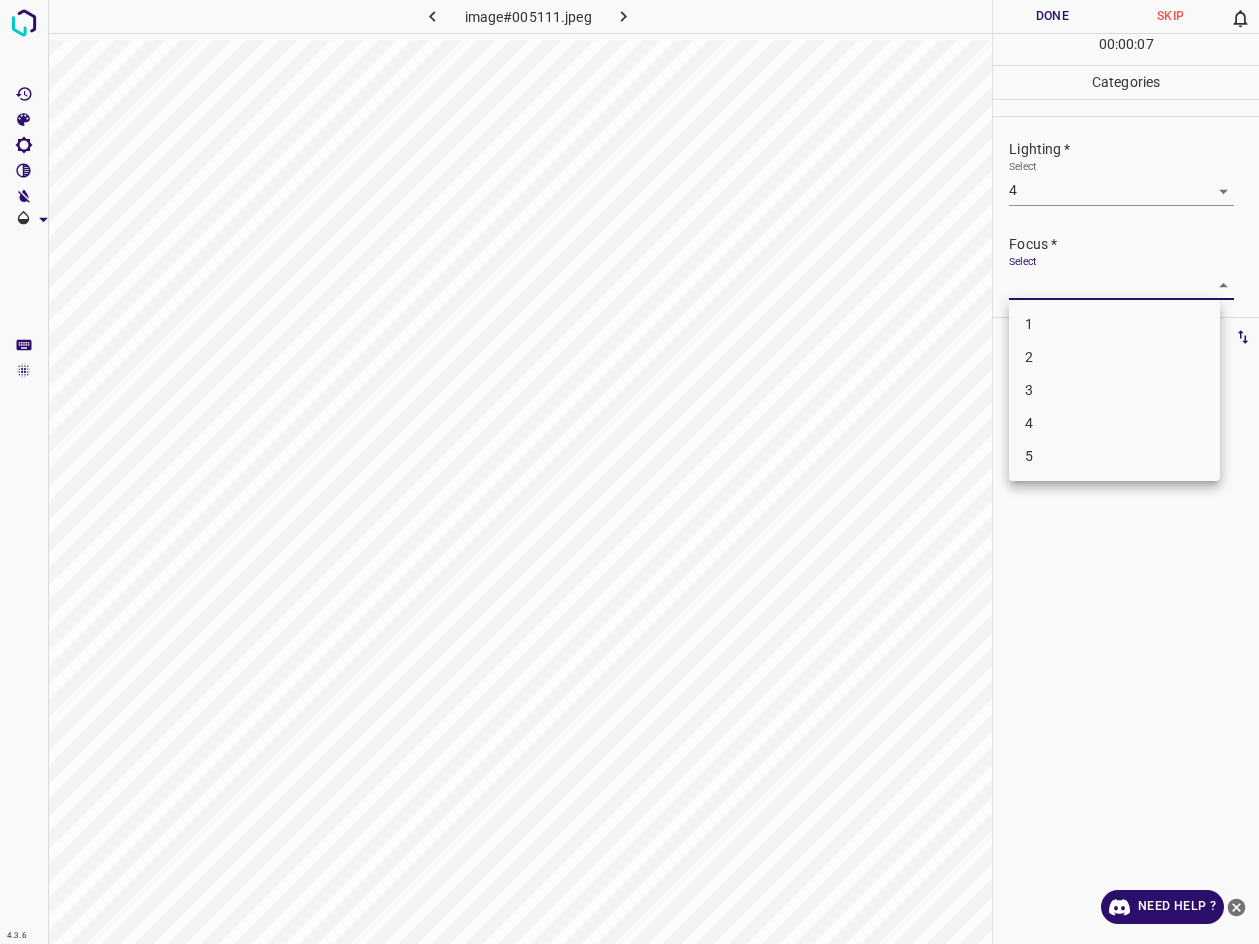 click on "3" at bounding box center [1114, 390] 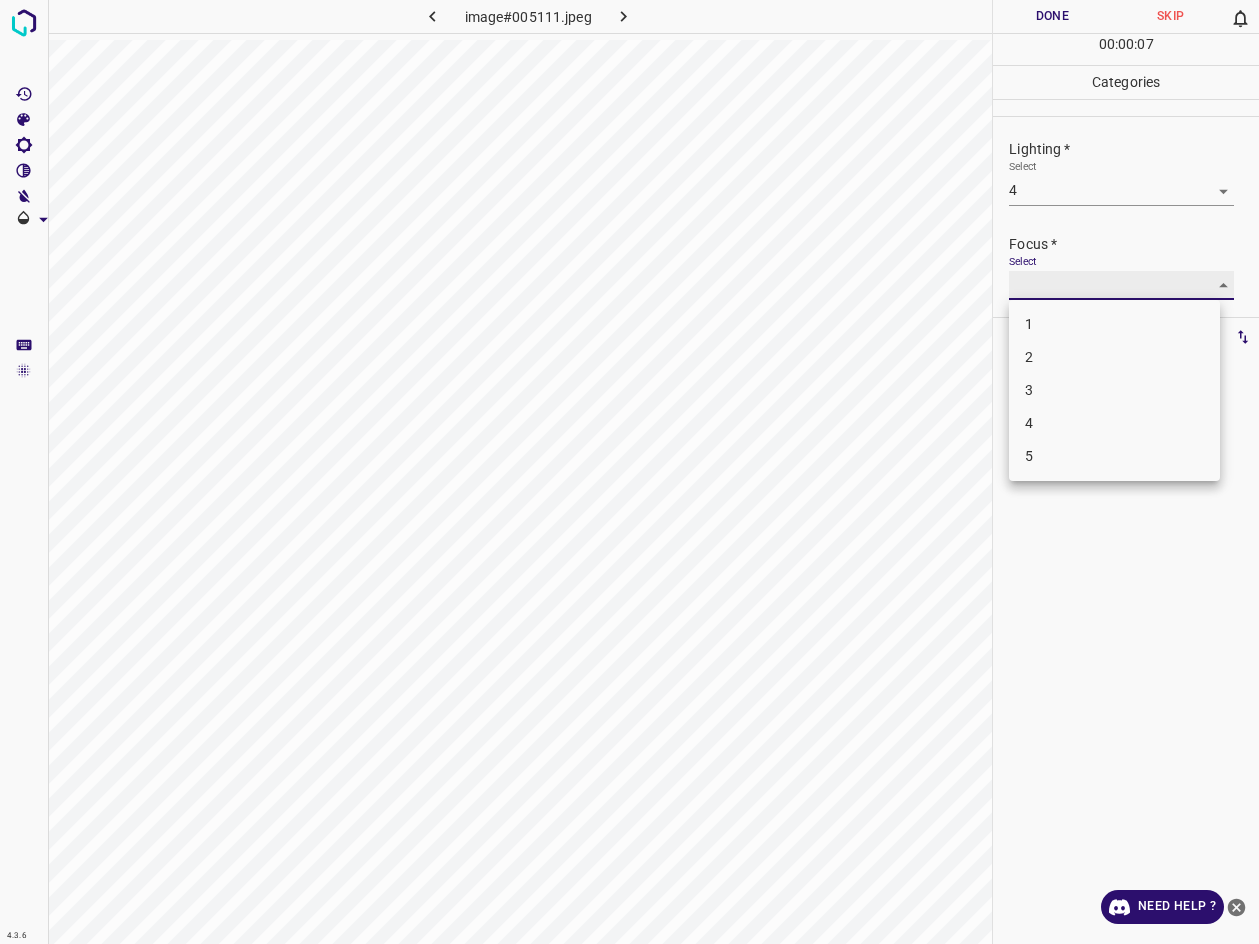 type on "3" 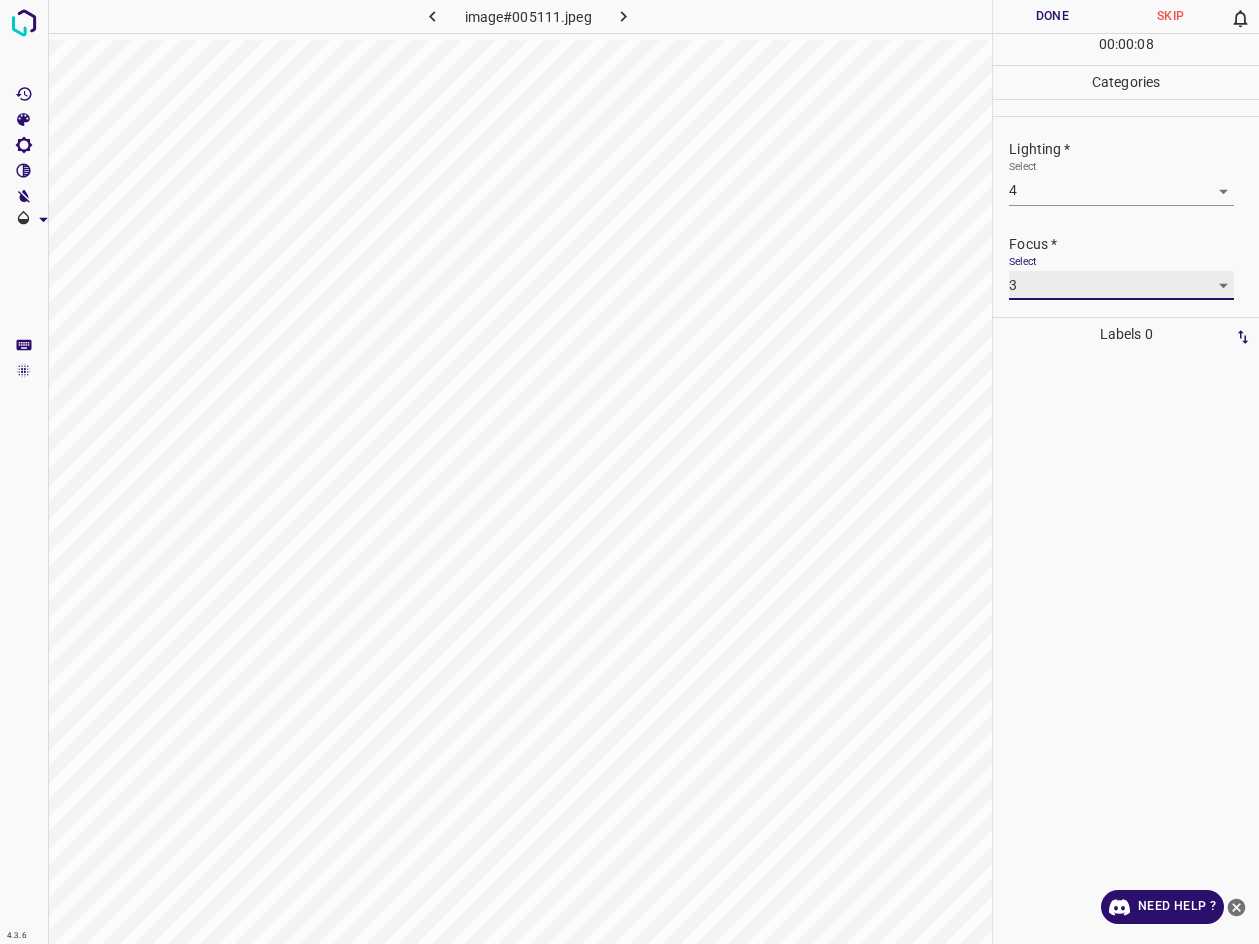 scroll, scrollTop: 95, scrollLeft: 0, axis: vertical 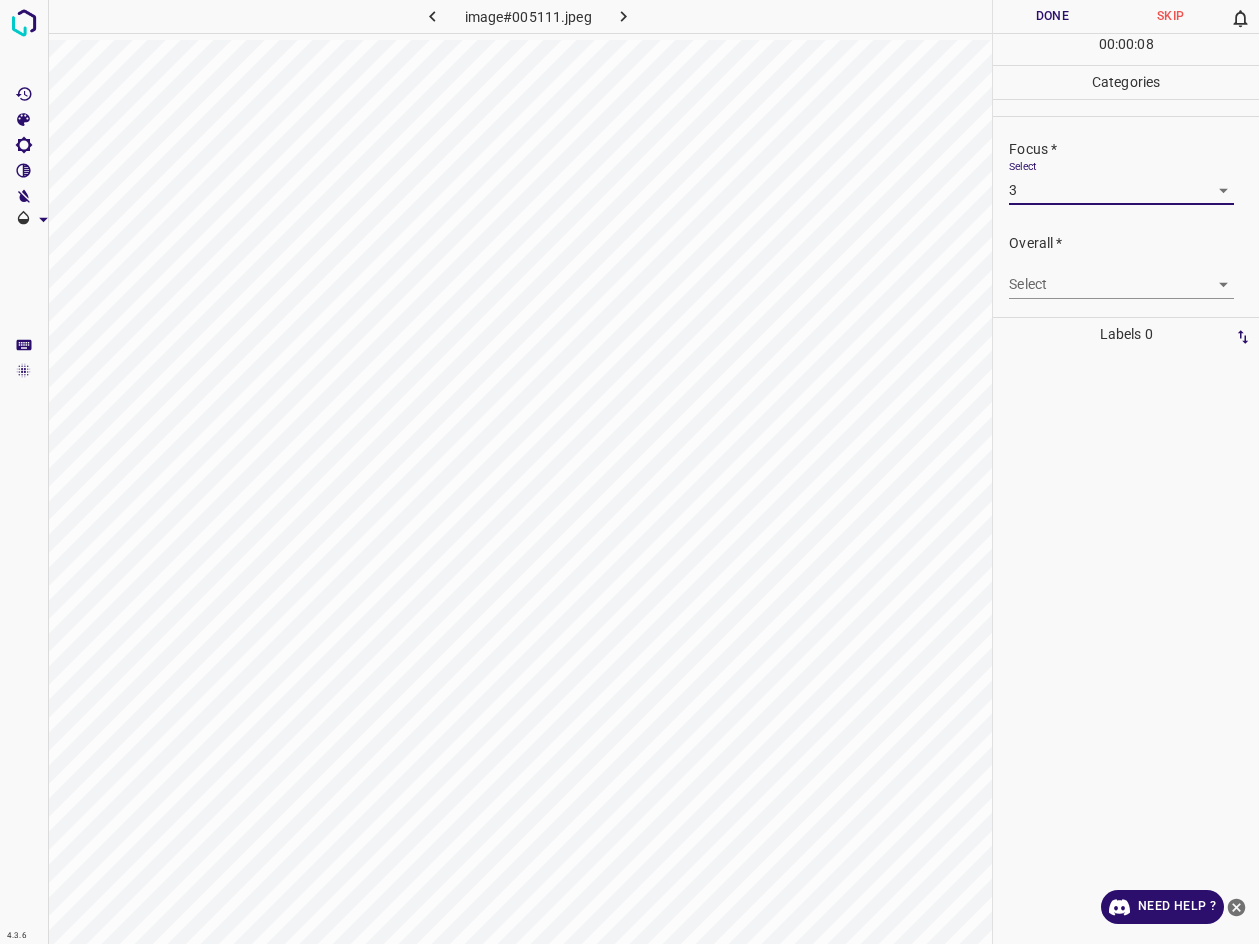 click on "4.3.6  image#005111.jpeg Done Skip 0 00   : 00   : 08   Categories Lighting *  Select 4 4 Focus *  Select 3 3 Overall *  Select ​ Labels   0 Categories 1 Lighting 2 Focus 3 Overall Tools Space Change between modes (Draw & Edit) I Auto labeling R Restore zoom M Zoom in N Zoom out Delete Delete selecte label Filters Z Restore filters X Saturation filter C Brightness filter V Contrast filter B Gray scale filter General O Download Need Help ? - Text - Hide - Delete" at bounding box center [629, 472] 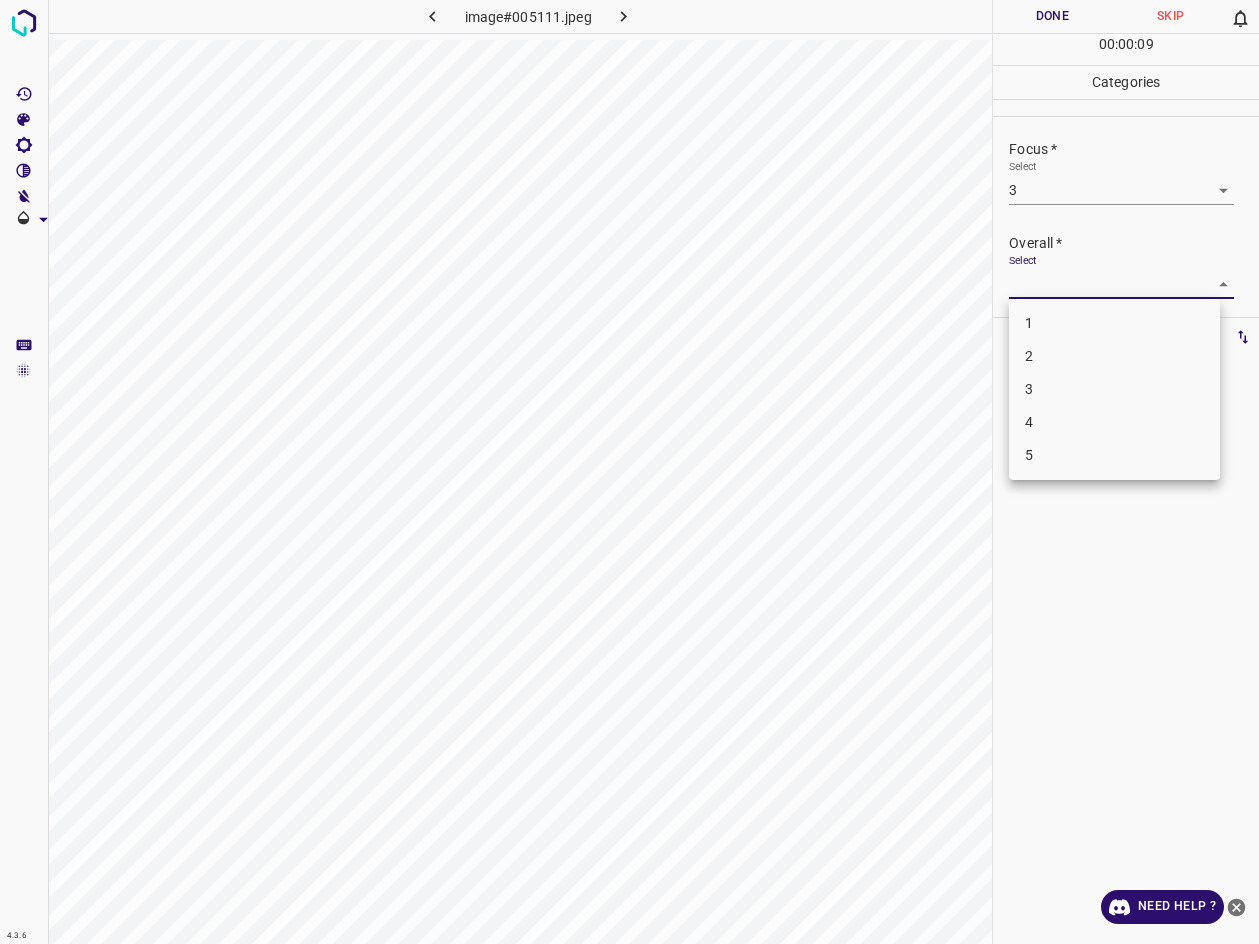 click on "3" at bounding box center (1114, 389) 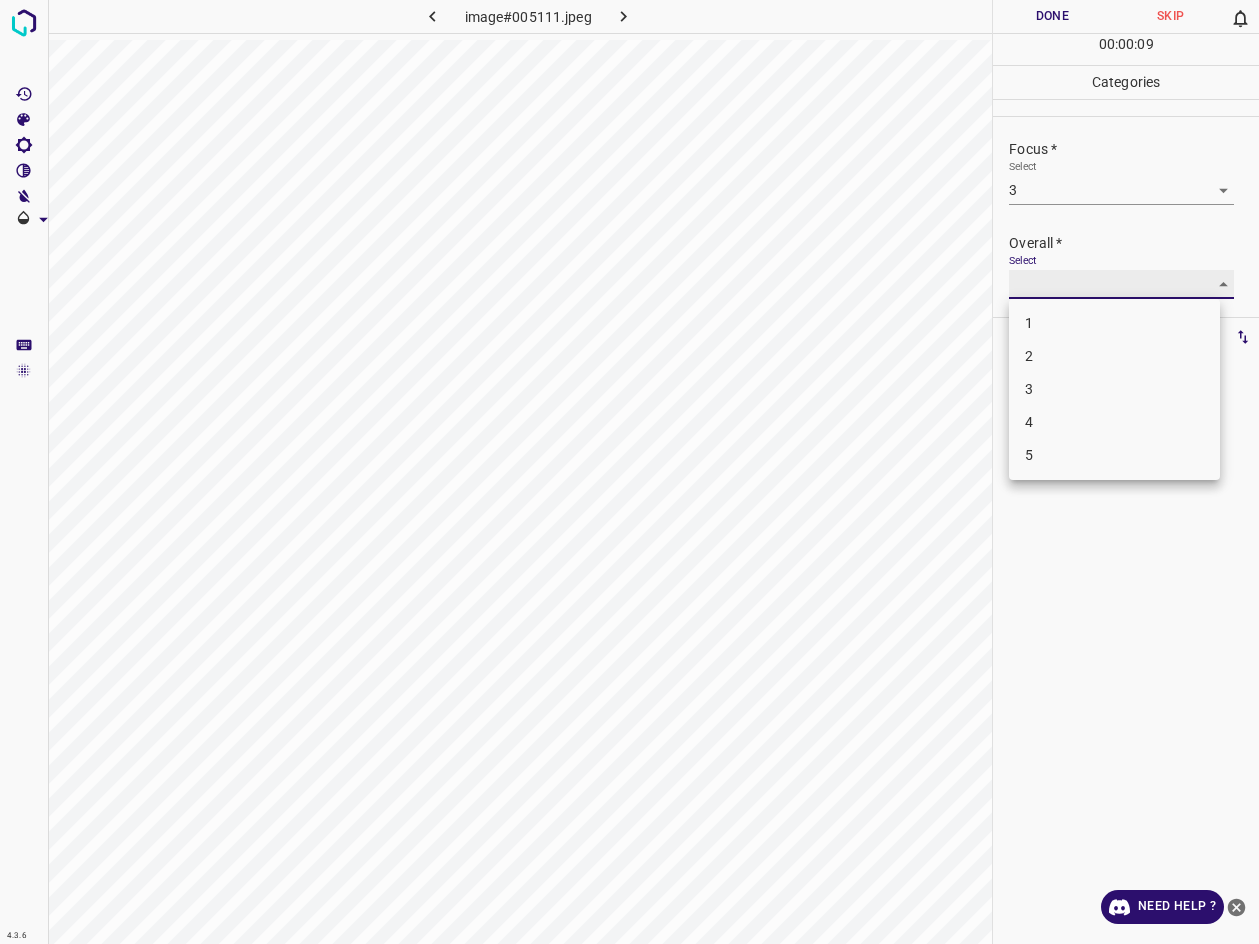 type on "3" 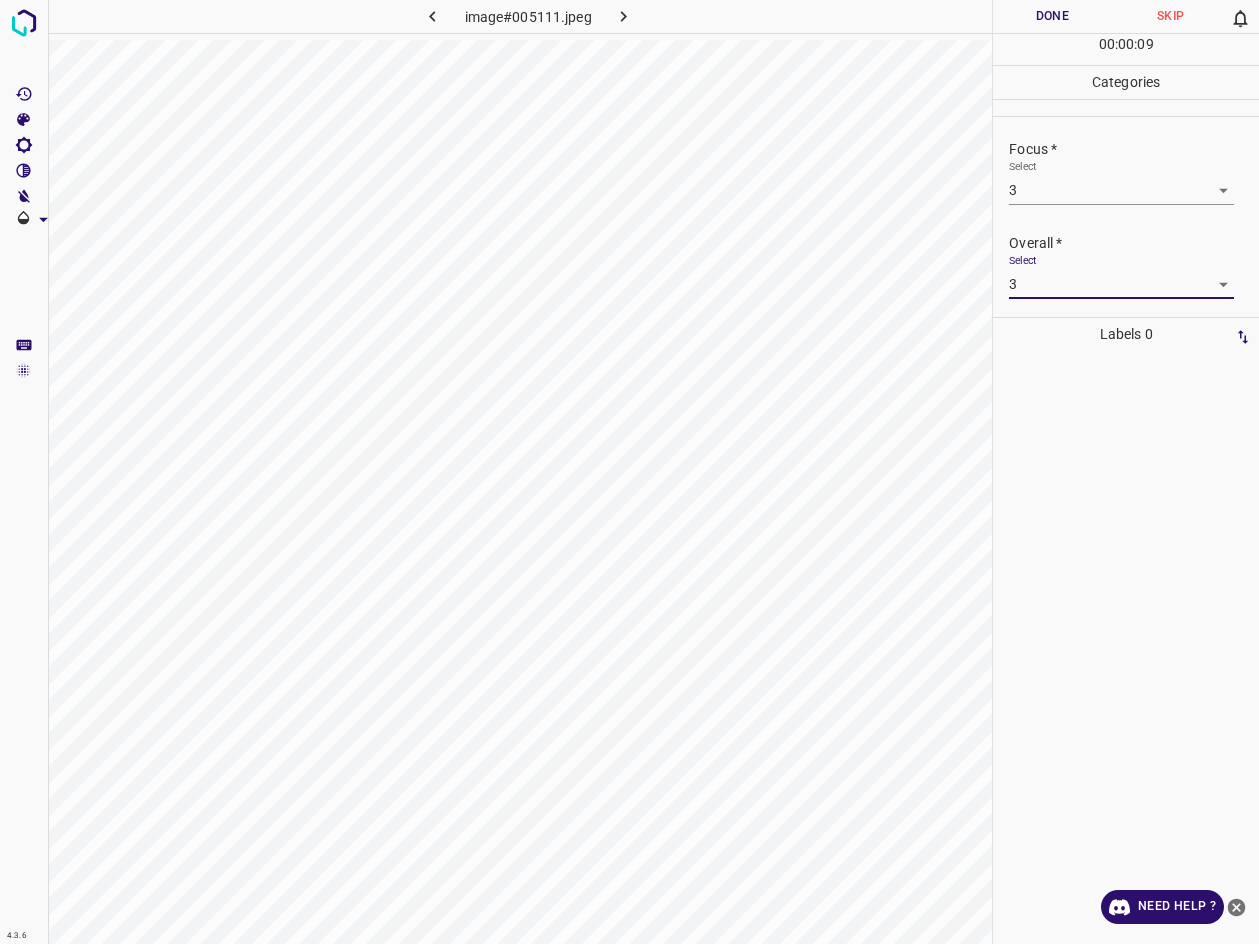 click on "Done" at bounding box center [1052, 16] 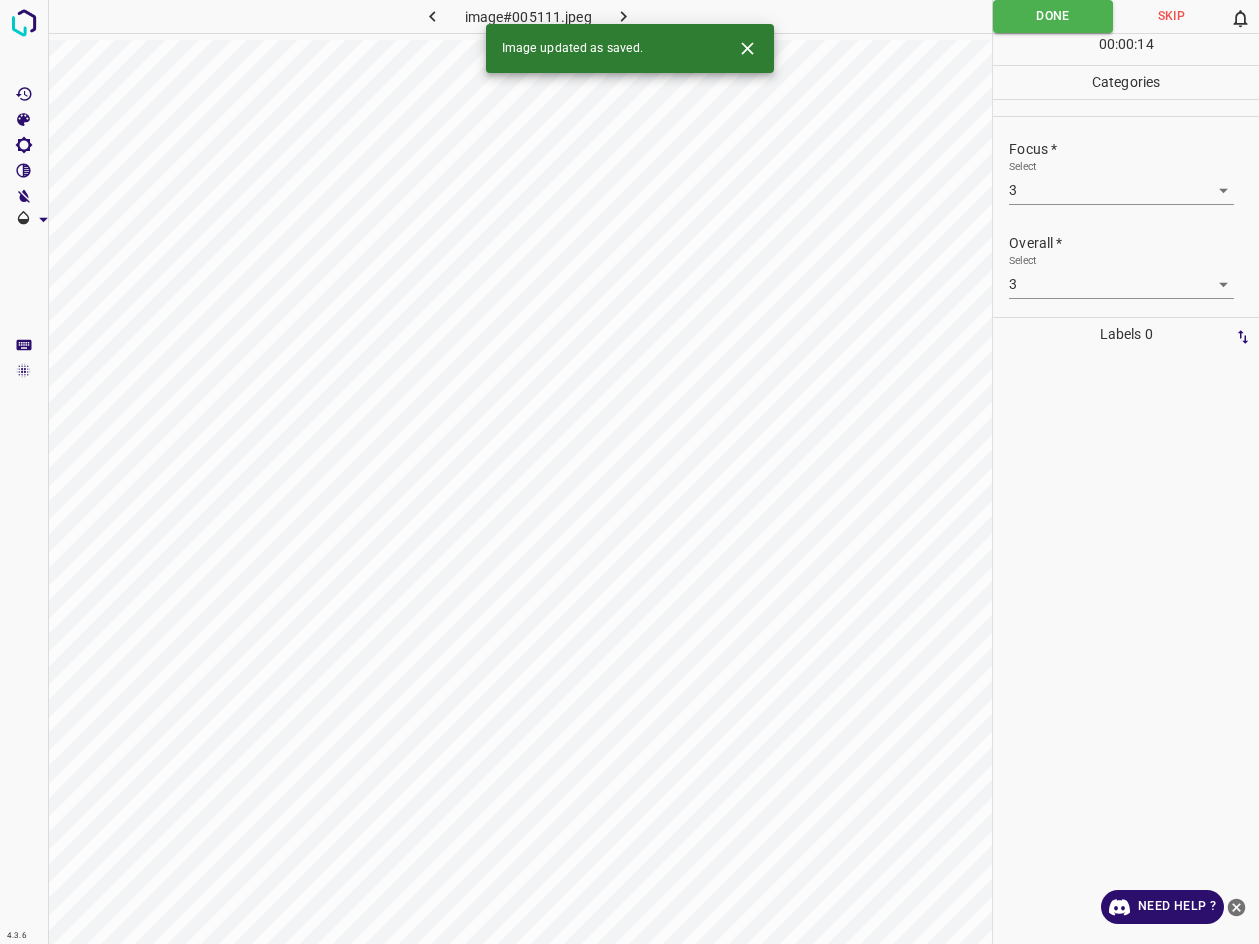 click 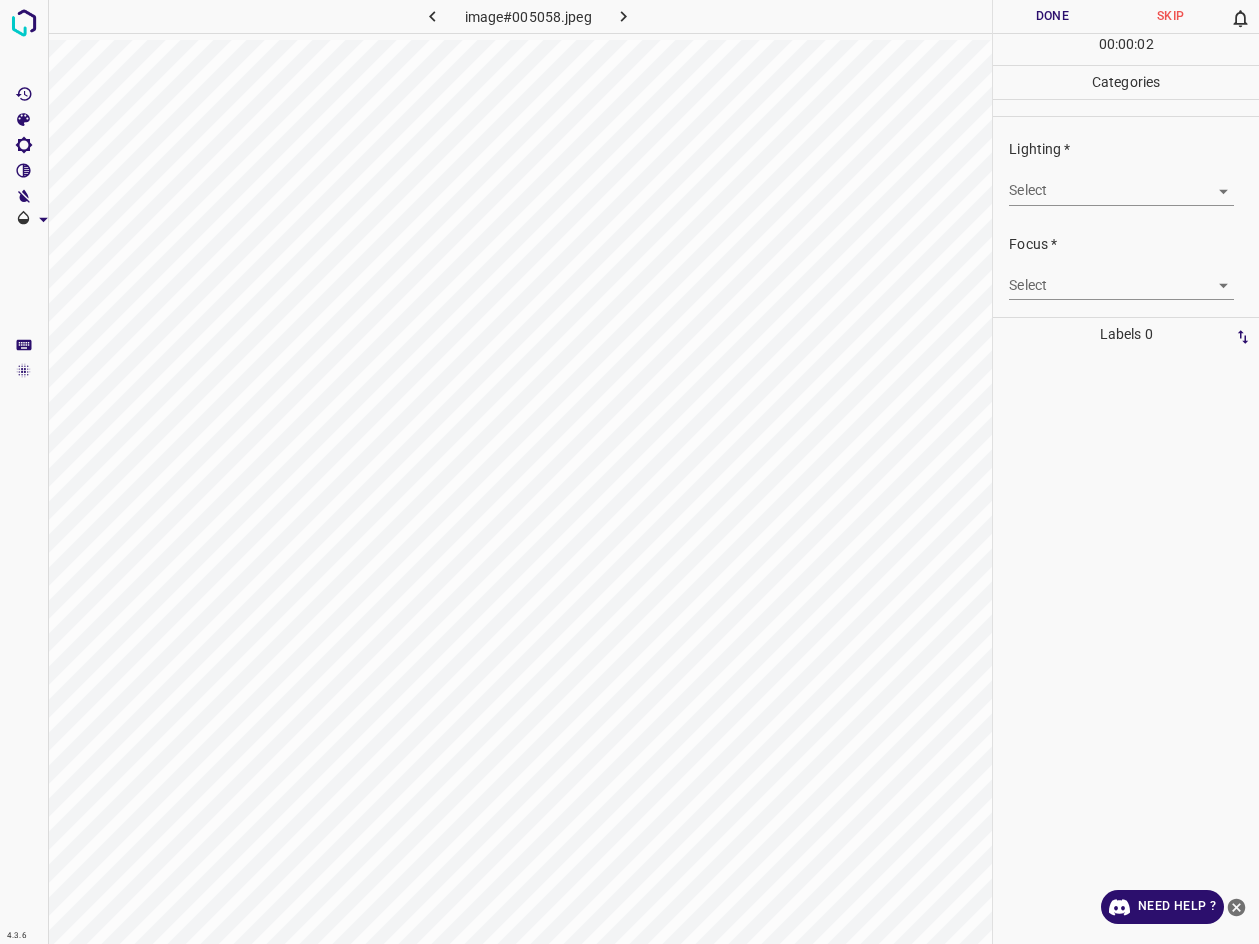 click on "4.3.6  image#005058.jpeg Done Skip 0 00   : 00   : 02   Categories Lighting *  Select ​ Focus *  Select ​ Overall *  Select ​ Labels   0 Categories 1 Lighting 2 Focus 3 Overall Tools Space Change between modes (Draw & Edit) I Auto labeling R Restore zoom M Zoom in N Zoom out Delete Delete selecte label Filters Z Restore filters X Saturation filter C Brightness filter V Contrast filter B Gray scale filter General O Download Need Help ? - Text - Hide - Delete" at bounding box center [629, 472] 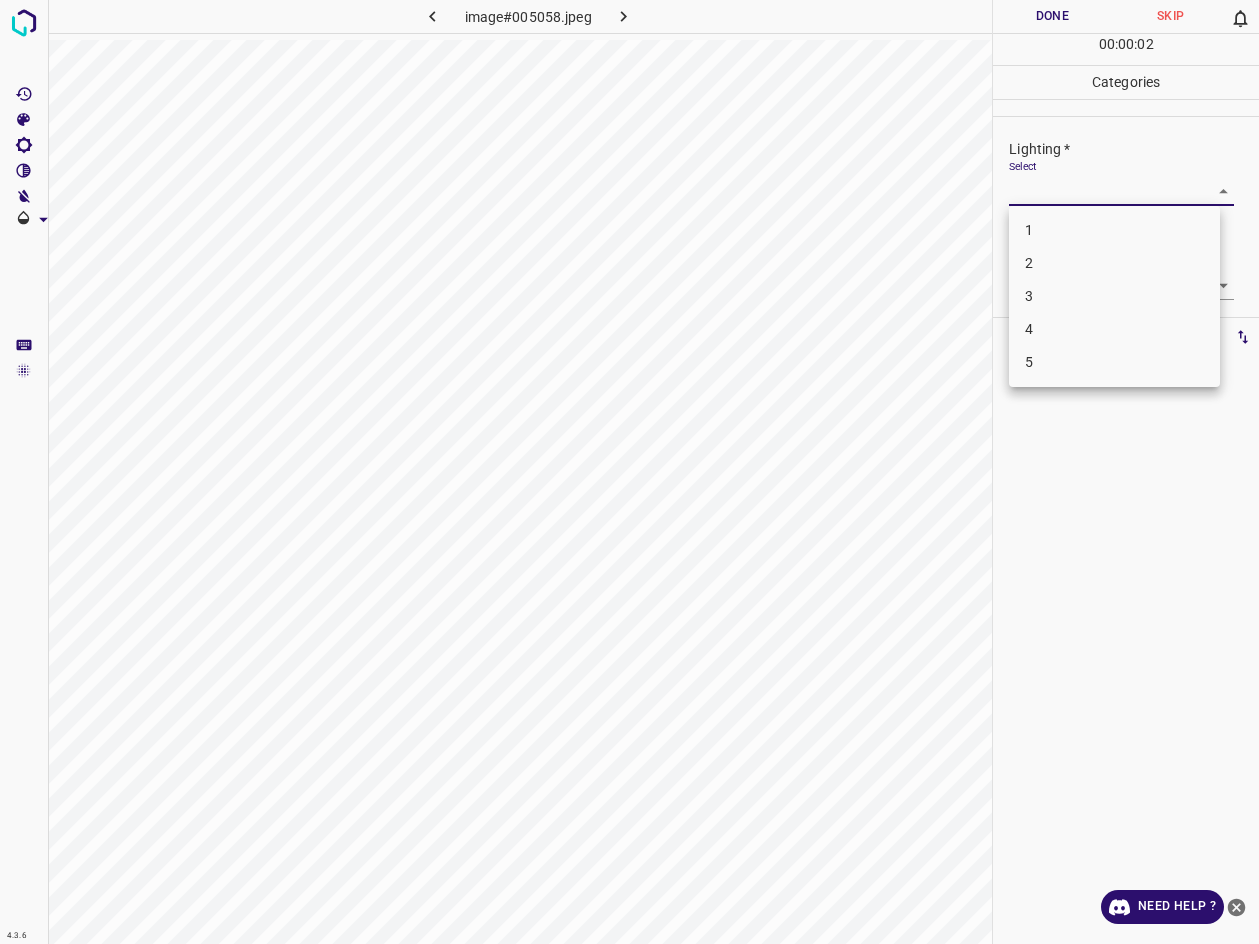 click on "3" at bounding box center [1114, 296] 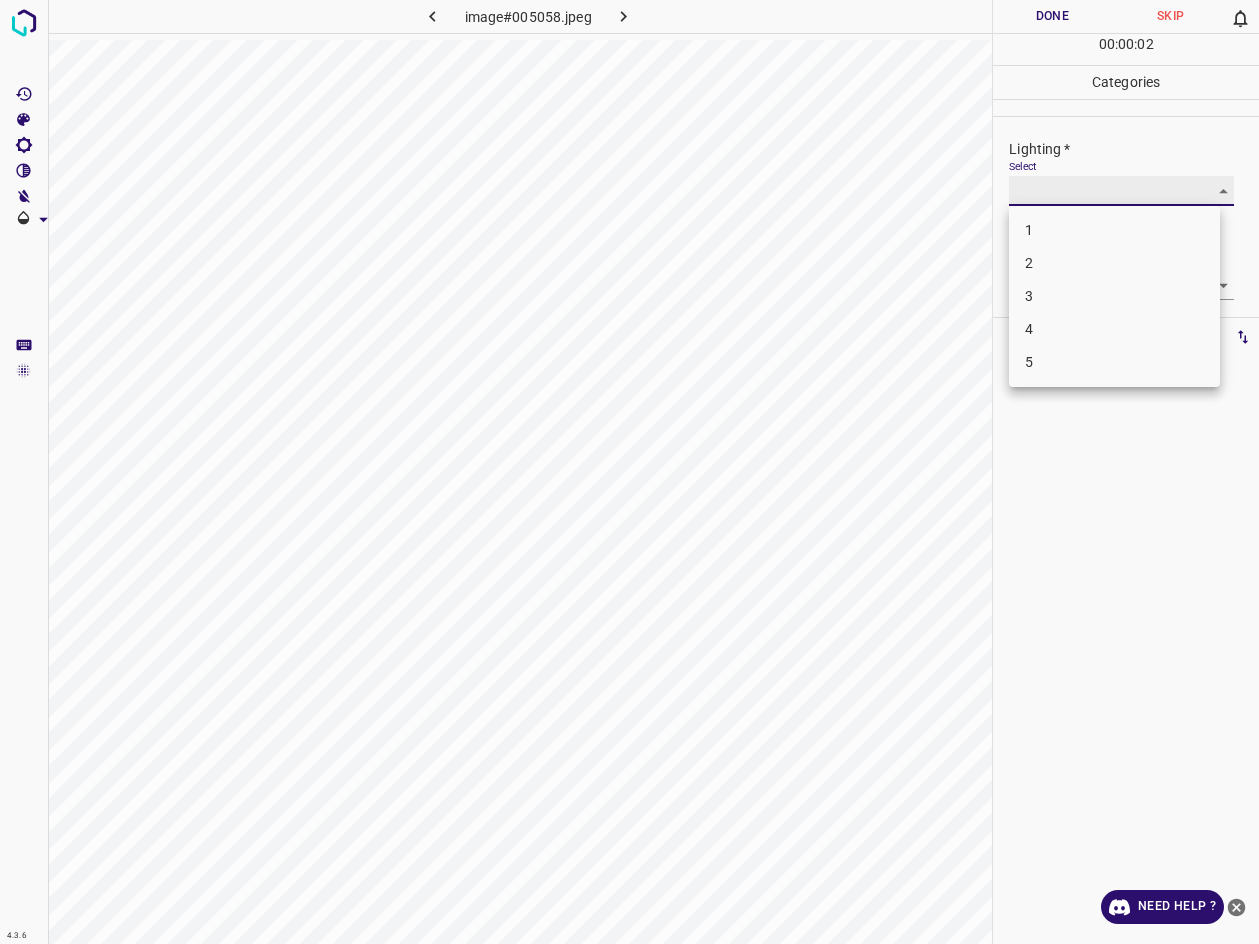 type on "3" 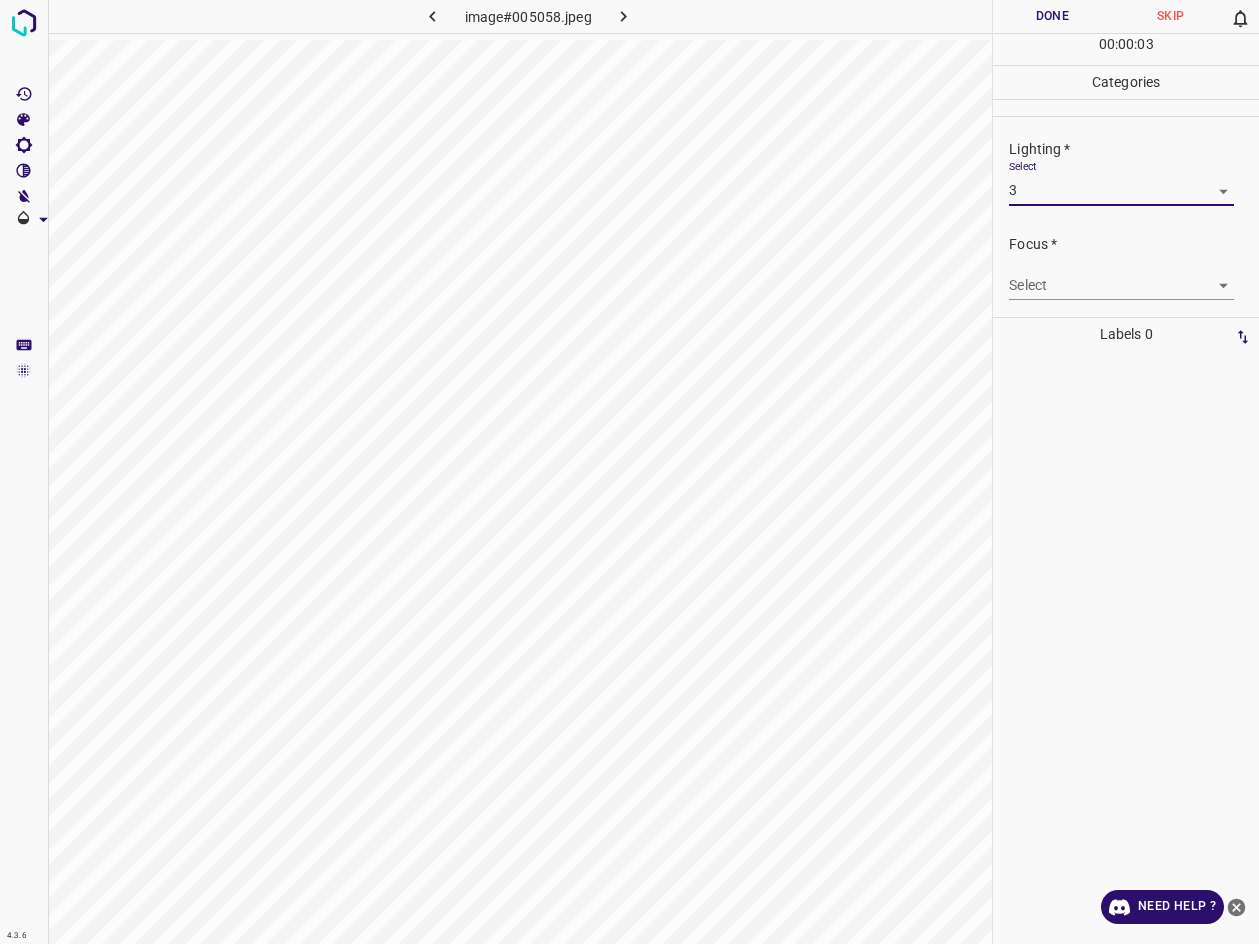 click on "4.3.6  image#005058.jpeg Done Skip 0 00   : 00   : 03   Categories Lighting *  Select 3 3 Focus *  Select ​ Overall *  Select ​ Labels   0 Categories 1 Lighting 2 Focus 3 Overall Tools Space Change between modes (Draw & Edit) I Auto labeling R Restore zoom M Zoom in N Zoom out Delete Delete selecte label Filters Z Restore filters X Saturation filter C Brightness filter V Contrast filter B Gray scale filter General O Download Need Help ? - Text - Hide - Delete" at bounding box center [629, 472] 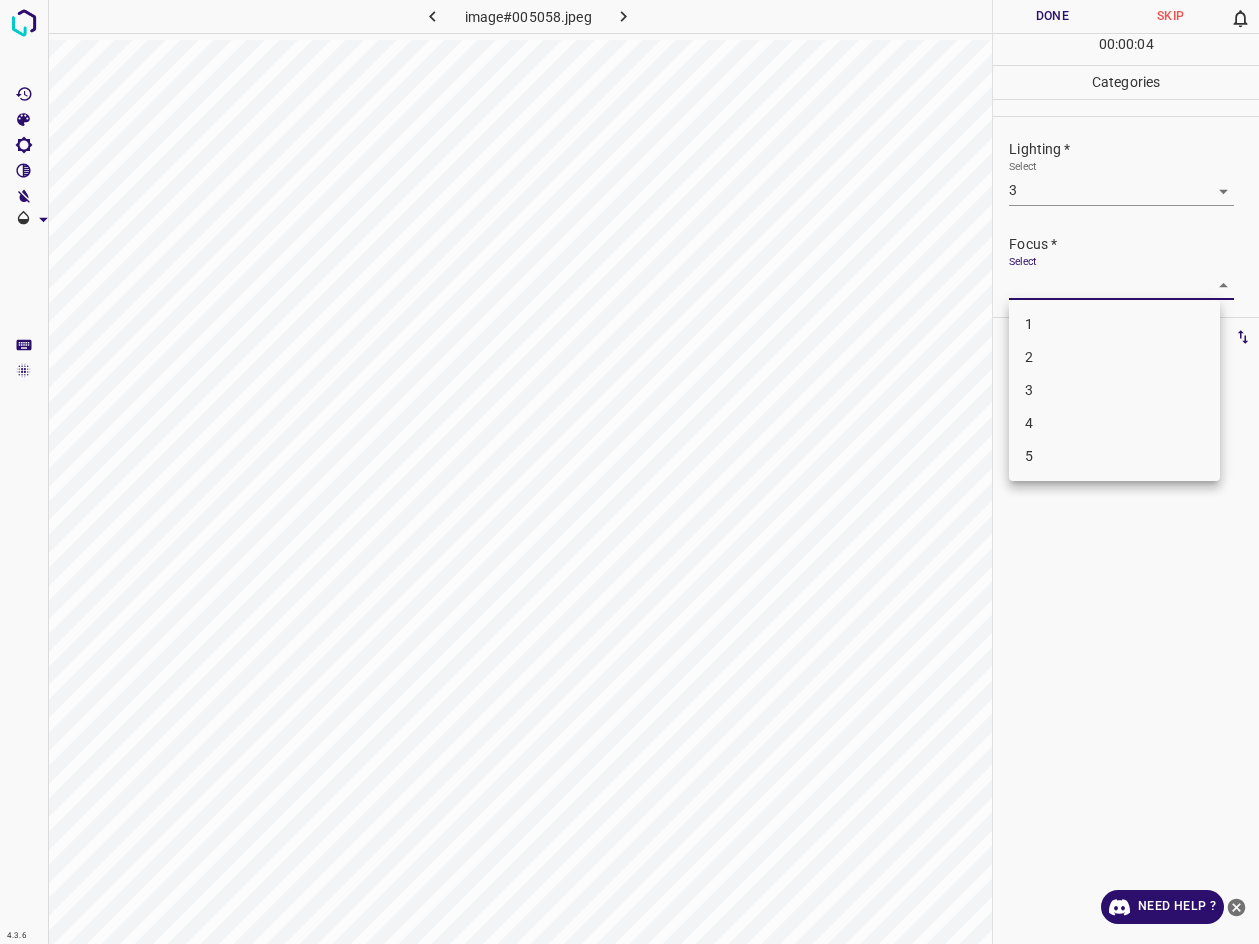 click on "3" at bounding box center (1114, 390) 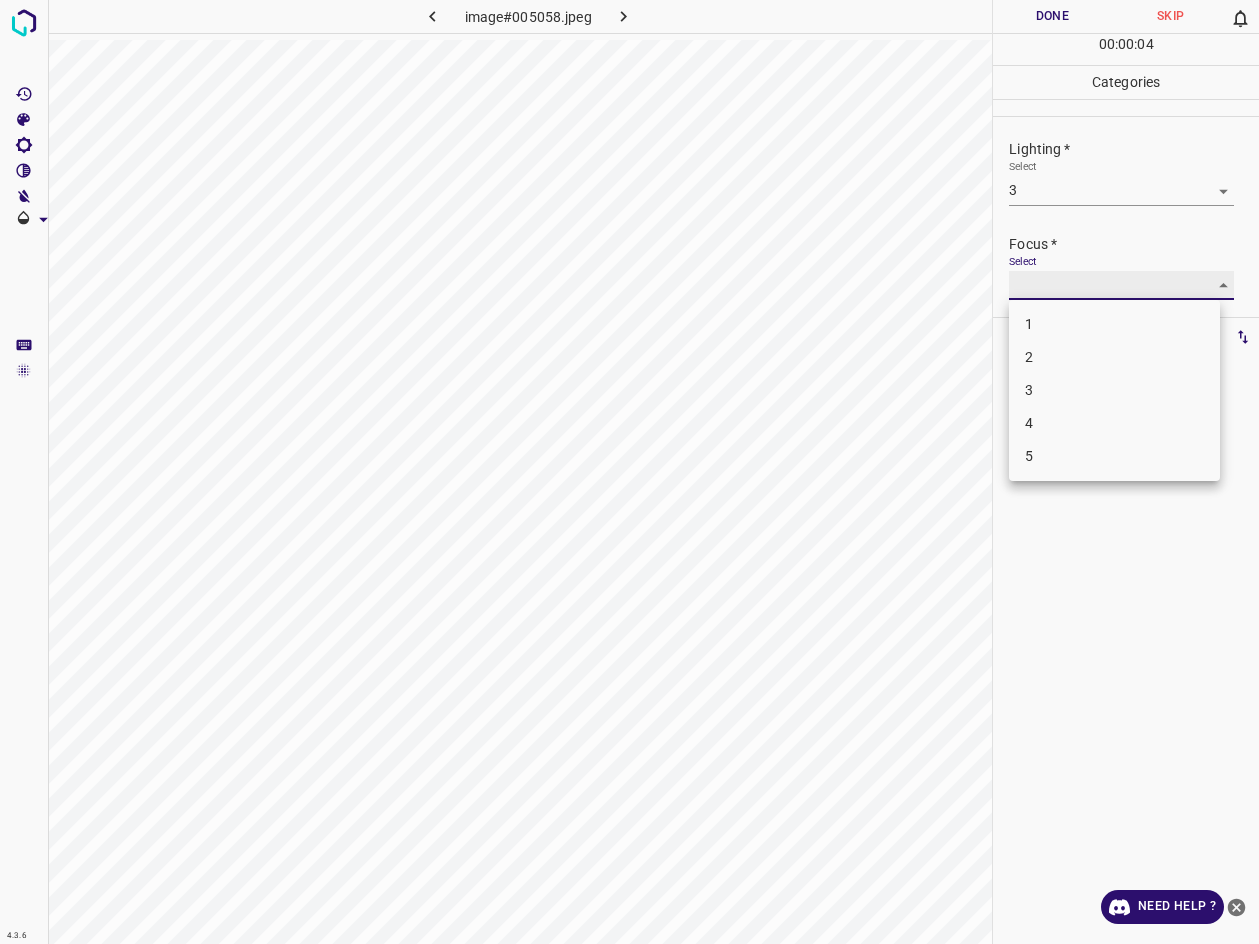 type on "3" 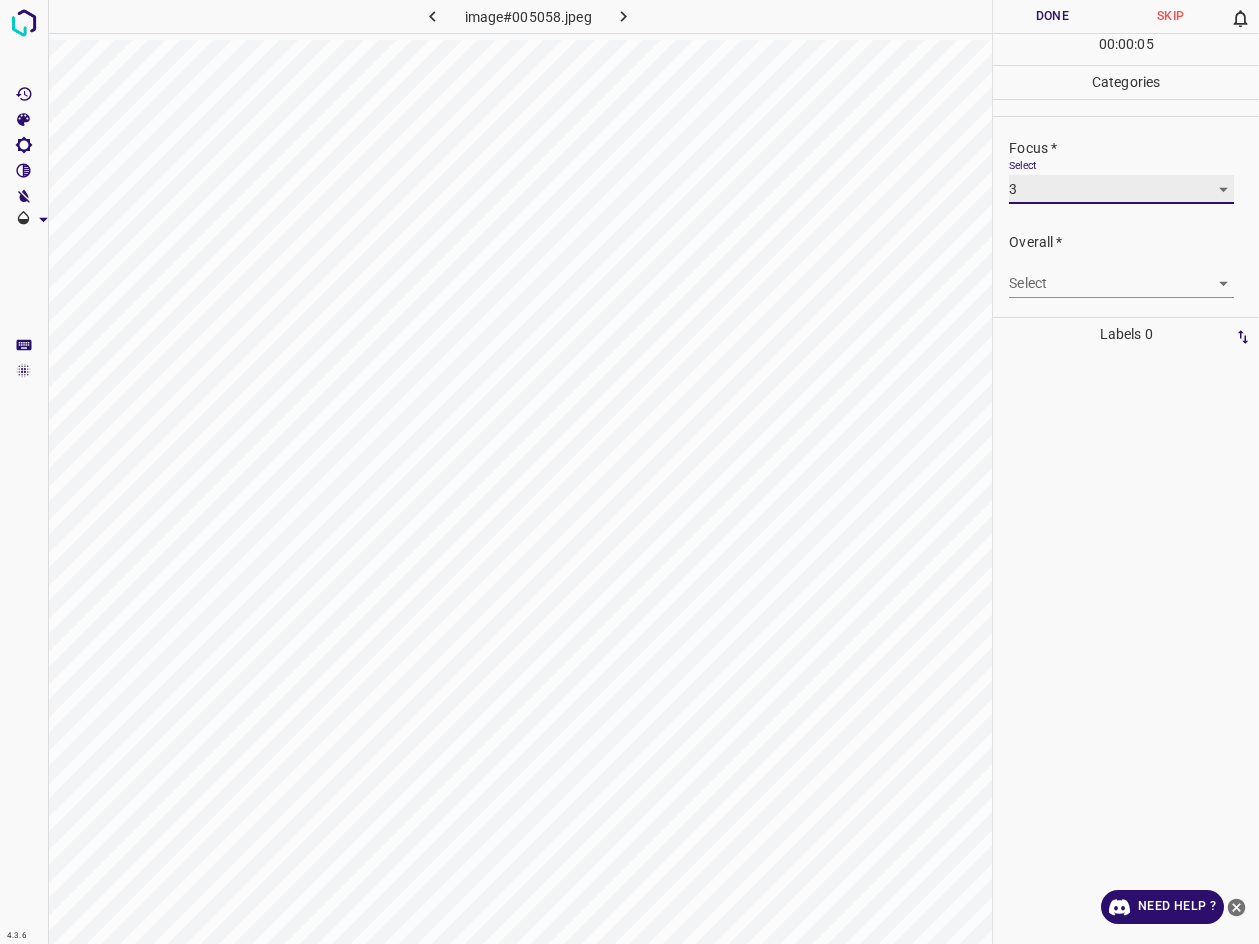 scroll, scrollTop: 98, scrollLeft: 0, axis: vertical 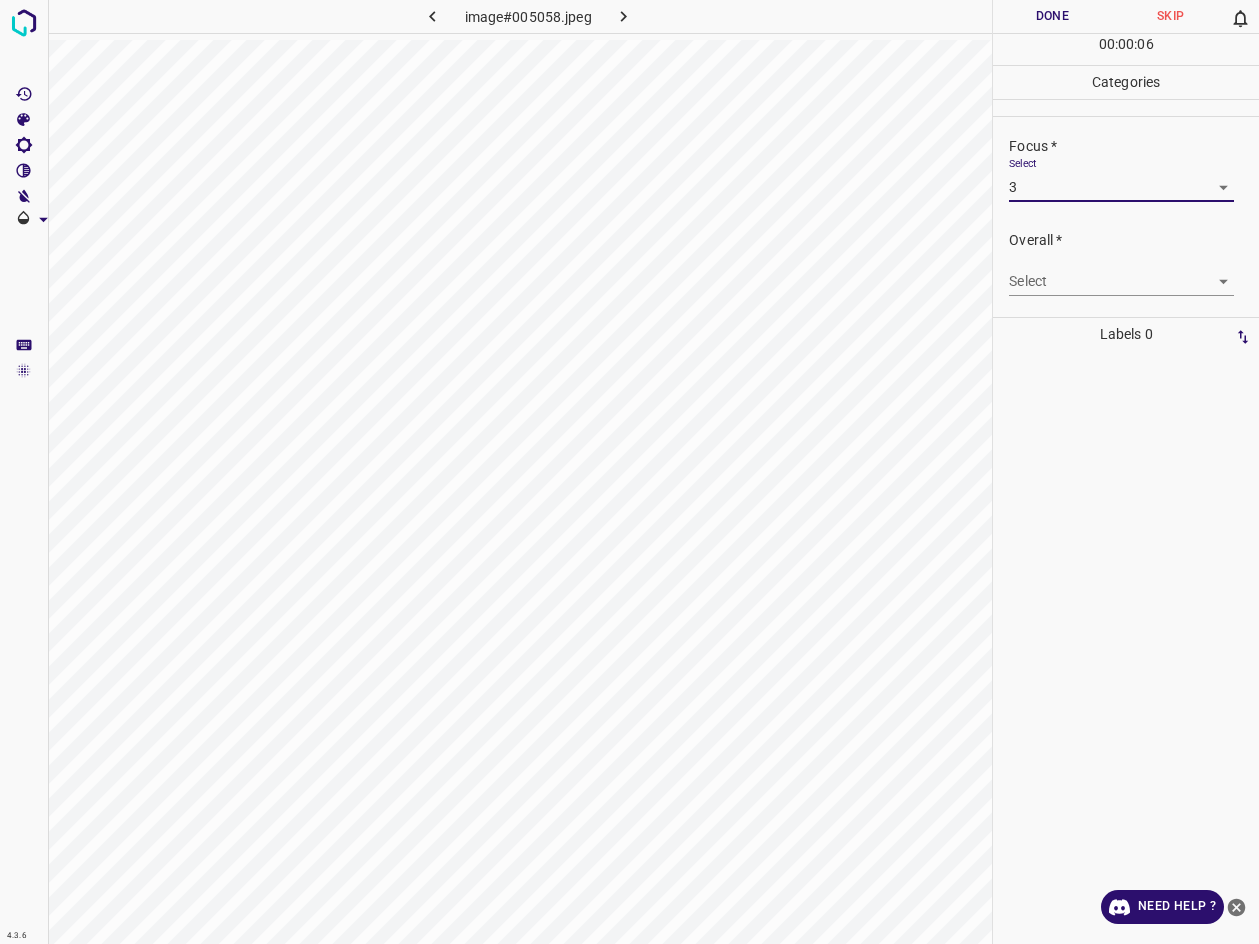 click on "4.3.6  image#005058.jpeg Done Skip 0 00   : 00   : 06   Categories Lighting *  Select 3 3 Focus *  Select 3 3 Overall *  Select ​ Labels   0 Categories 1 Lighting 2 Focus 3 Overall Tools Space Change between modes (Draw & Edit) I Auto labeling R Restore zoom M Zoom in N Zoom out Delete Delete selecte label Filters Z Restore filters X Saturation filter C Brightness filter V Contrast filter B Gray scale filter General O Download Need Help ? - Text - Hide - Delete" at bounding box center [629, 472] 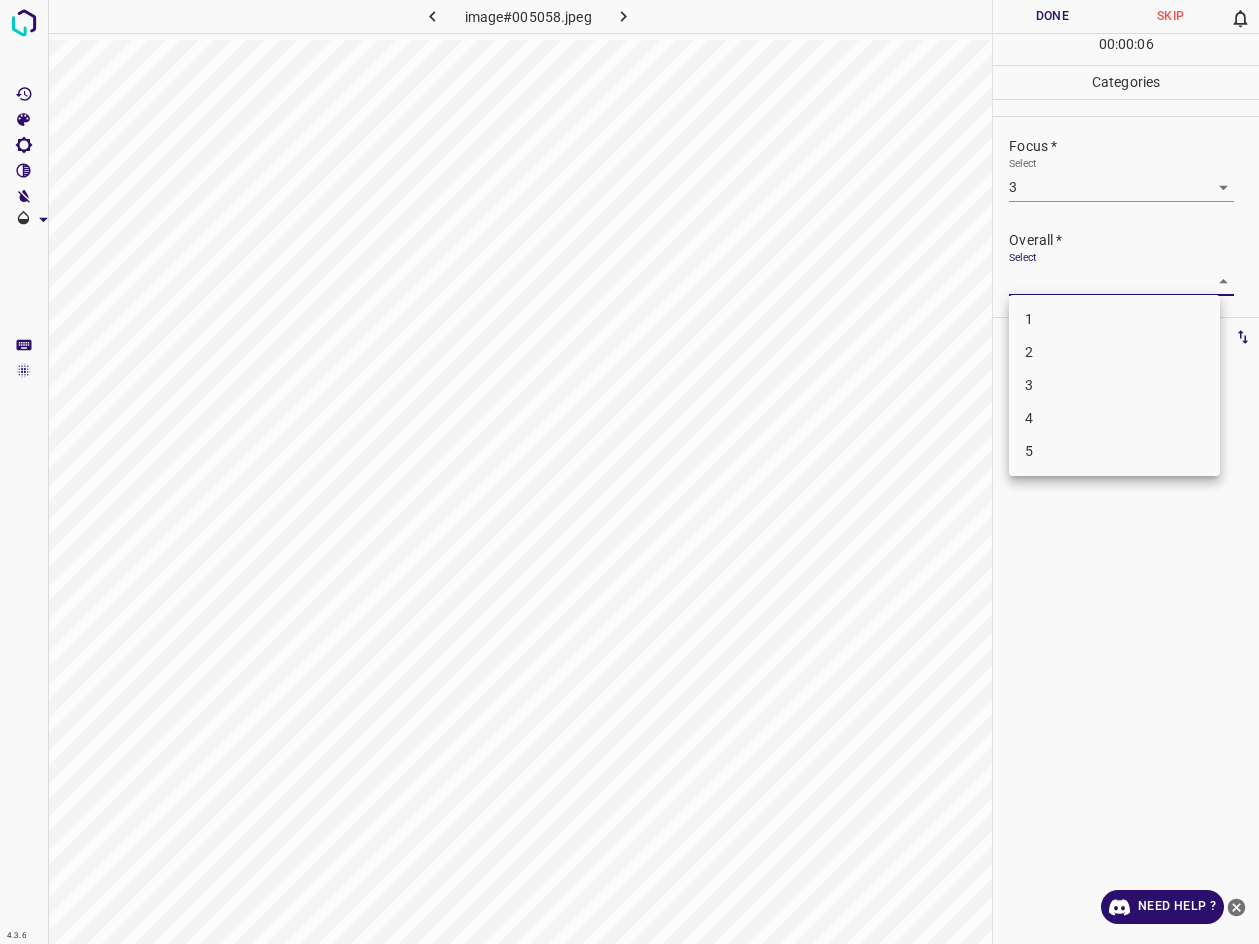 click on "3" at bounding box center [1114, 385] 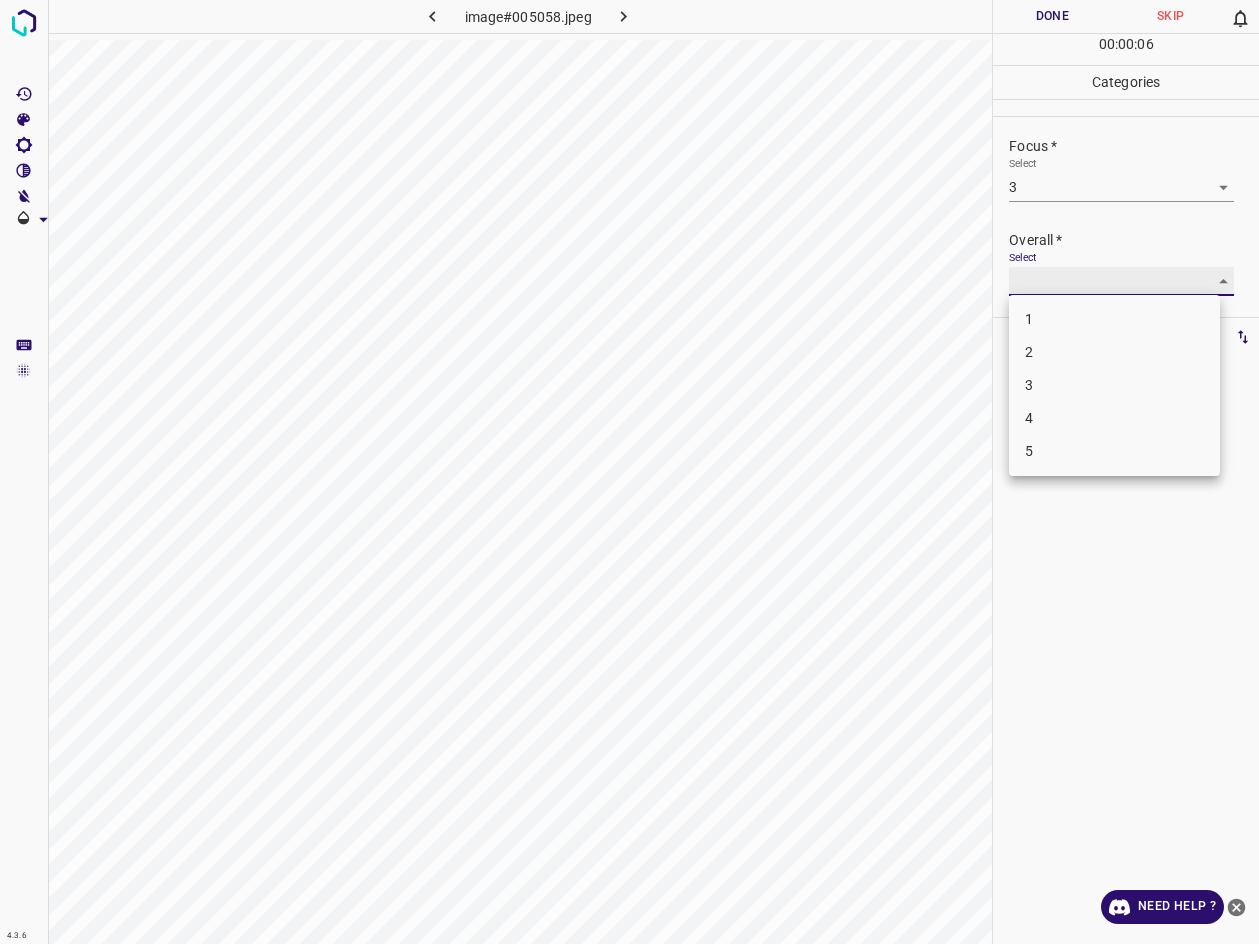 type on "3" 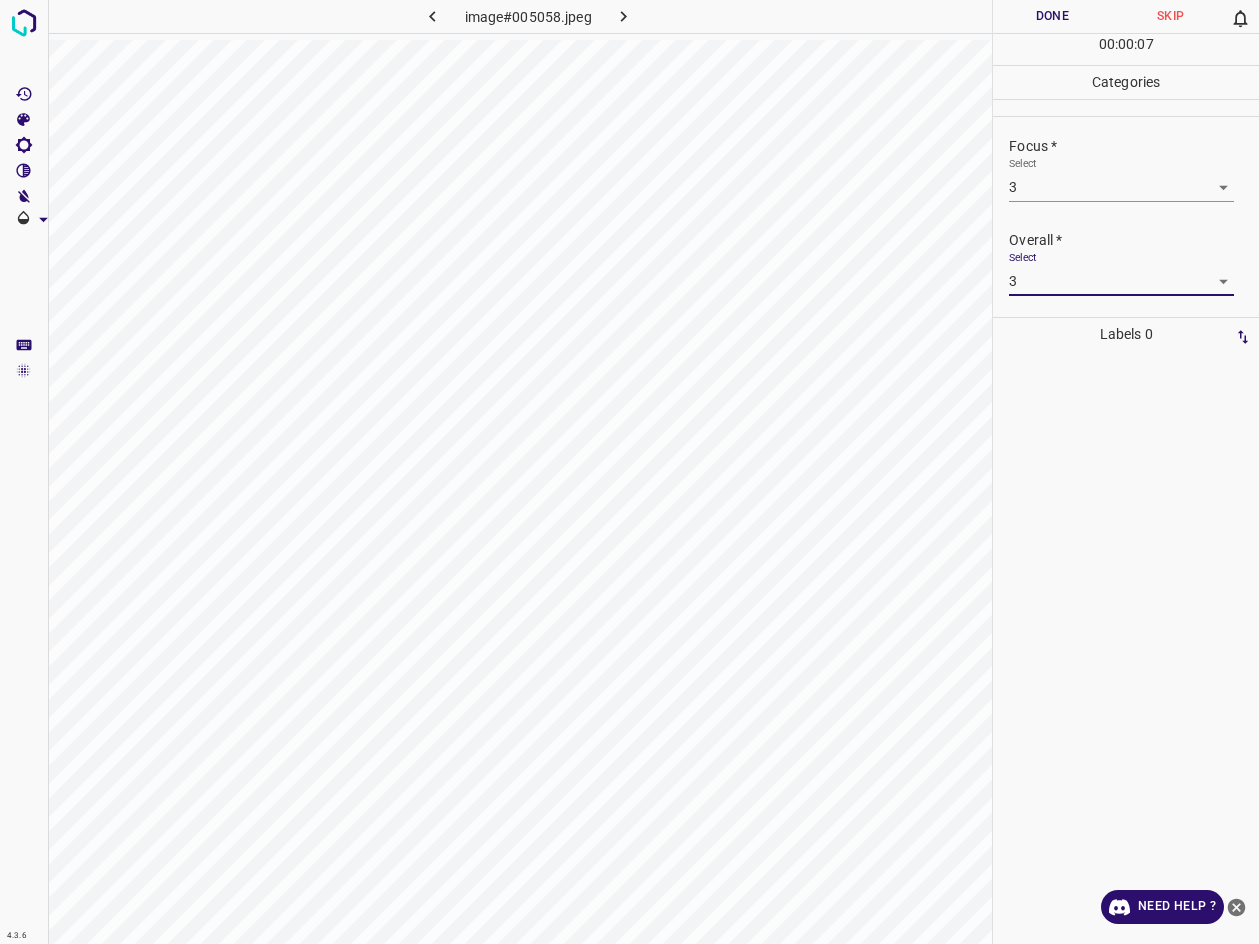 click on "Done" at bounding box center (1052, 16) 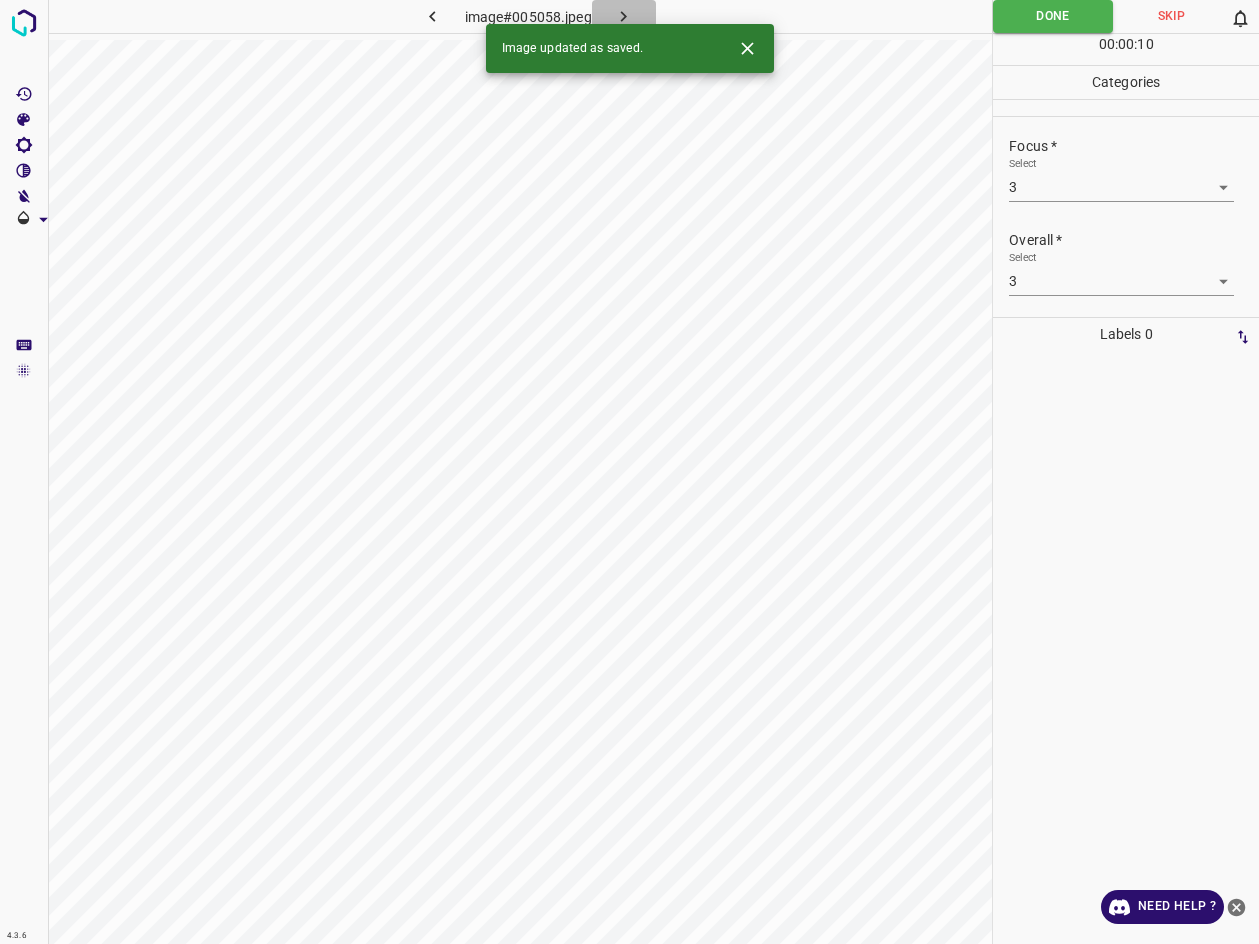 click 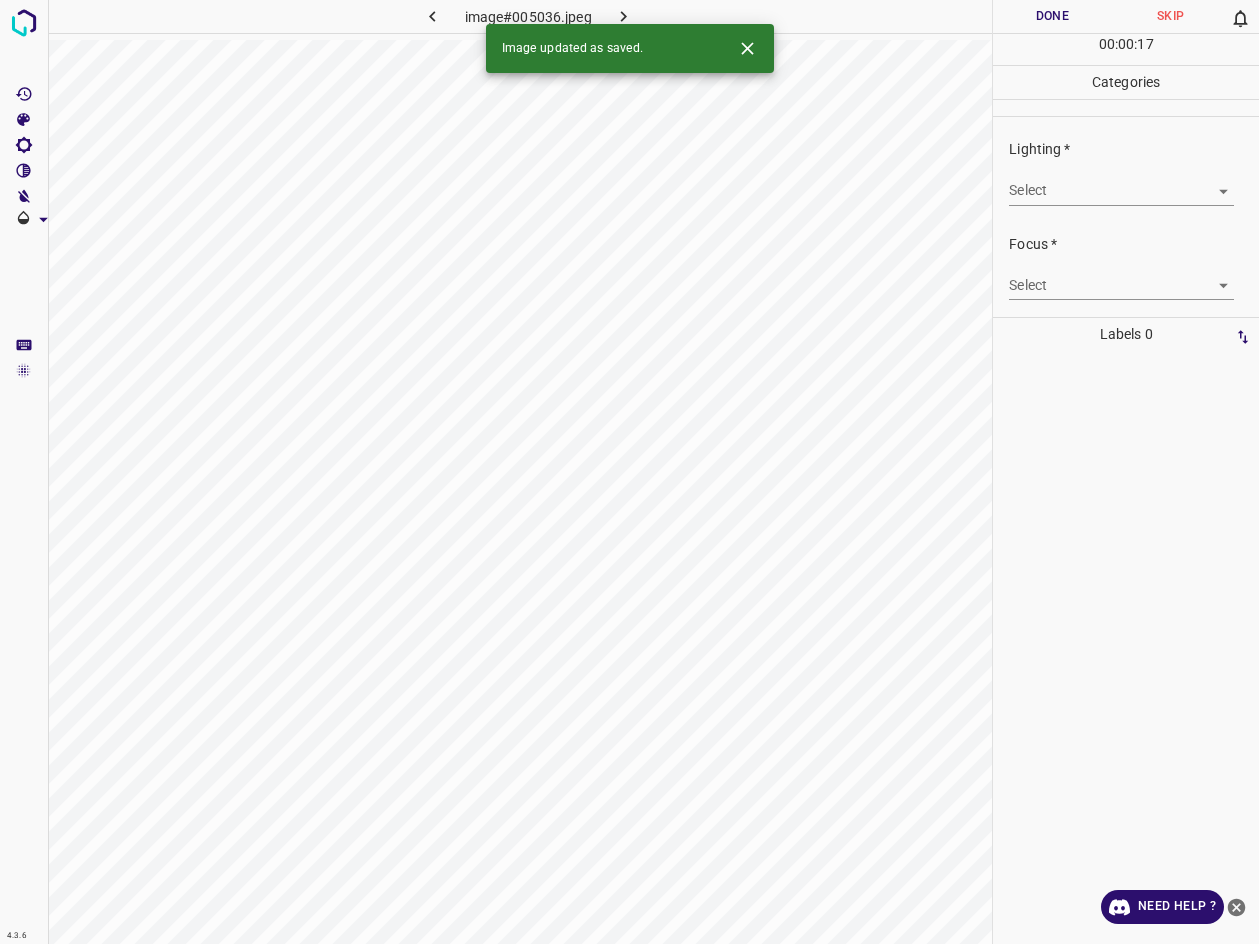click on "4.3.6  image#005036.jpeg Done Skip 0 00   : 00   : 17   Categories Lighting *  Select ​ Focus *  Select ​ Overall *  Select ​ Labels   0 Categories 1 Lighting 2 Focus 3 Overall Tools Space Change between modes (Draw & Edit) I Auto labeling R Restore zoom M Zoom in N Zoom out Delete Delete selecte label Filters Z Restore filters X Saturation filter C Brightness filter V Contrast filter B Gray scale filter General O Download Image updated as saved. Need Help ? - Text - Hide - Delete" at bounding box center (629, 472) 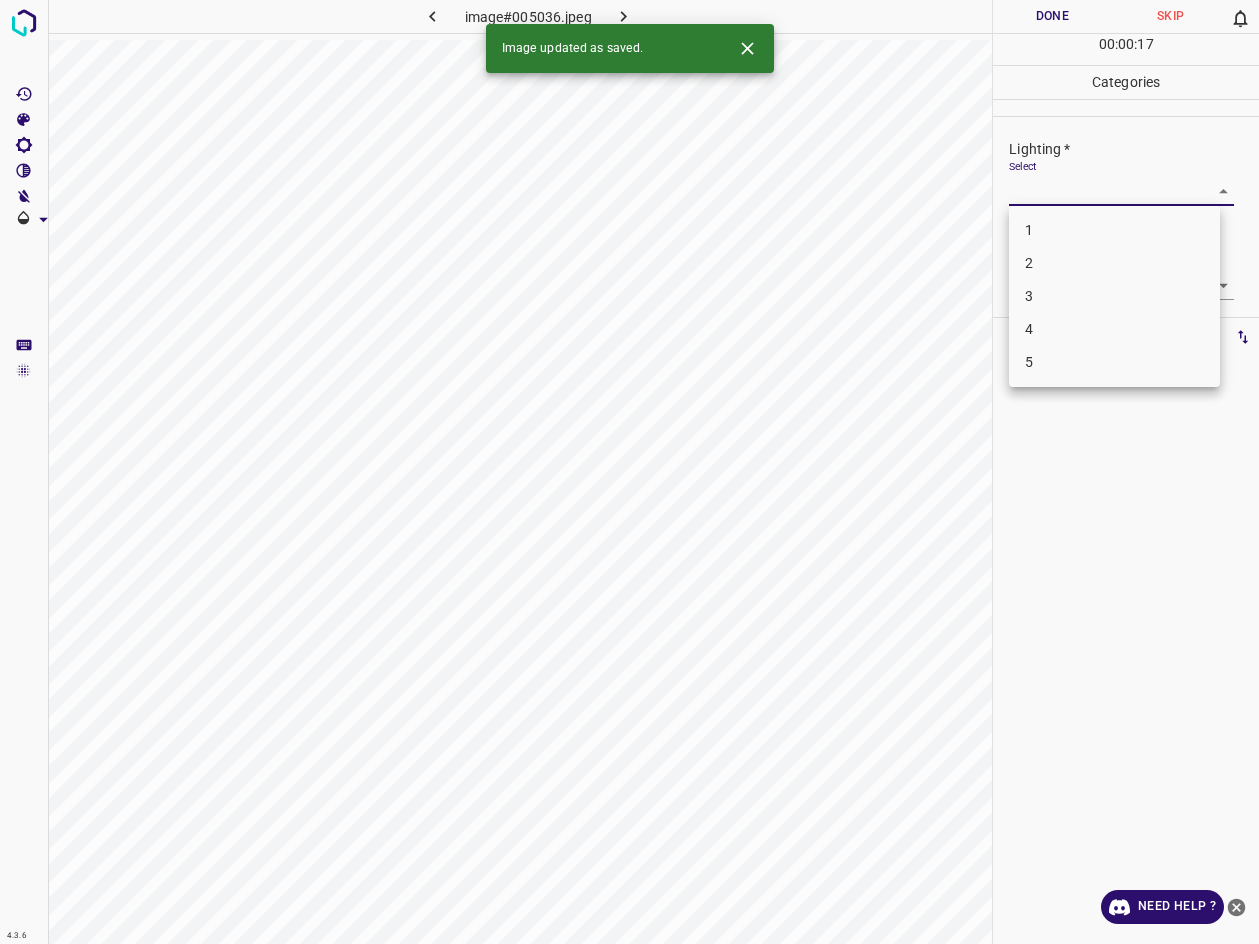 click on "3" at bounding box center [1114, 296] 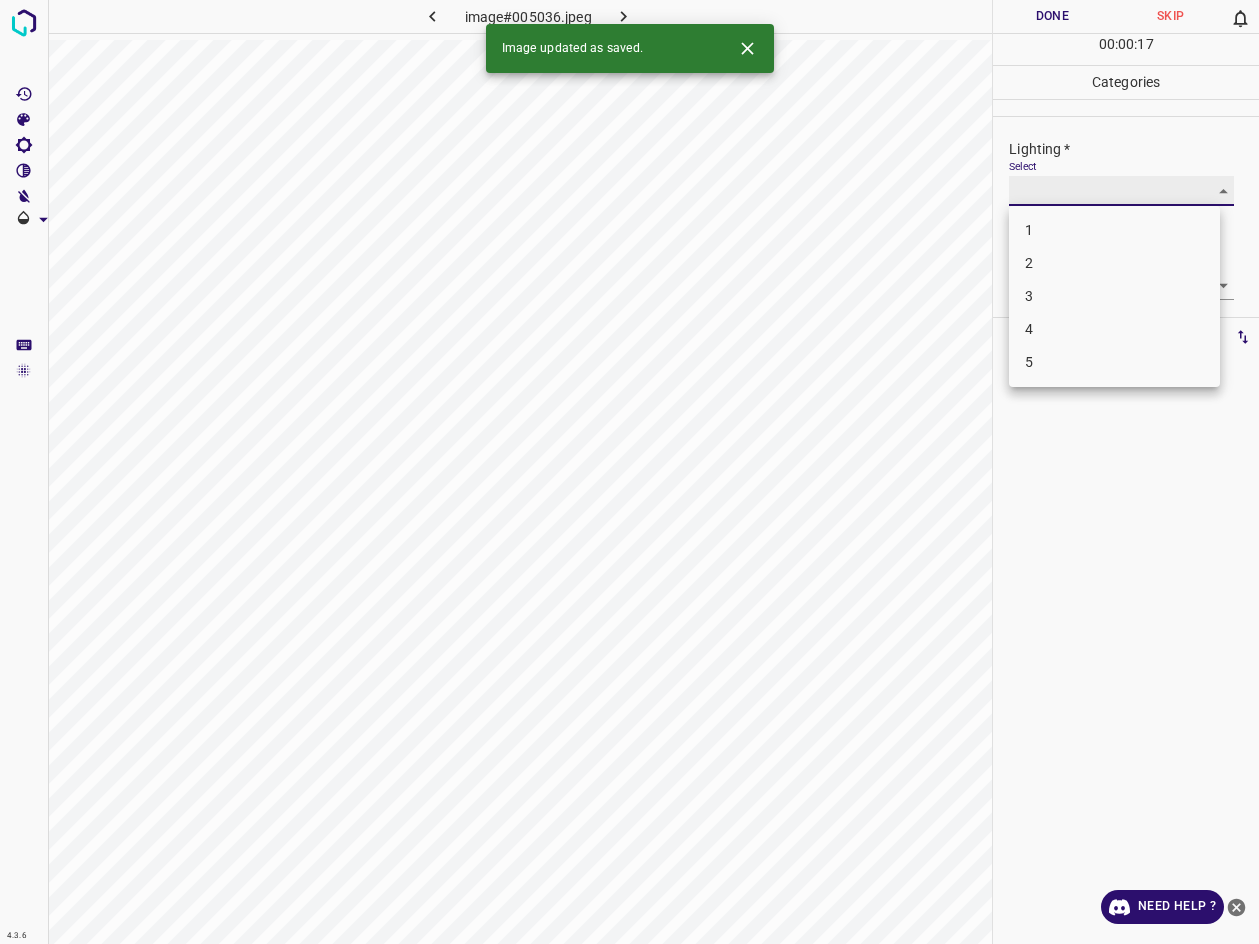 type on "3" 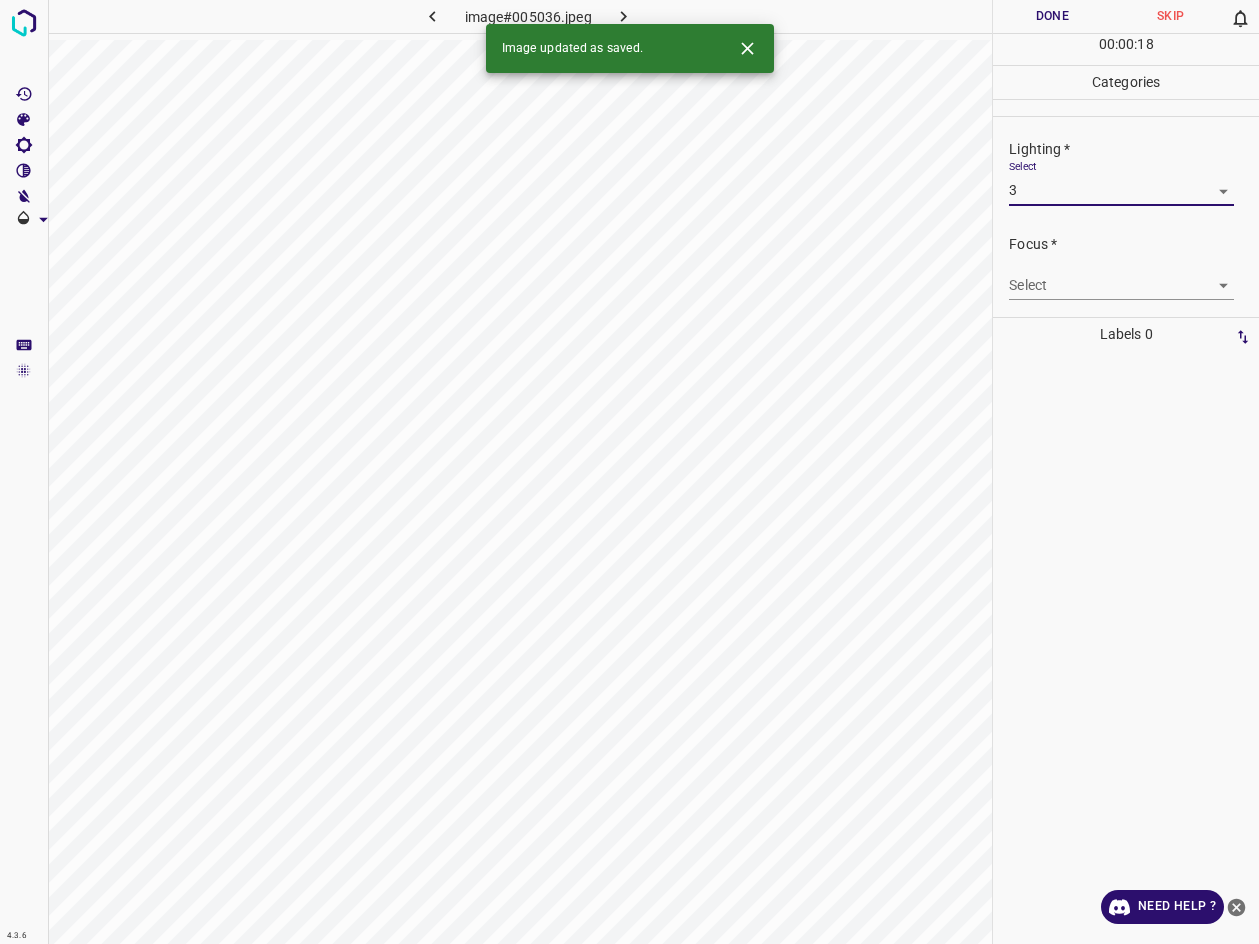 click on "4.3.6  image#005036.jpeg Done Skip 0 00   : 00   : 18   Categories Lighting *  Select 3 3 Focus *  Select ​ Overall *  Select ​ Labels   0 Categories 1 Lighting 2 Focus 3 Overall Tools Space Change between modes (Draw & Edit) I Auto labeling R Restore zoom M Zoom in N Zoom out Delete Delete selecte label Filters Z Restore filters X Saturation filter C Brightness filter V Contrast filter B Gray scale filter General O Download Image updated as saved. Need Help ? - Text - Hide - Delete" at bounding box center (629, 472) 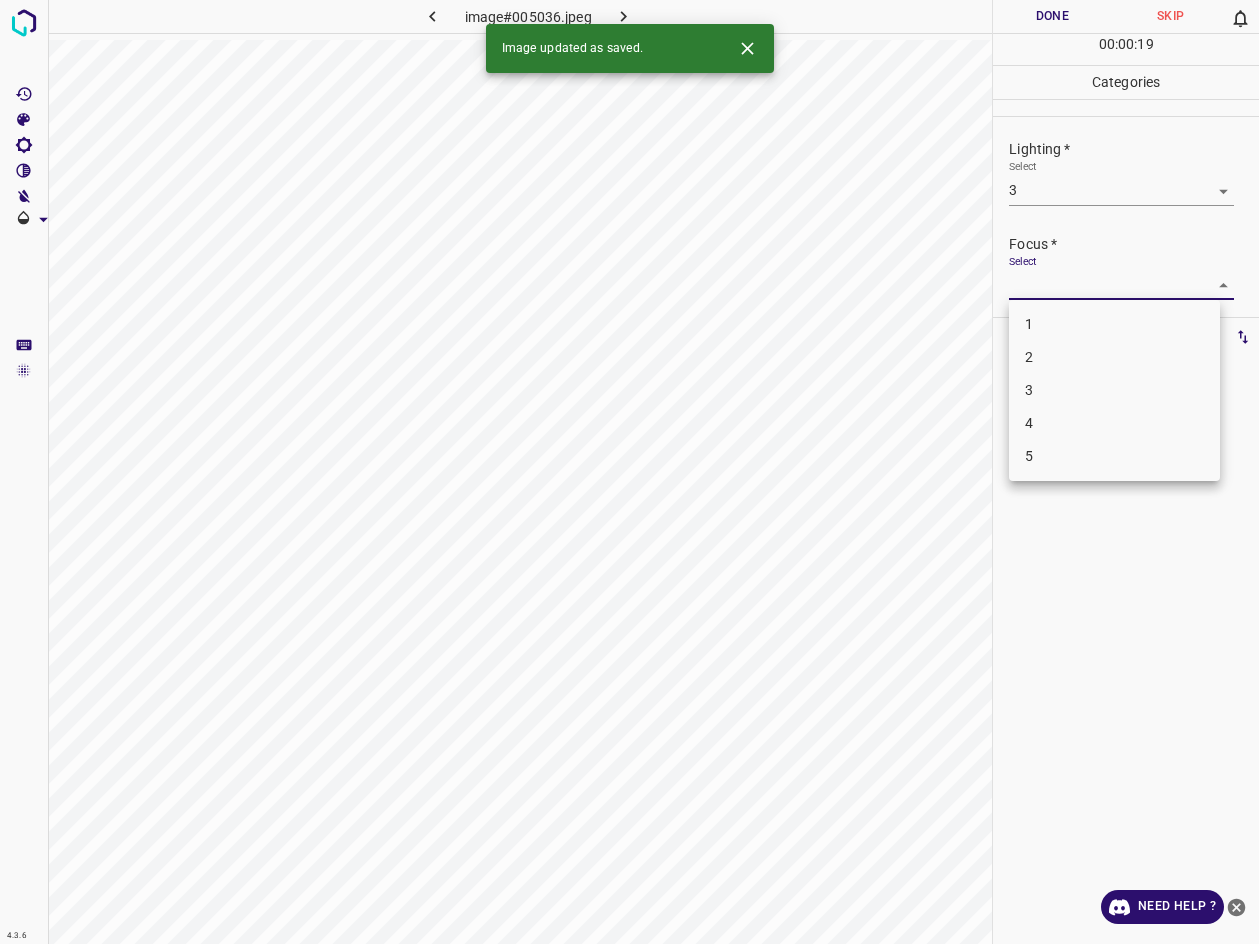 click on "3" at bounding box center [1114, 390] 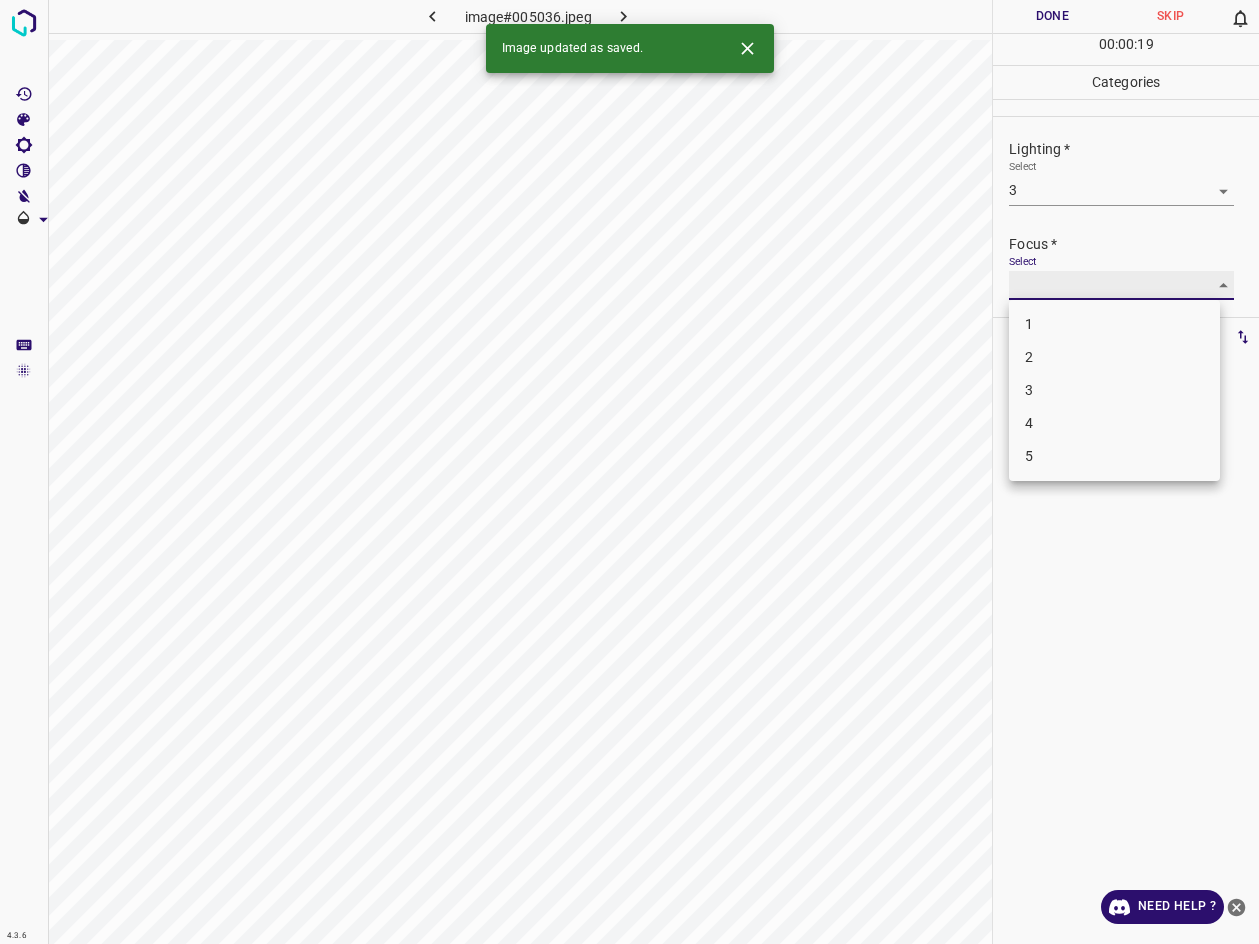 type on "3" 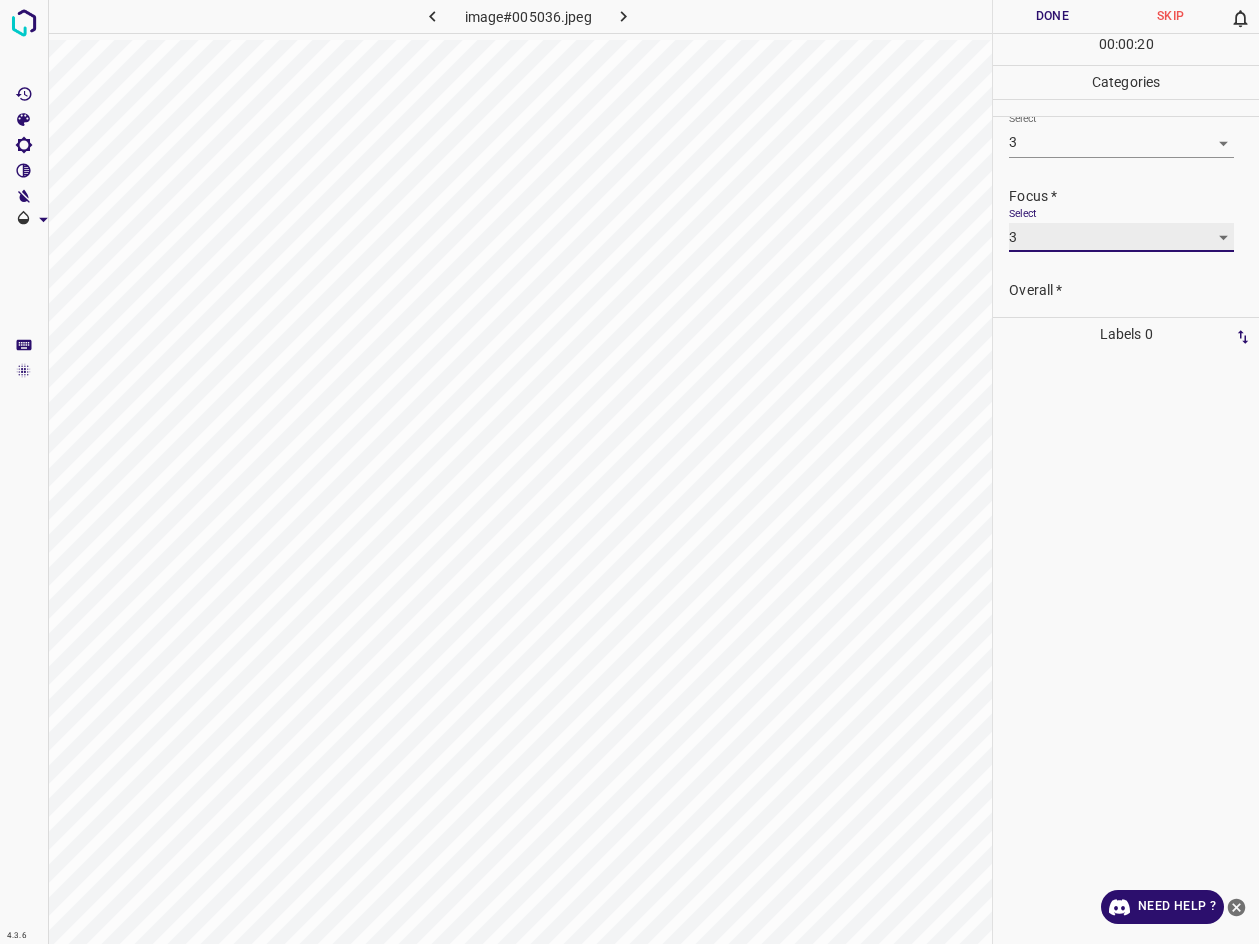 scroll, scrollTop: 98, scrollLeft: 0, axis: vertical 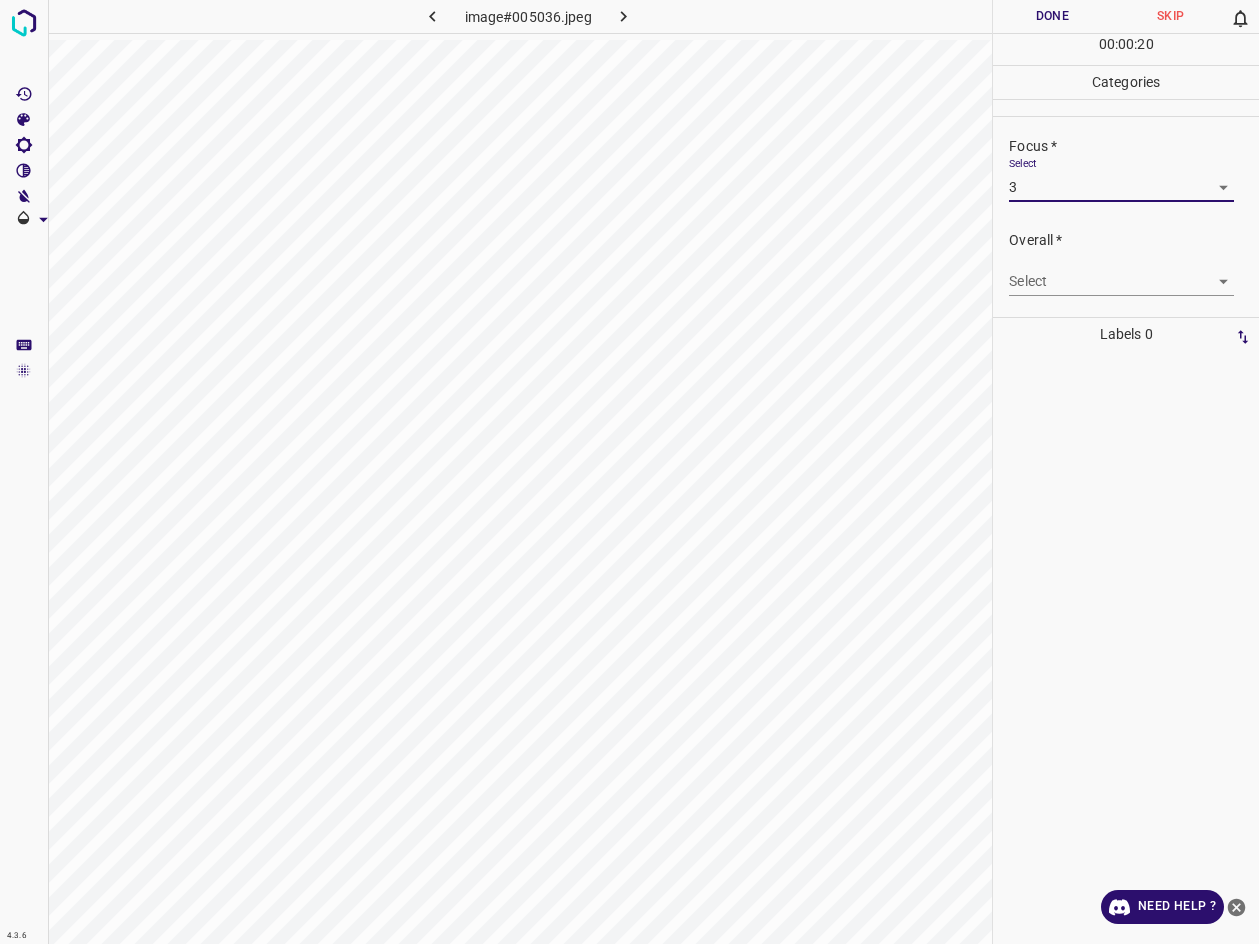 click on "4.3.6  image#005036.jpeg Done Skip 0 00   : 00   : 20   Categories Lighting *  Select 3 3 Focus *  Select 3 3 Overall *  Select ​ Labels   0 Categories 1 Lighting 2 Focus 3 Overall Tools Space Change between modes (Draw & Edit) I Auto labeling R Restore zoom M Zoom in N Zoom out Delete Delete selecte label Filters Z Restore filters X Saturation filter C Brightness filter V Contrast filter B Gray scale filter General O Download Need Help ? - Text - Hide - Delete" at bounding box center (629, 472) 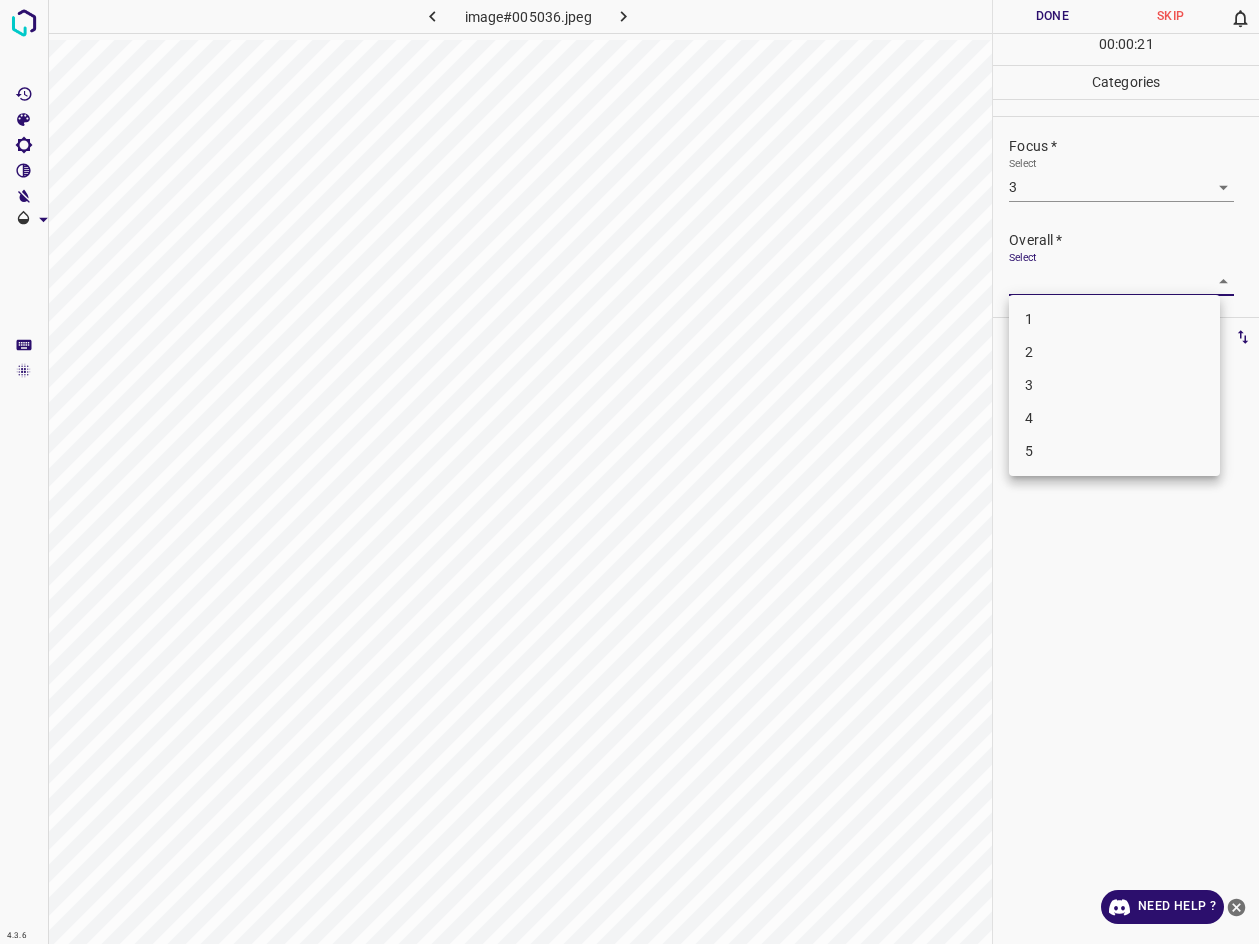 click on "3" at bounding box center (1114, 385) 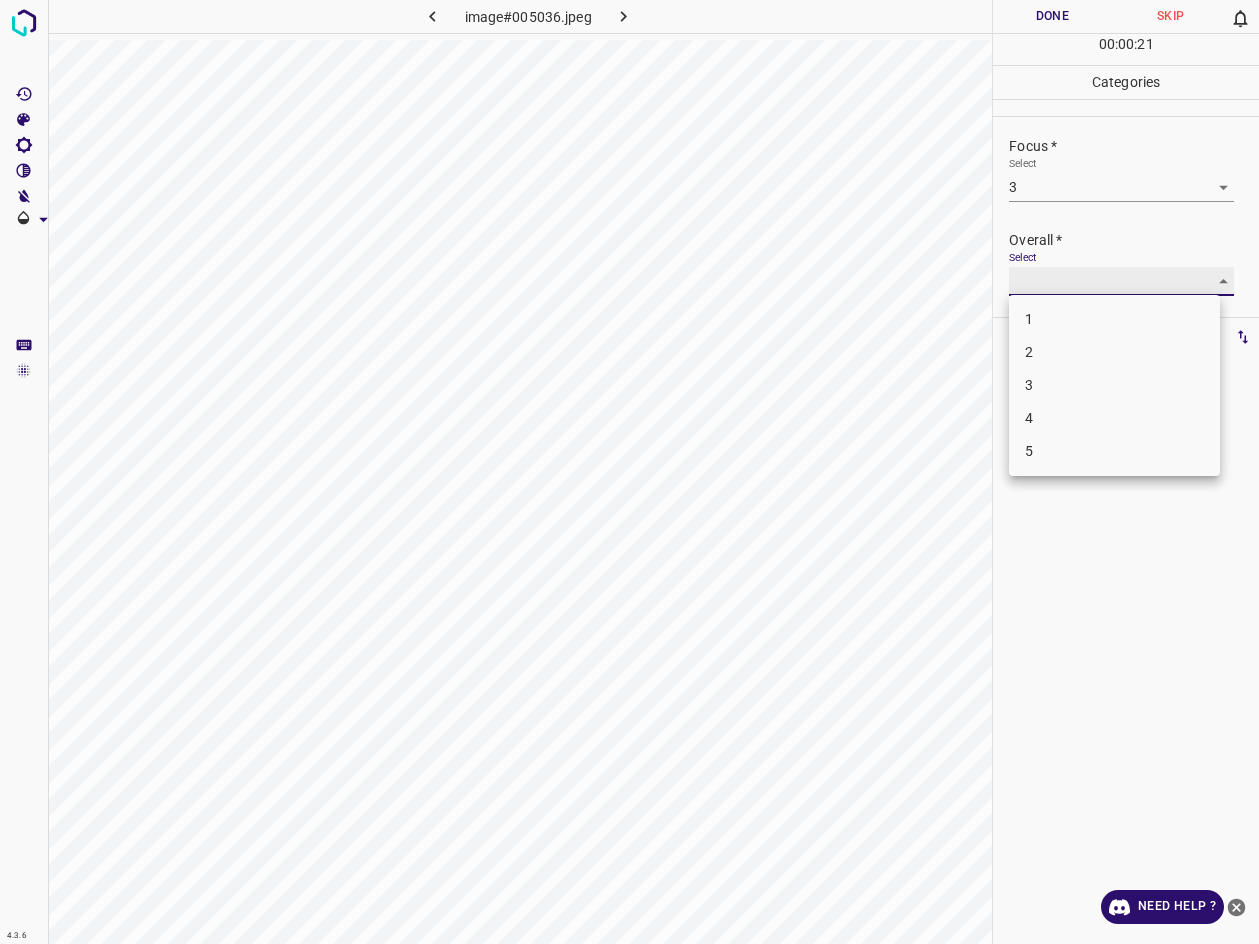 type on "3" 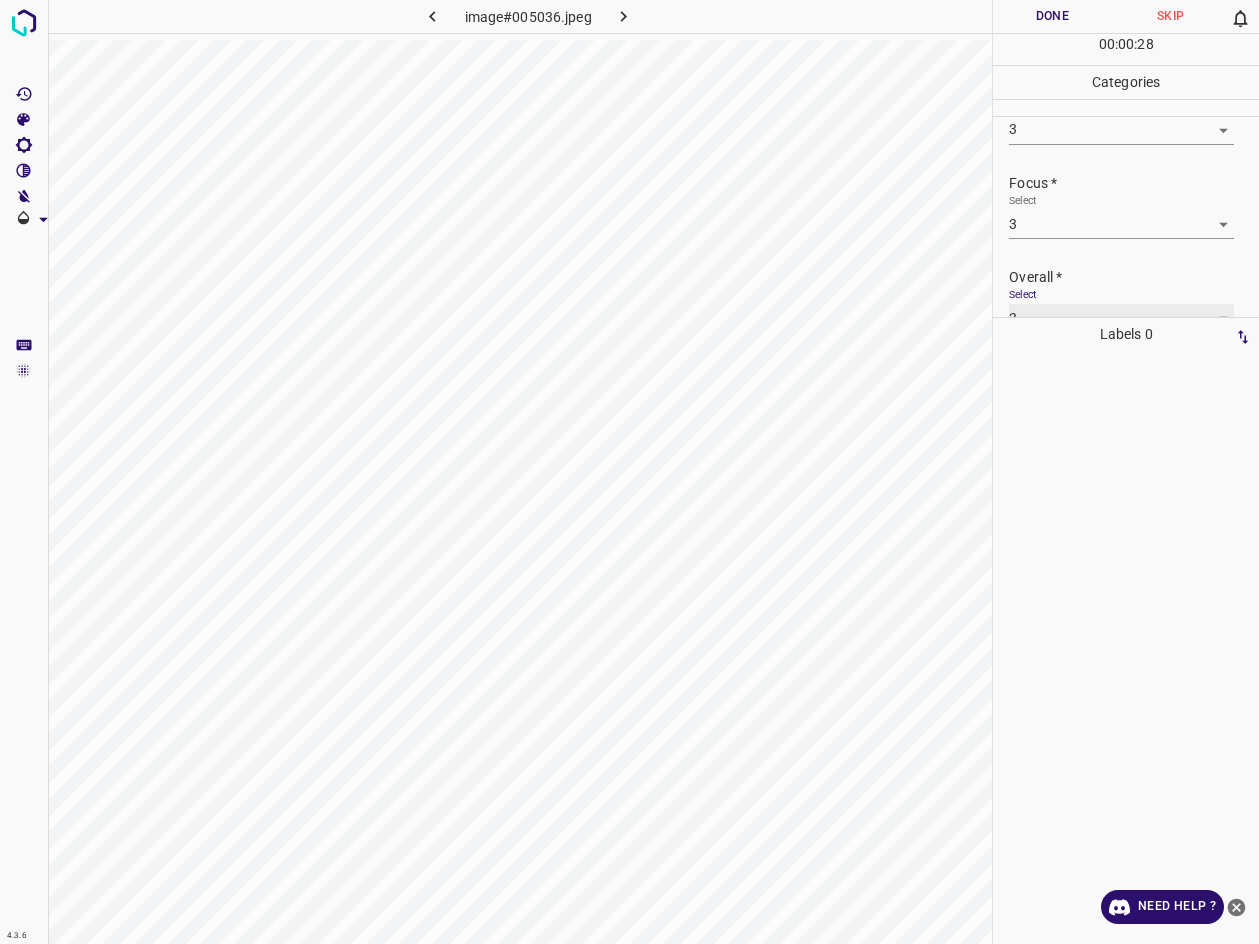 scroll, scrollTop: 98, scrollLeft: 0, axis: vertical 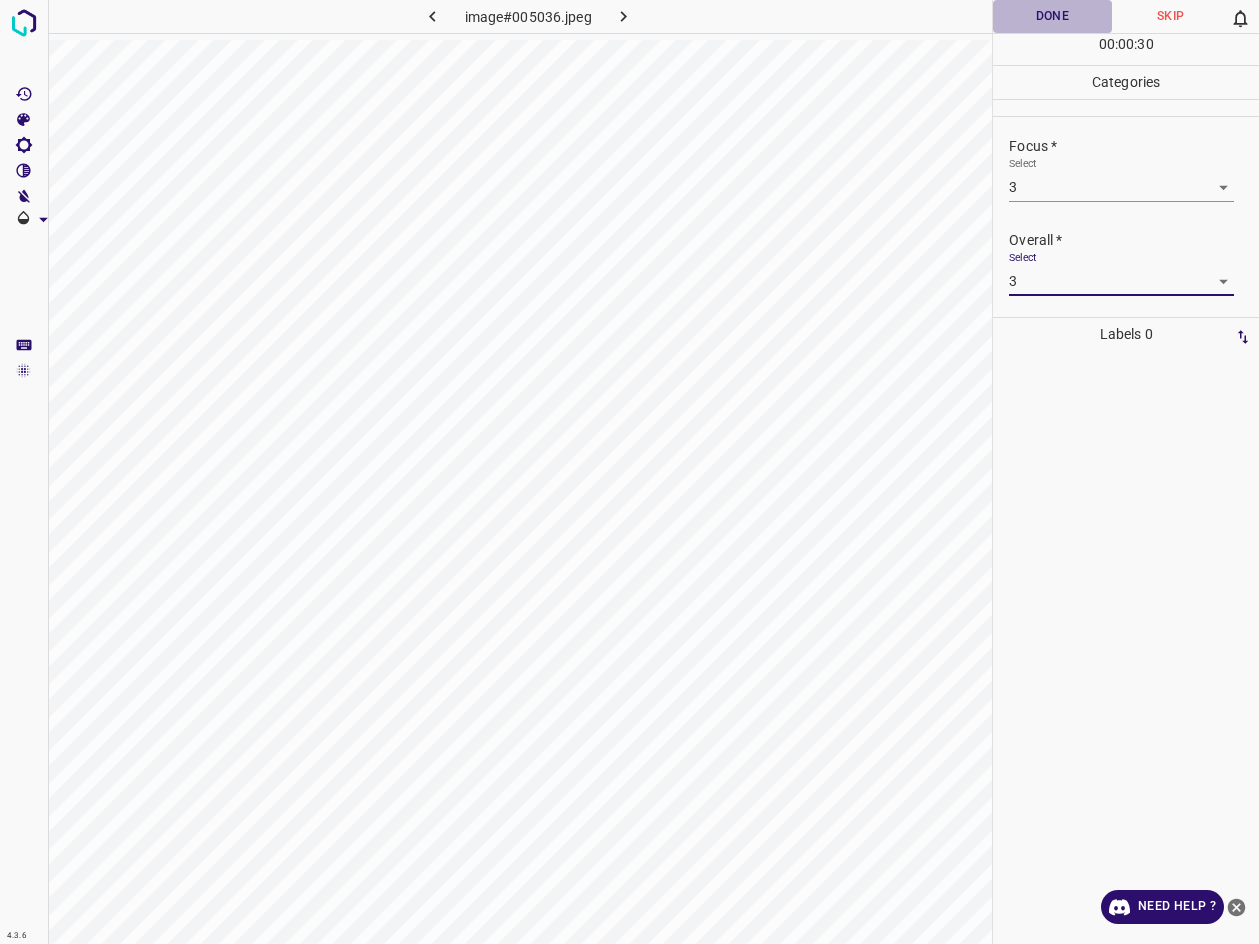 click on "Done" at bounding box center [1052, 16] 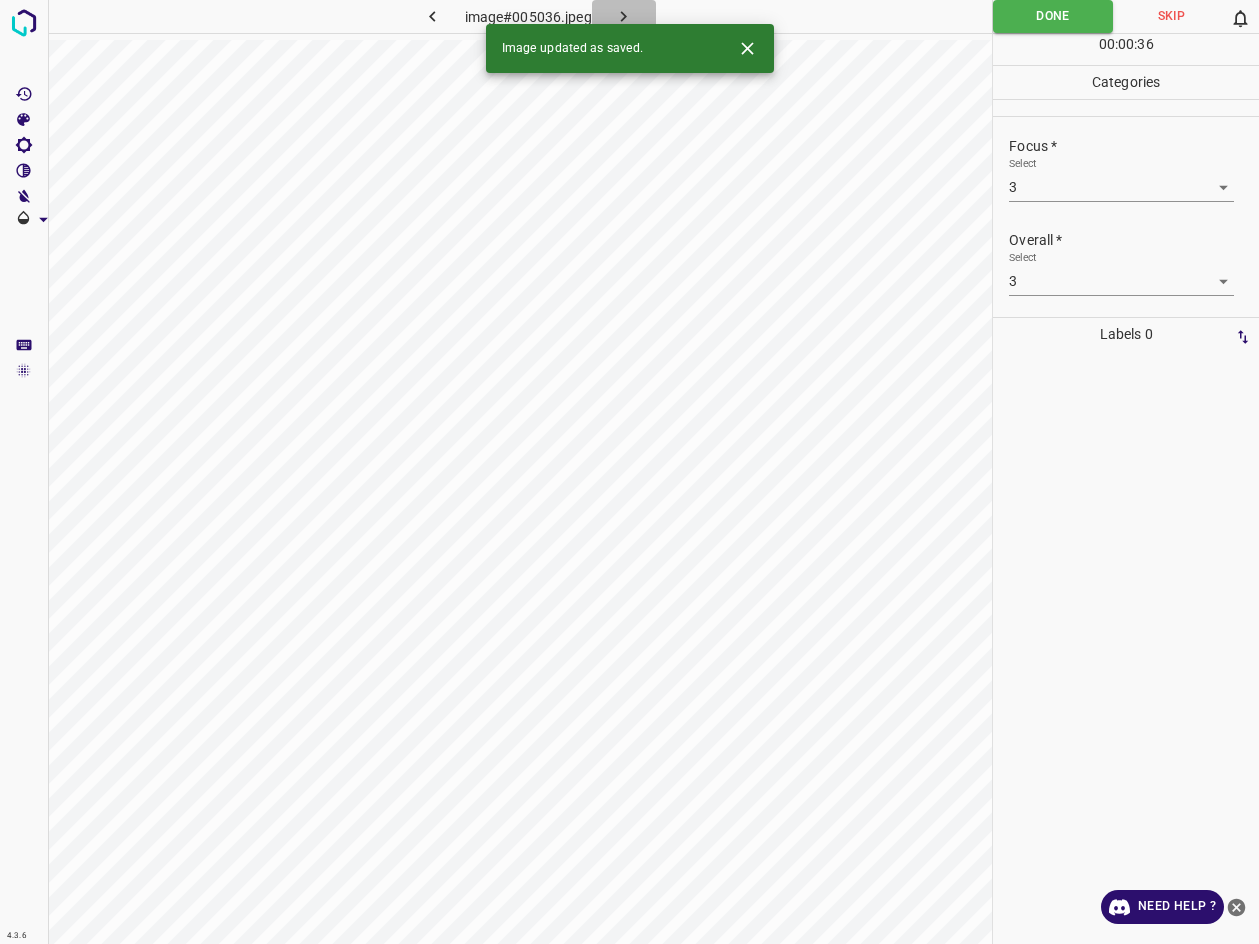 click 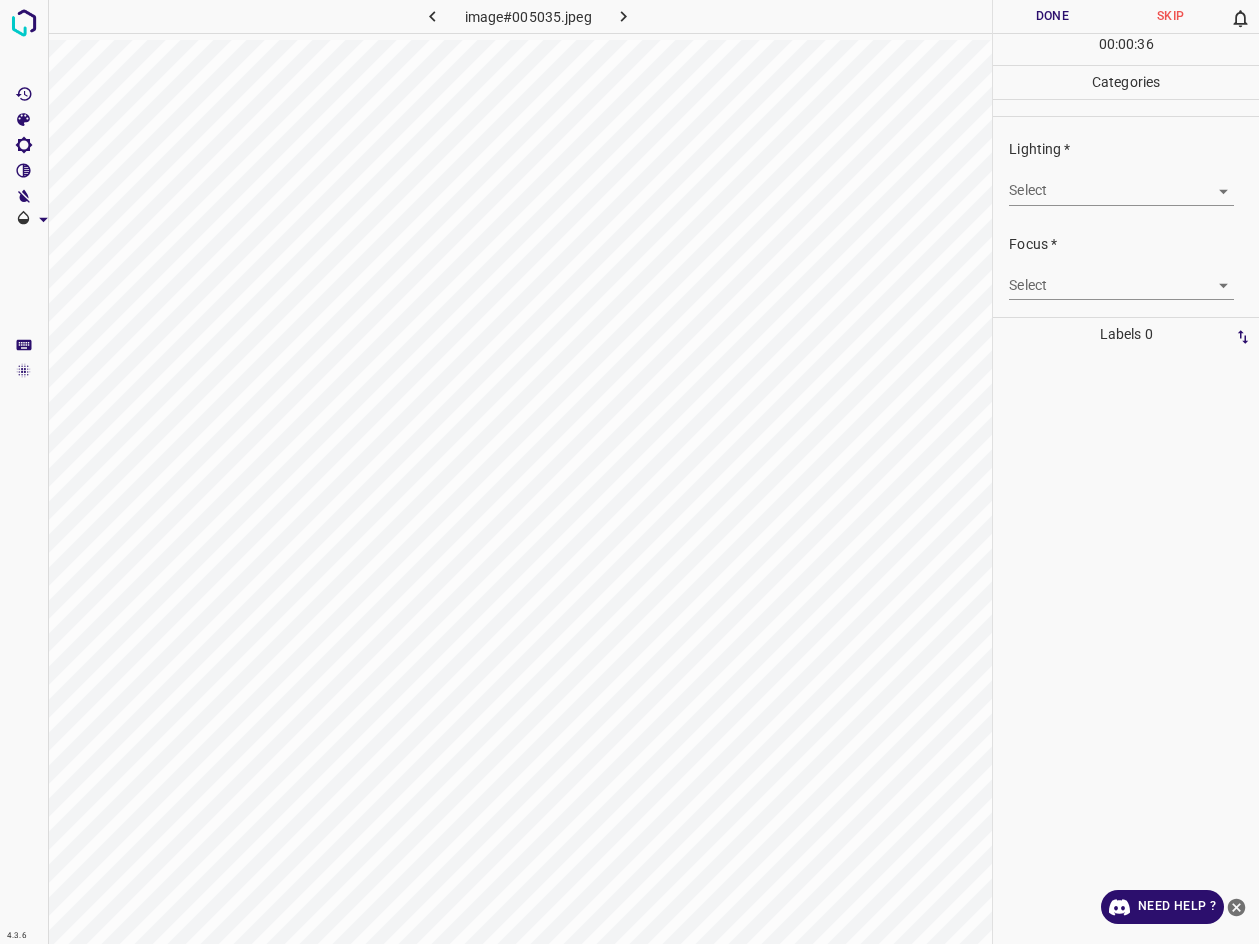 click on "4.3.6  image#005035.jpeg Done Skip 0 00   : 00   : 36   Categories Lighting *  Select ​ Focus *  Select ​ Overall *  Select ​ Labels   0 Categories 1 Lighting 2 Focus 3 Overall Tools Space Change between modes (Draw & Edit) I Auto labeling R Restore zoom M Zoom in N Zoom out Delete Delete selecte label Filters Z Restore filters X Saturation filter C Brightness filter V Contrast filter B Gray scale filter General O Download Need Help ? - Text - Hide - Delete" at bounding box center (629, 472) 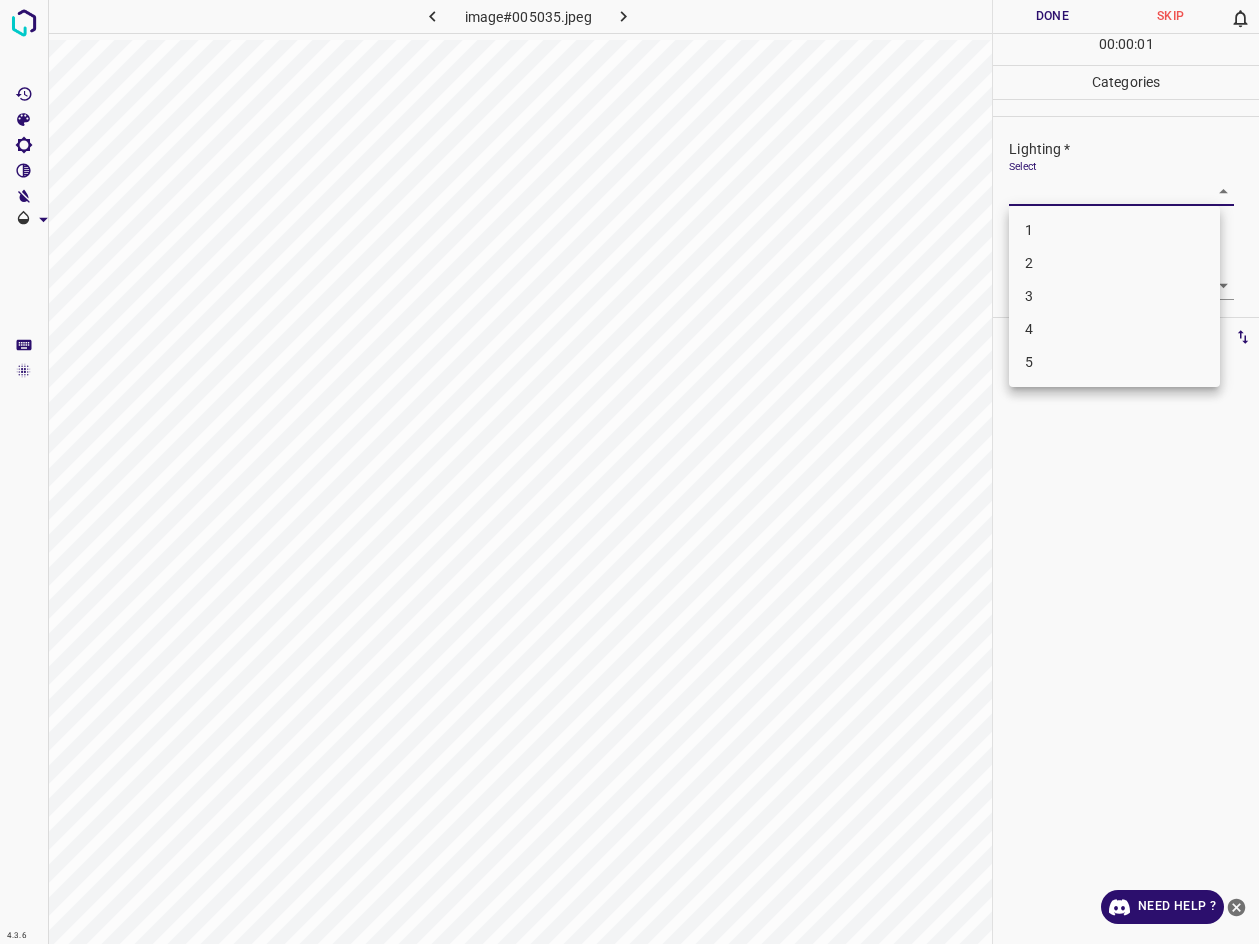 click on "3" at bounding box center [1114, 296] 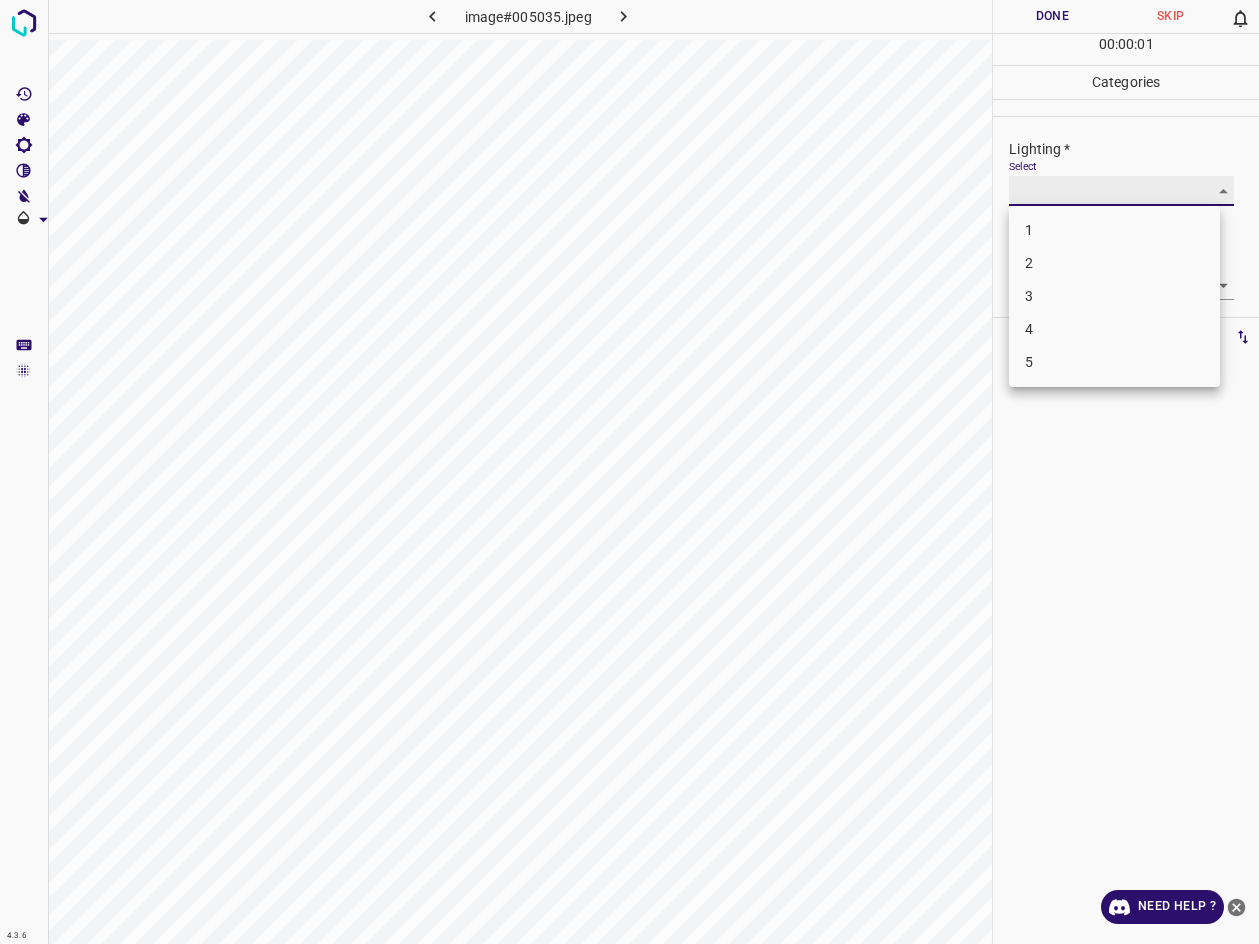 type on "3" 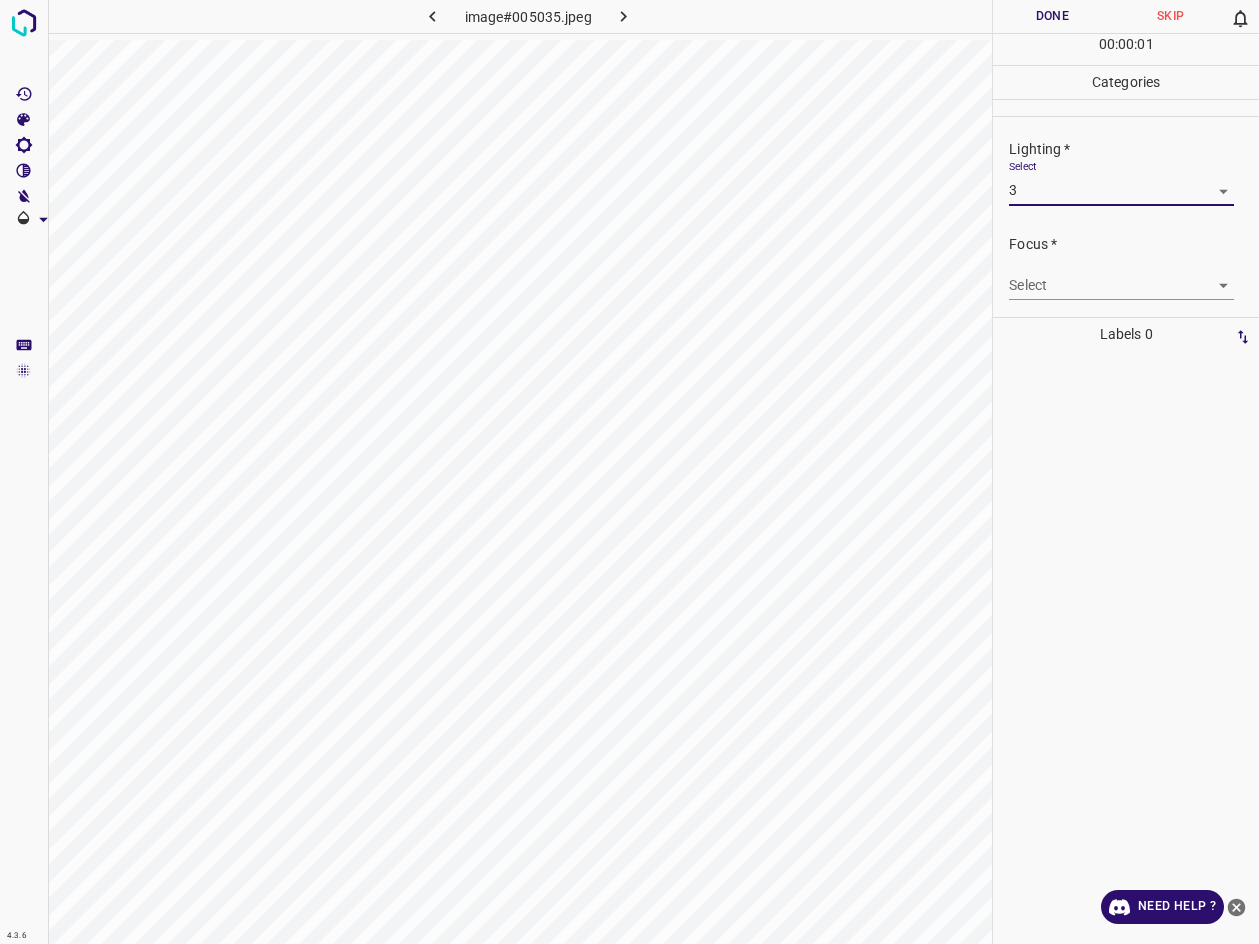 click on "4.3.6  image#005035.jpeg Done Skip 0 00   : 00   : 01   Categories Lighting *  Select 3 3 Focus *  Select ​ Overall *  Select ​ Labels   0 Categories 1 Lighting 2 Focus 3 Overall Tools Space Change between modes (Draw & Edit) I Auto labeling R Restore zoom M Zoom in N Zoom out Delete Delete selecte label Filters Z Restore filters X Saturation filter C Brightness filter V Contrast filter B Gray scale filter General O Download Need Help ? - Text - Hide - Delete 1 2 3 4 5" at bounding box center [629, 472] 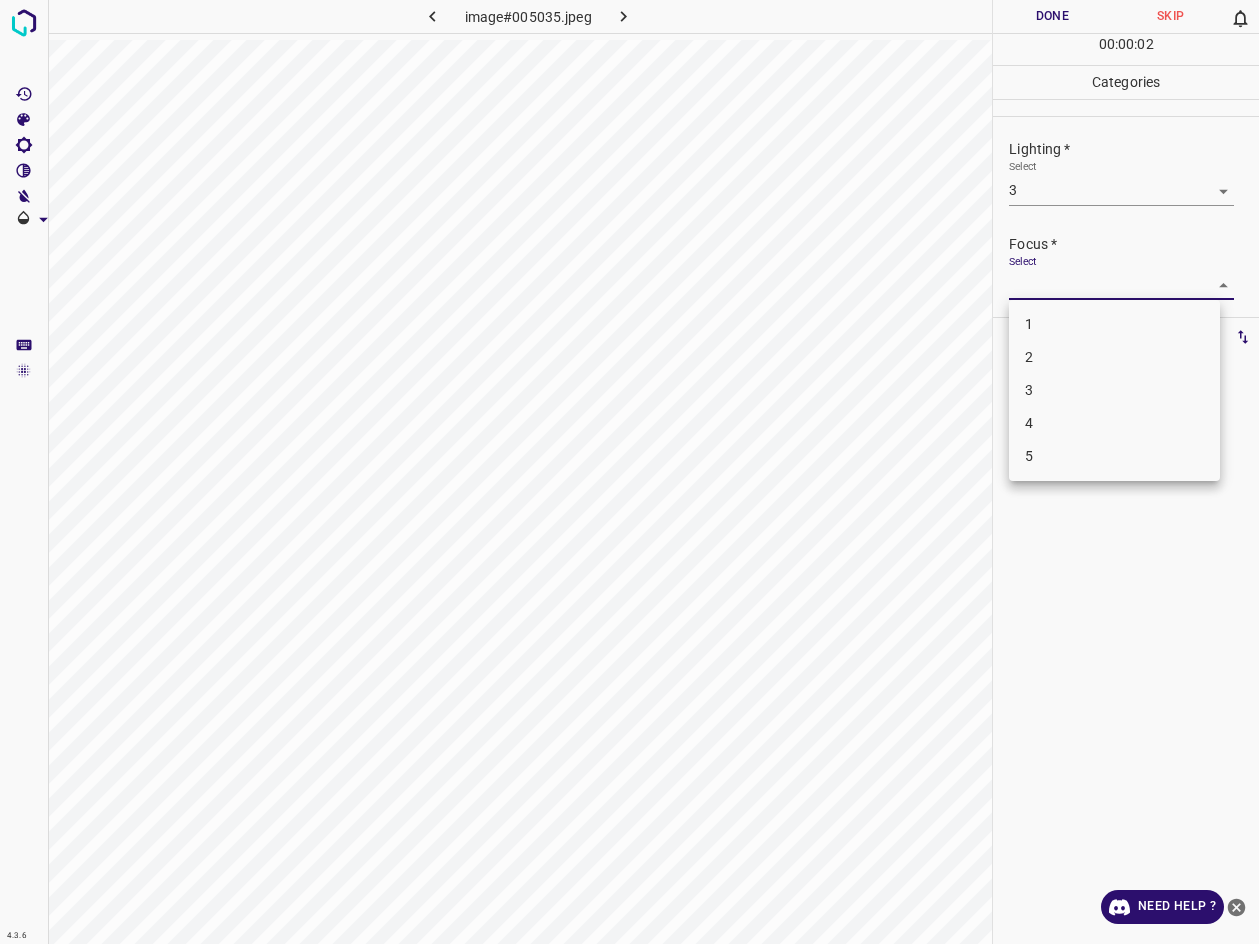 click on "3" at bounding box center (1114, 390) 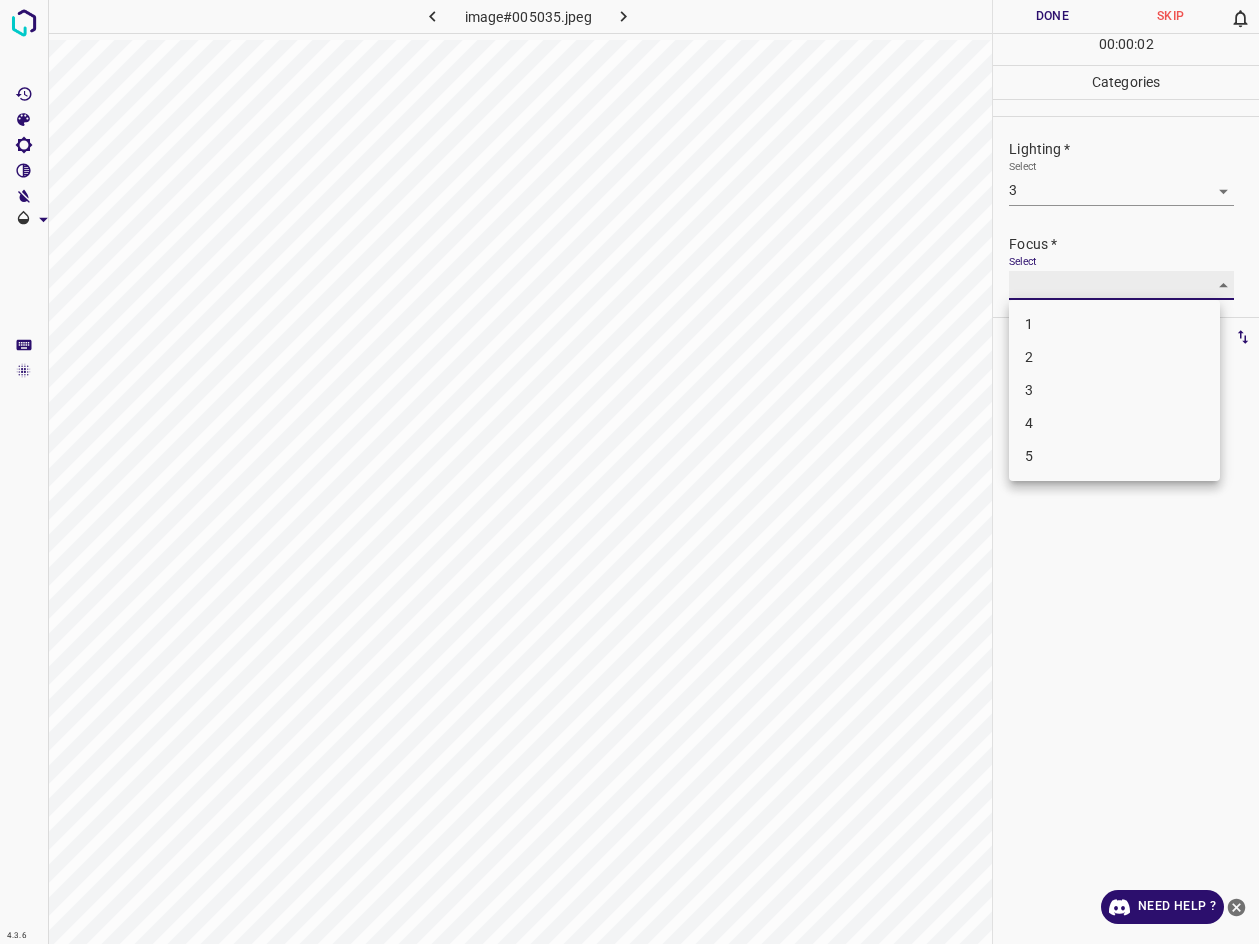 type on "3" 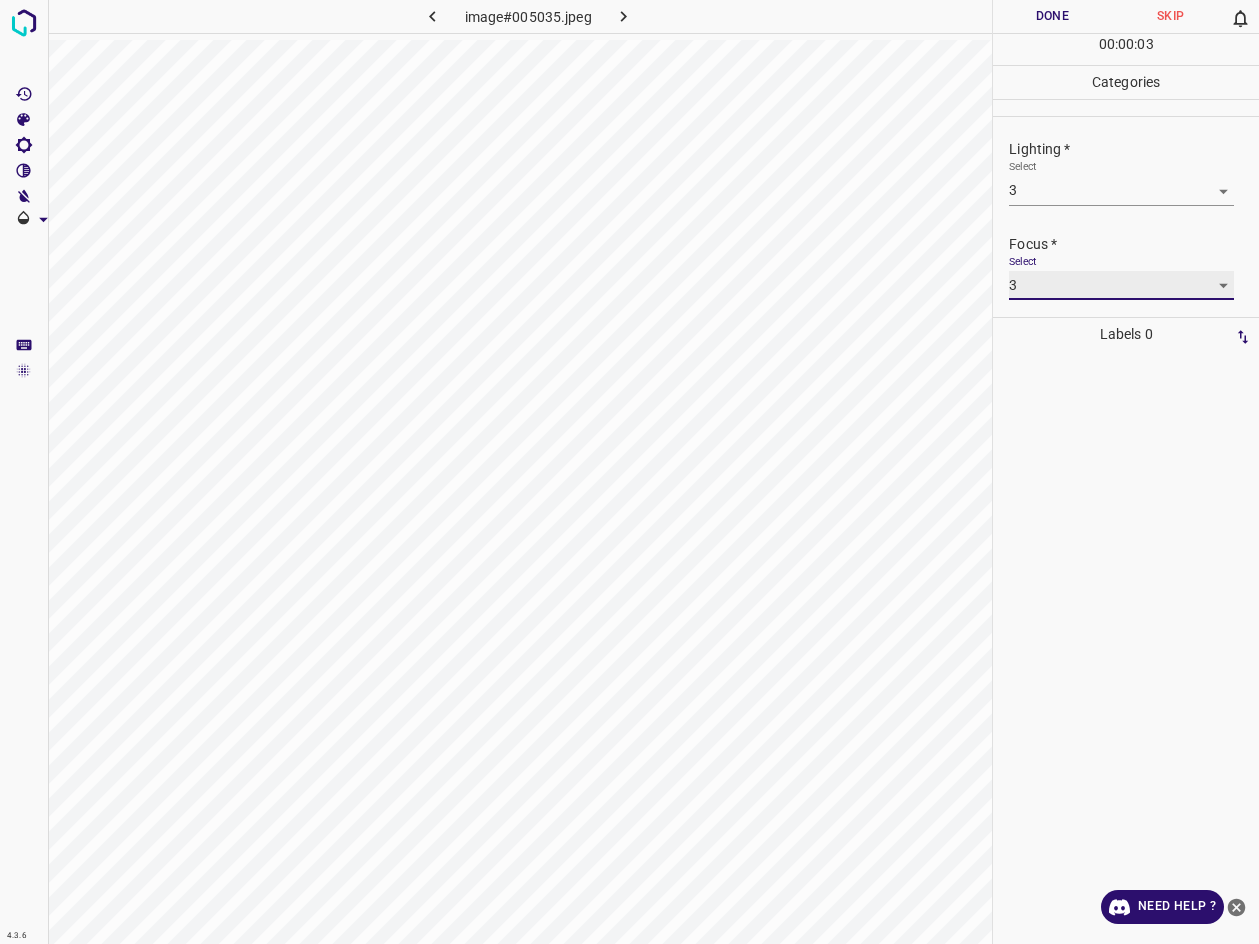 scroll, scrollTop: 96, scrollLeft: 0, axis: vertical 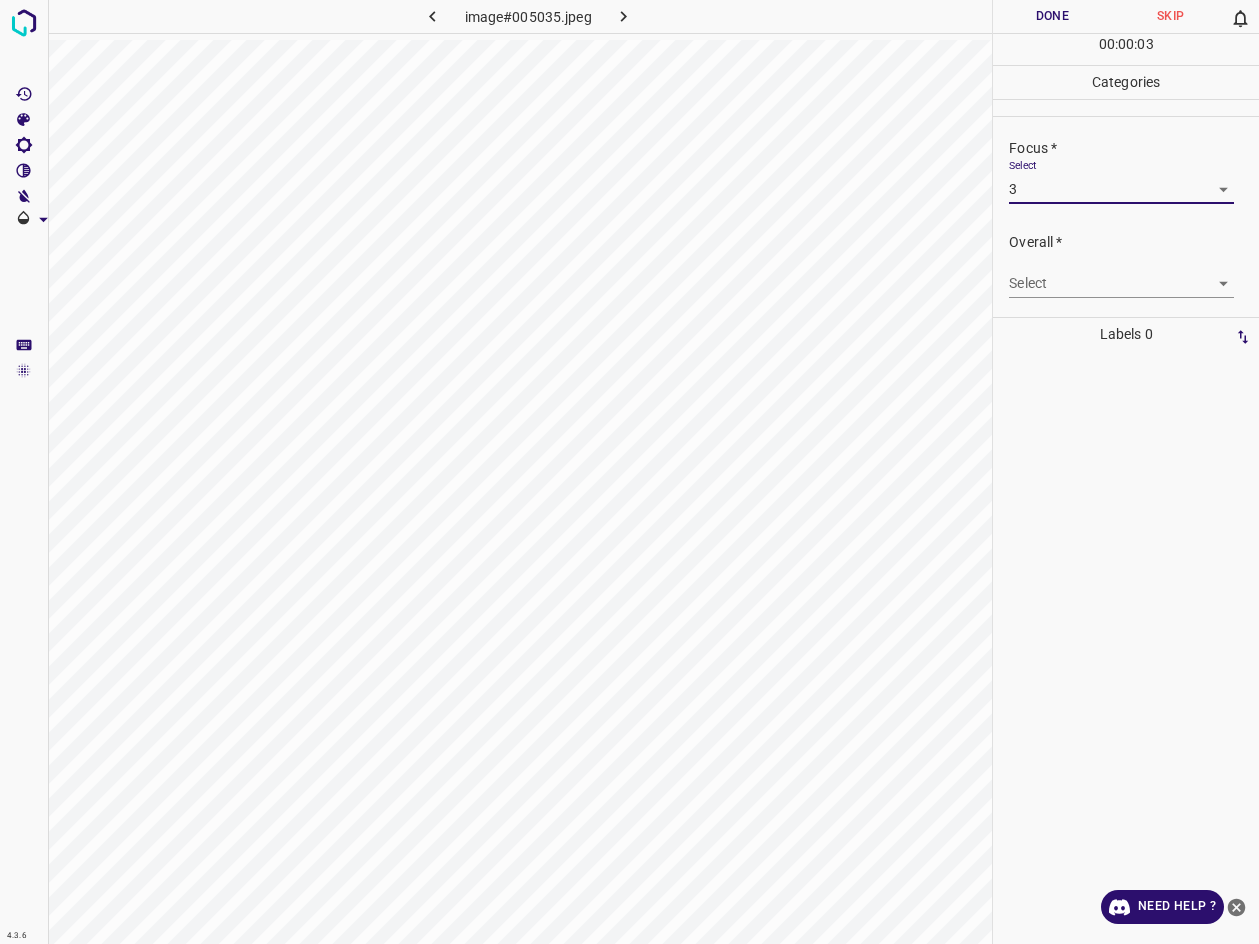 click on "4.3.6  image#005035.jpeg Done Skip 0 00   : 00   : 03   Categories Lighting *  Select 3 3 Focus *  Select 3 3 Overall *  Select ​ Labels   0 Categories 1 Lighting 2 Focus 3 Overall Tools Space Change between modes (Draw & Edit) I Auto labeling R Restore zoom M Zoom in N Zoom out Delete Delete selecte label Filters Z Restore filters X Saturation filter C Brightness filter V Contrast filter B Gray scale filter General O Download Need Help ? - Text - Hide - Delete" at bounding box center (629, 472) 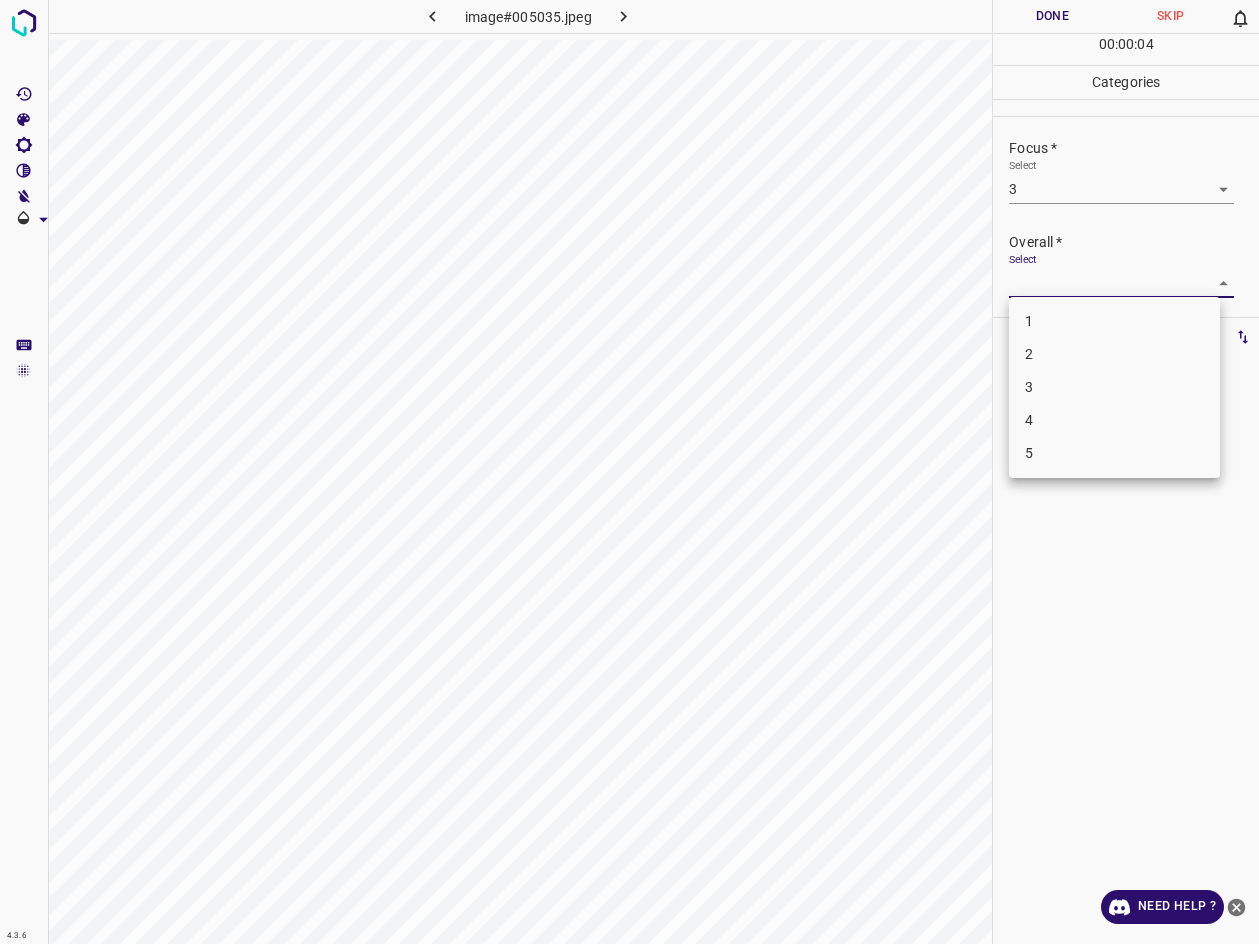 click on "3" at bounding box center (1114, 387) 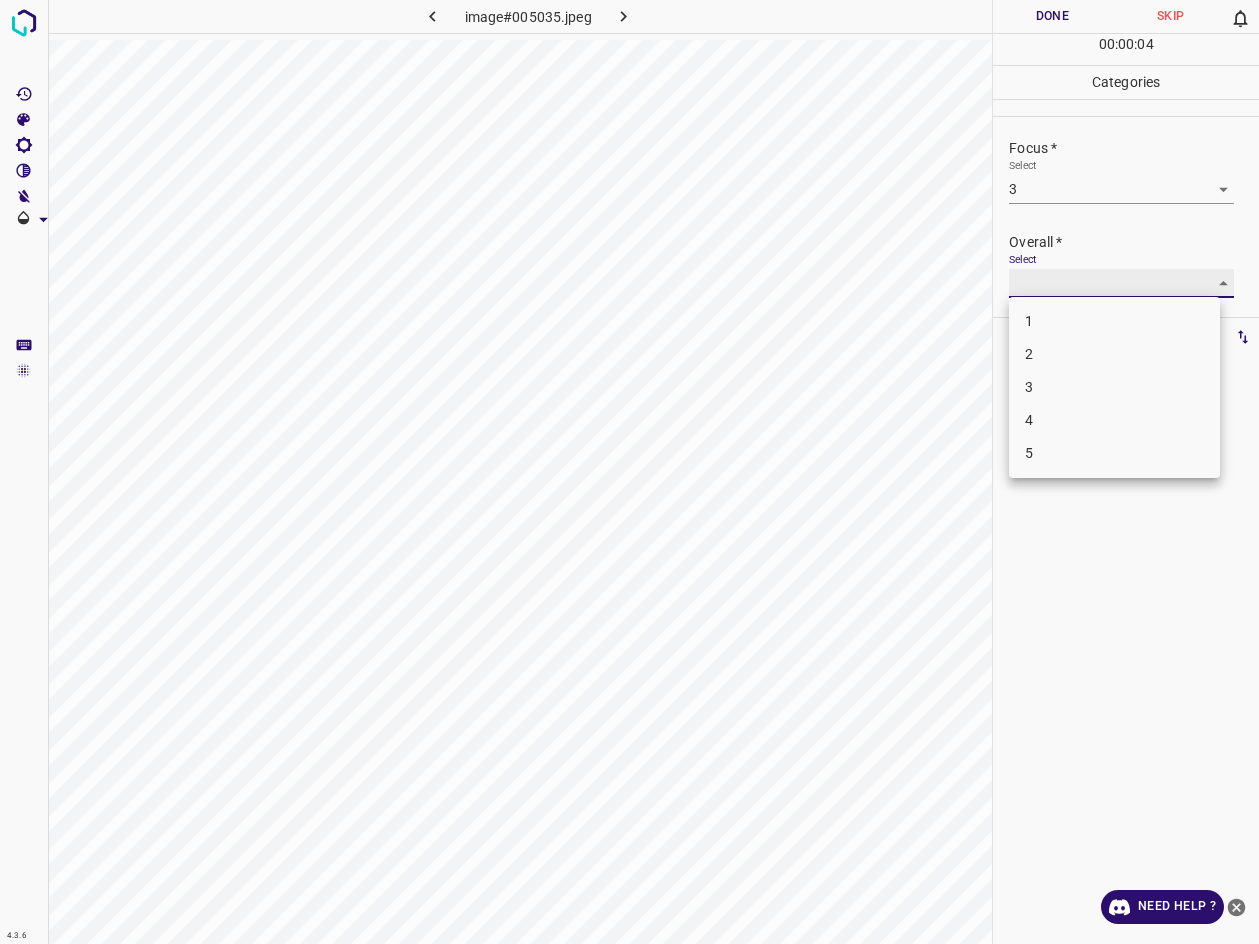 type on "3" 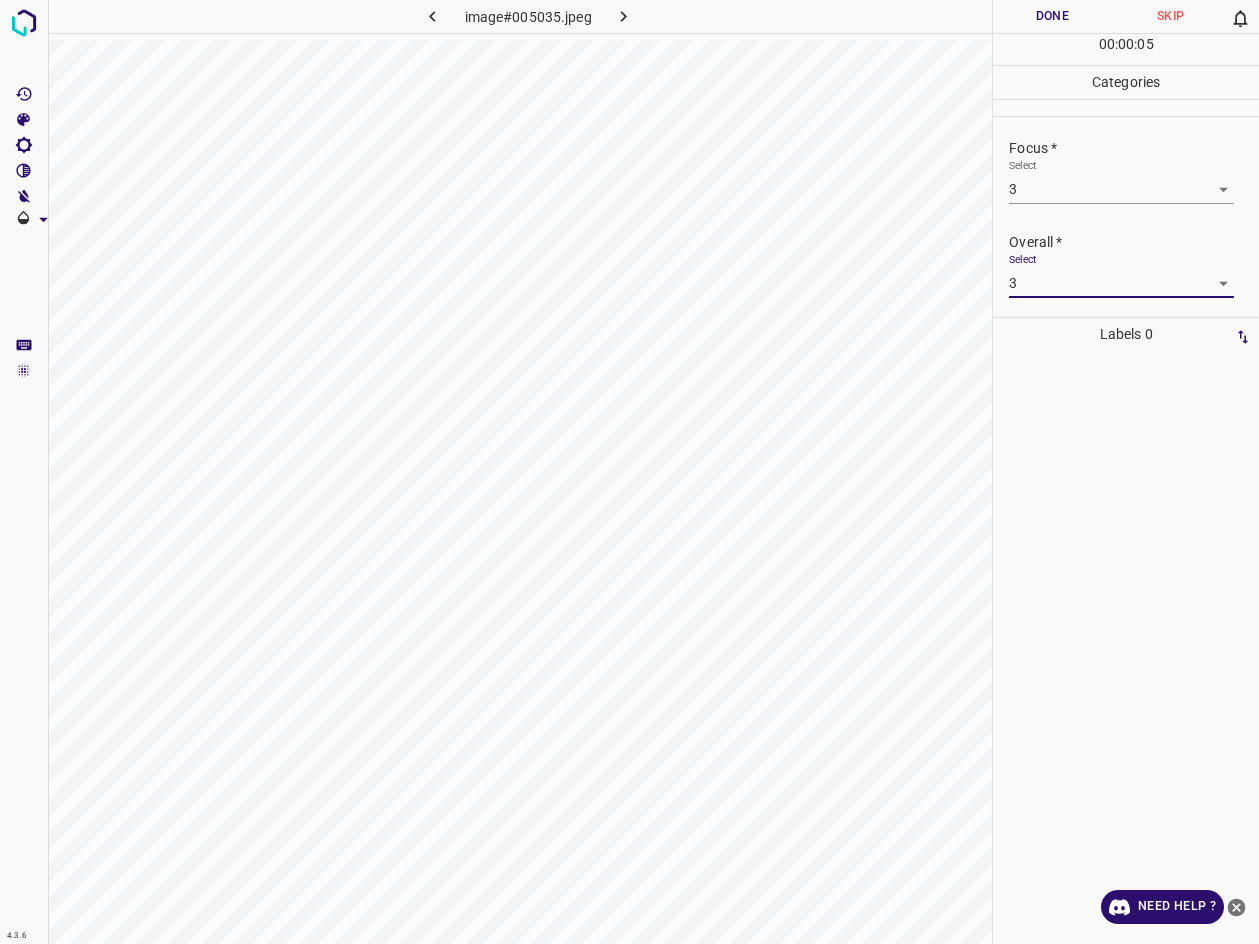 click on "Done" at bounding box center (1052, 16) 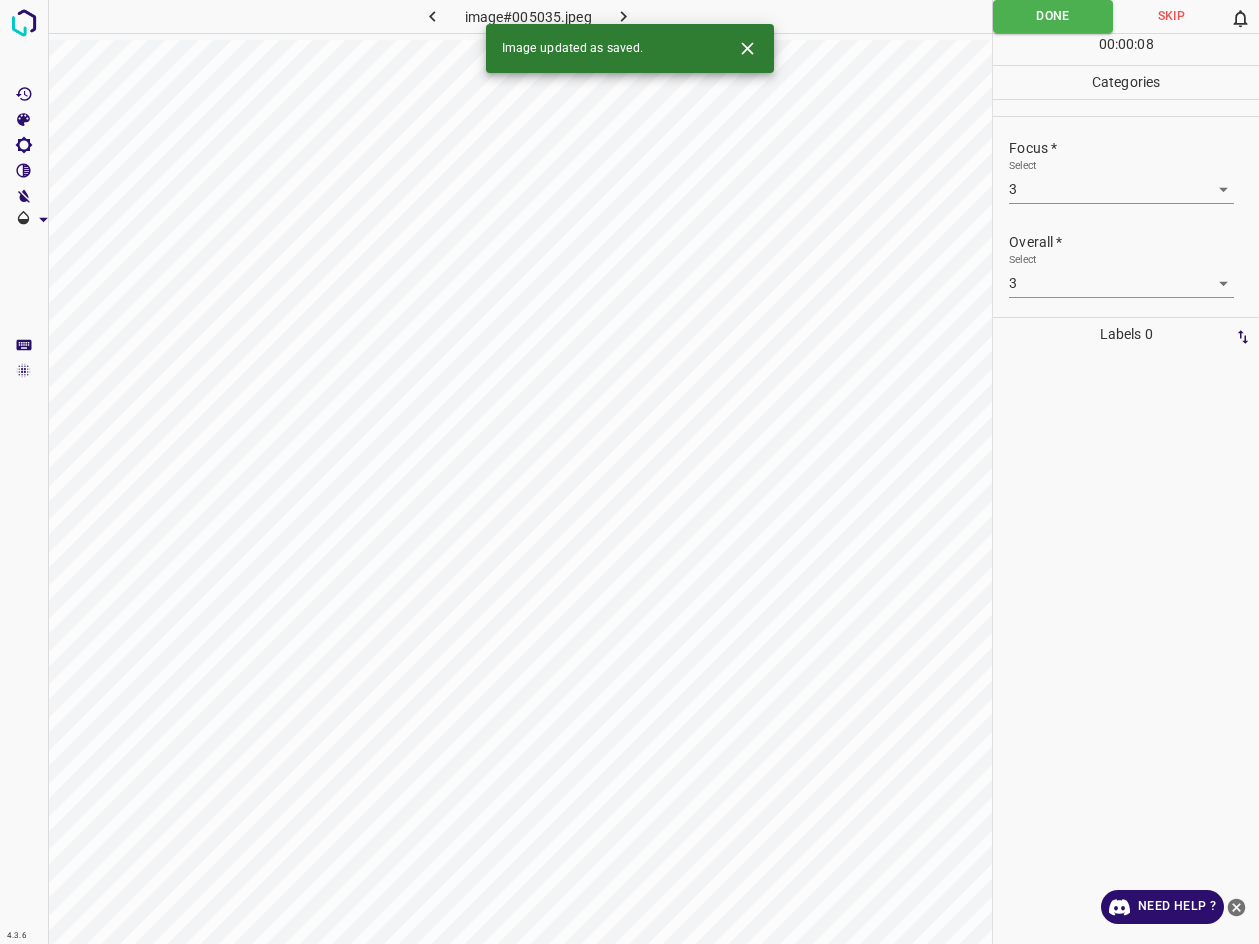 click 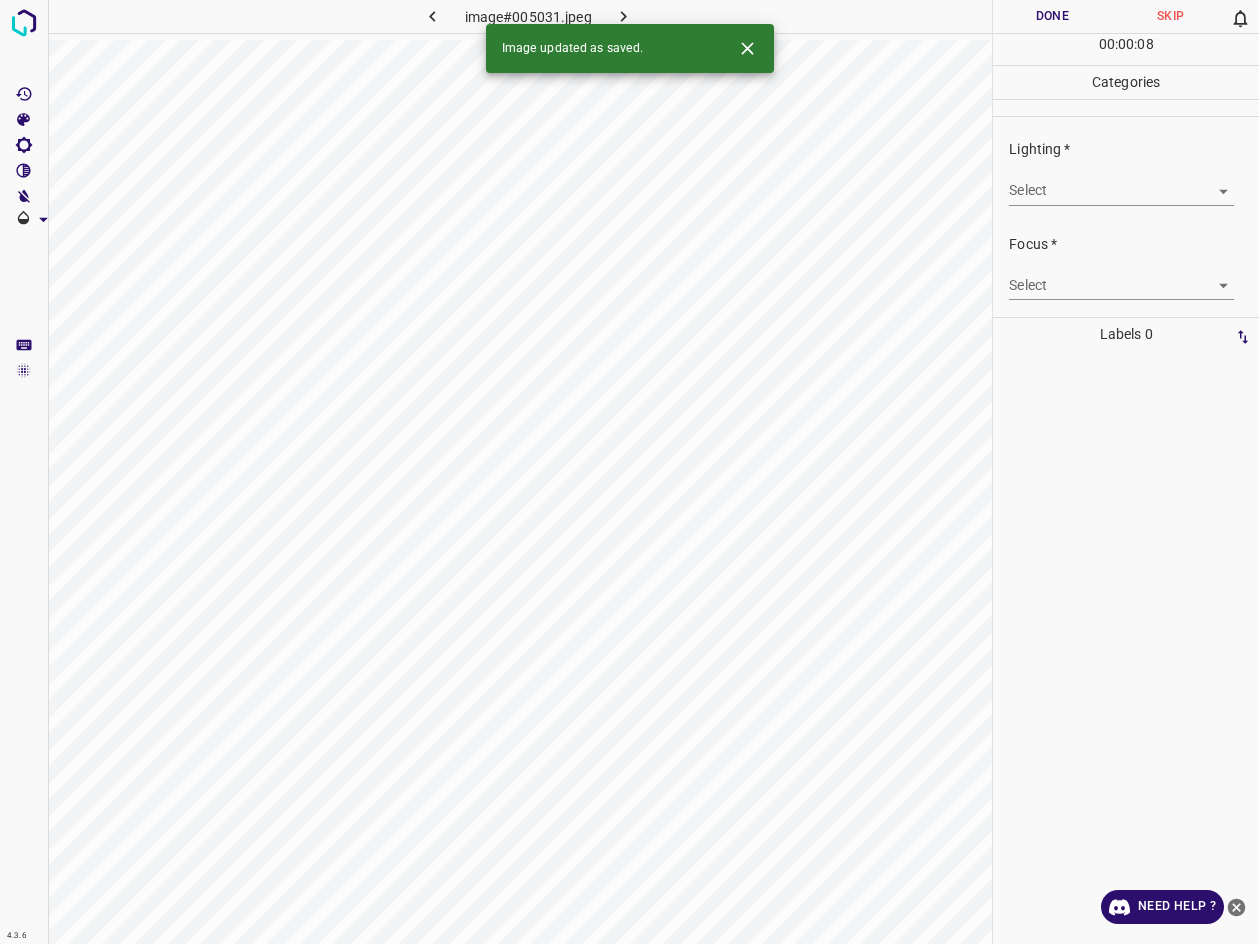 click on "4.3.6  image#005031.jpeg Done Skip 0 00   : 00   : 08   Categories Lighting *  Select ​ Focus *  Select ​ Overall *  Select ​ Labels   0 Categories 1 Lighting 2 Focus 3 Overall Tools Space Change between modes (Draw & Edit) I Auto labeling R Restore zoom M Zoom in N Zoom out Delete Delete selecte label Filters Z Restore filters X Saturation filter C Brightness filter V Contrast filter B Gray scale filter General O Download Image updated as saved. Need Help ? - Text - Hide - Delete" at bounding box center (629, 472) 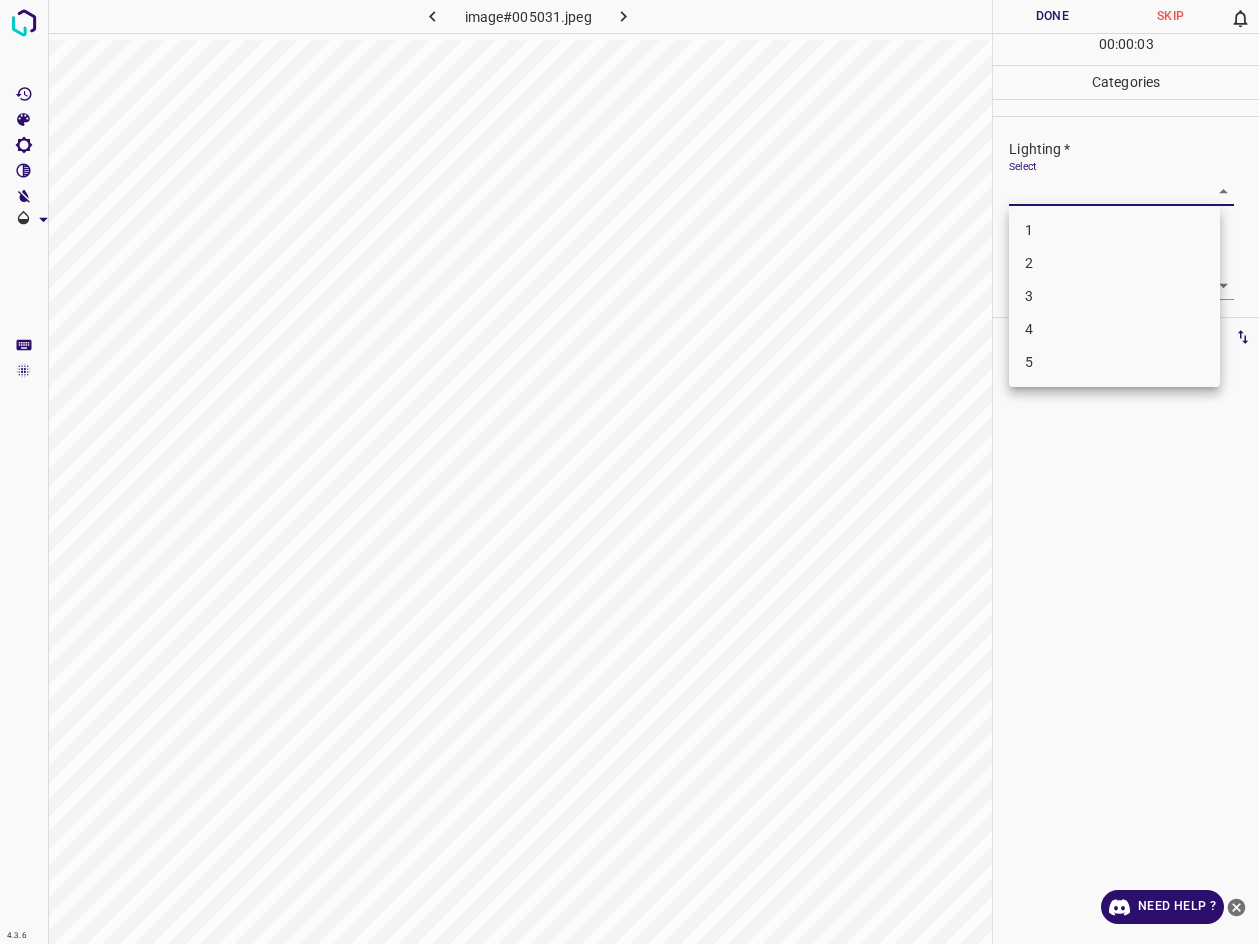 click on "3" at bounding box center (1114, 296) 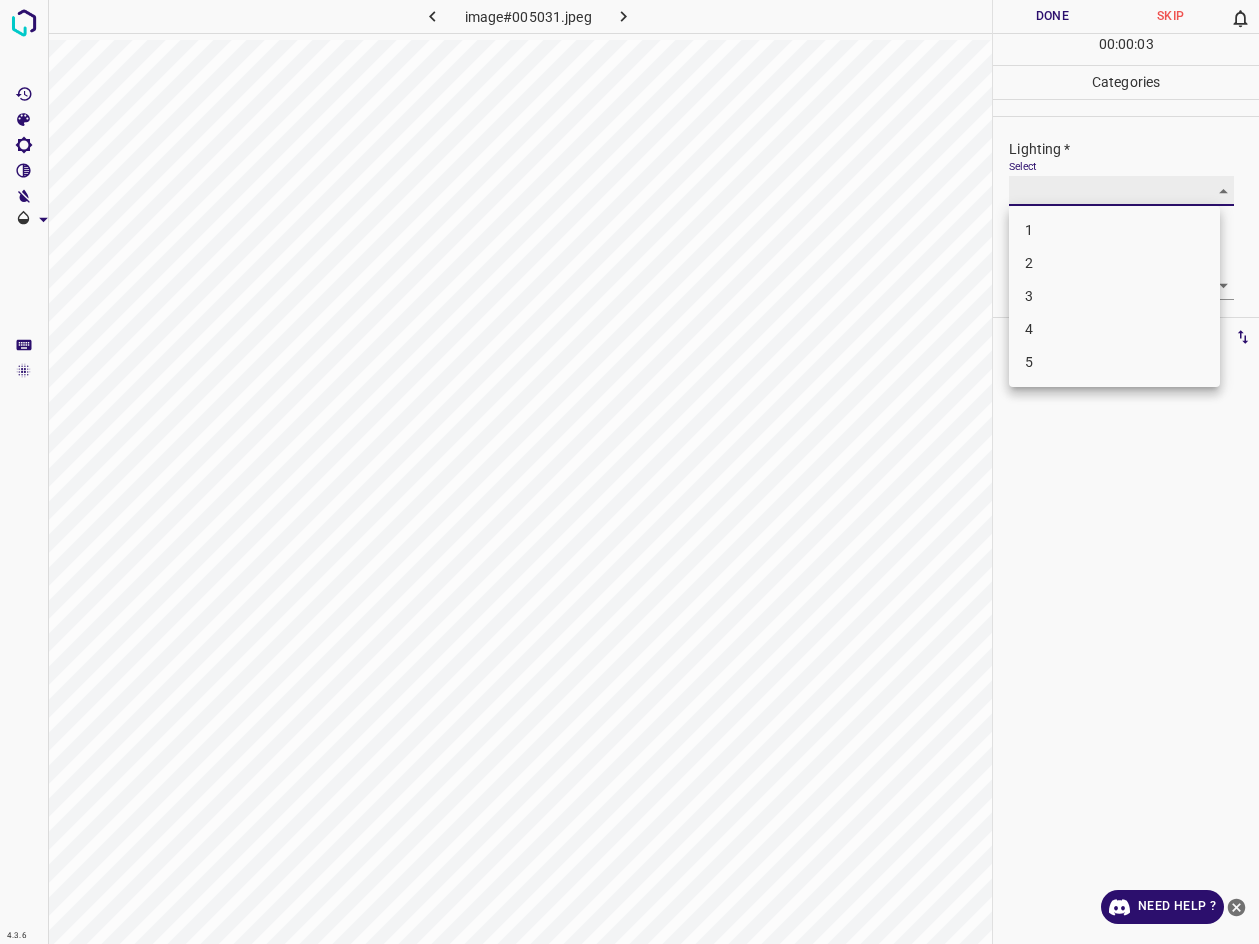 type on "3" 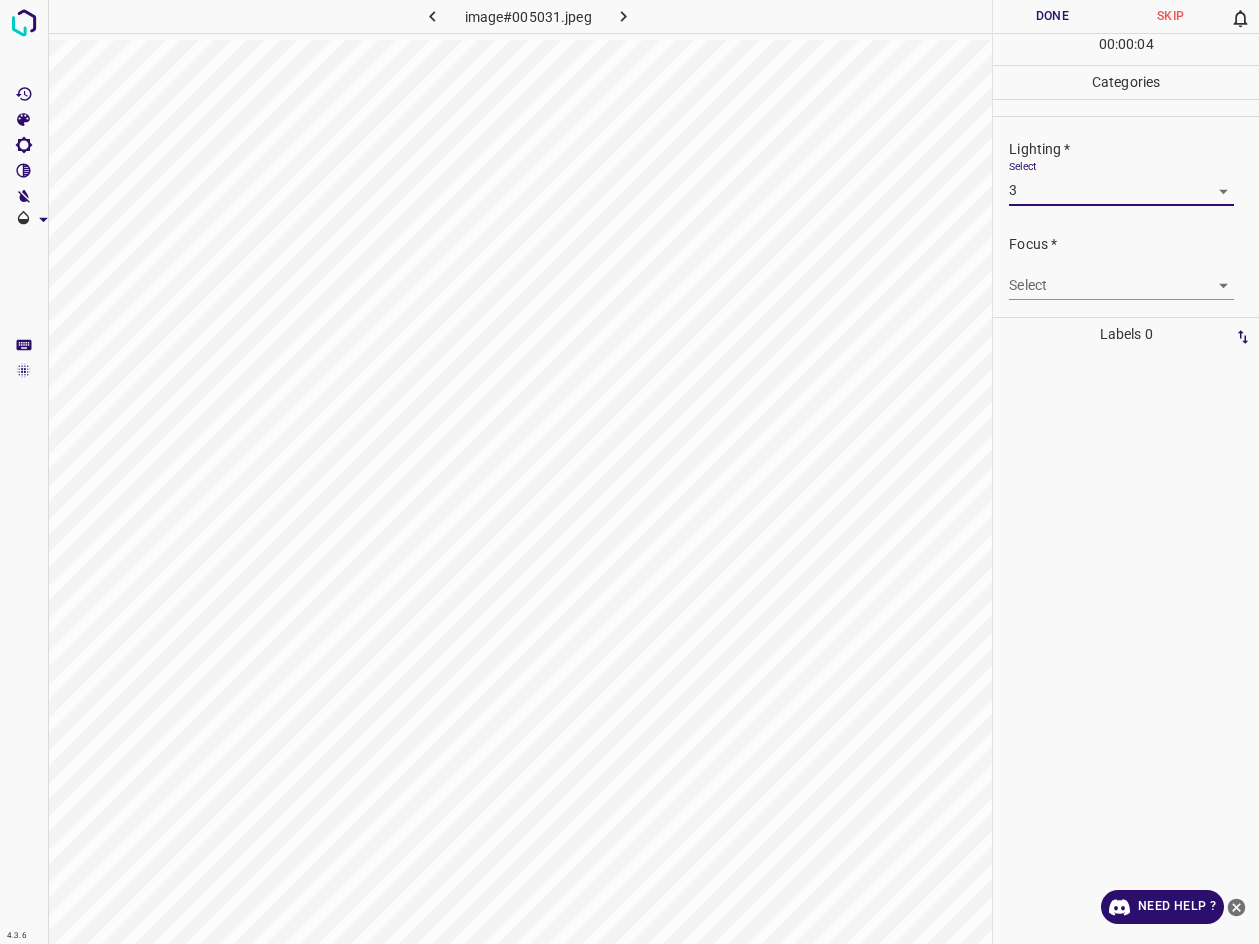 click on "4.3.6  image#005031.jpeg Done Skip 0 00   : 00   : 04   Categories Lighting *  Select 3 3 Focus *  Select ​ Overall *  Select ​ Labels   0 Categories 1 Lighting 2 Focus 3 Overall Tools Space Change between modes (Draw & Edit) I Auto labeling R Restore zoom M Zoom in N Zoom out Delete Delete selecte label Filters Z Restore filters X Saturation filter C Brightness filter V Contrast filter B Gray scale filter General O Download Need Help ? - Text - Hide - Delete" at bounding box center (629, 472) 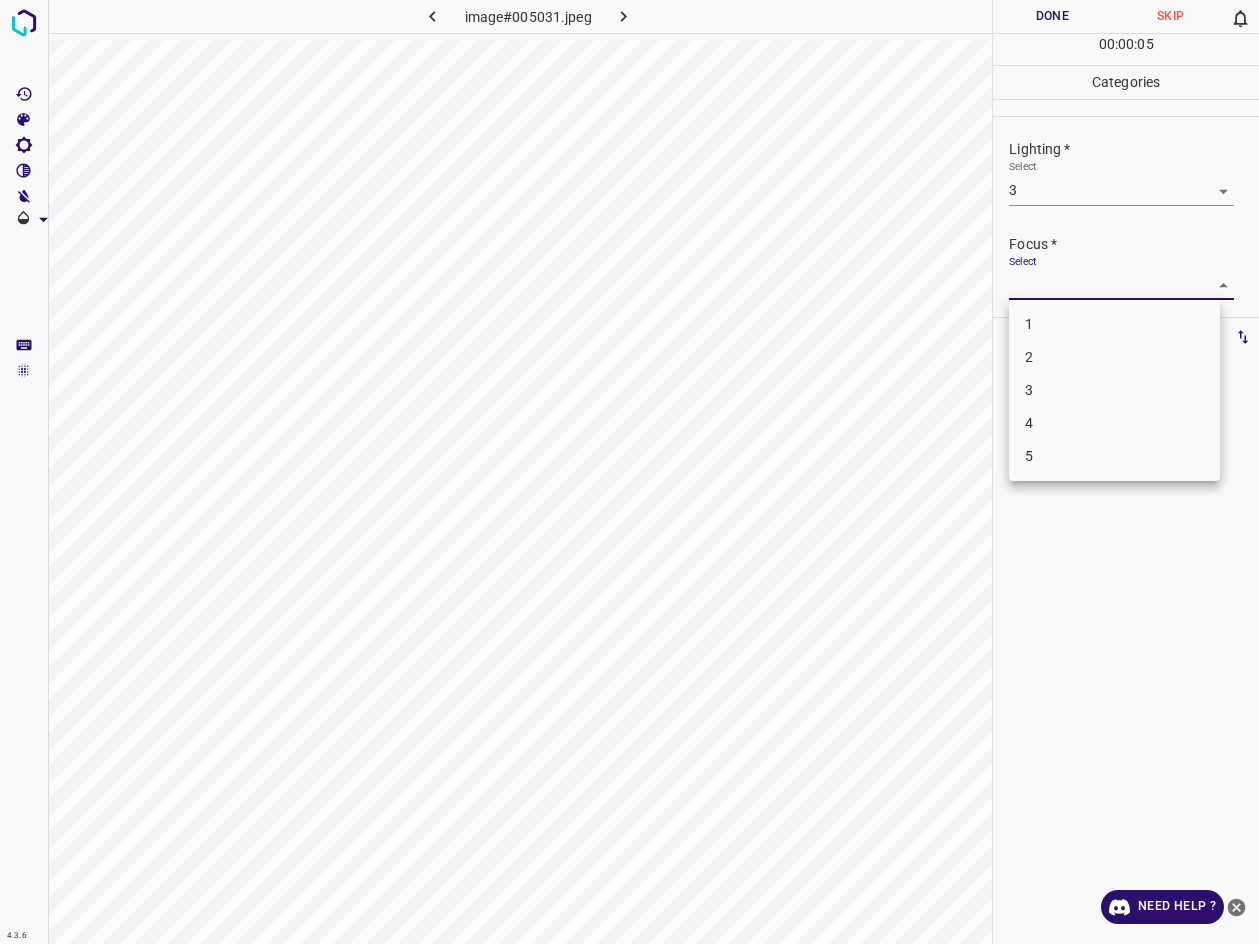 click on "3" at bounding box center (1114, 390) 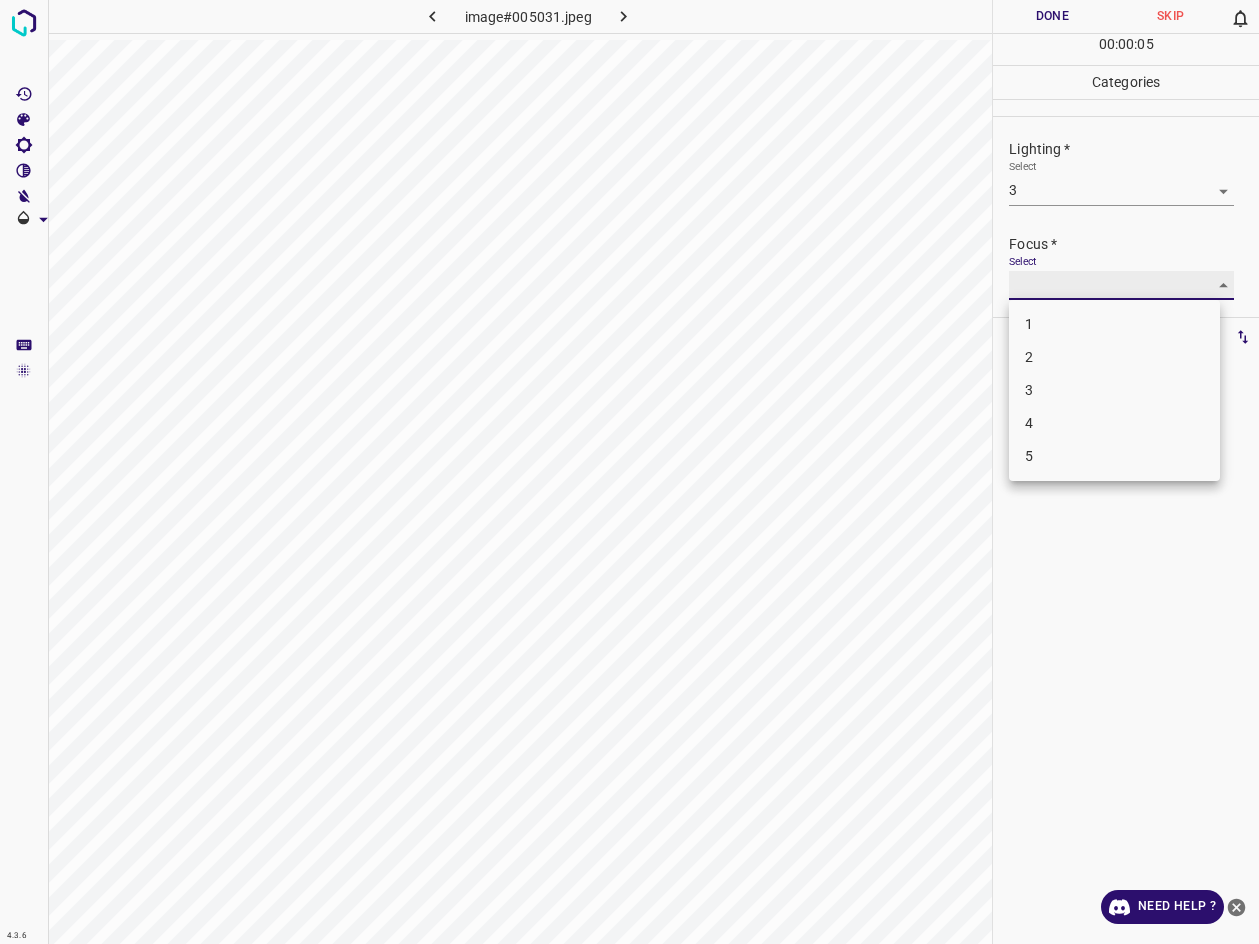 type on "3" 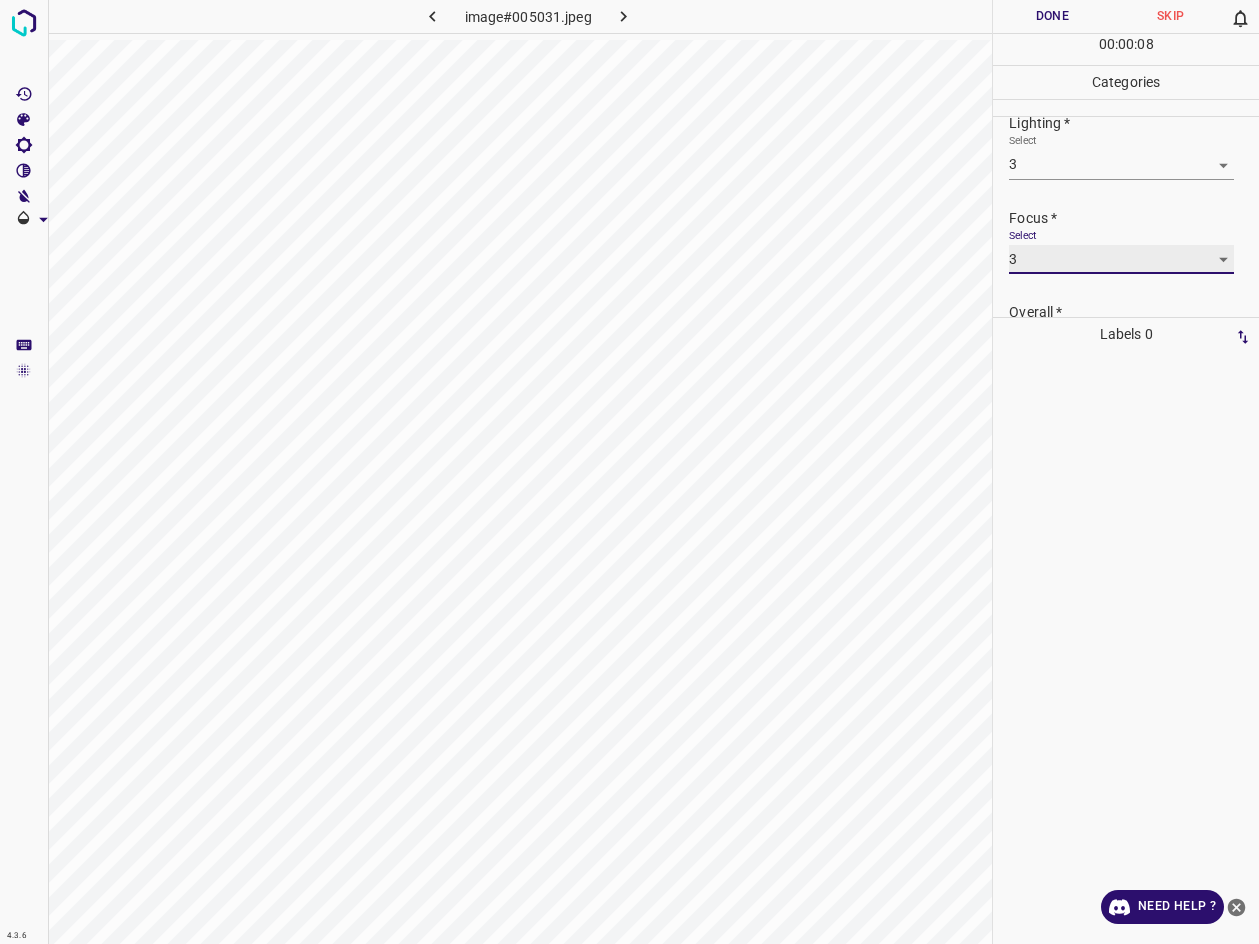 scroll, scrollTop: 98, scrollLeft: 0, axis: vertical 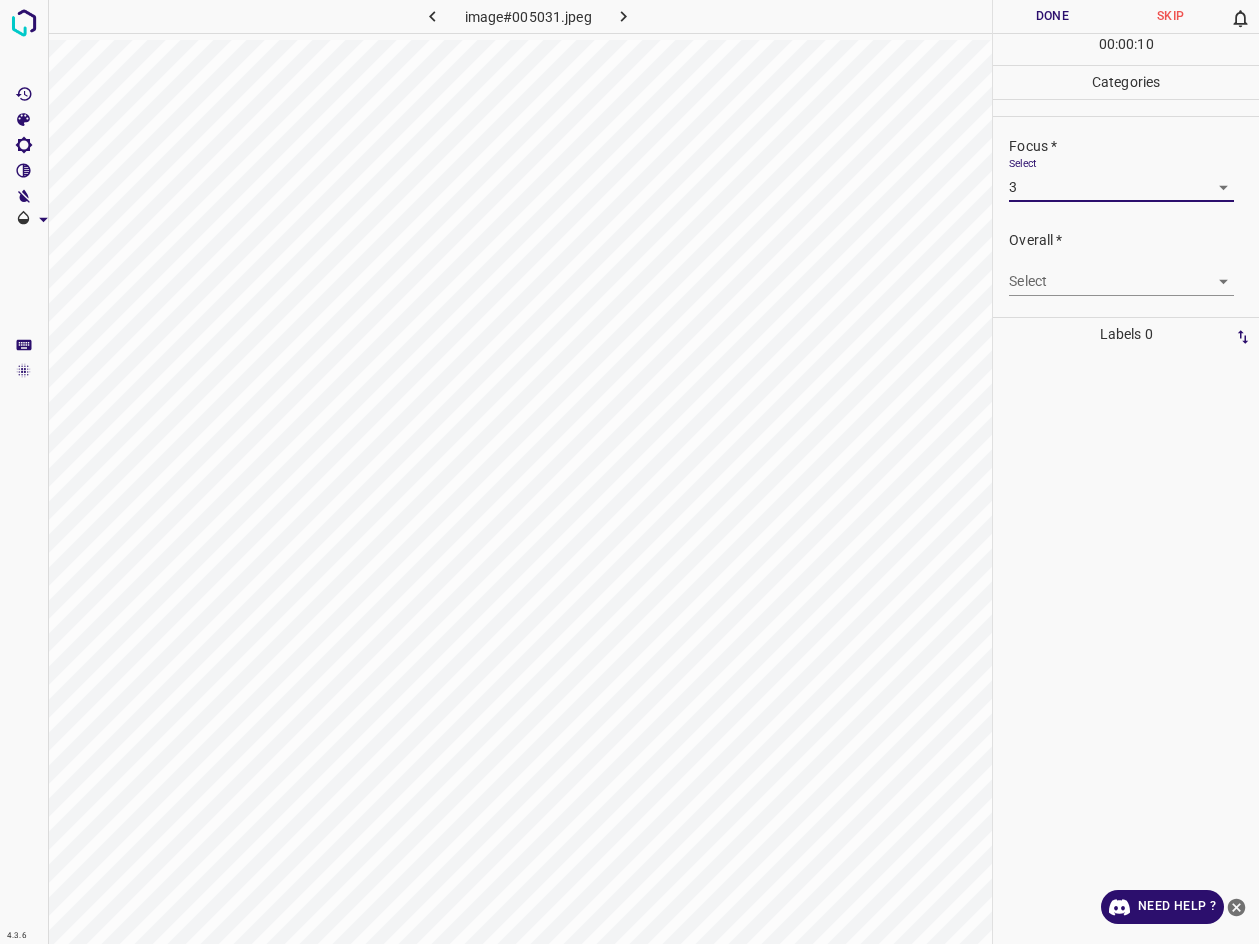 click on "4.3.6  image#005031.jpeg Done Skip 0 00   : 00   : 10   Categories Lighting *  Select 3 3 Focus *  Select 3 3 Overall *  Select ​ Labels   0 Categories 1 Lighting 2 Focus 3 Overall Tools Space Change between modes (Draw & Edit) I Auto labeling R Restore zoom M Zoom in N Zoom out Delete Delete selecte label Filters Z Restore filters X Saturation filter C Brightness filter V Contrast filter B Gray scale filter General O Download Need Help ? - Text - Hide - Delete" at bounding box center [629, 472] 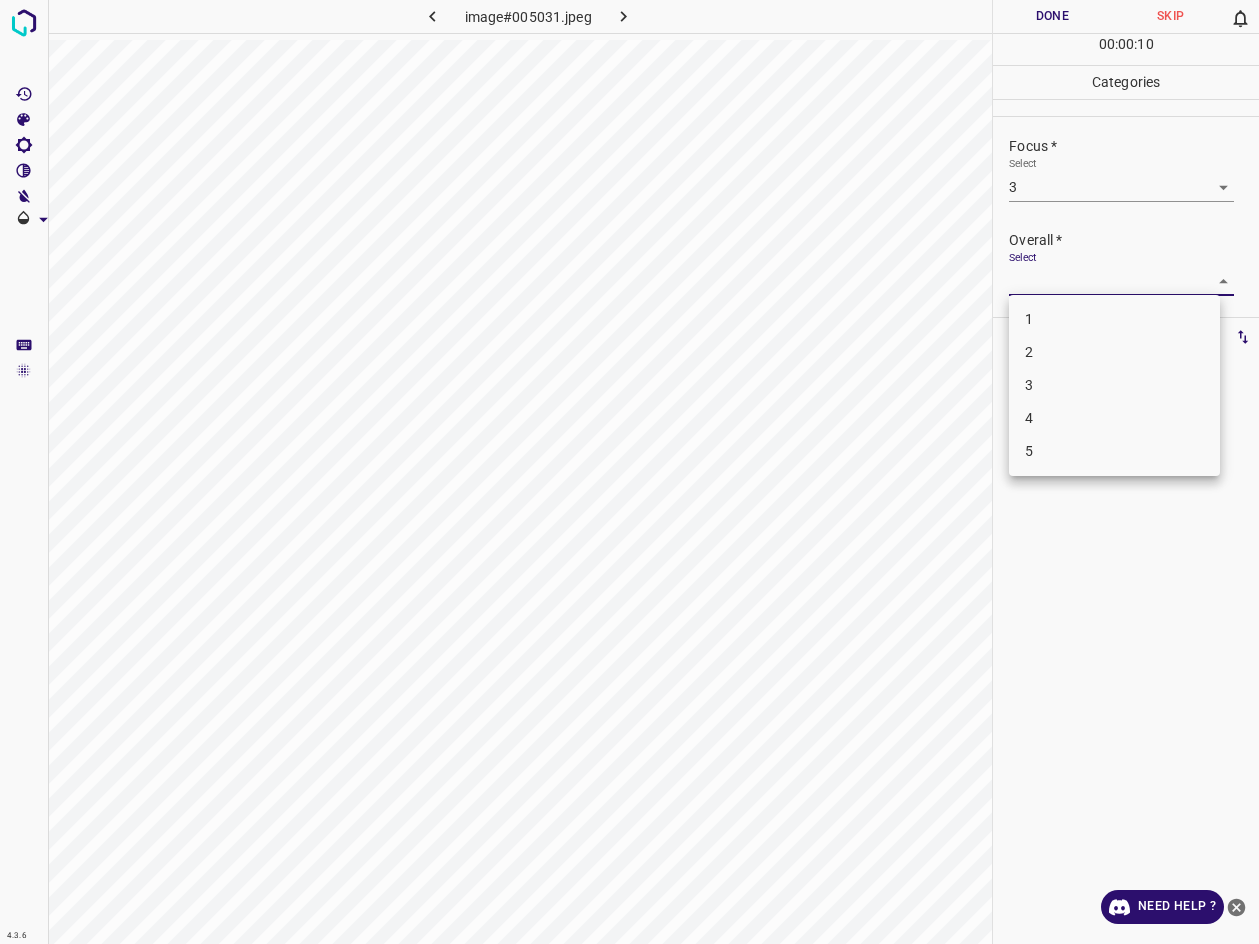click on "3" at bounding box center [1114, 385] 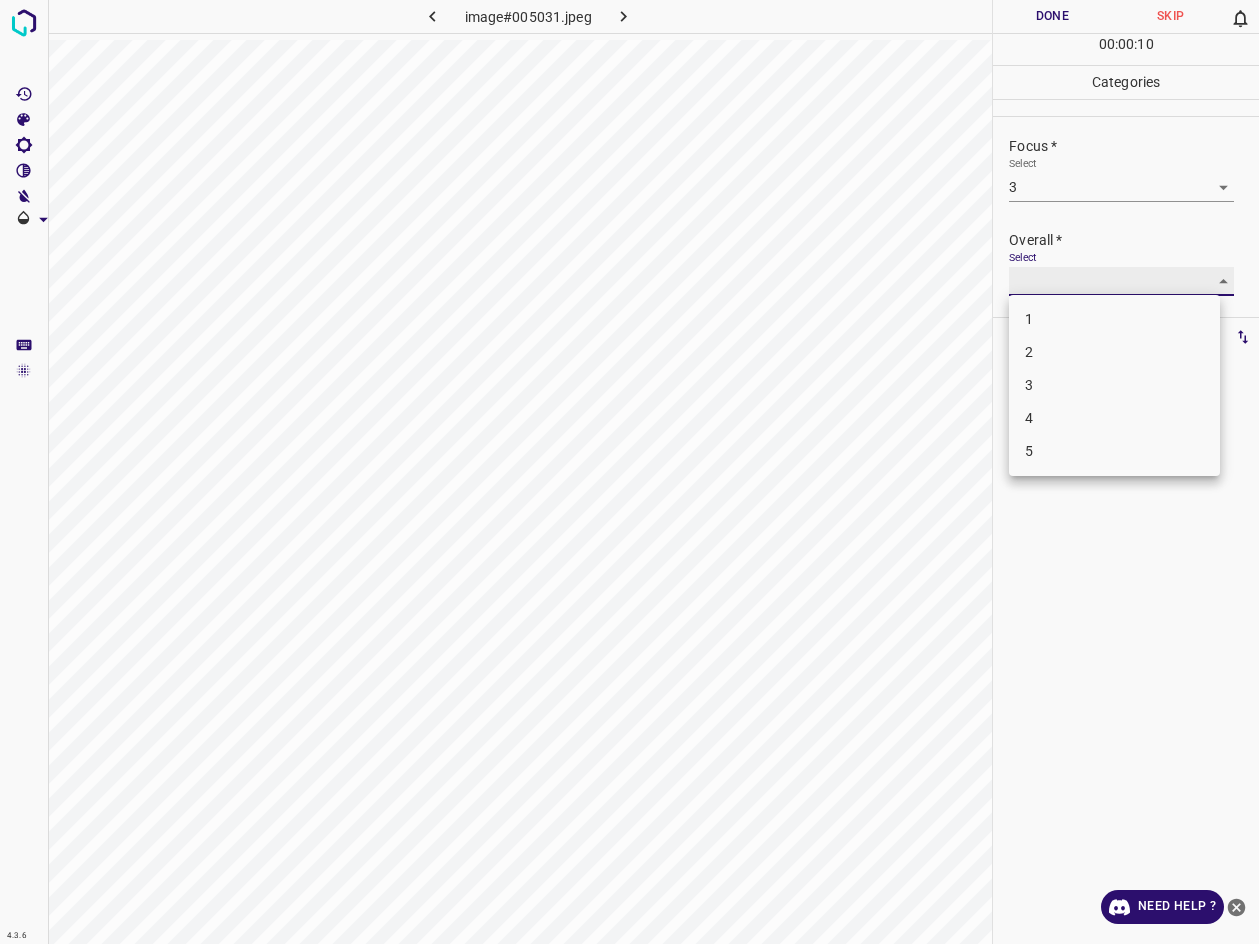 type on "3" 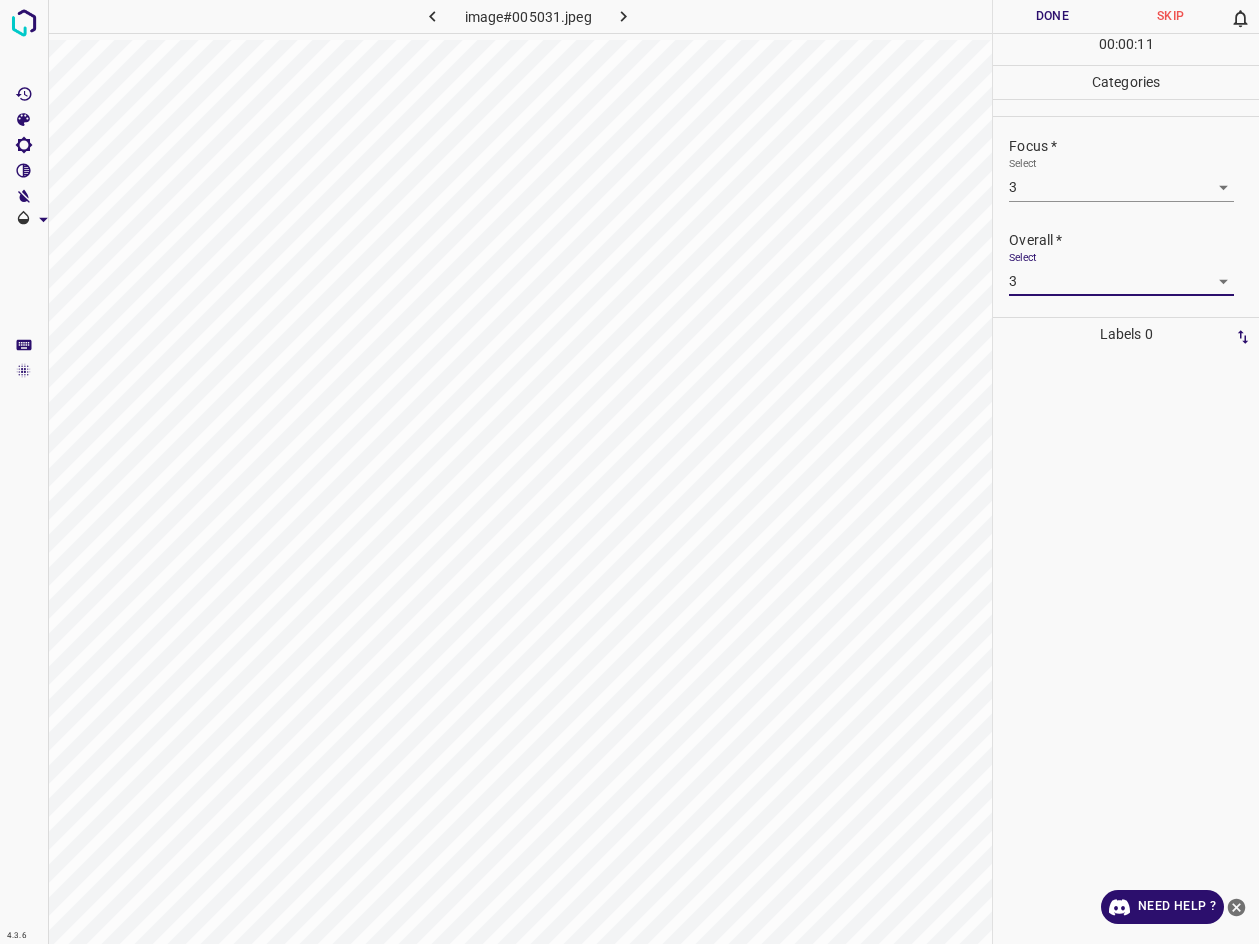 click on "Done" at bounding box center (1052, 16) 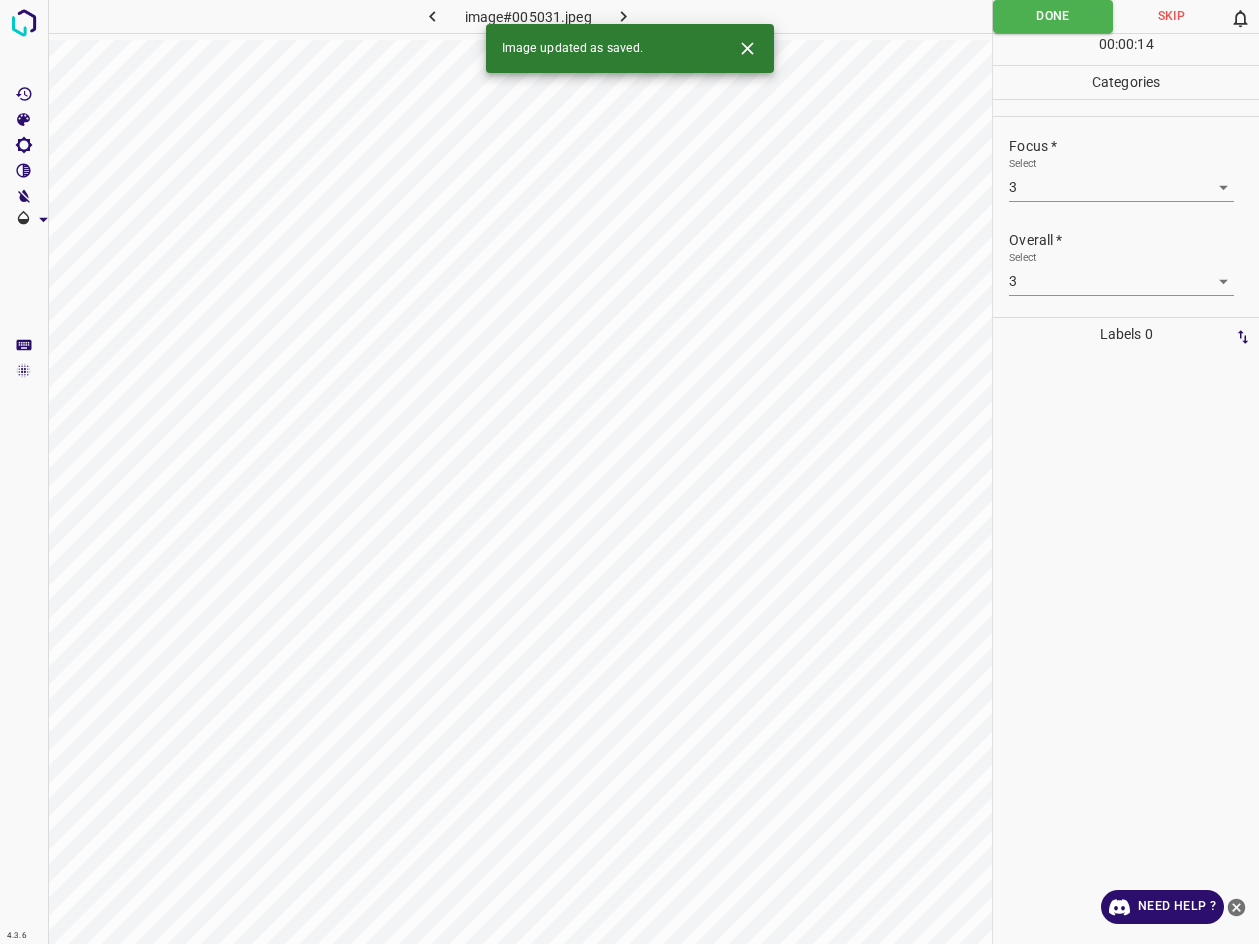 click 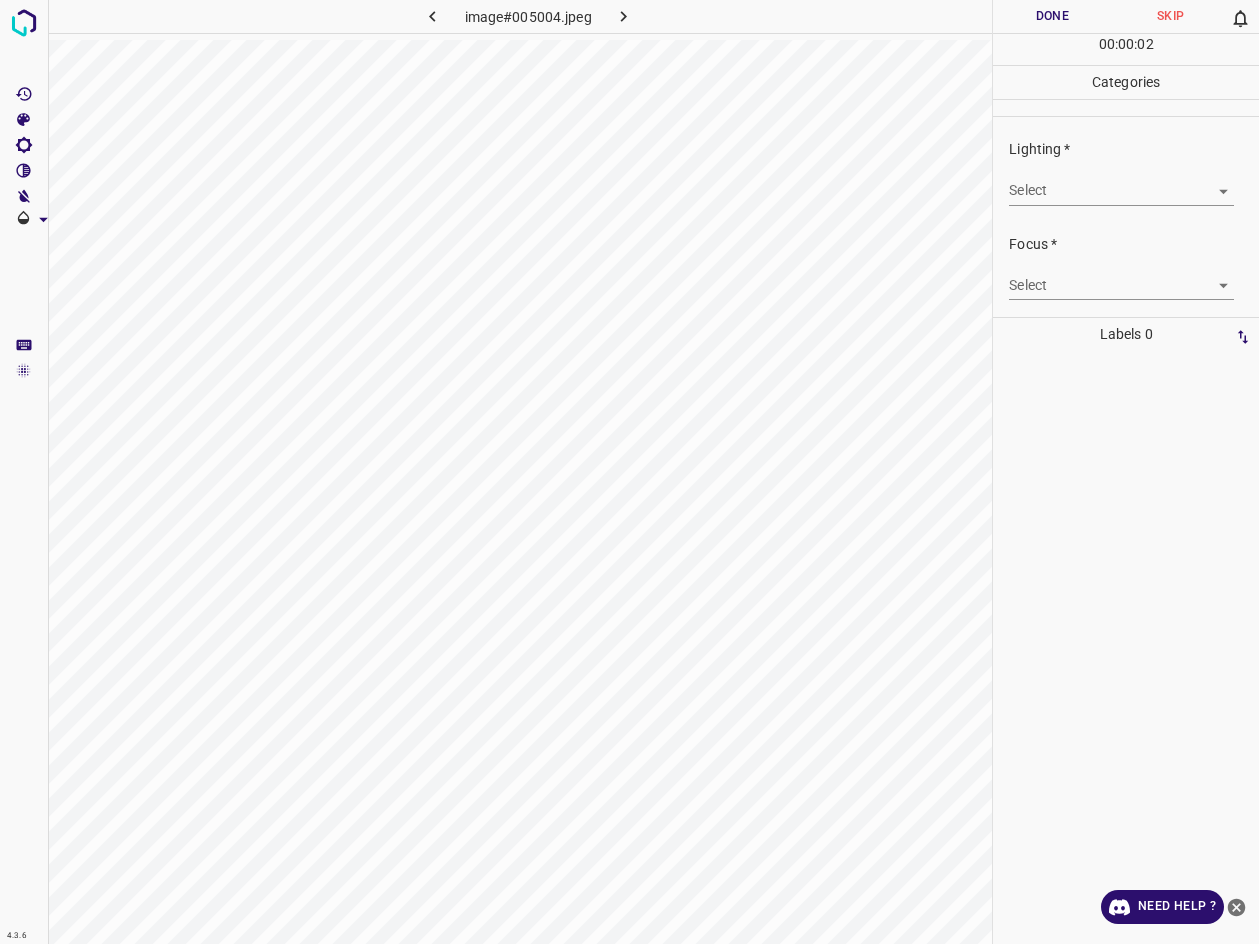 click on "4.3.6  image#005004.jpeg Done Skip 0 00   : 00   : 02   Categories Lighting *  Select ​ Focus *  Select ​ Overall *  Select ​ Labels   0 Categories 1 Lighting 2 Focus 3 Overall Tools Space Change between modes (Draw & Edit) I Auto labeling R Restore zoom M Zoom in N Zoom out Delete Delete selecte label Filters Z Restore filters X Saturation filter C Brightness filter V Contrast filter B Gray scale filter General O Download Need Help ? - Text - Hide - Delete" at bounding box center [629, 472] 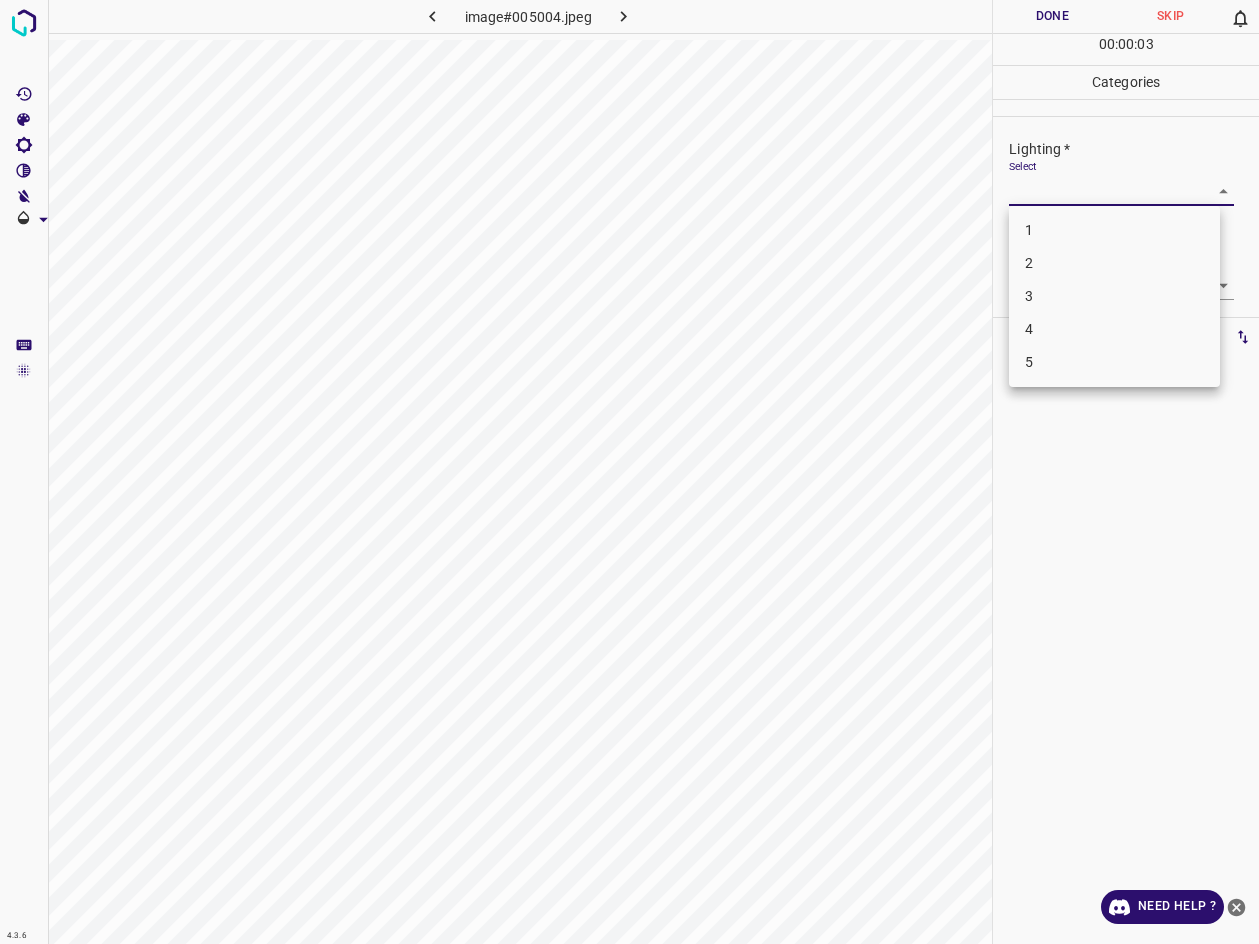 click on "3" at bounding box center [1114, 296] 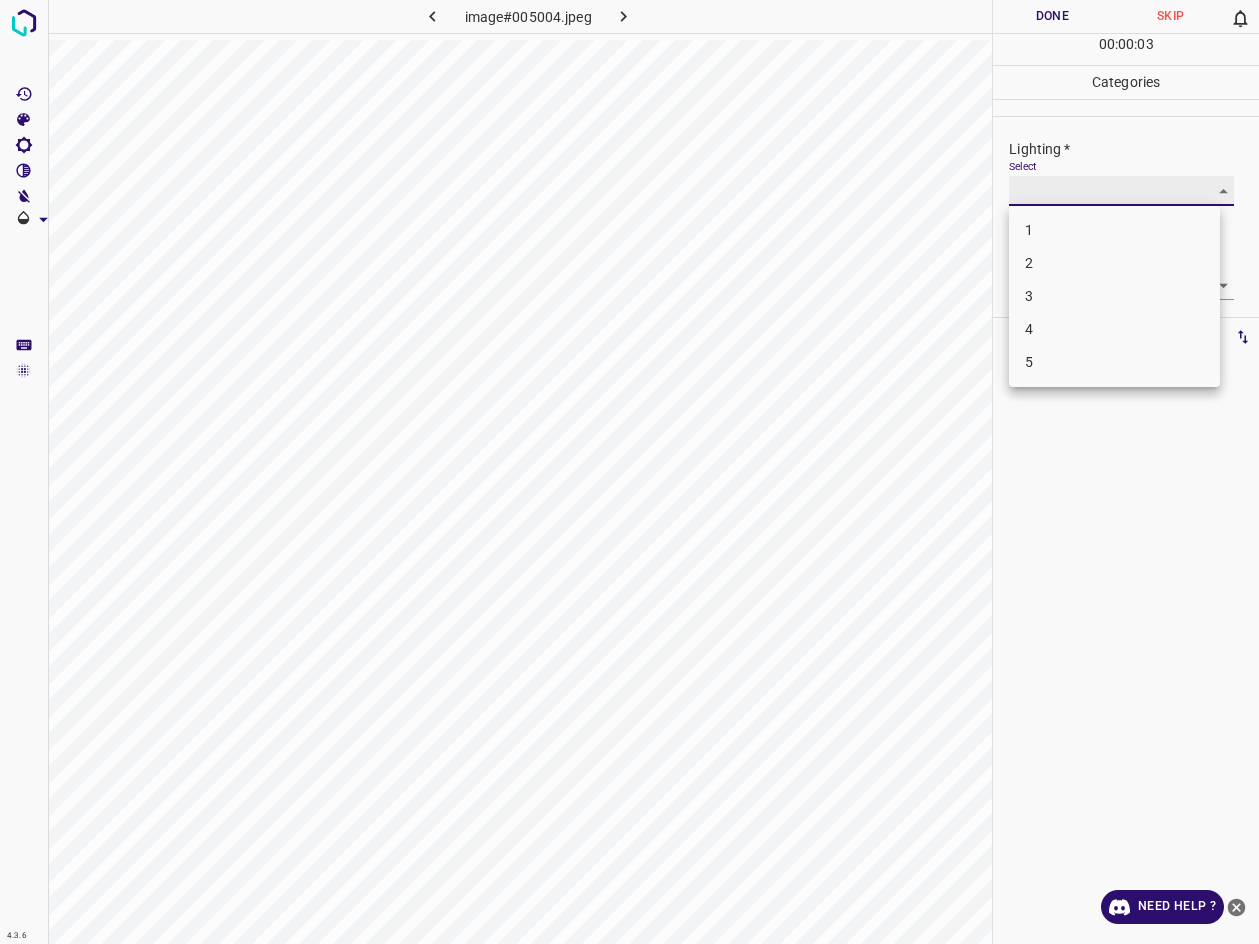 type on "3" 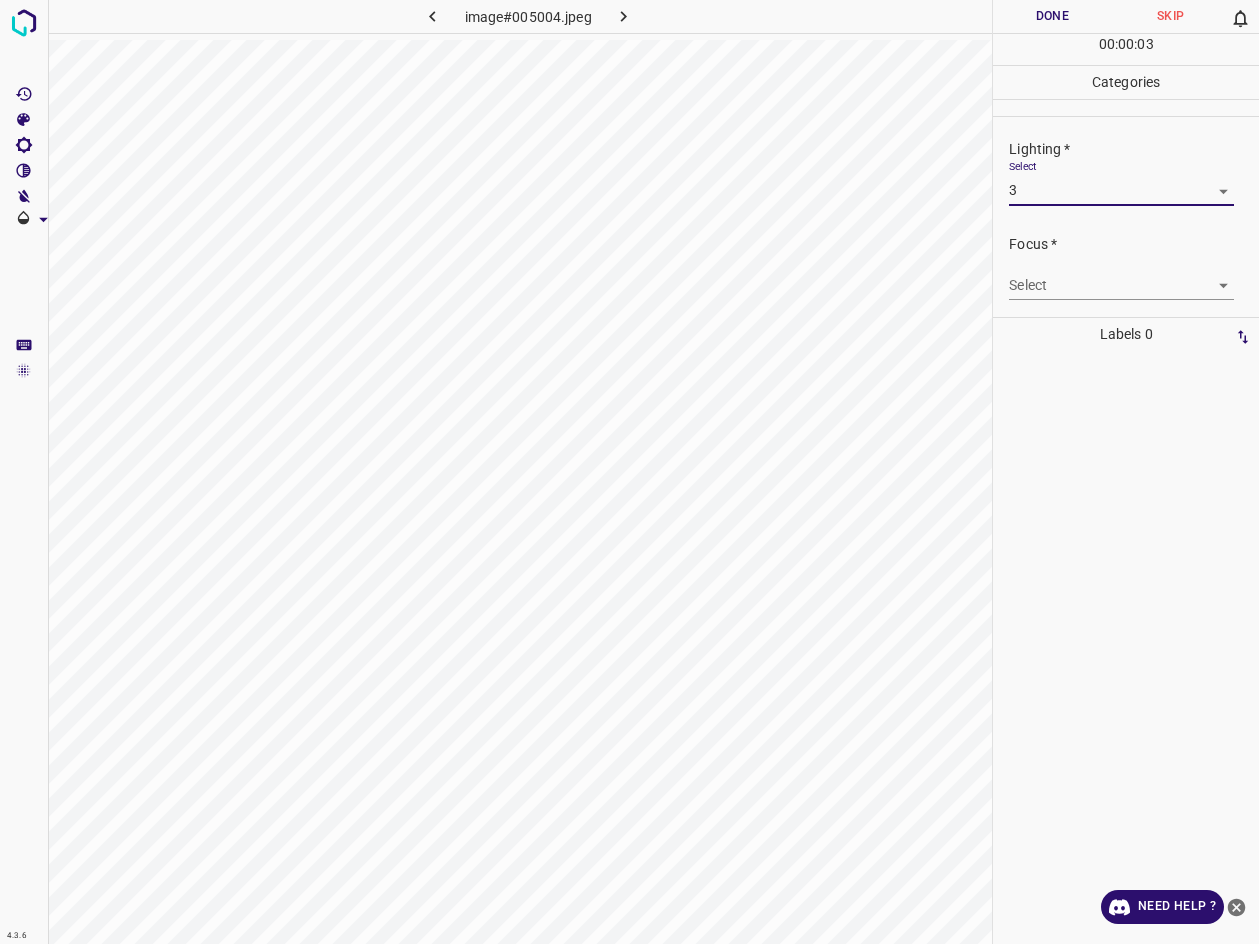 click on "4.3.6  image#005004.jpeg Done Skip 0 00   : 00   : 03   Categories Lighting *  Select 3 3 Focus *  Select ​ Overall *  Select ​ Labels   0 Categories 1 Lighting 2 Focus 3 Overall Tools Space Change between modes (Draw & Edit) I Auto labeling R Restore zoom M Zoom in N Zoom out Delete Delete selecte label Filters Z Restore filters X Saturation filter C Brightness filter V Contrast filter B Gray scale filter General O Download Need Help ? - Text - Hide - Delete" at bounding box center [629, 472] 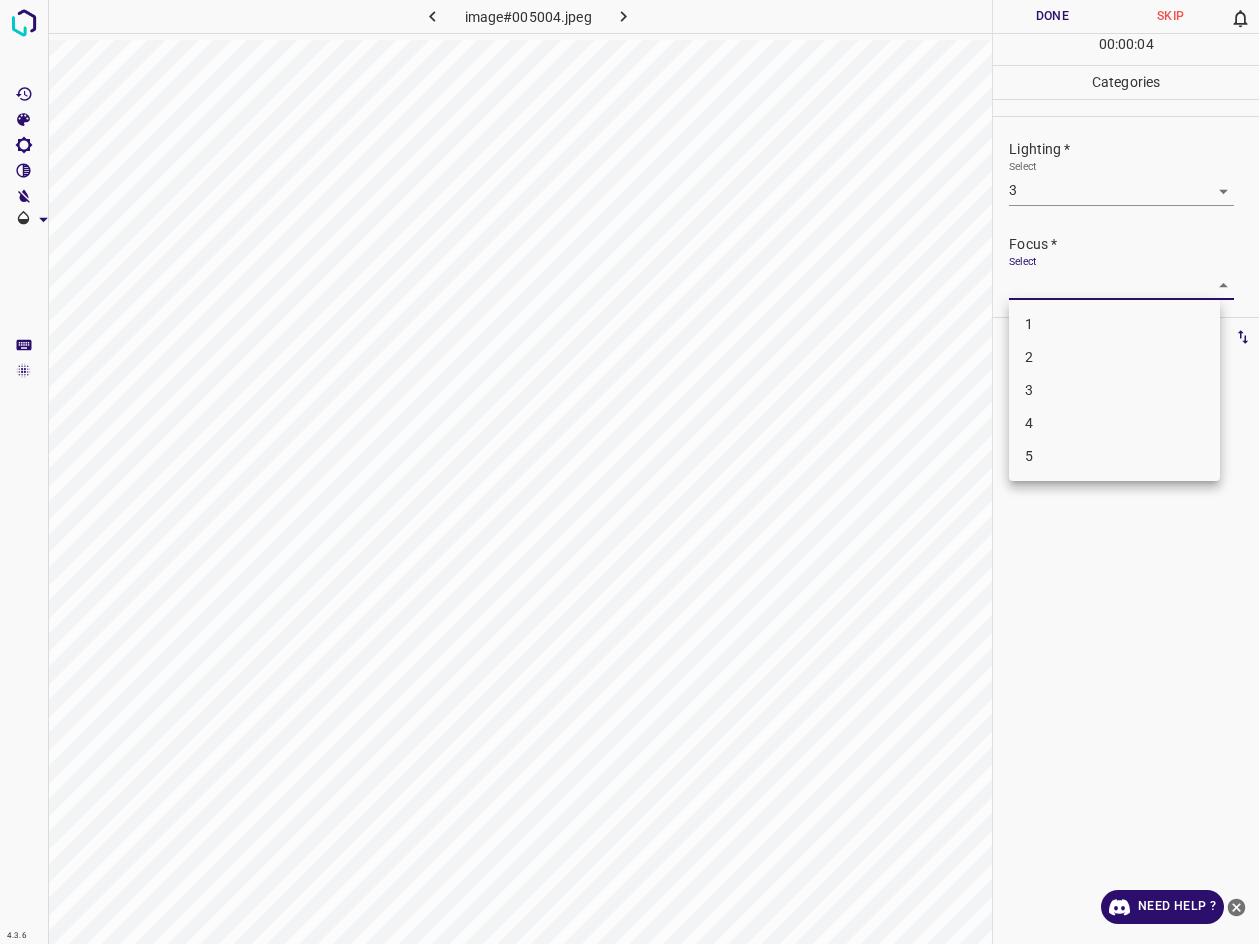 click on "3" at bounding box center [1114, 390] 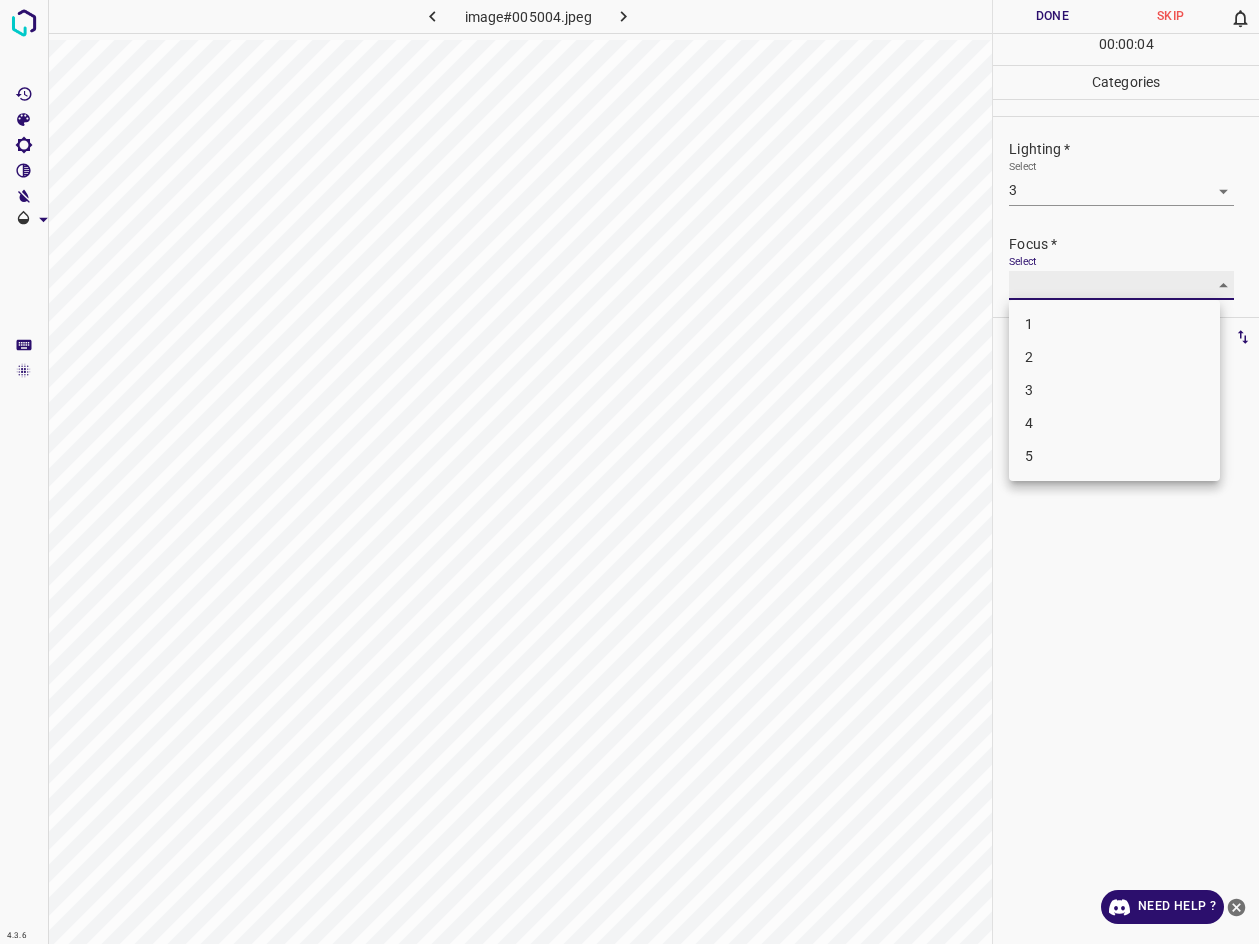type on "3" 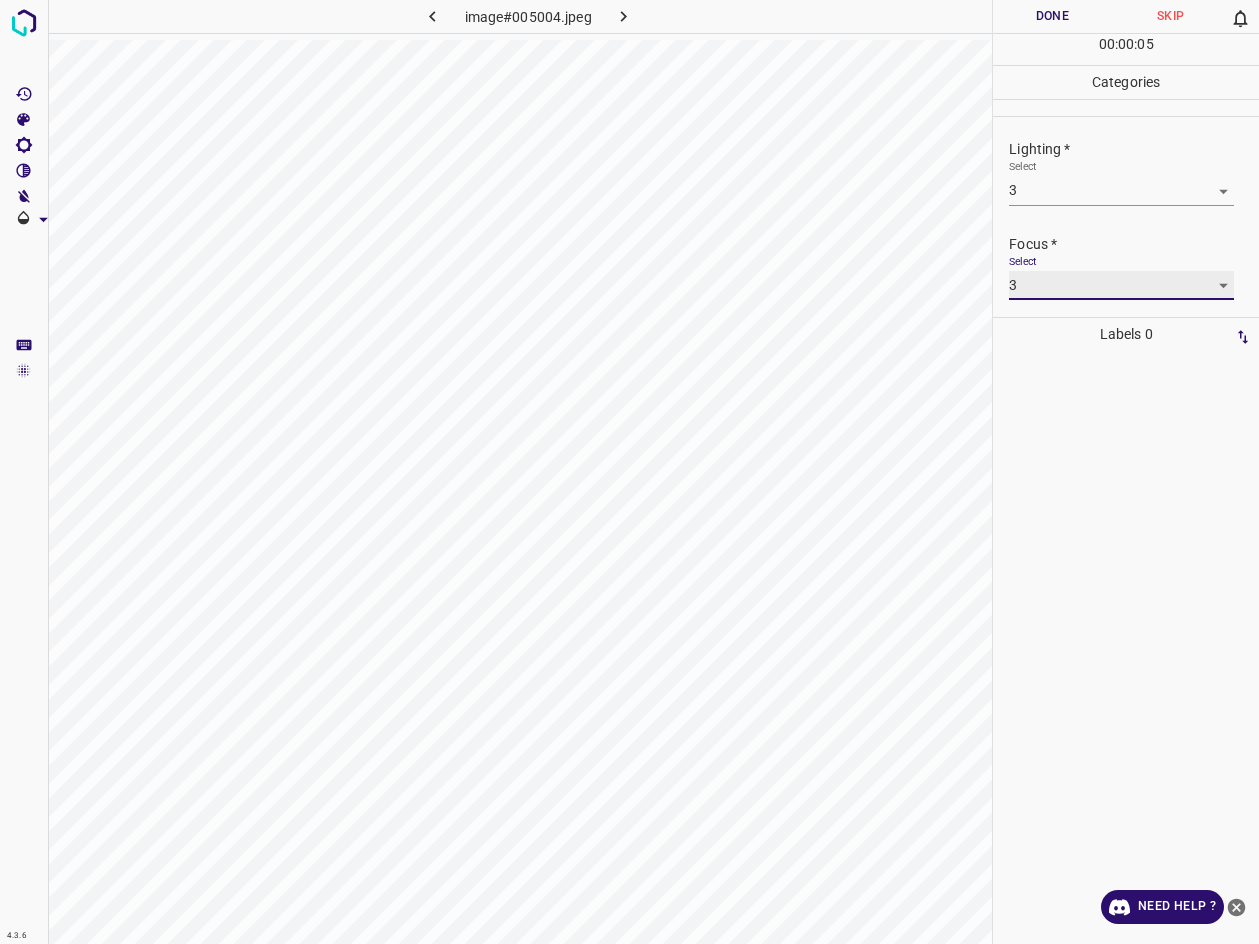 scroll, scrollTop: 89, scrollLeft: 0, axis: vertical 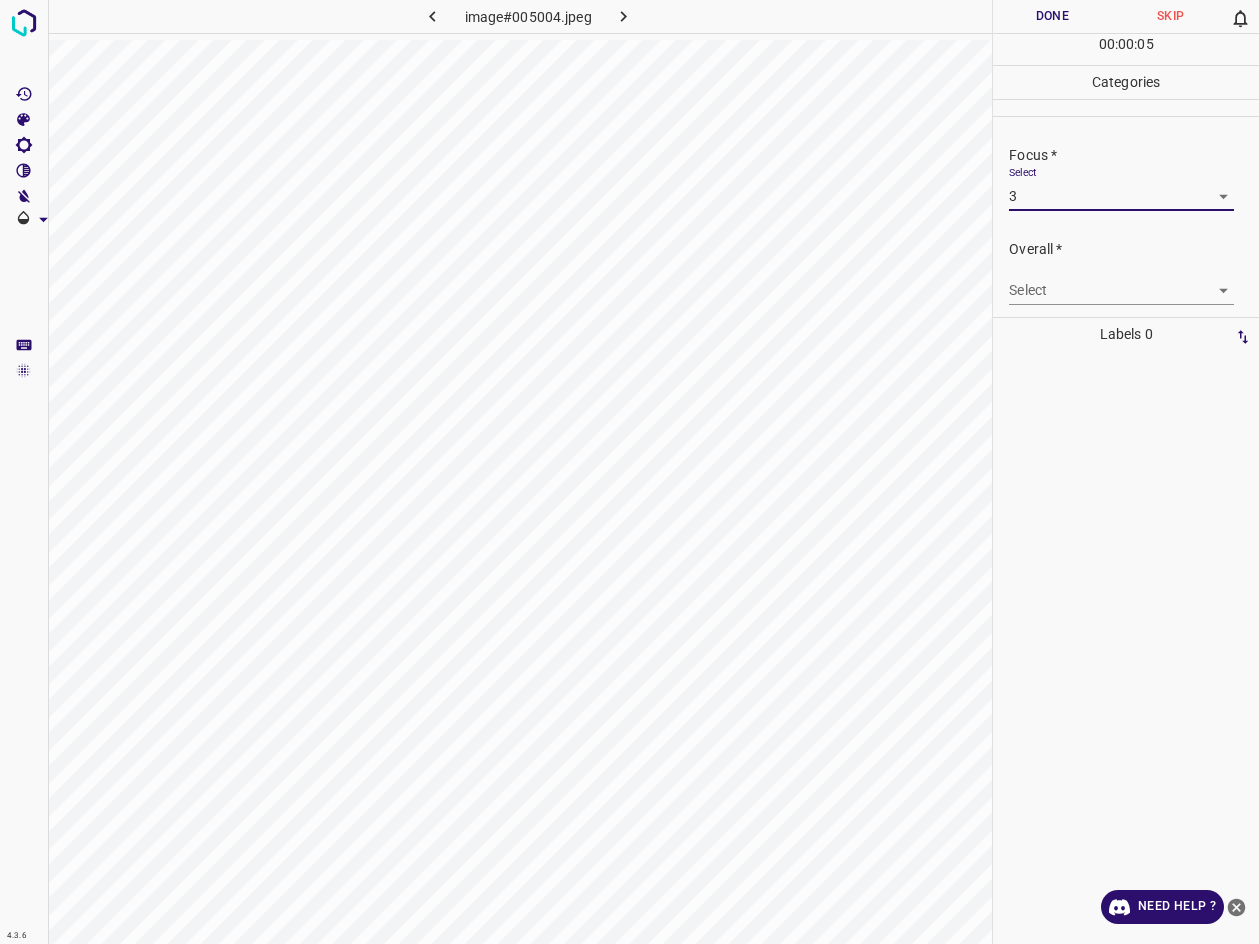 click on "4.3.6  image#005004.jpeg Done Skip 0 00   : 00   : 05   Categories Lighting *  Select 3 3 Focus *  Select 3 3 Overall *  Select ​ Labels   0 Categories 1 Lighting 2 Focus 3 Overall Tools Space Change between modes (Draw & Edit) I Auto labeling R Restore zoom M Zoom in N Zoom out Delete Delete selecte label Filters Z Restore filters X Saturation filter C Brightness filter V Contrast filter B Gray scale filter General O Download Need Help ? - Text - Hide - Delete" at bounding box center [629, 472] 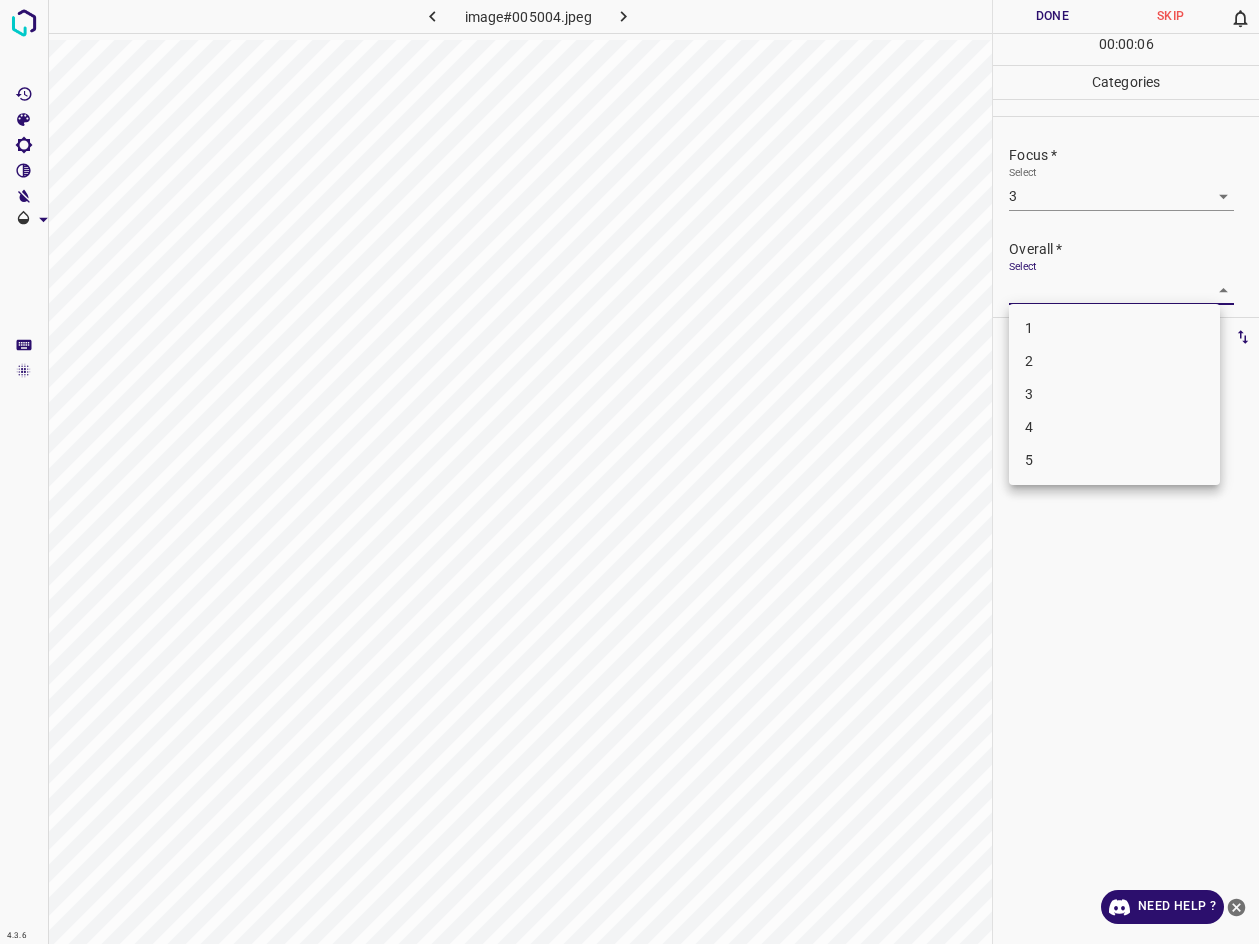 click on "3" at bounding box center [1114, 394] 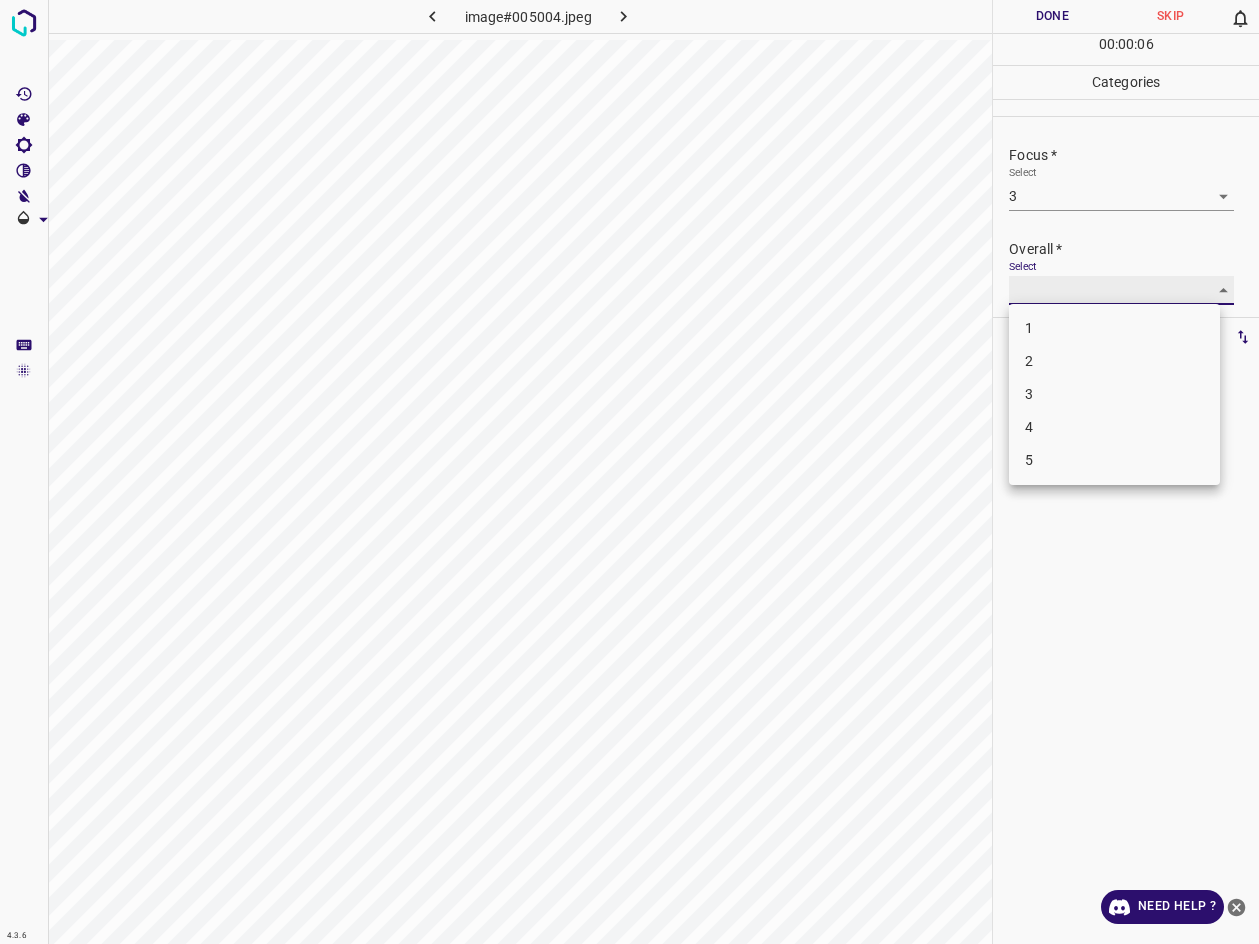 type on "3" 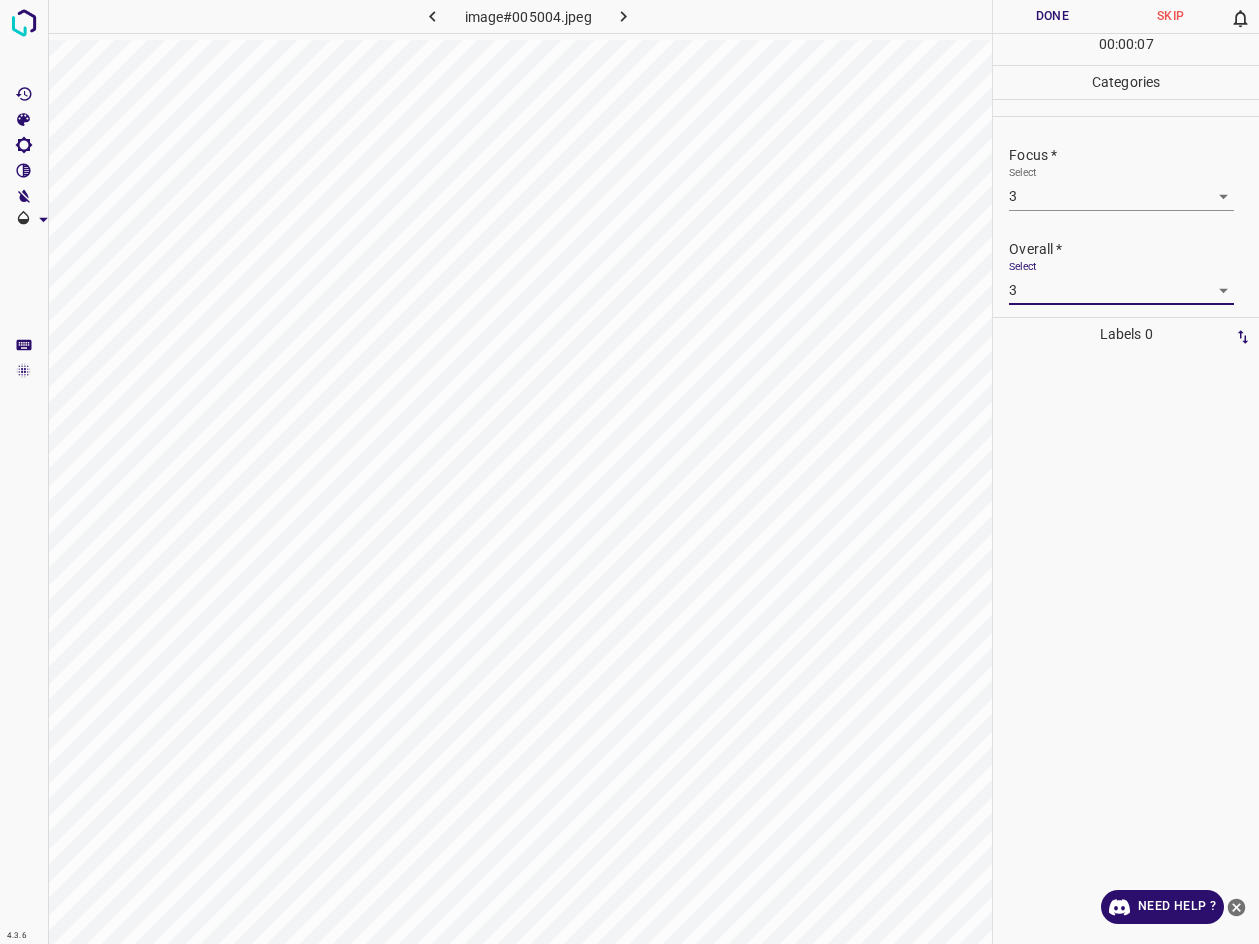 click on "Done" at bounding box center [1052, 16] 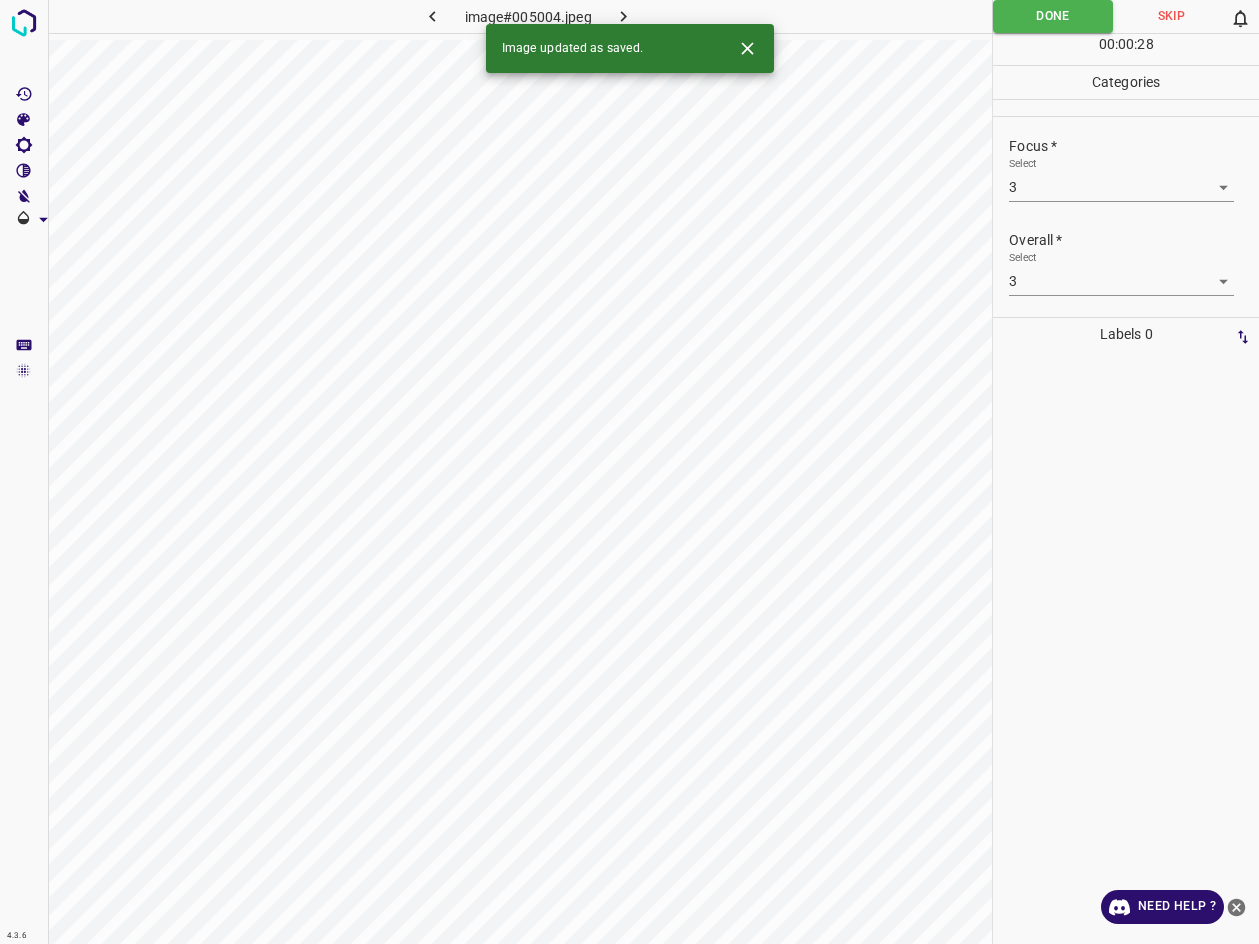scroll, scrollTop: 0, scrollLeft: 0, axis: both 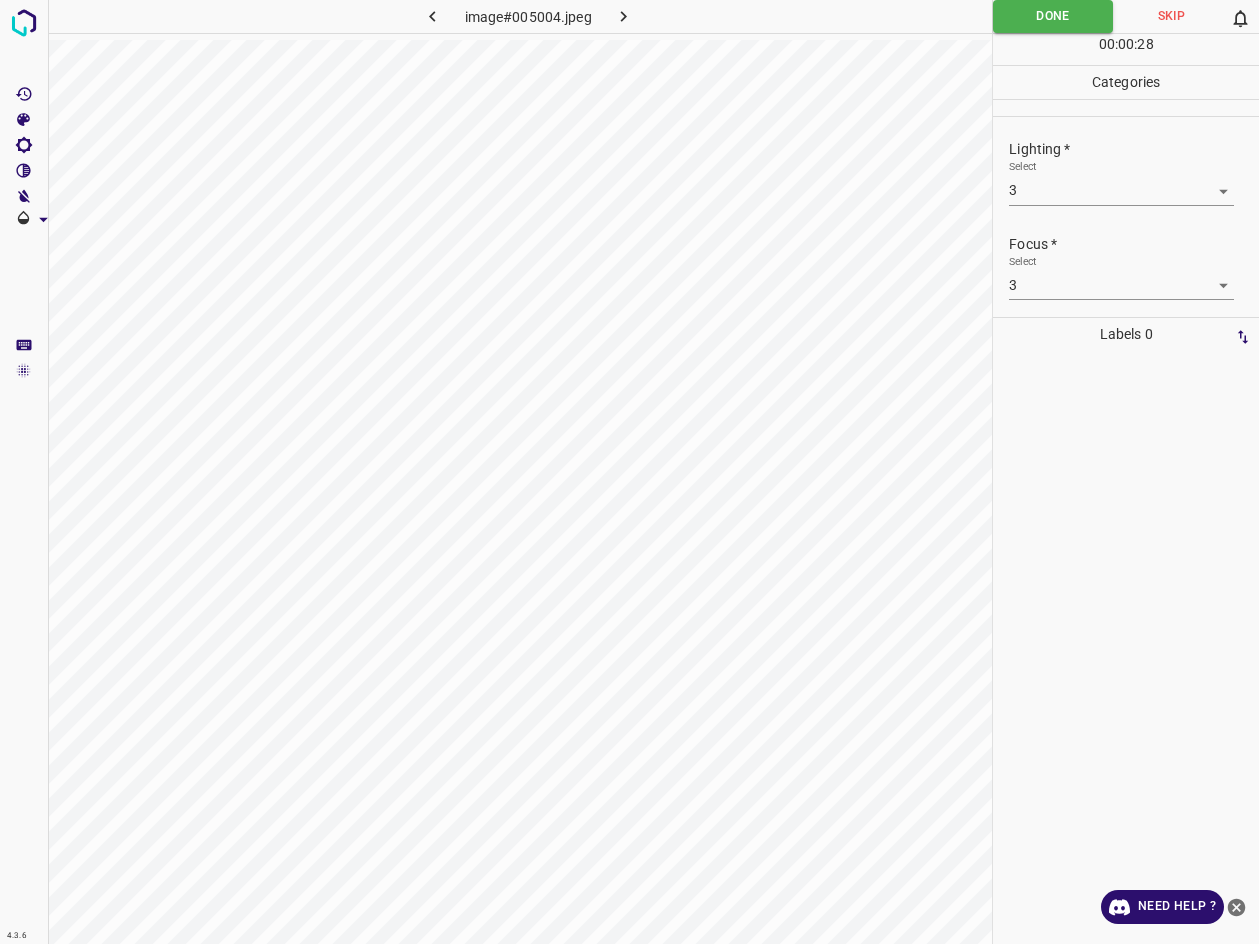click 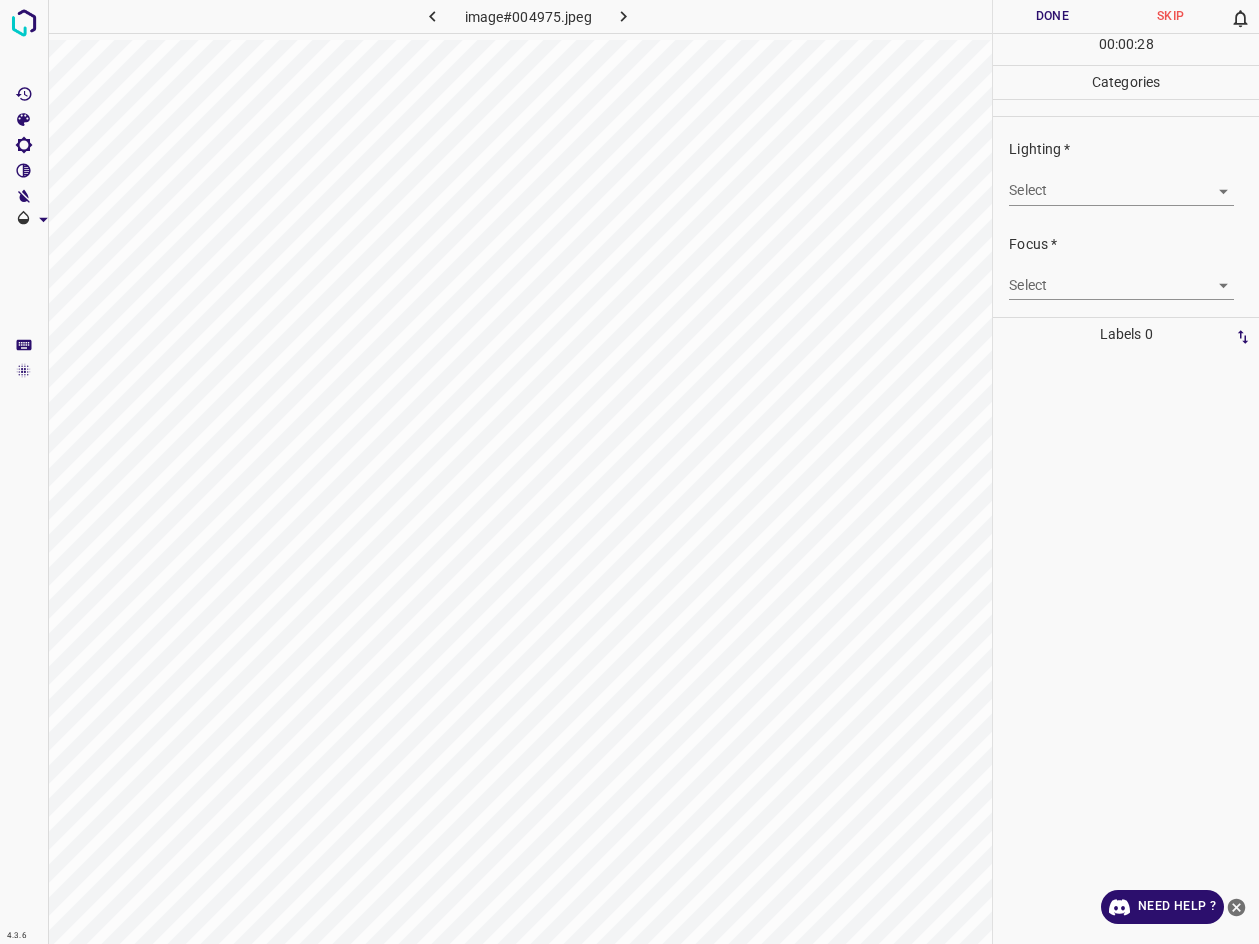 click on "4.3.6  image#004975.jpeg Done Skip 0 00   : 00   : 28   Categories Lighting *  Select ​ Focus *  Select ​ Overall *  Select ​ Labels   0 Categories 1 Lighting 2 Focus 3 Overall Tools Space Change between modes (Draw & Edit) I Auto labeling R Restore zoom M Zoom in N Zoom out Delete Delete selecte label Filters Z Restore filters X Saturation filter C Brightness filter V Contrast filter B Gray scale filter General O Download Need Help ? - Text - Hide - Delete" at bounding box center (629, 472) 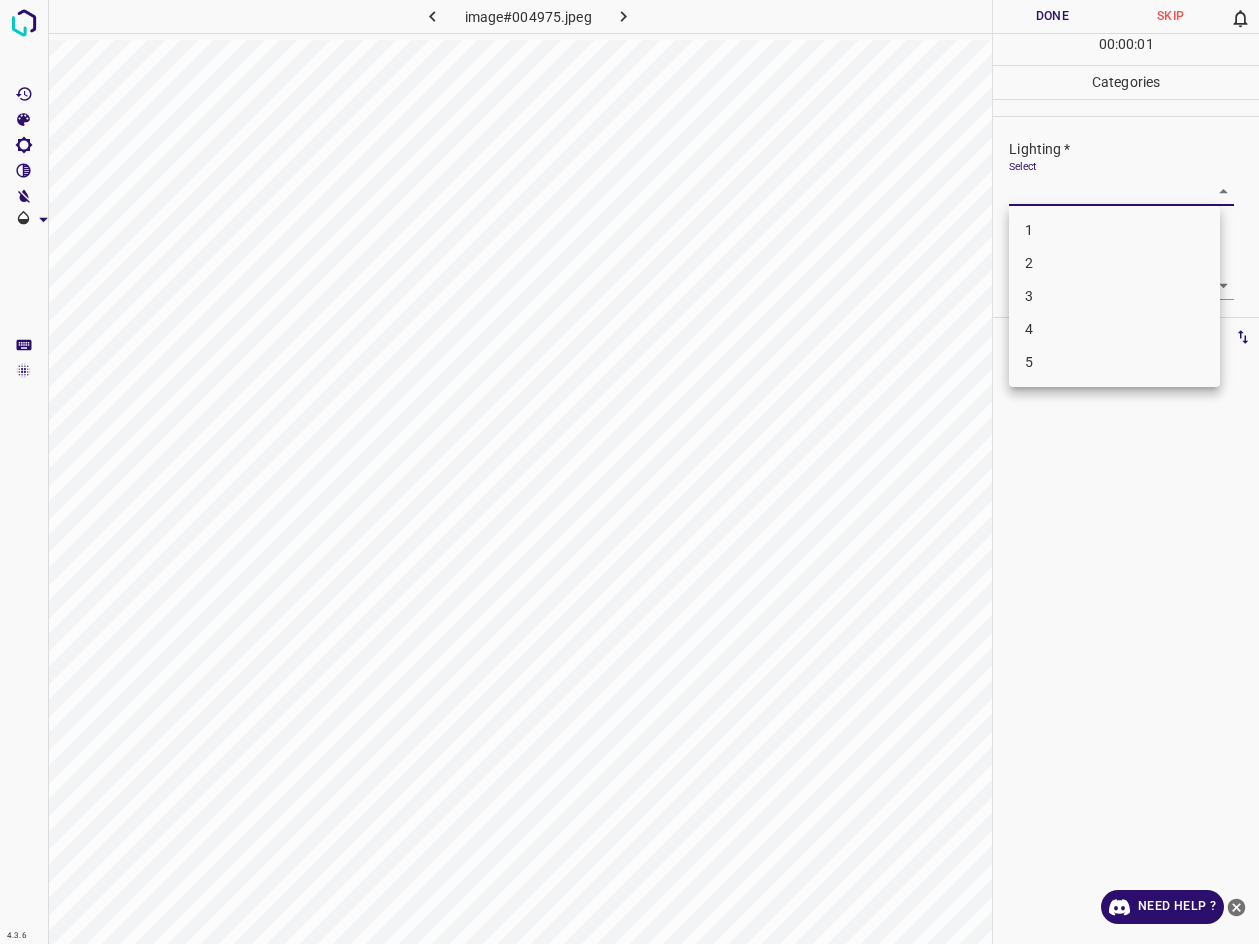 click on "3" at bounding box center [1114, 296] 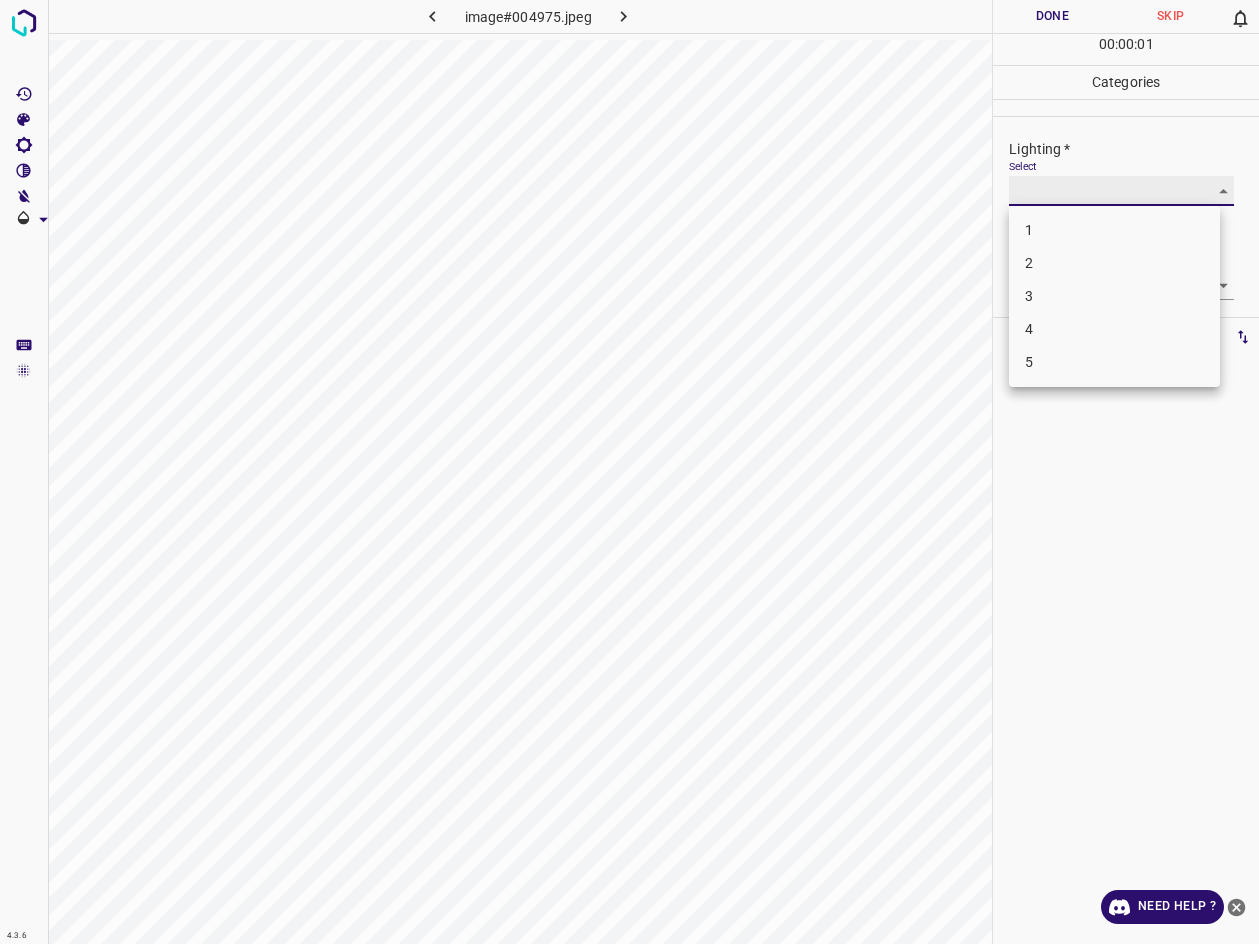 type on "3" 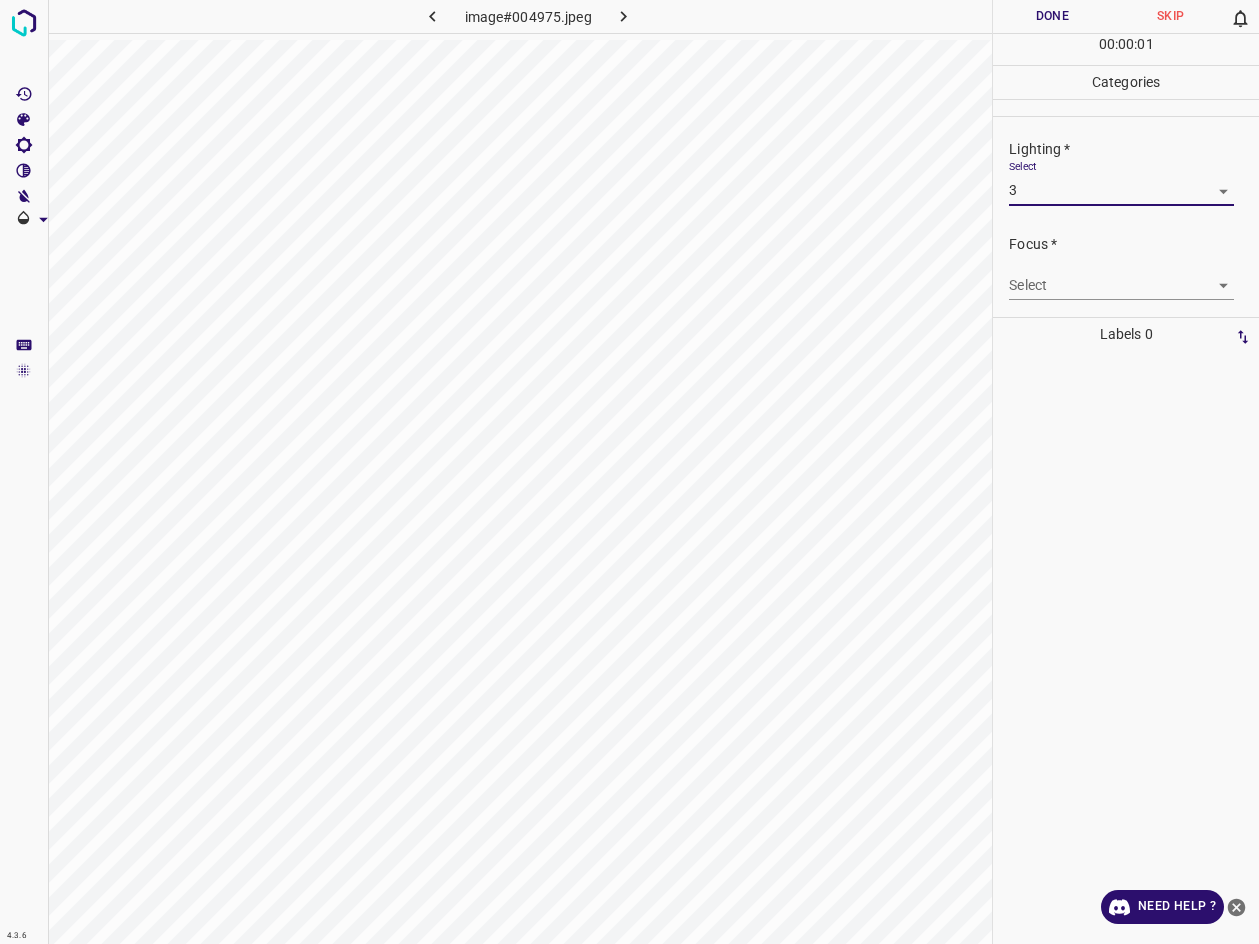 click on "4.3.6  image#004975.jpeg Done Skip 0 00   : 00   : 01   Categories Lighting *  Select 3 3 Focus *  Select ​ Overall *  Select ​ Labels   0 Categories 1 Lighting 2 Focus 3 Overall Tools Space Change between modes (Draw & Edit) I Auto labeling R Restore zoom M Zoom in N Zoom out Delete Delete selecte label Filters Z Restore filters X Saturation filter C Brightness filter V Contrast filter B Gray scale filter General O Download Need Help ? - Text - Hide - Delete 1 2 3 4 5" at bounding box center [629, 472] 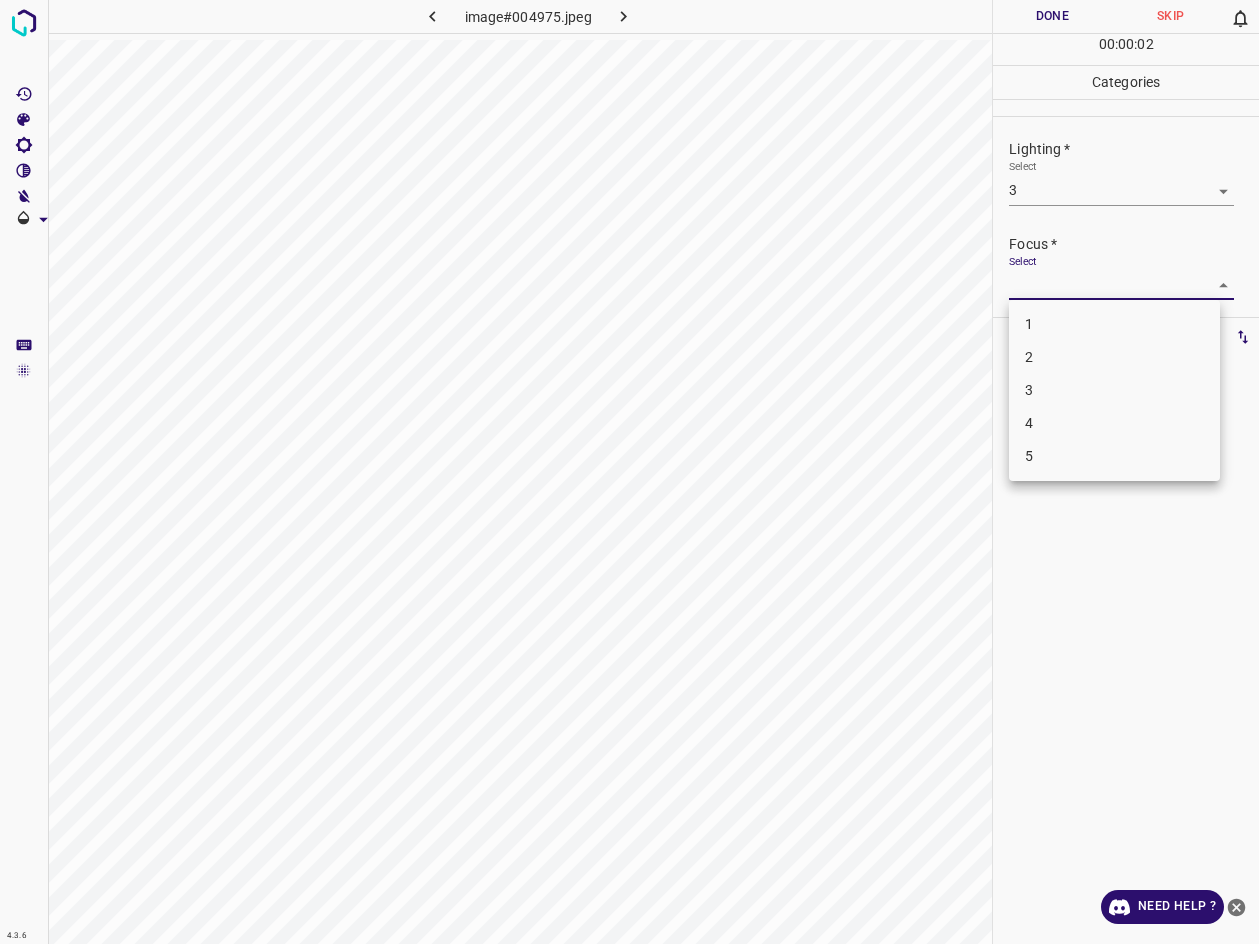 click on "3" at bounding box center (1114, 390) 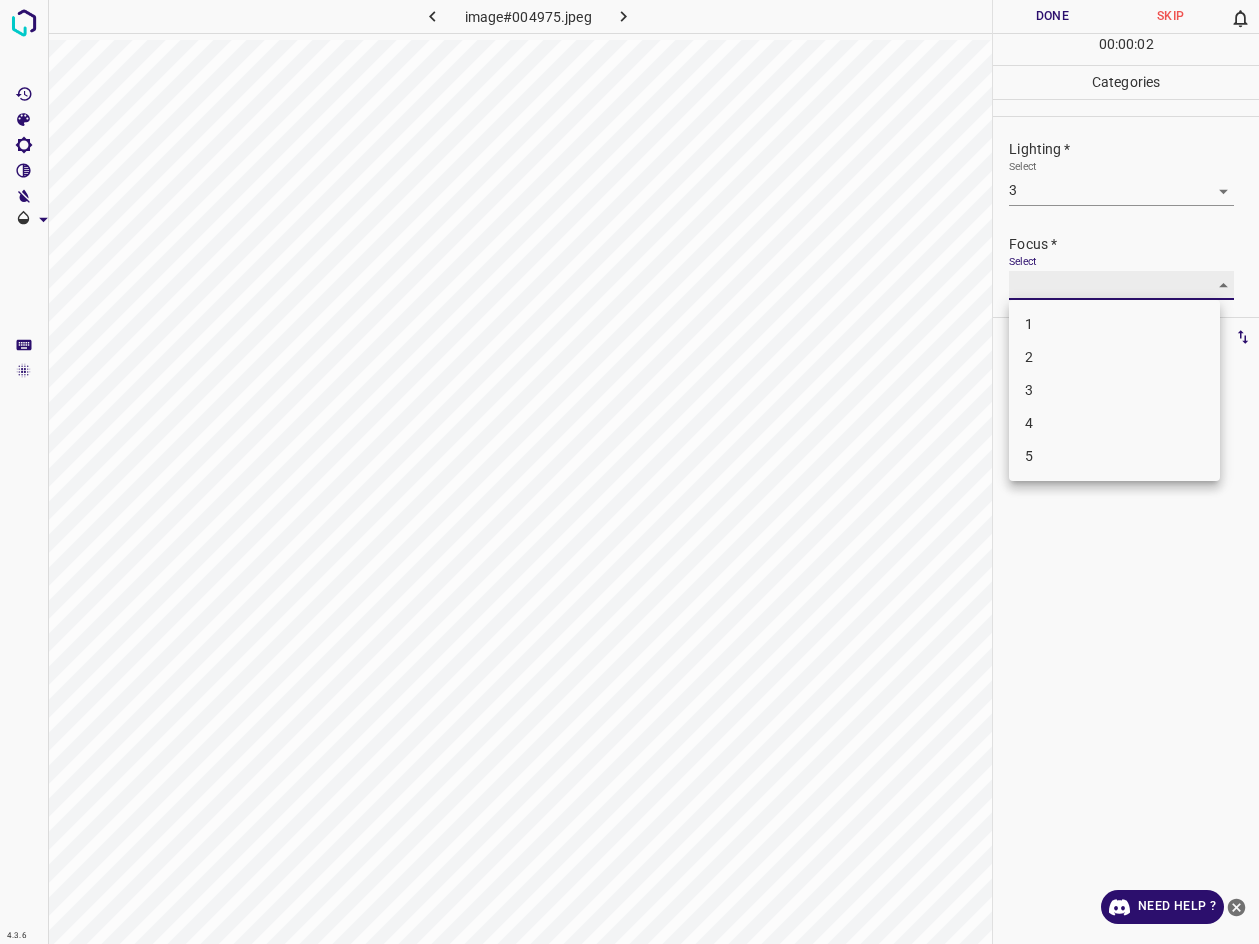 type on "3" 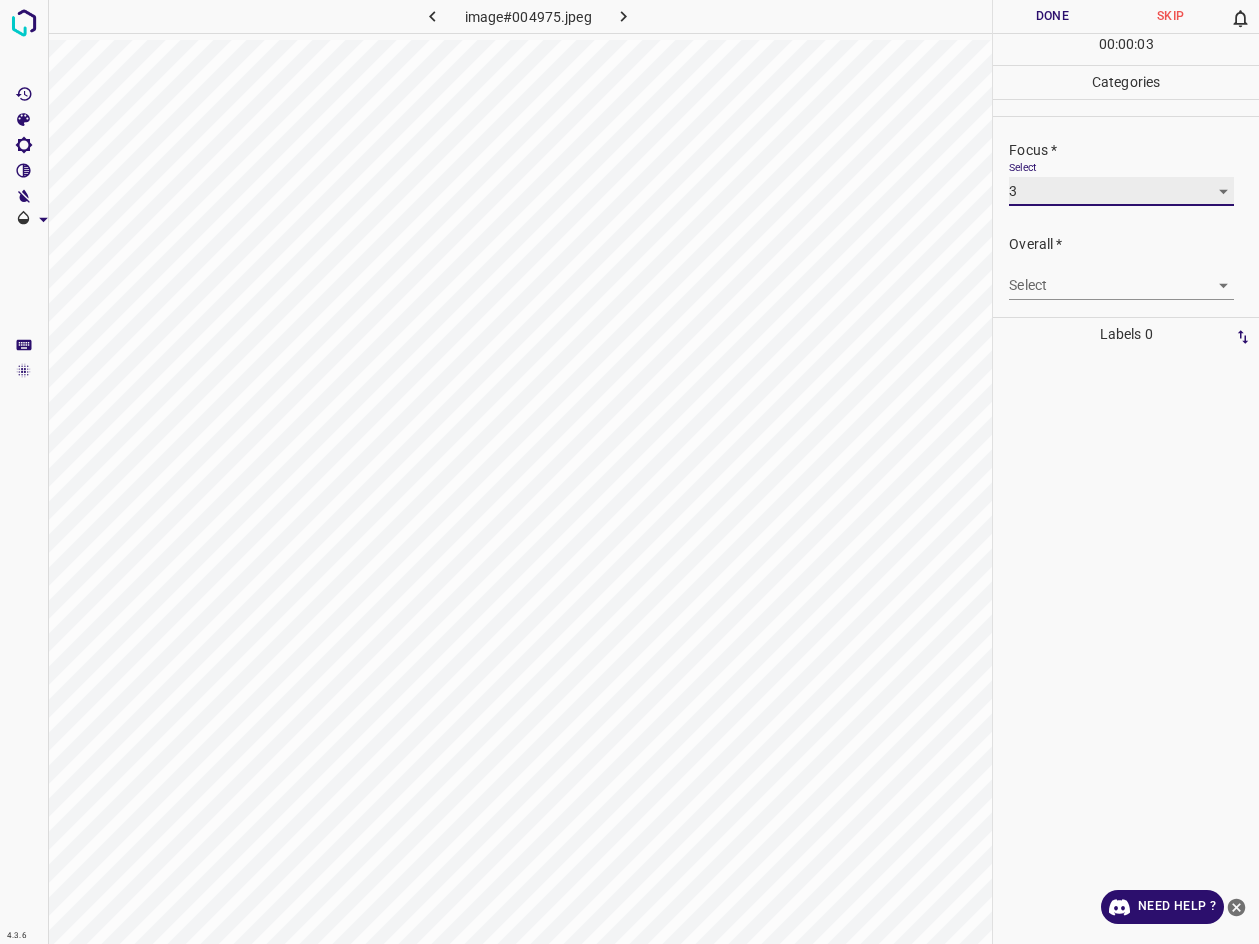 scroll, scrollTop: 98, scrollLeft: 0, axis: vertical 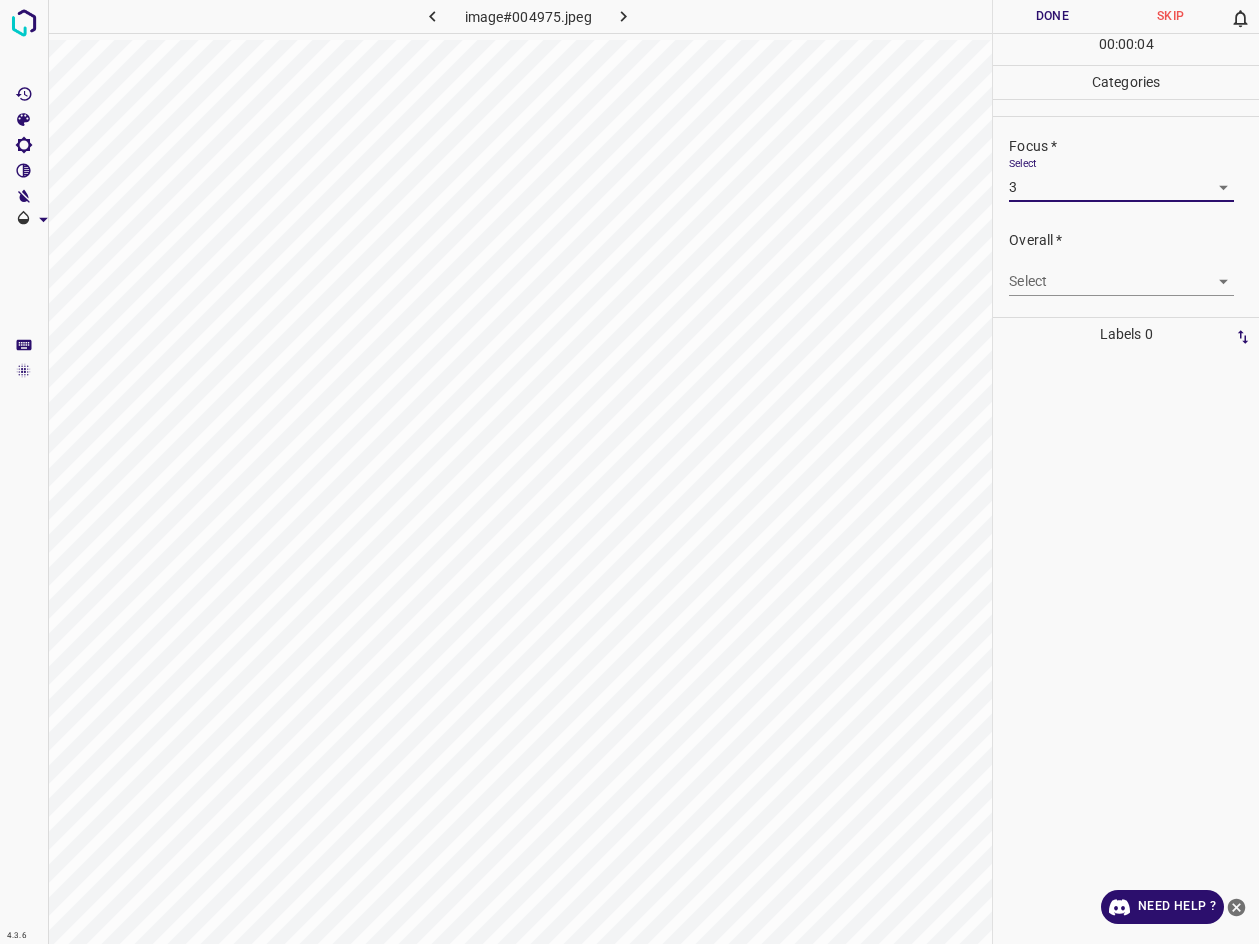 click on "Select ​" at bounding box center [1121, 273] 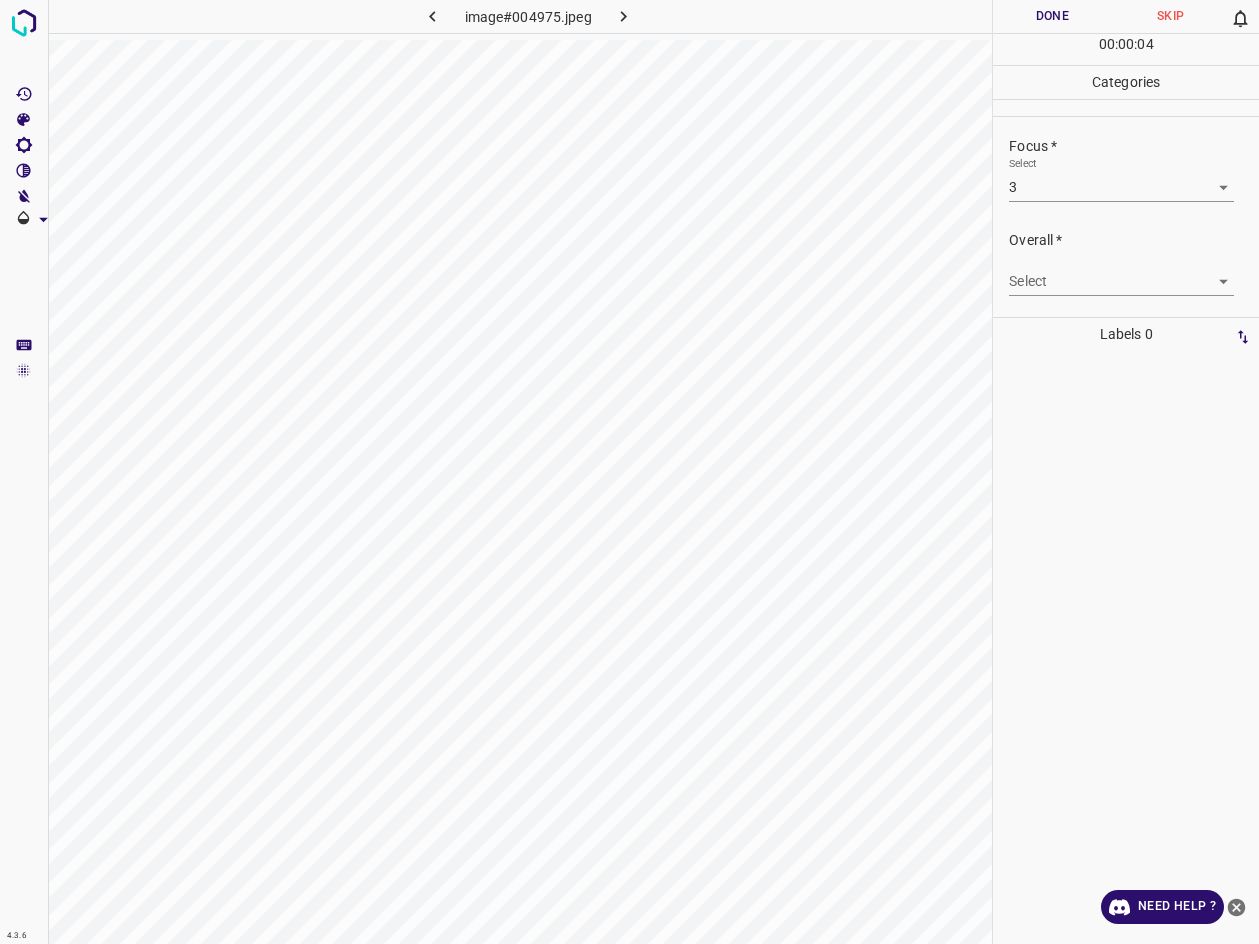 click on "4.3.6  image#004975.jpeg Done Skip 0 00   : 00   : 04   Categories Lighting *  Select 3 3 Focus *  Select 3 3 Overall *  Select ​ Labels   0 Categories 1 Lighting 2 Focus 3 Overall Tools Space Change between modes (Draw & Edit) I Auto labeling R Restore zoom M Zoom in N Zoom out Delete Delete selecte label Filters Z Restore filters X Saturation filter C Brightness filter V Contrast filter B Gray scale filter General O Download Need Help ? - Text - Hide - Delete" at bounding box center (629, 472) 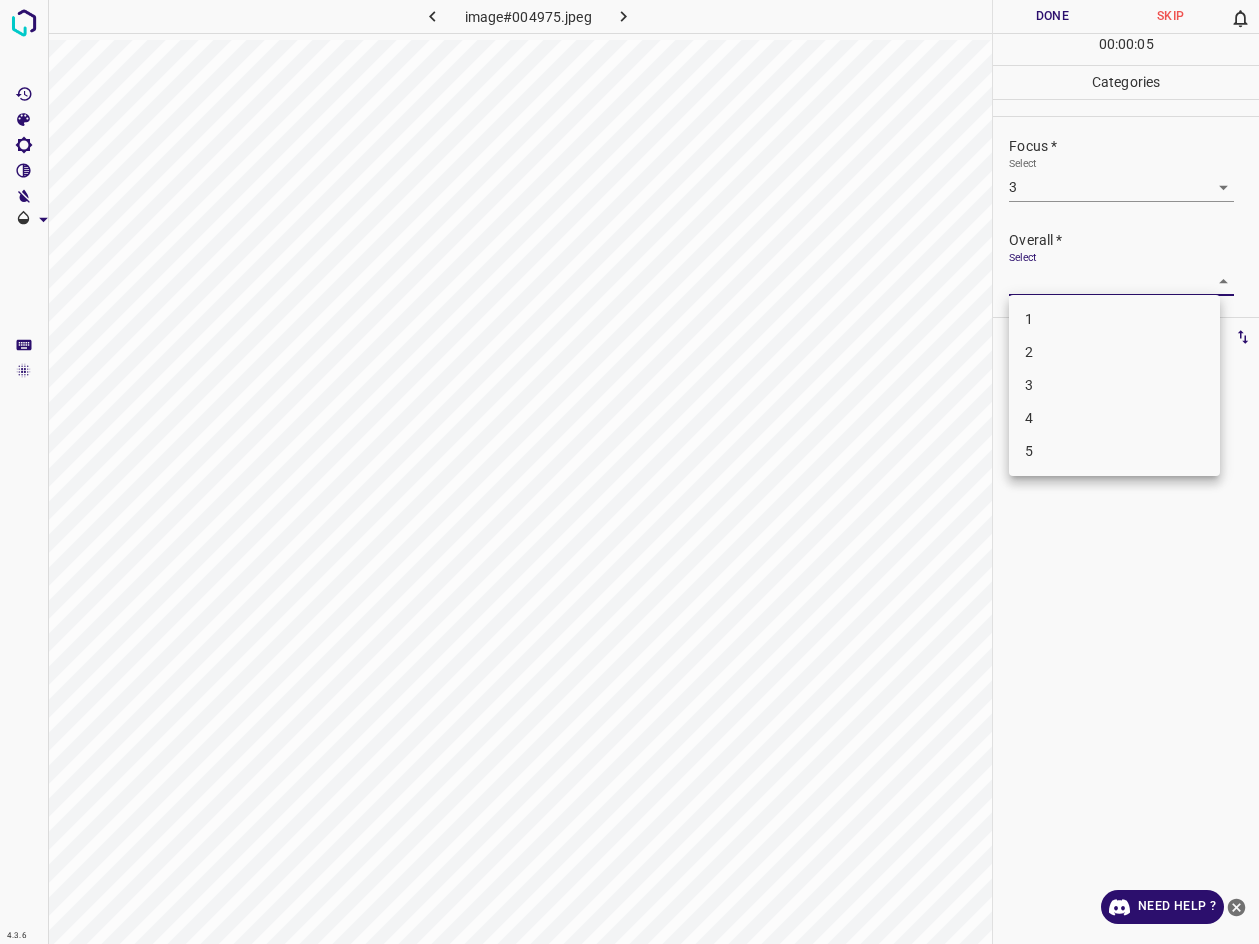 click on "3" at bounding box center [1114, 385] 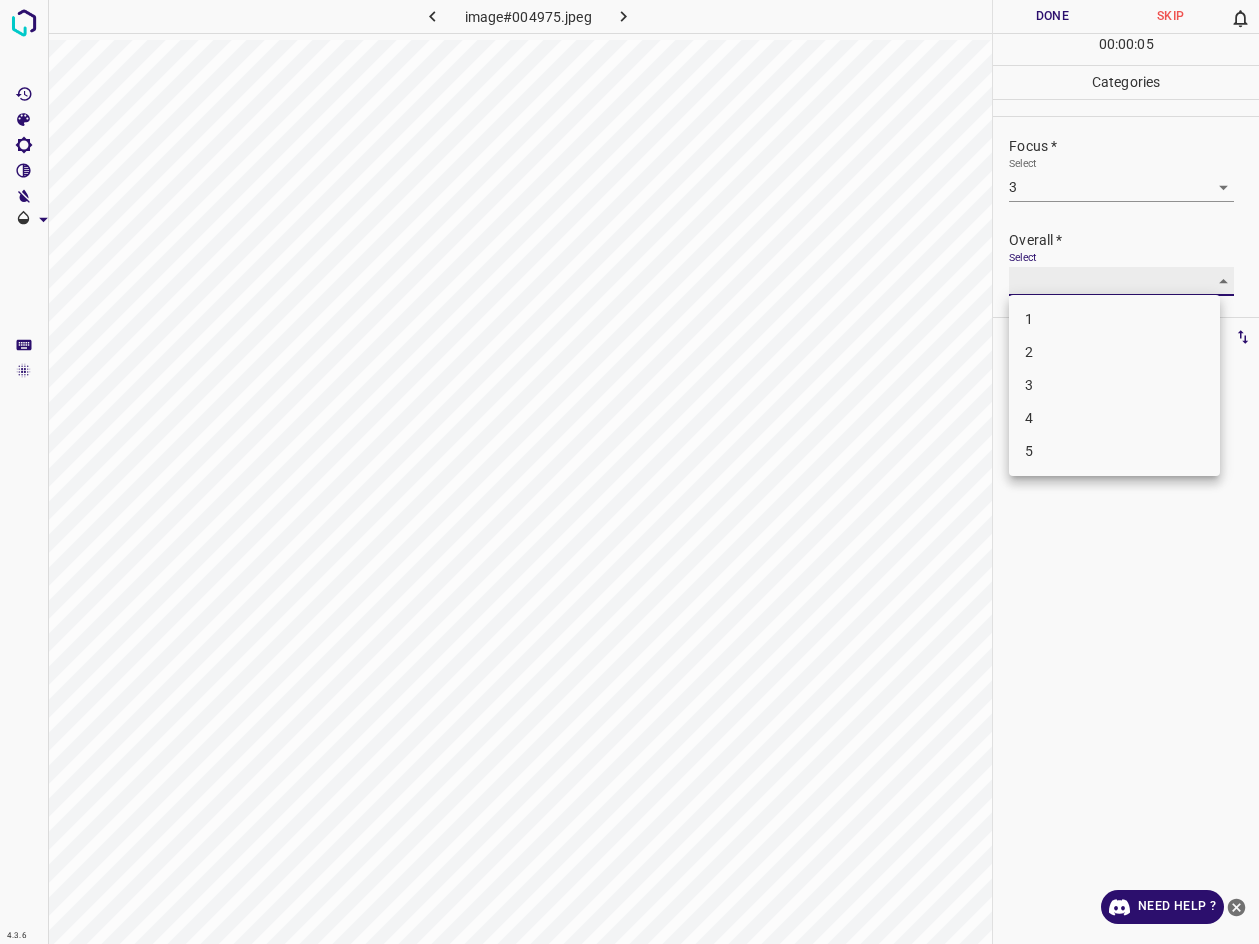 type on "3" 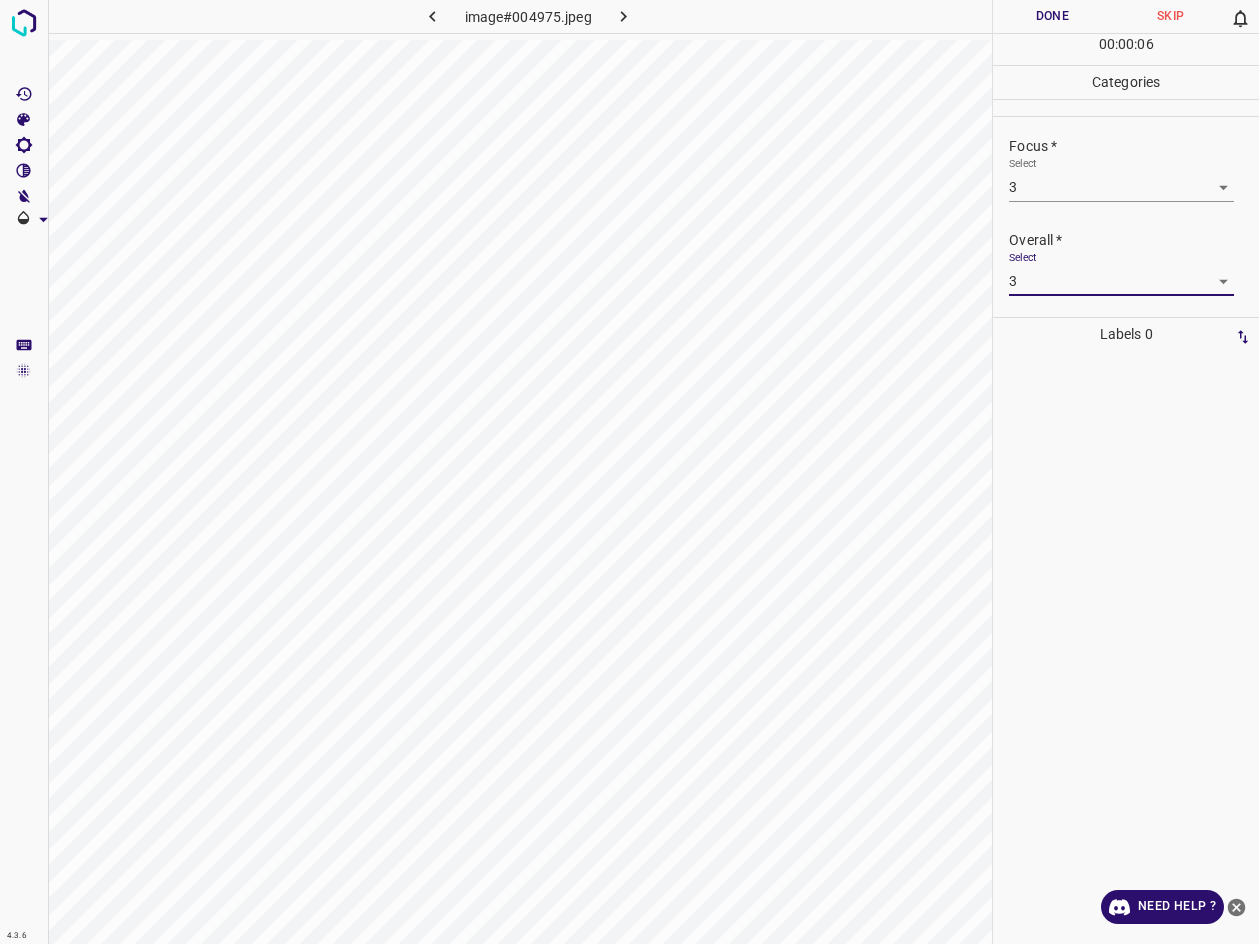 click on "Done" at bounding box center (1052, 16) 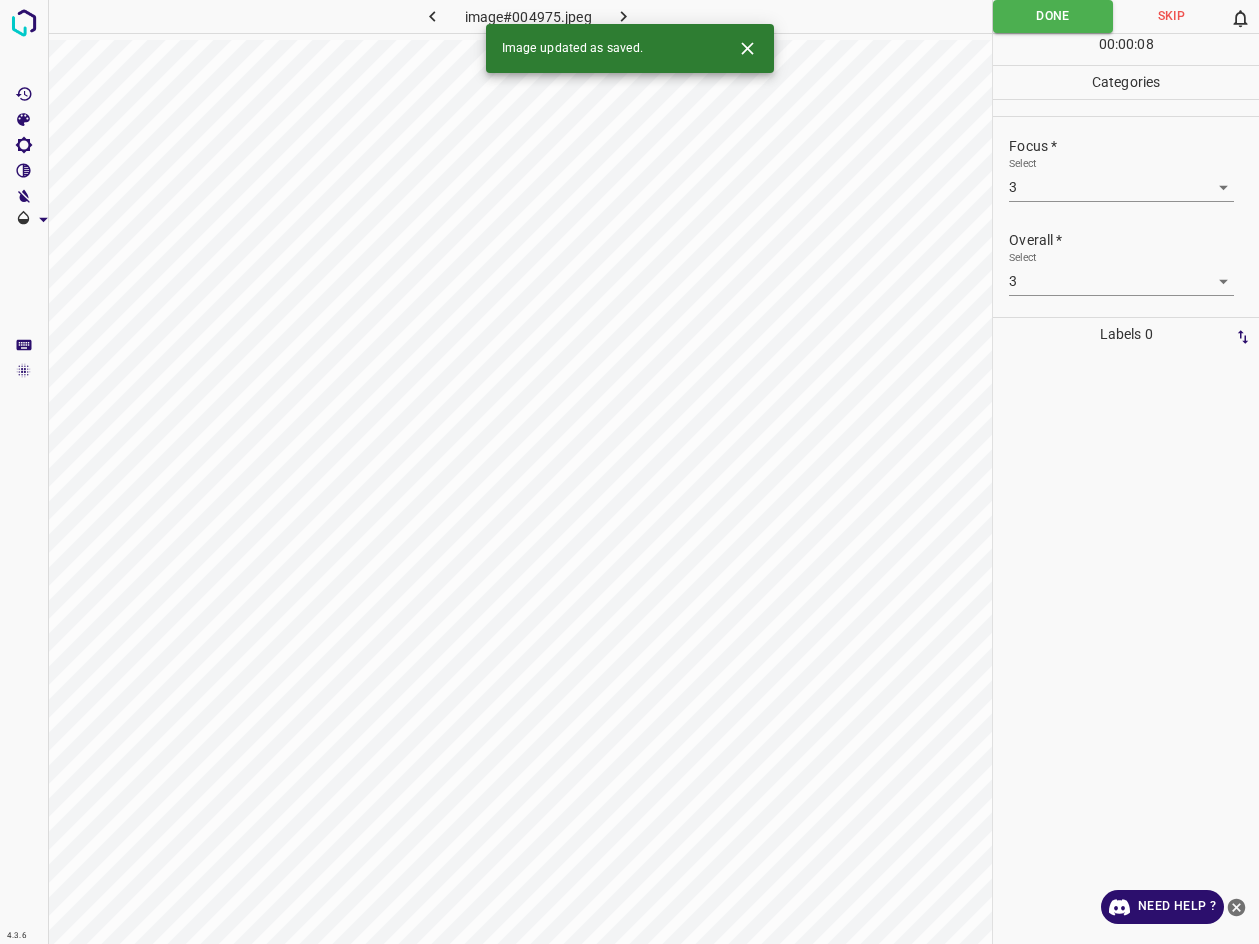 click 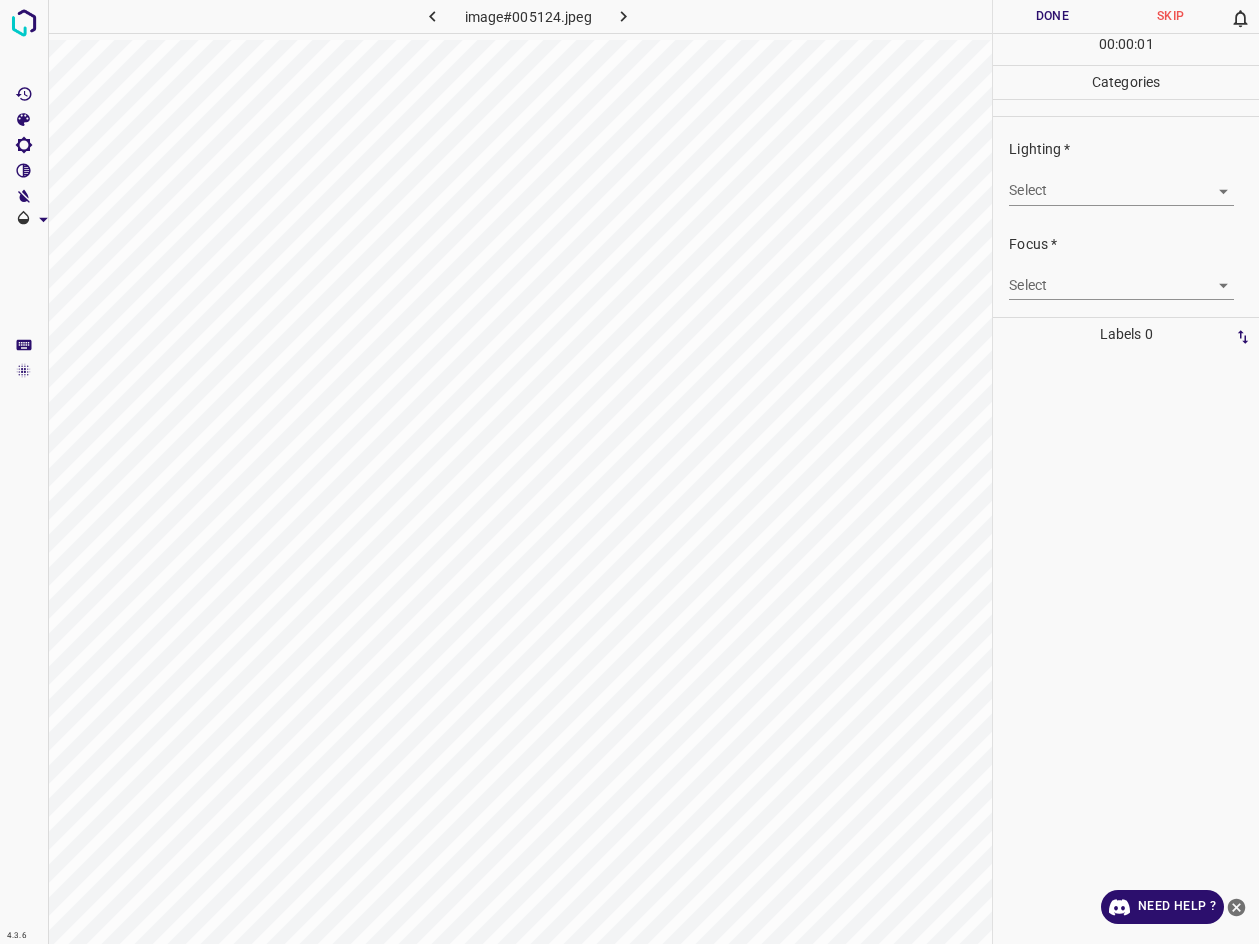 click on "4.3.6  image#005124.jpeg Done Skip 0 00   : 00   : 01   Categories Lighting *  Select ​ Focus *  Select ​ Overall *  Select ​ Labels   0 Categories 1 Lighting 2 Focus 3 Overall Tools Space Change between modes (Draw & Edit) I Auto labeling R Restore zoom M Zoom in N Zoom out Delete Delete selecte label Filters Z Restore filters X Saturation filter C Brightness filter V Contrast filter B Gray scale filter General O Download Need Help ? - Text - Hide - Delete" at bounding box center (629, 472) 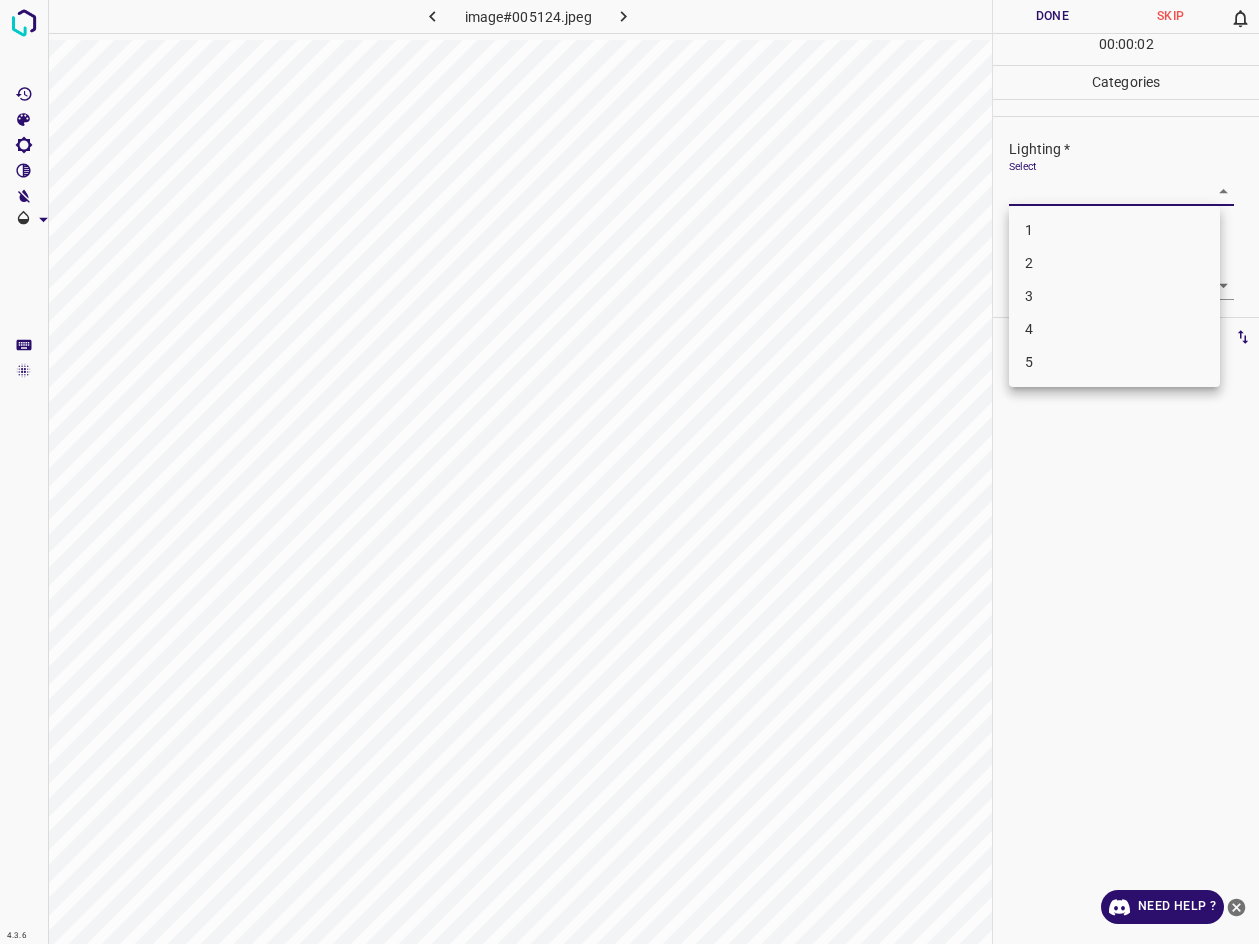 click on "3" at bounding box center [1114, 296] 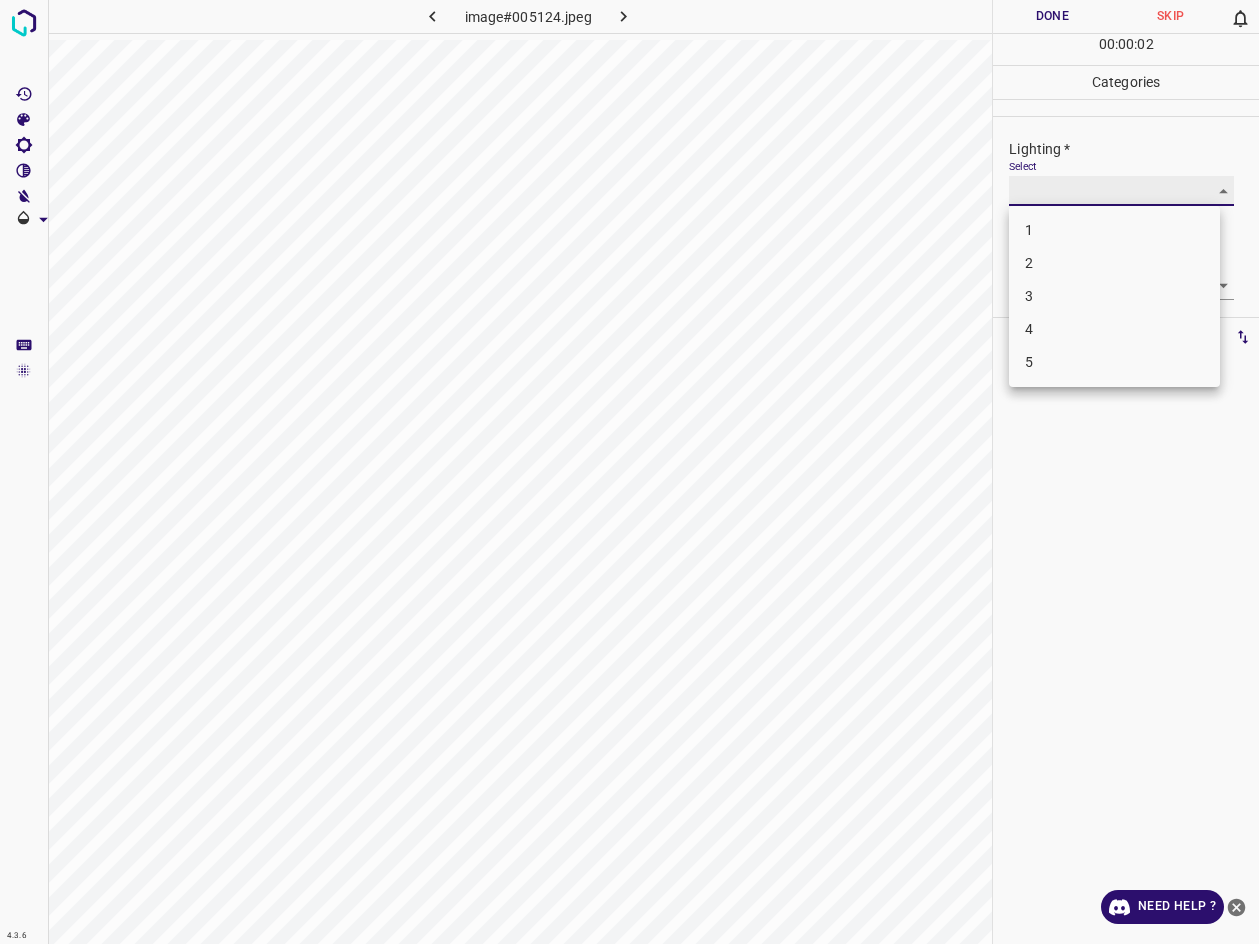 type on "3" 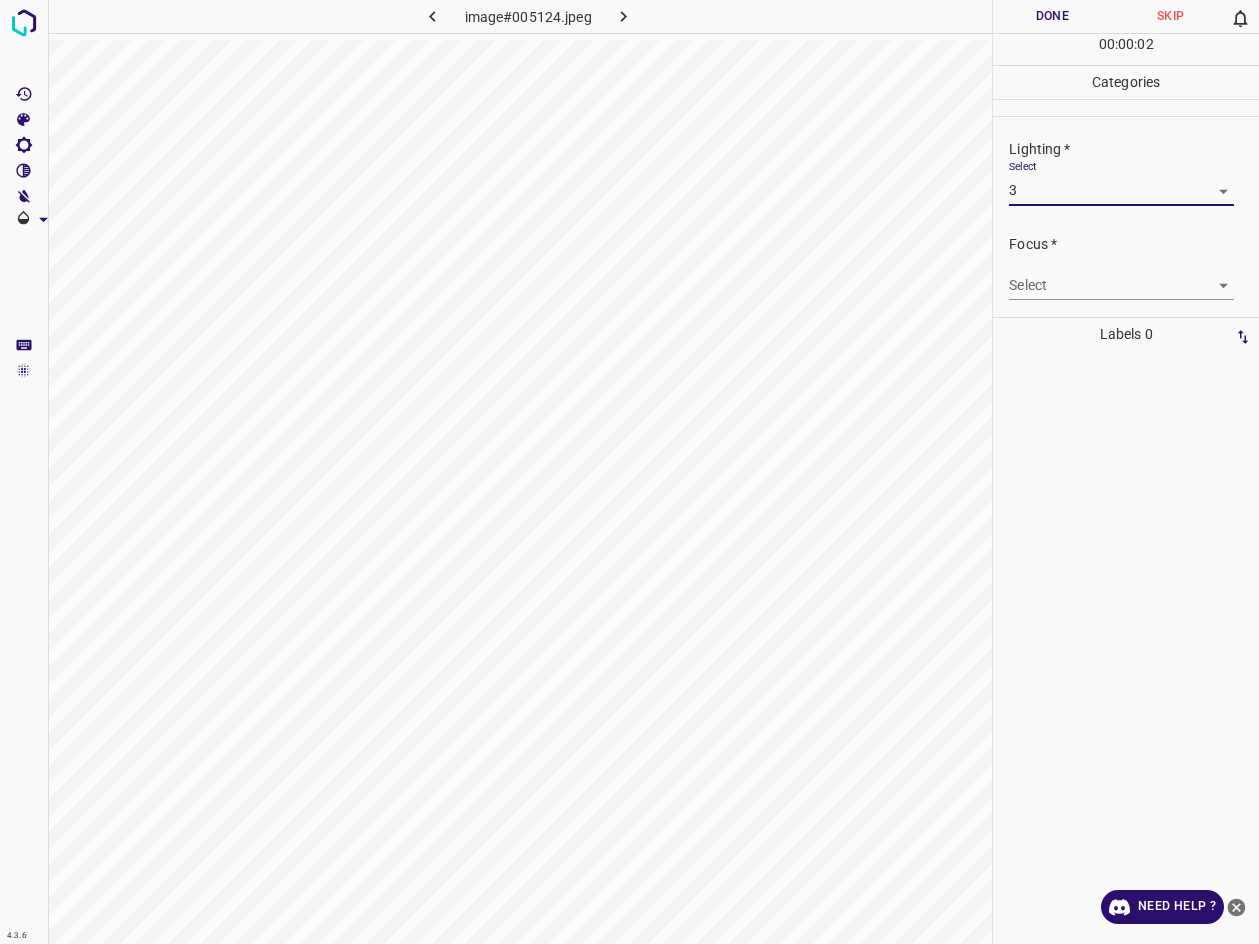 click on "4.3.6  image#005124.jpeg Done Skip 0 00   : 00   : 02   Categories Lighting *  Select 3 3 Focus *  Select ​ Overall *  Select ​ Labels   0 Categories 1 Lighting 2 Focus 3 Overall Tools Space Change between modes (Draw & Edit) I Auto labeling R Restore zoom M Zoom in N Zoom out Delete Delete selecte label Filters Z Restore filters X Saturation filter C Brightness filter V Contrast filter B Gray scale filter General O Download Need Help ? - Text - Hide - Delete" at bounding box center (629, 472) 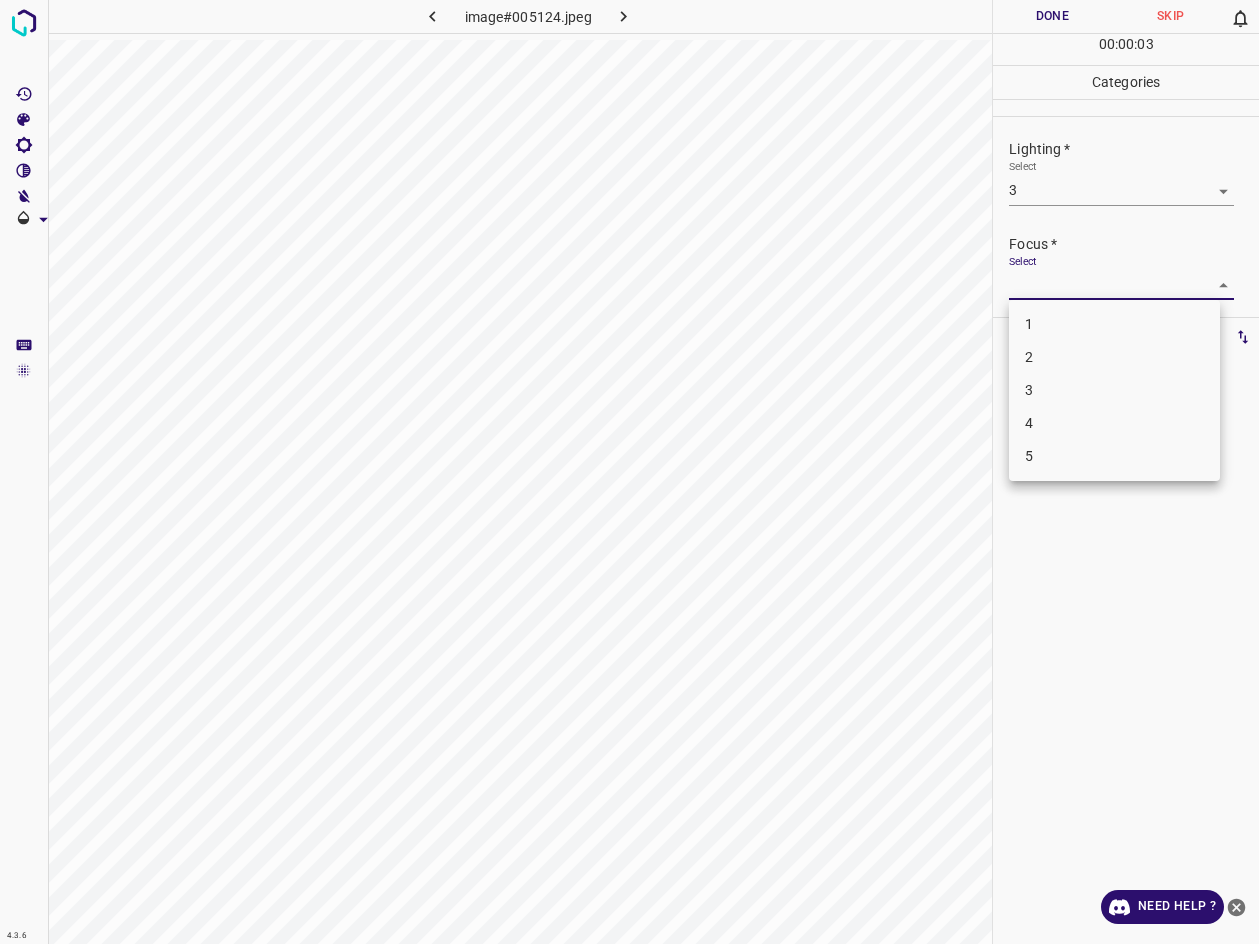 click on "3" at bounding box center (1114, 390) 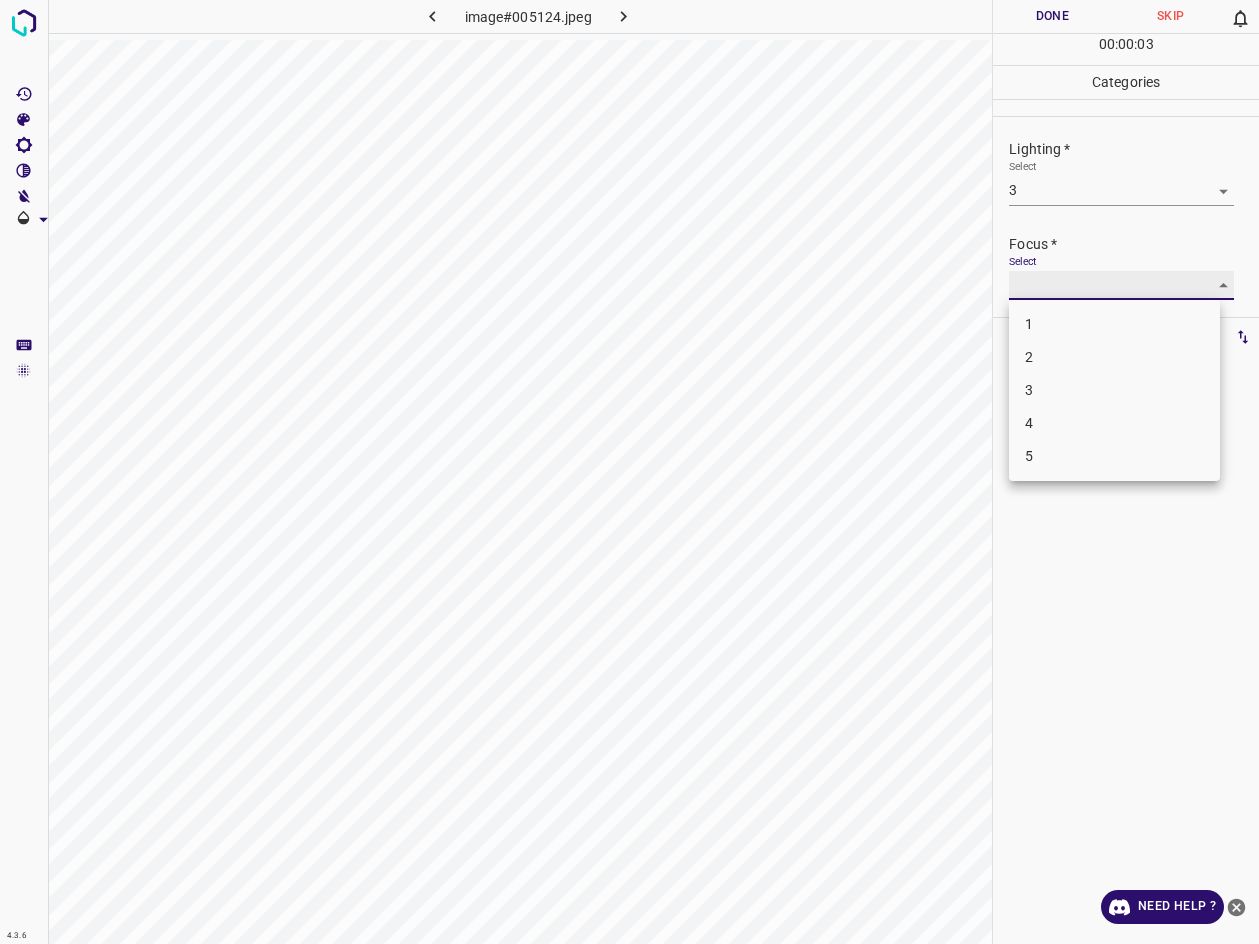 type on "3" 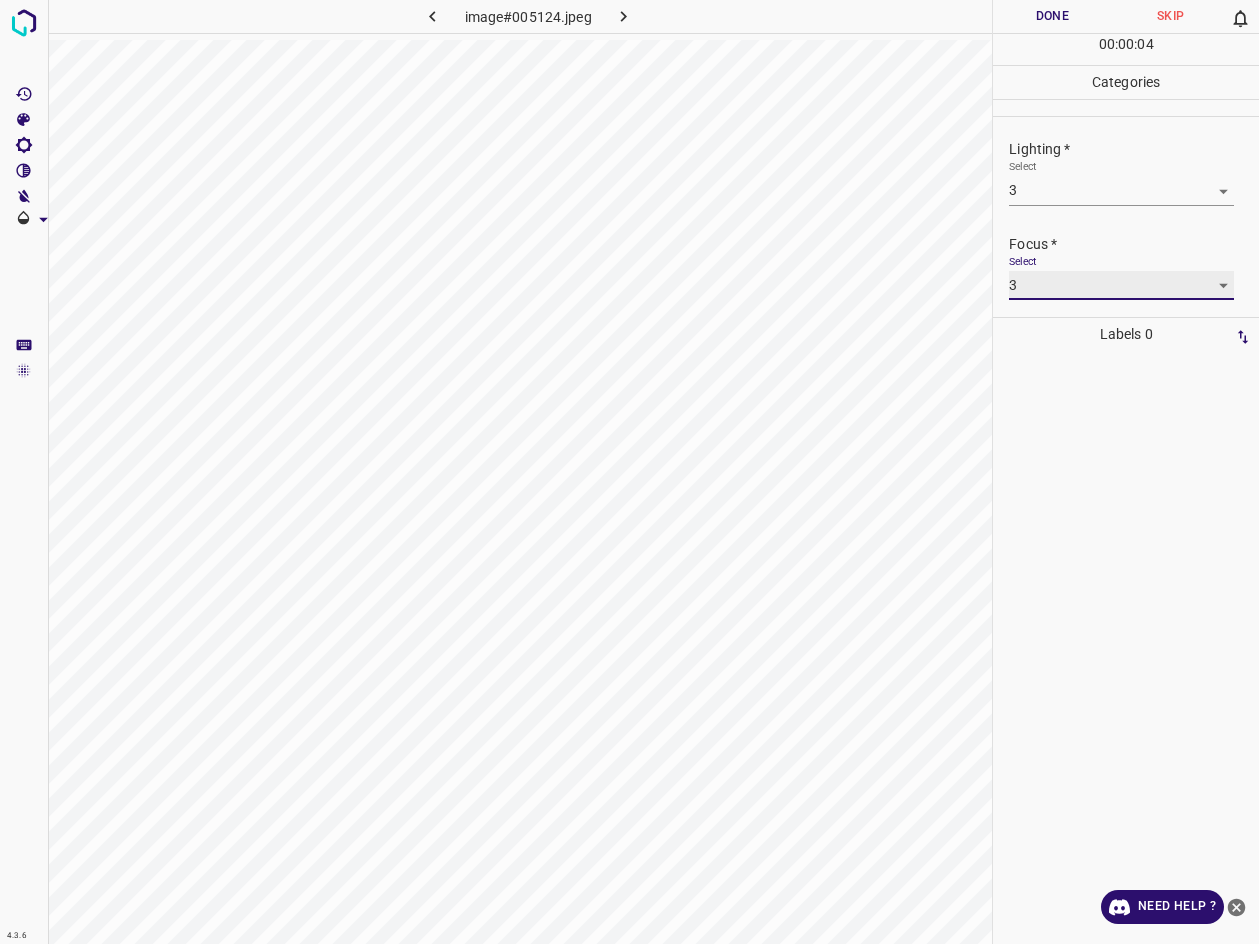 scroll, scrollTop: 98, scrollLeft: 0, axis: vertical 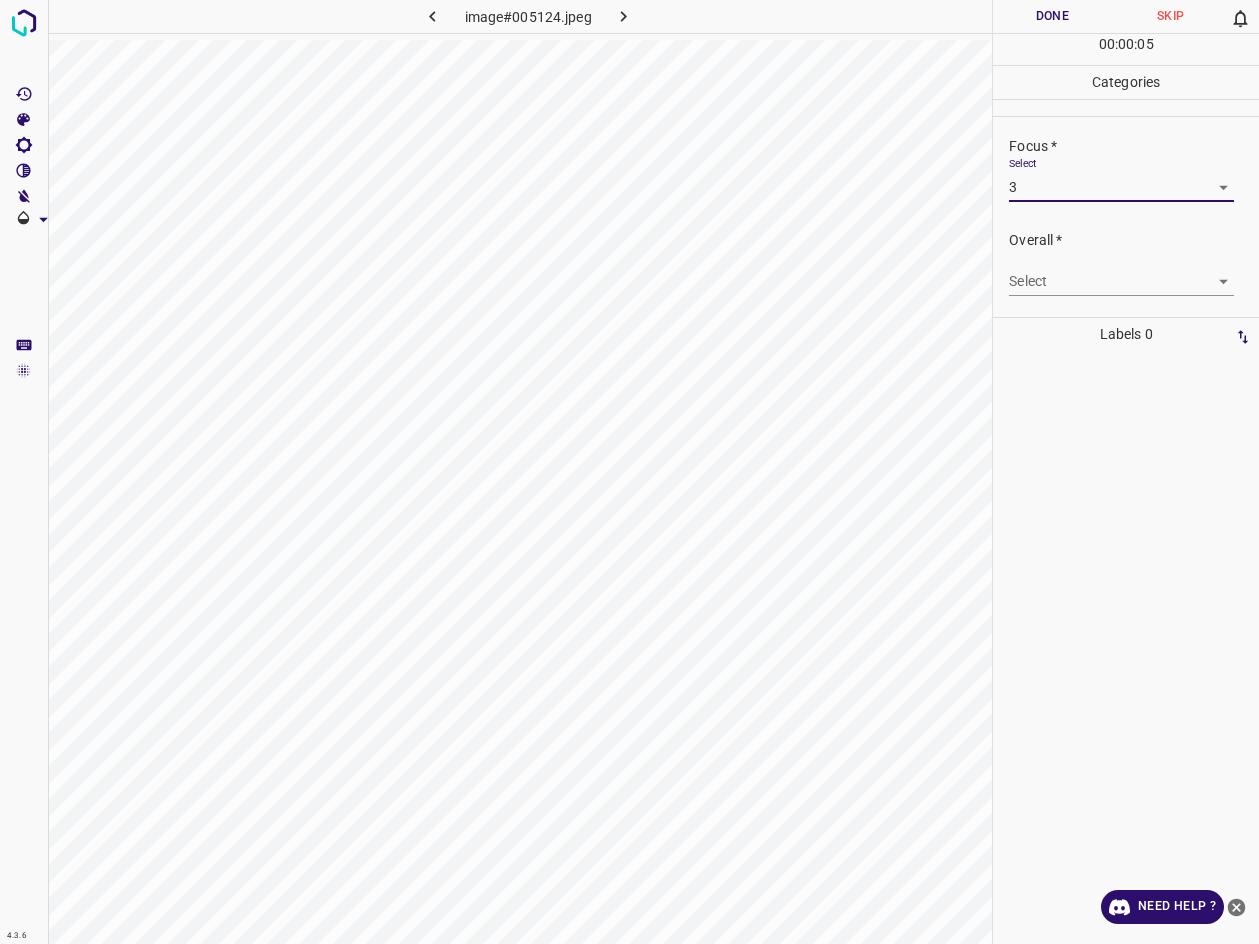 click on "4.3.6  image#005124.jpeg Done Skip 0 00   : 00   : 05   Categories Lighting *  Select 3 3 Focus *  Select 3 3 Overall *  Select ​ Labels   0 Categories 1 Lighting 2 Focus 3 Overall Tools Space Change between modes (Draw & Edit) I Auto labeling R Restore zoom M Zoom in N Zoom out Delete Delete selecte label Filters Z Restore filters X Saturation filter C Brightness filter V Contrast filter B Gray scale filter General O Download Need Help ? - Text - Hide - Delete" at bounding box center [629, 472] 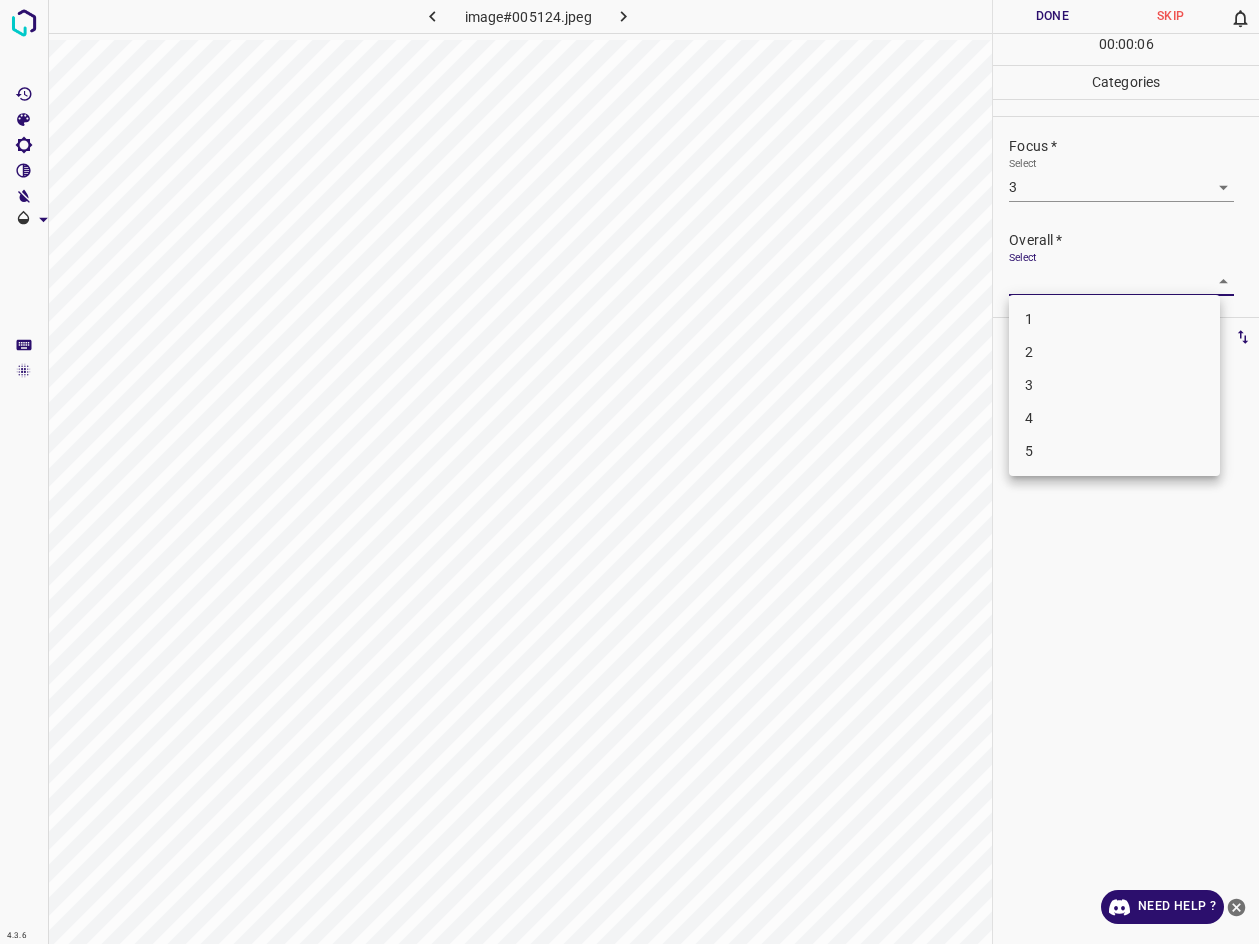click on "3" at bounding box center [1114, 385] 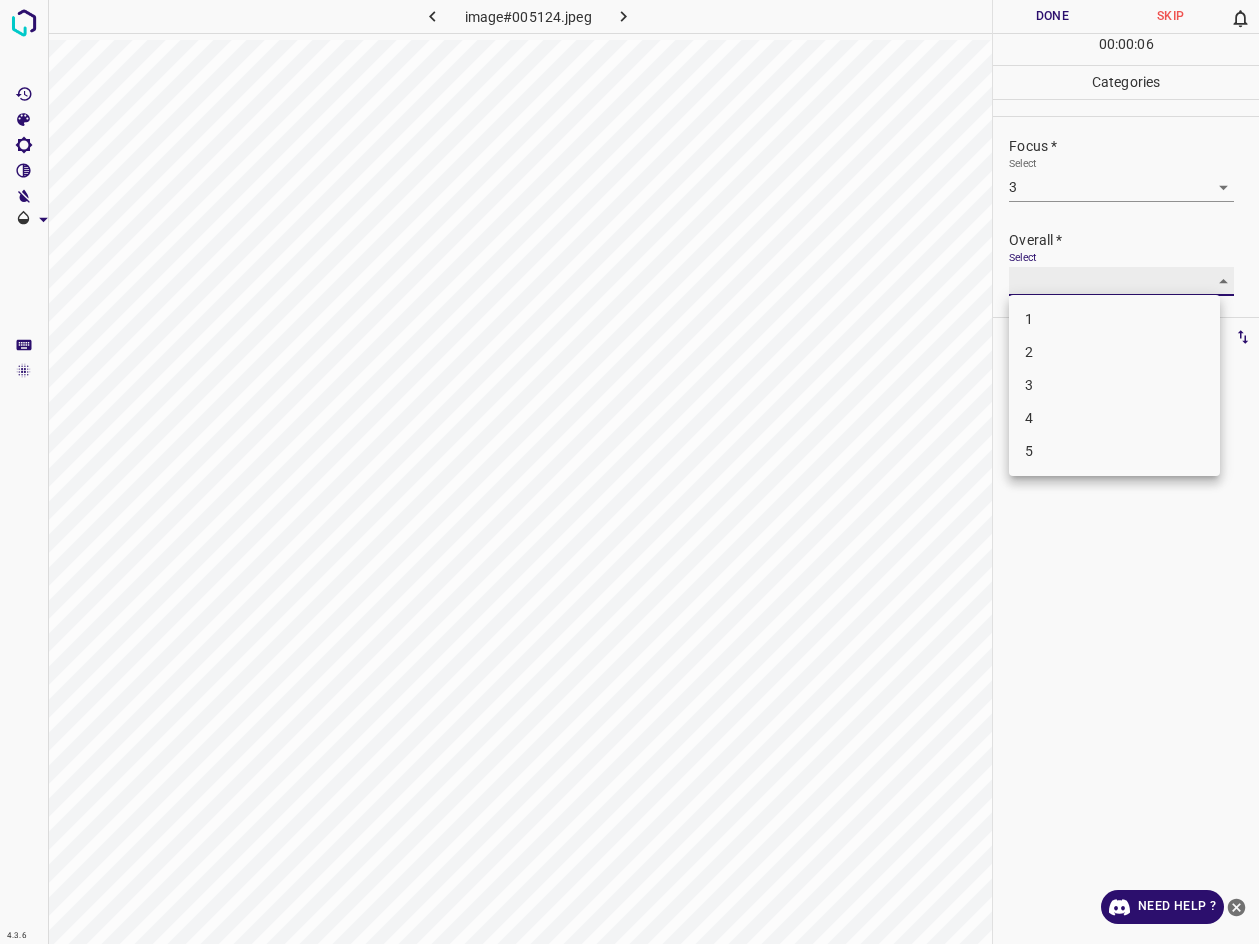 type on "3" 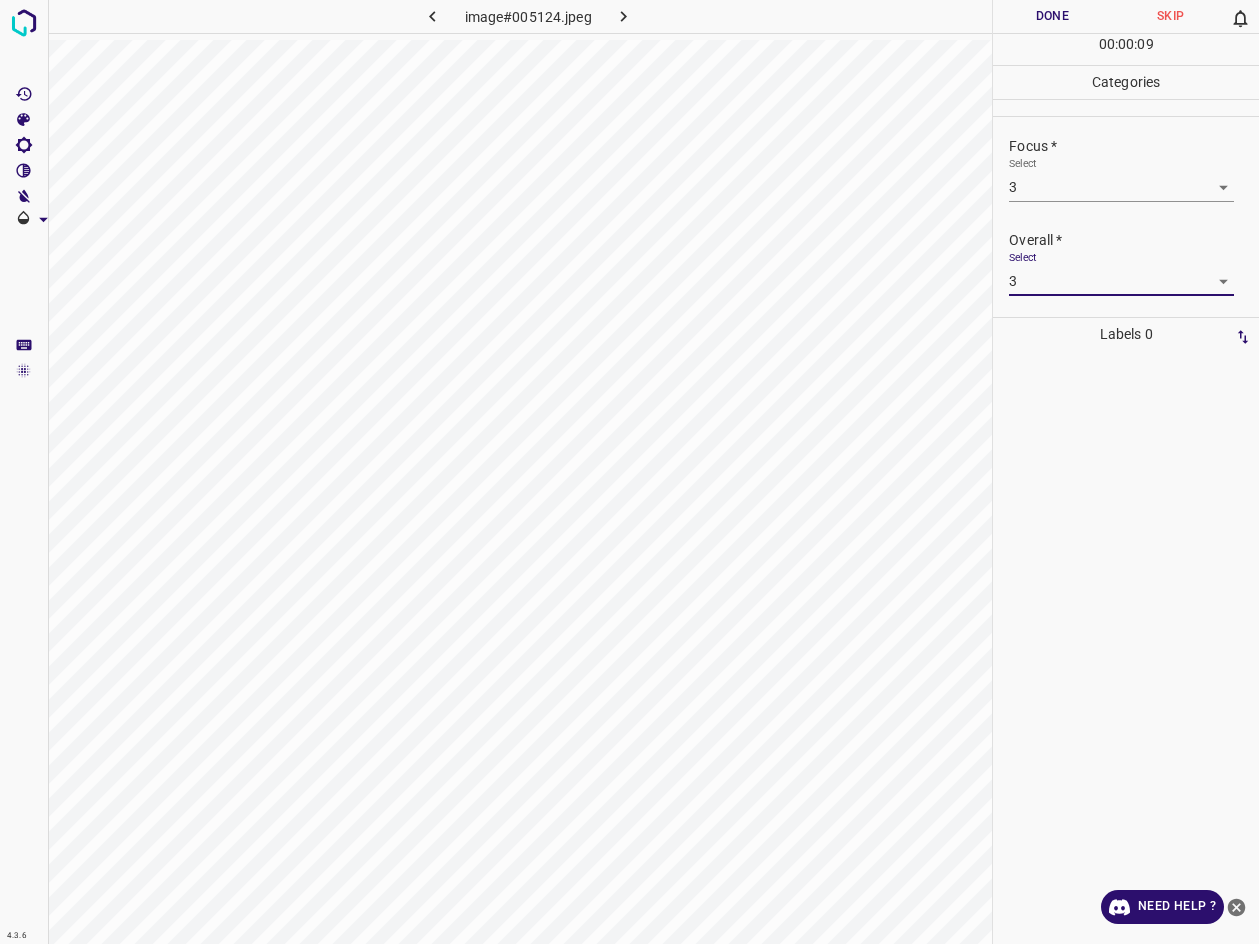 click on "Done" at bounding box center [1052, 16] 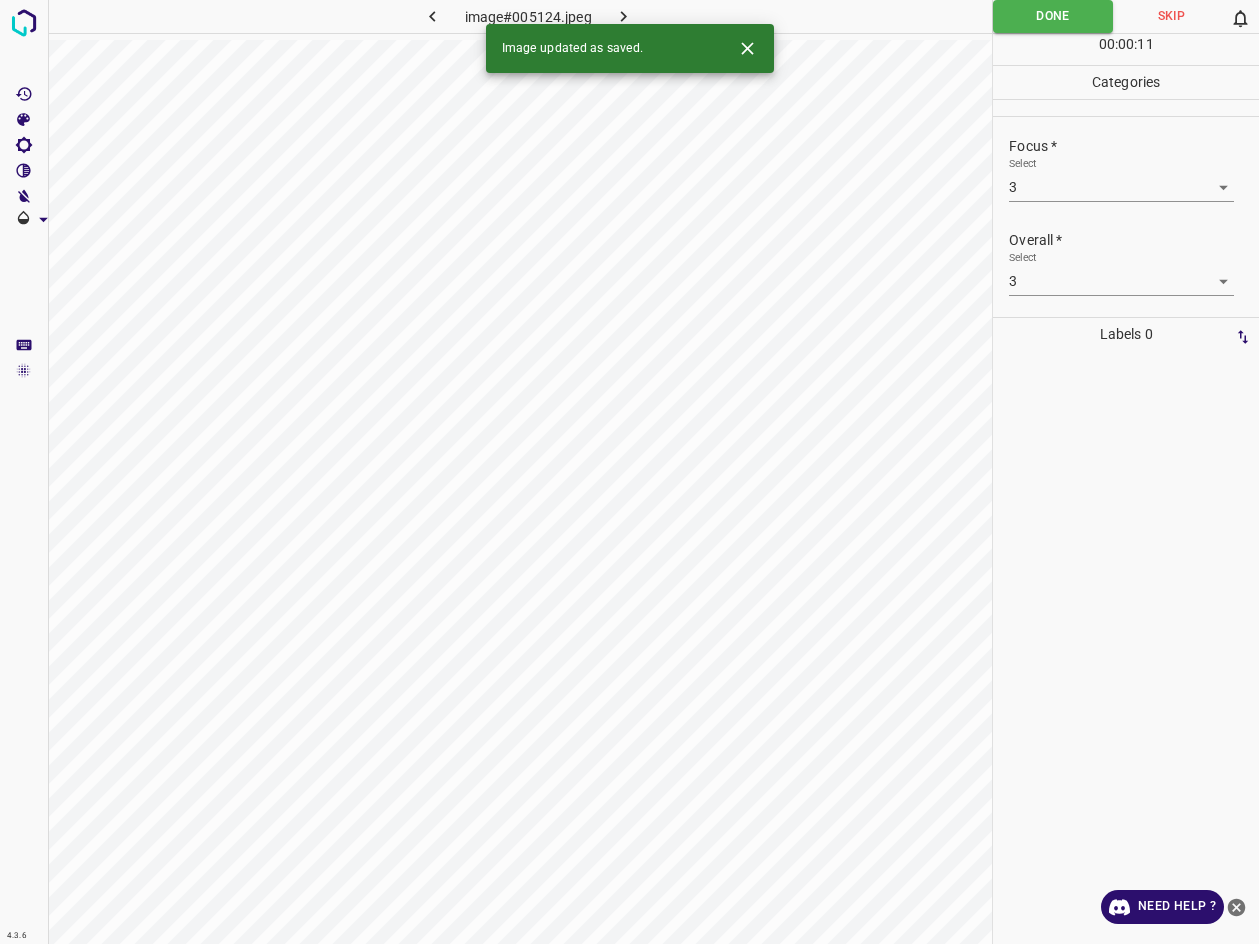 click 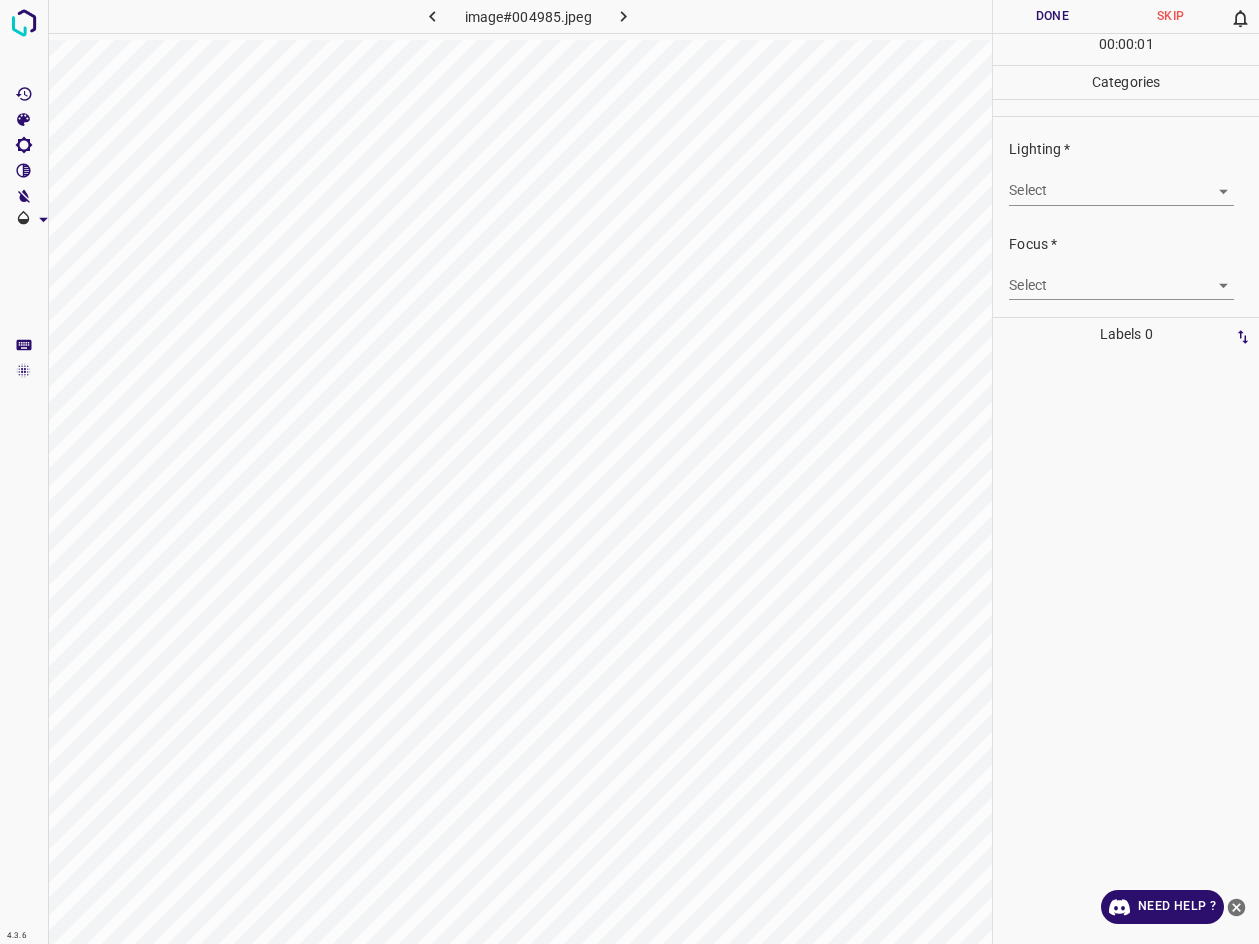 click on "4.3.6  image#004985.jpeg Done Skip 0 00   : 00   : 01   Categories Lighting *  Select ​ Focus *  Select ​ Overall *  Select ​ Labels   0 Categories 1 Lighting 2 Focus 3 Overall Tools Space Change between modes (Draw & Edit) I Auto labeling R Restore zoom M Zoom in N Zoom out Delete Delete selecte label Filters Z Restore filters X Saturation filter C Brightness filter V Contrast filter B Gray scale filter General O Download Need Help ? - Text - Hide - Delete" at bounding box center [629, 472] 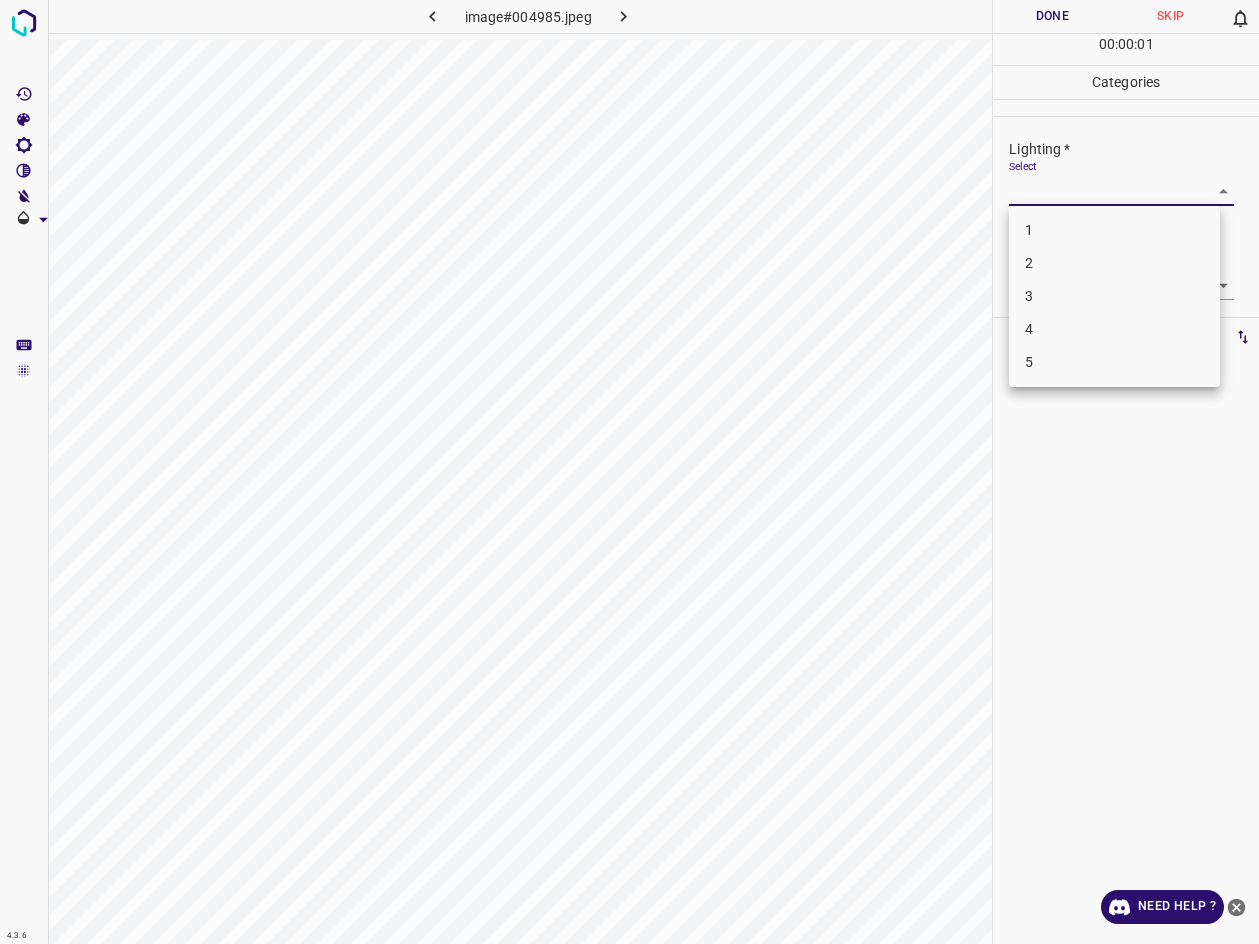 click on "3" at bounding box center [1114, 296] 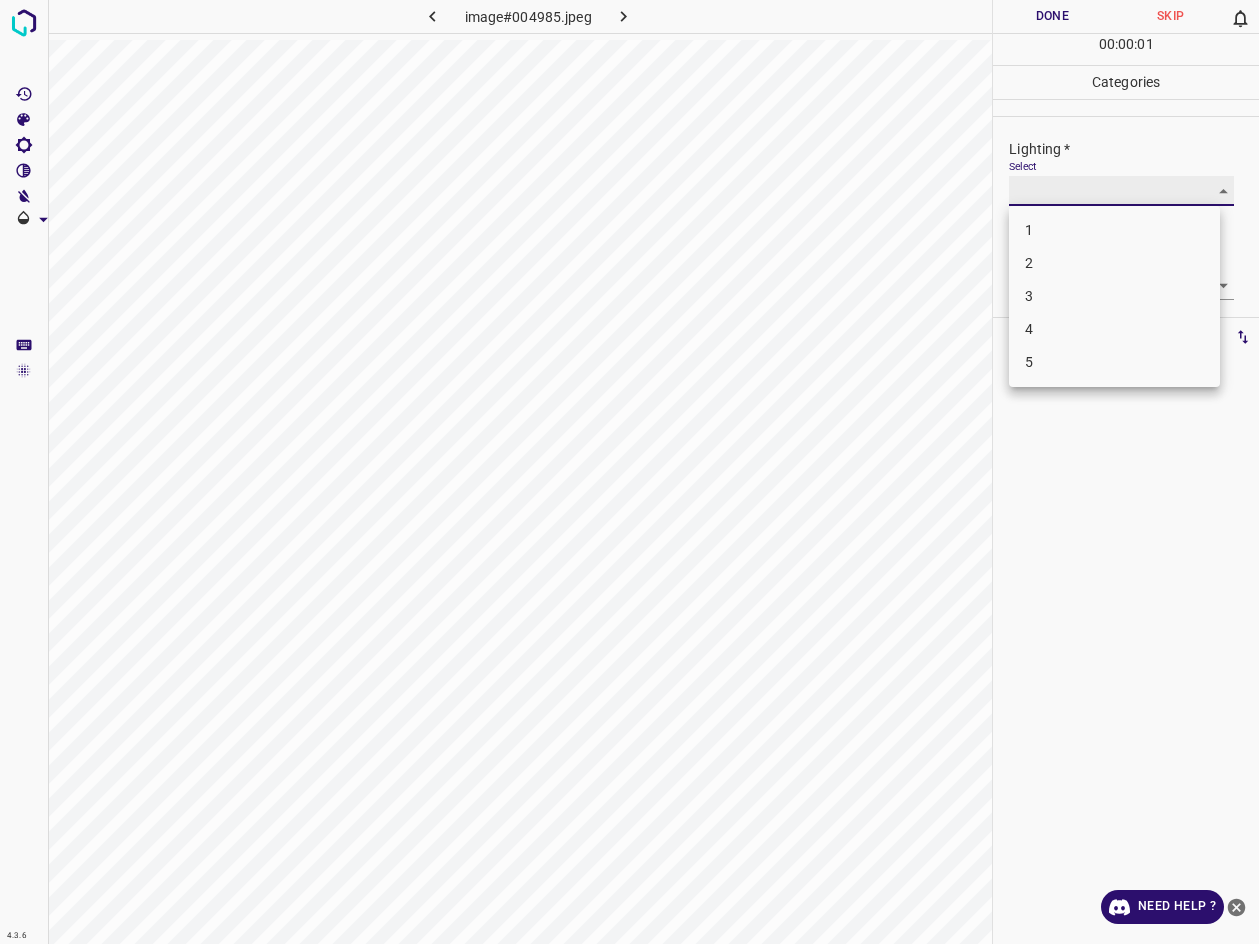 type on "3" 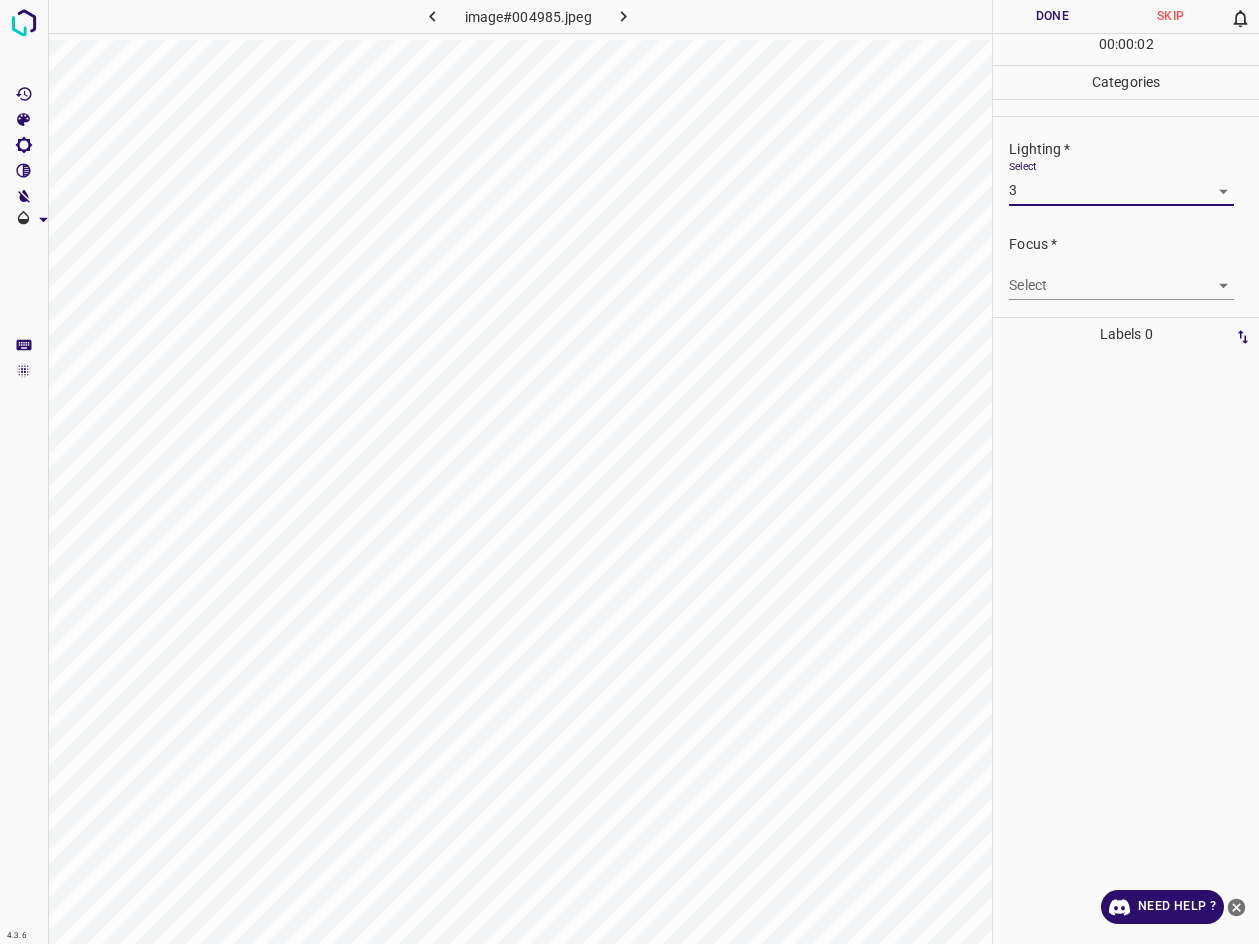 click on "4.3.6  image#004985.jpeg Done Skip 0 00   : 00   : 02   Categories Lighting *  Select 3 3 Focus *  Select ​ Overall *  Select ​ Labels   0 Categories 1 Lighting 2 Focus 3 Overall Tools Space Change between modes (Draw & Edit) I Auto labeling R Restore zoom M Zoom in N Zoom out Delete Delete selecte label Filters Z Restore filters X Saturation filter C Brightness filter V Contrast filter B Gray scale filter General O Download Need Help ? - Text - Hide - Delete" at bounding box center (629, 472) 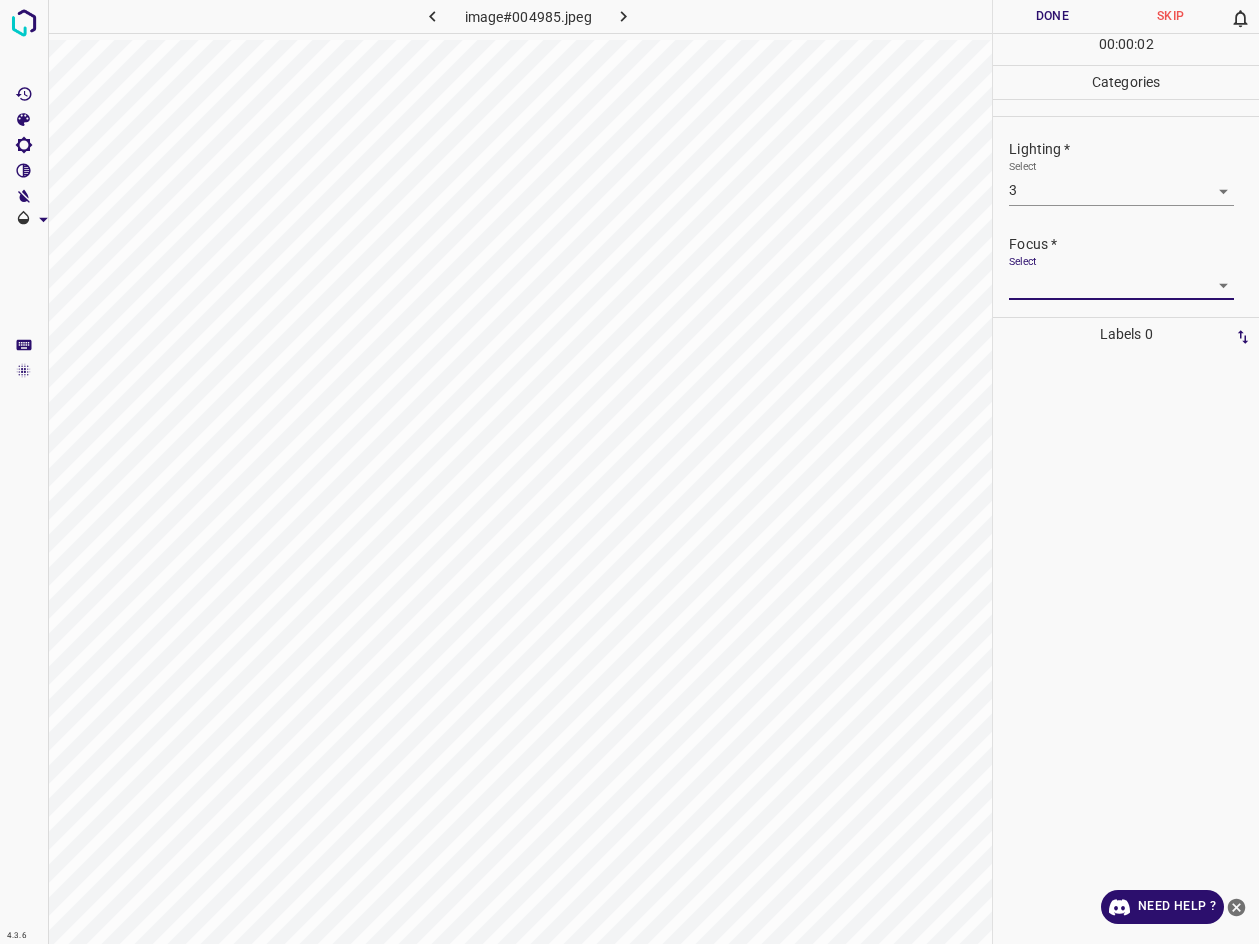 click on "4.3.6  image#004985.jpeg Done Skip 0 00   : 00   : 02   Categories Lighting *  Select 3 3 Focus *  Select ​ Overall *  Select ​ Labels   0 Categories 1 Lighting 2 Focus 3 Overall Tools Space Change between modes (Draw & Edit) I Auto labeling R Restore zoom M Zoom in N Zoom out Delete Delete selecte label Filters Z Restore filters X Saturation filter C Brightness filter V Contrast filter B Gray scale filter General O Download Need Help ? - Text - Hide - Delete" at bounding box center [629, 472] 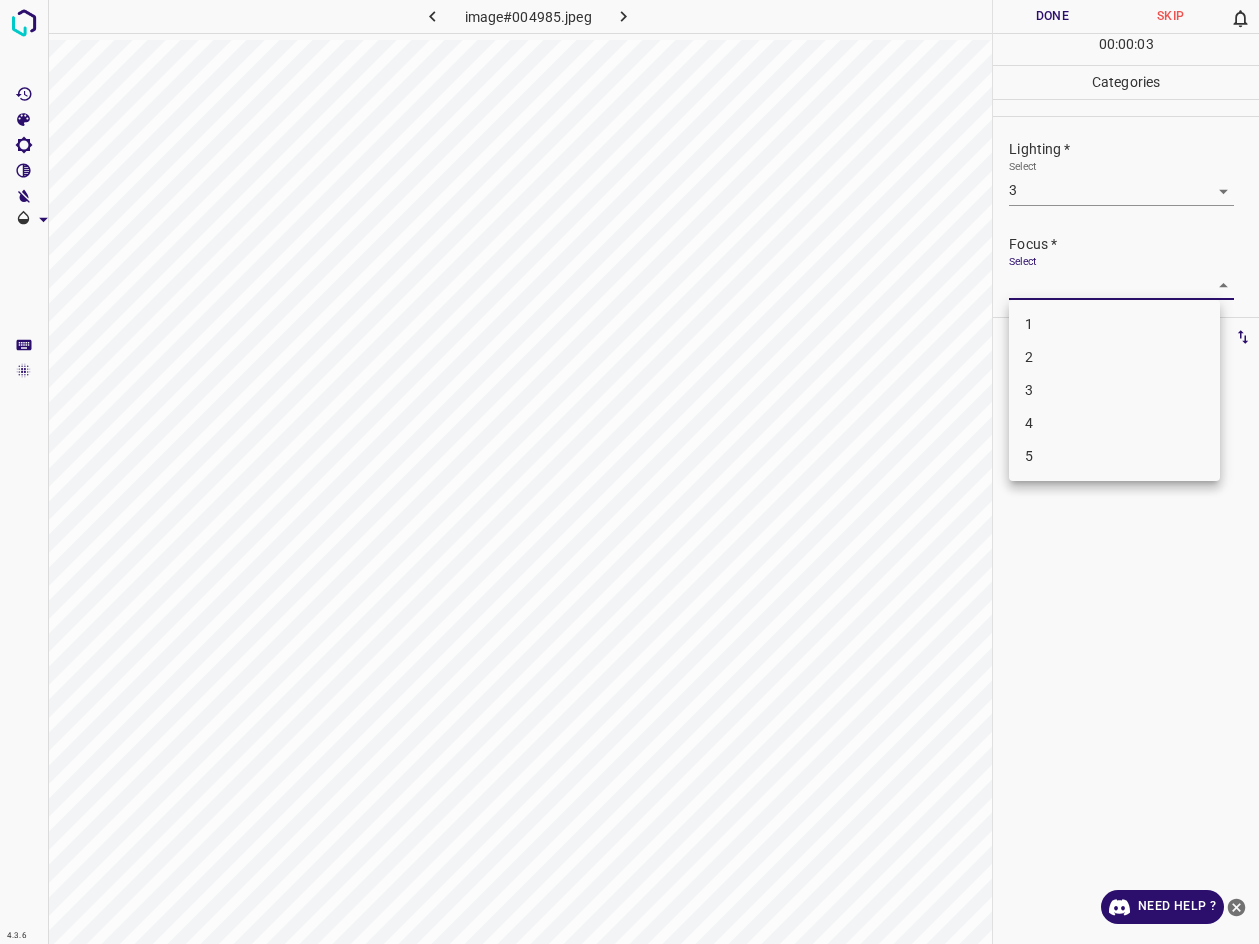 click on "3" at bounding box center [1114, 390] 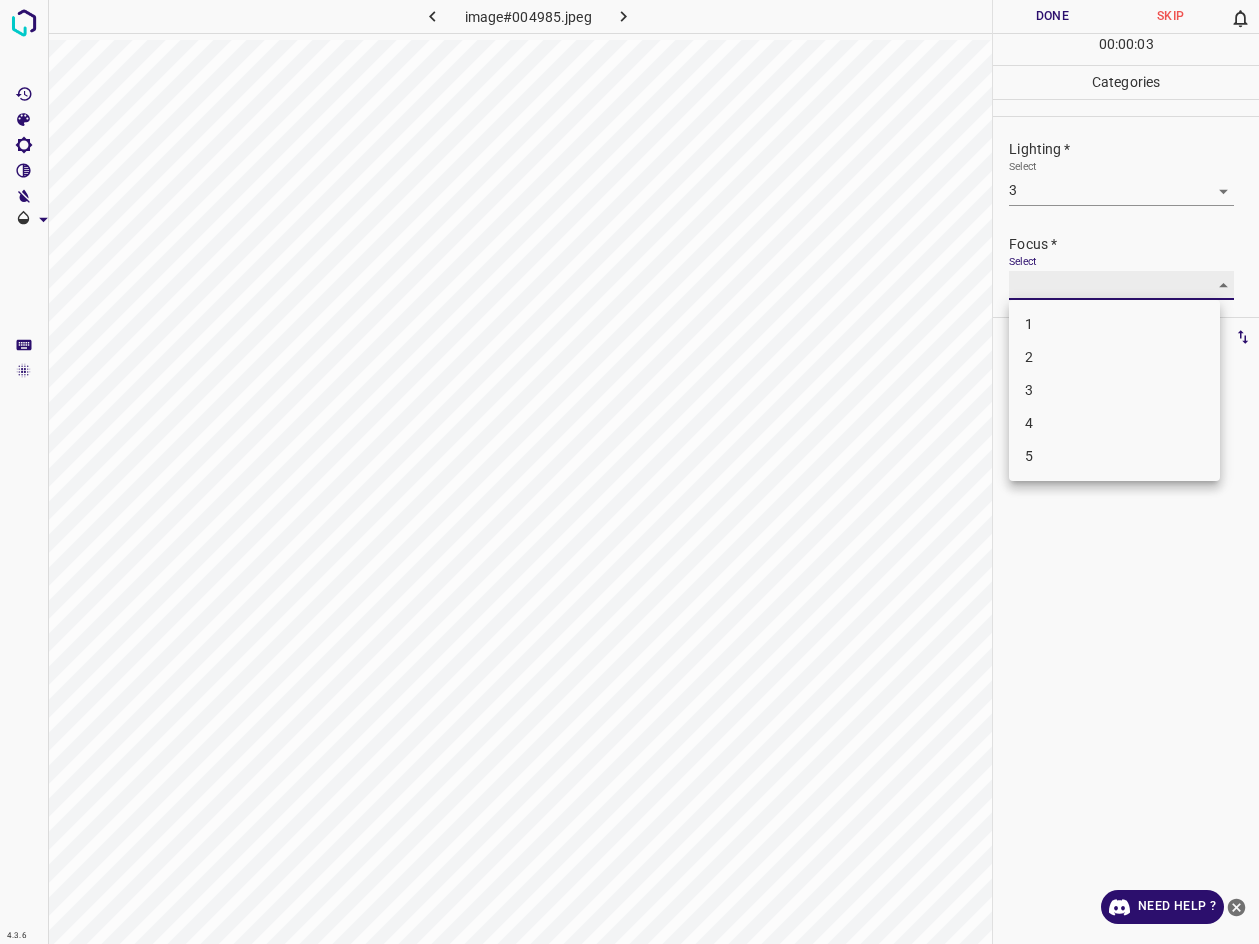 type on "3" 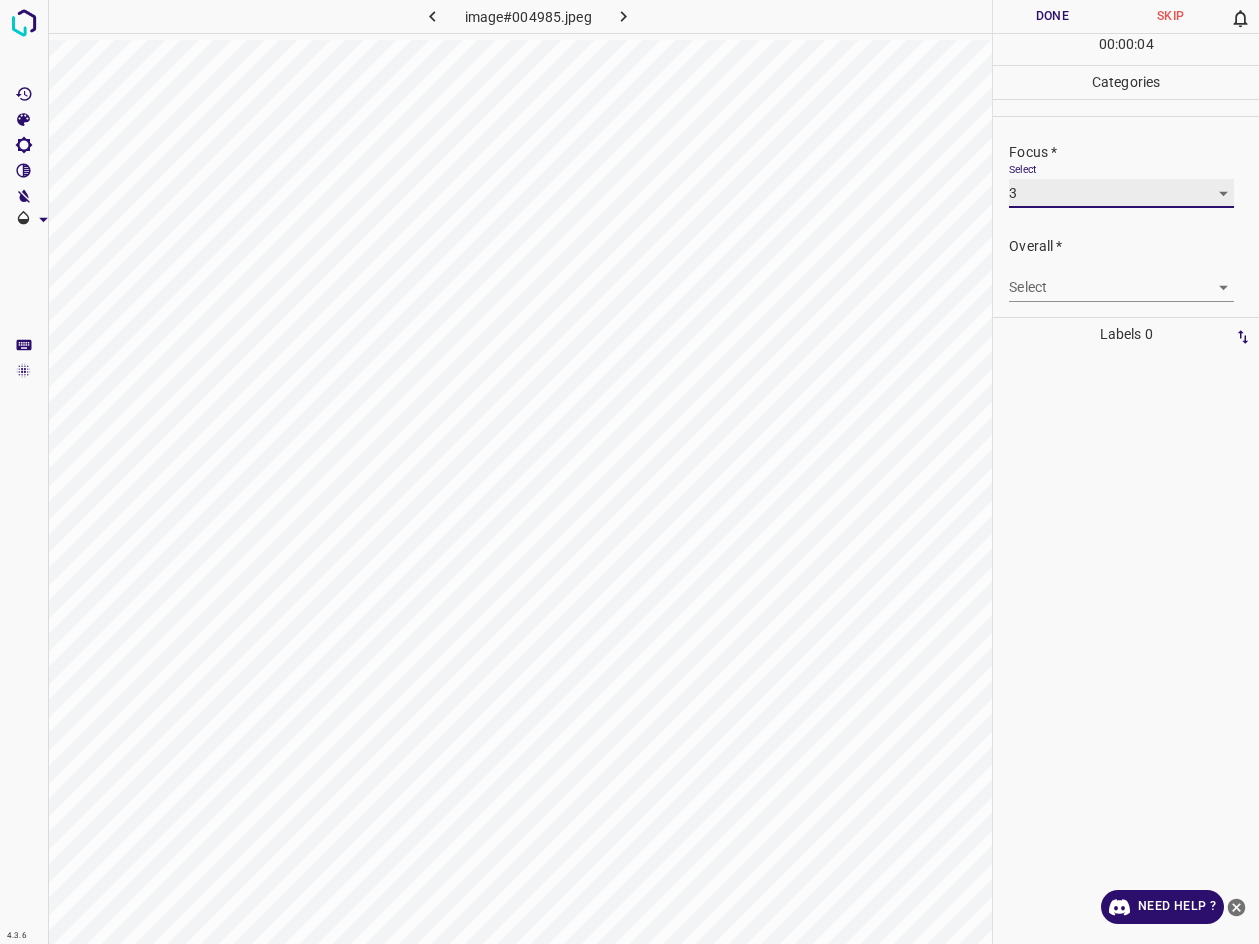 scroll, scrollTop: 98, scrollLeft: 0, axis: vertical 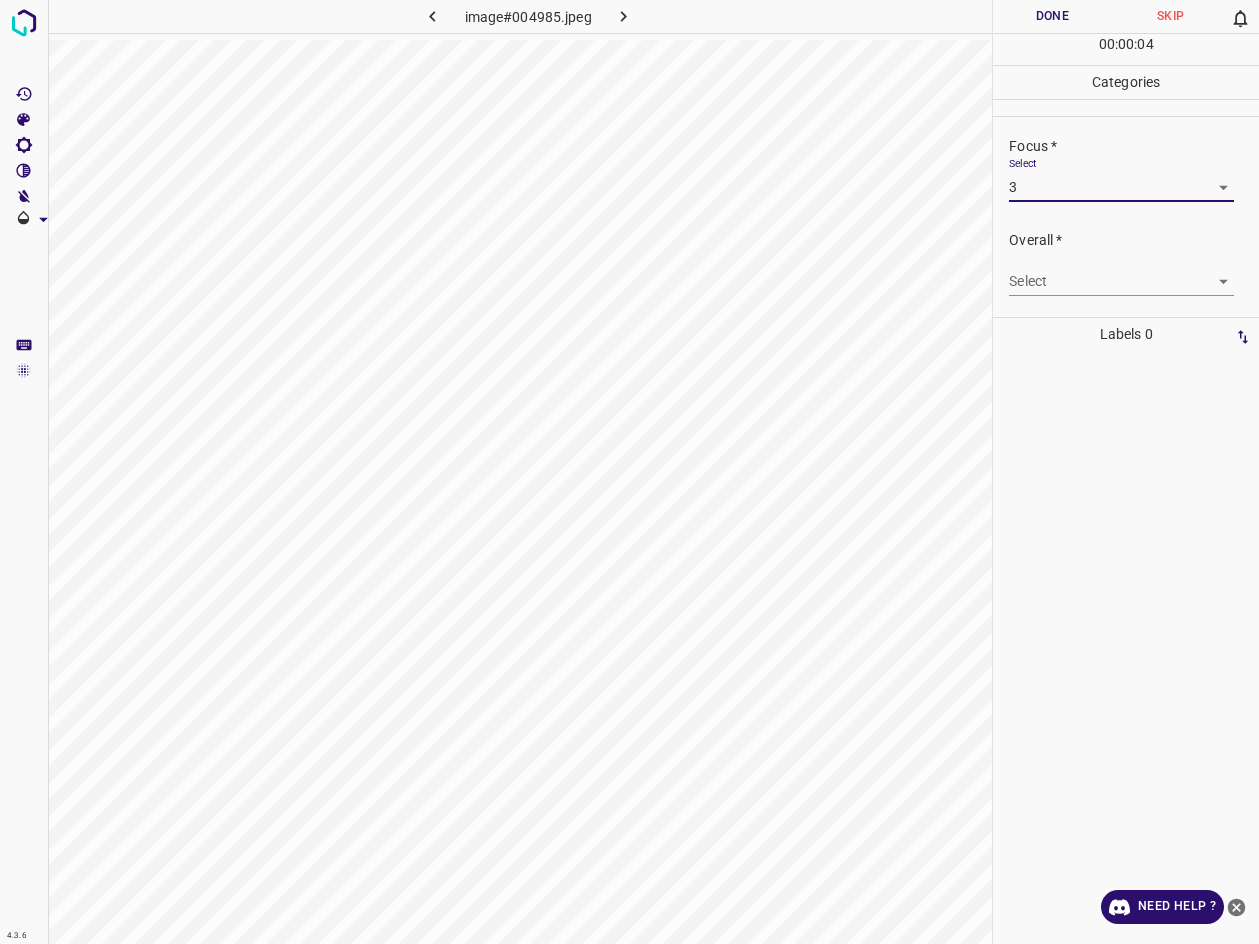 click on "4.3.6  image#004985.jpeg Done Skip 0 00   : 00   : 04   Categories Lighting *  Select 3 3 Focus *  Select 3 3 Overall *  Select ​ Labels   0 Categories 1 Lighting 2 Focus 3 Overall Tools Space Change between modes (Draw & Edit) I Auto labeling R Restore zoom M Zoom in N Zoom out Delete Delete selecte label Filters Z Restore filters X Saturation filter C Brightness filter V Contrast filter B Gray scale filter General O Download Need Help ? - Text - Hide - Delete" at bounding box center (629, 472) 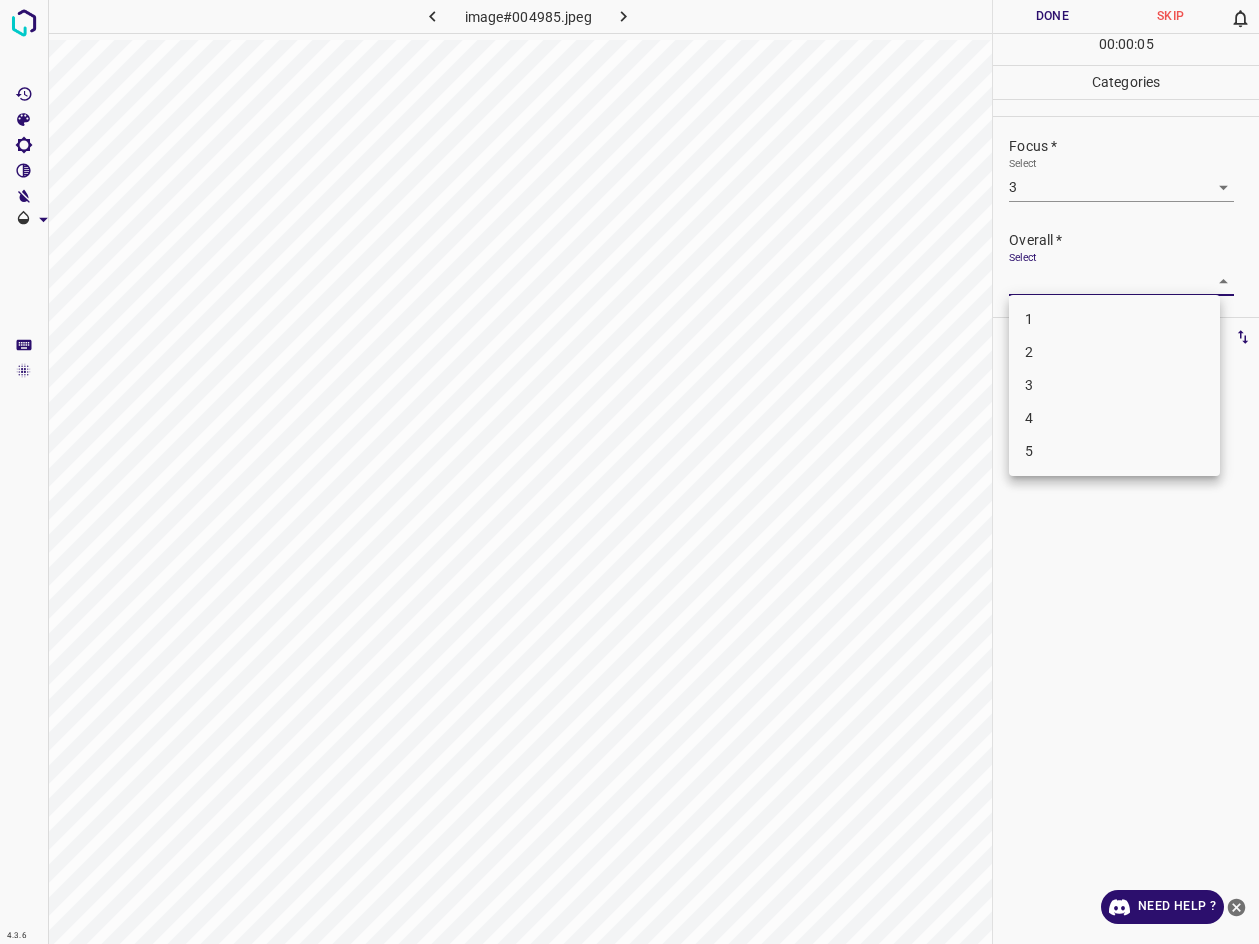 click on "3" at bounding box center (1114, 385) 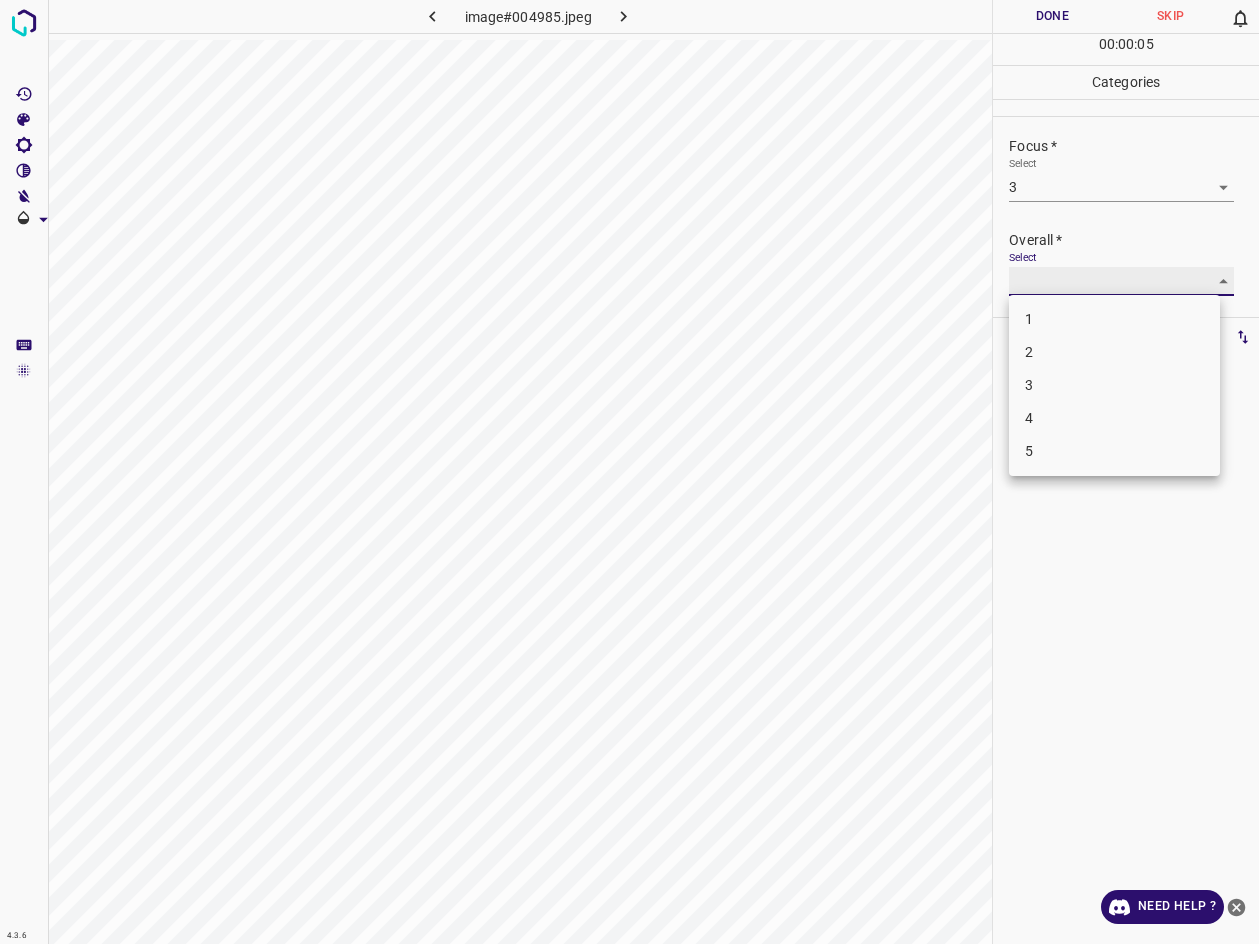 type on "3" 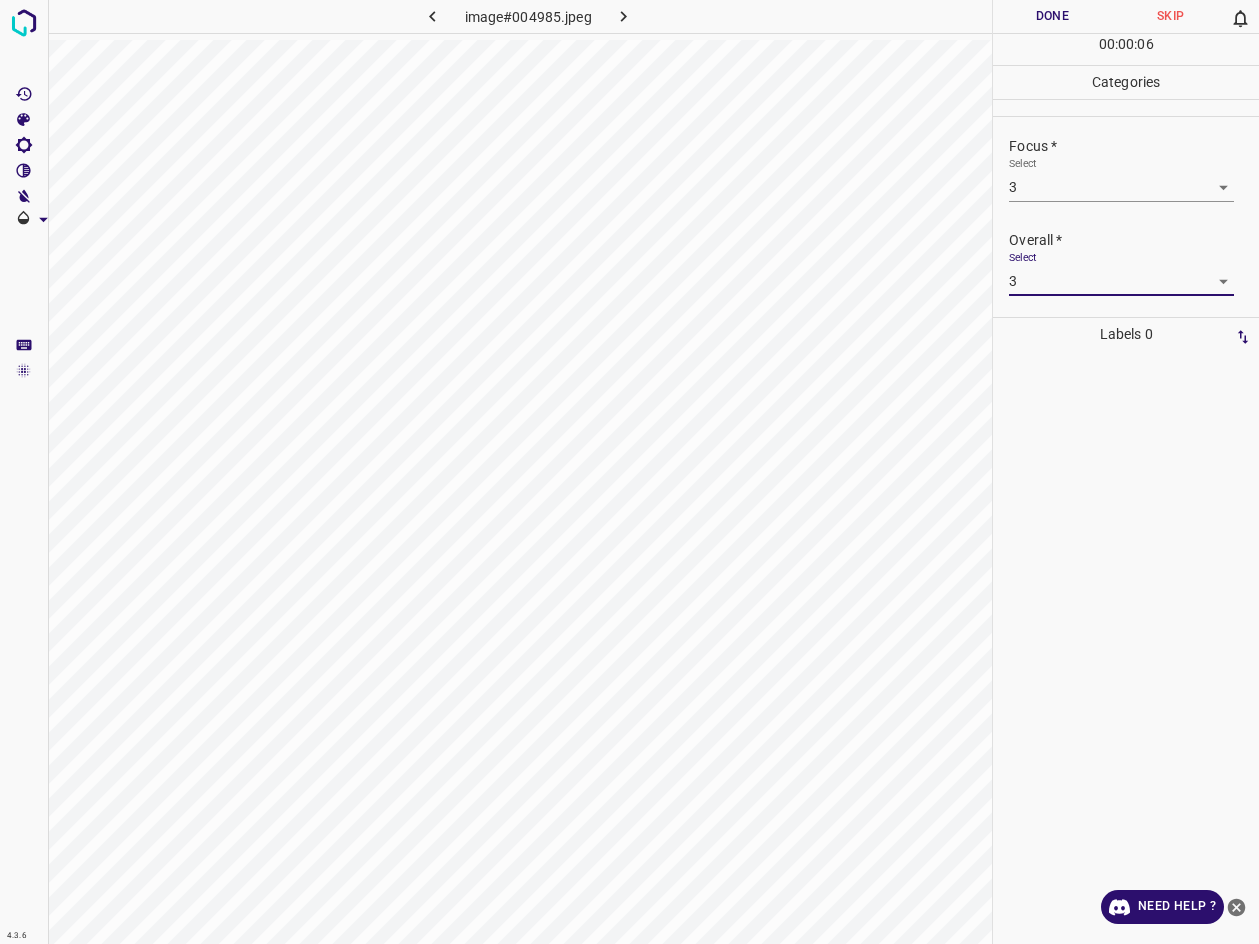 click on "Done" at bounding box center (1052, 16) 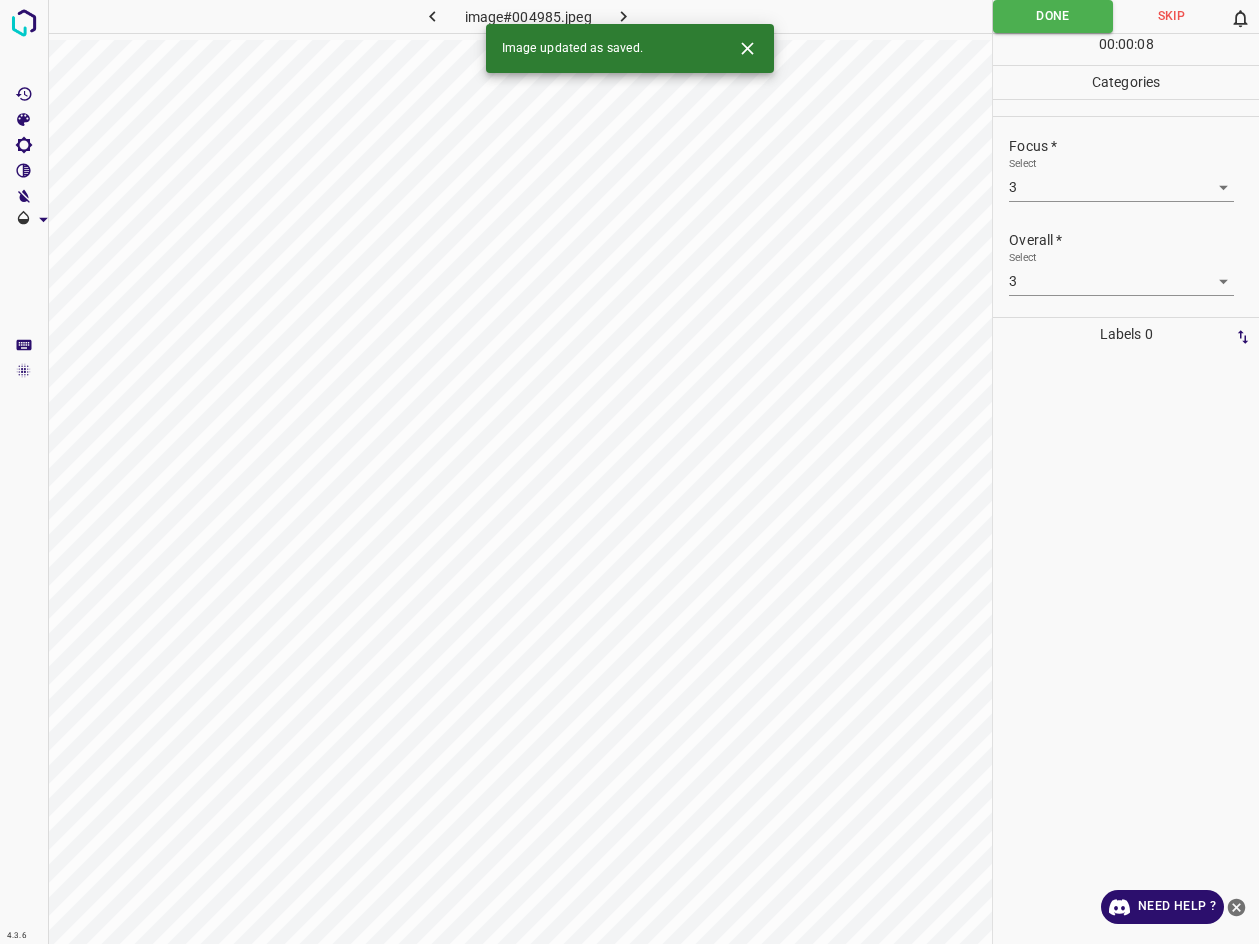 click 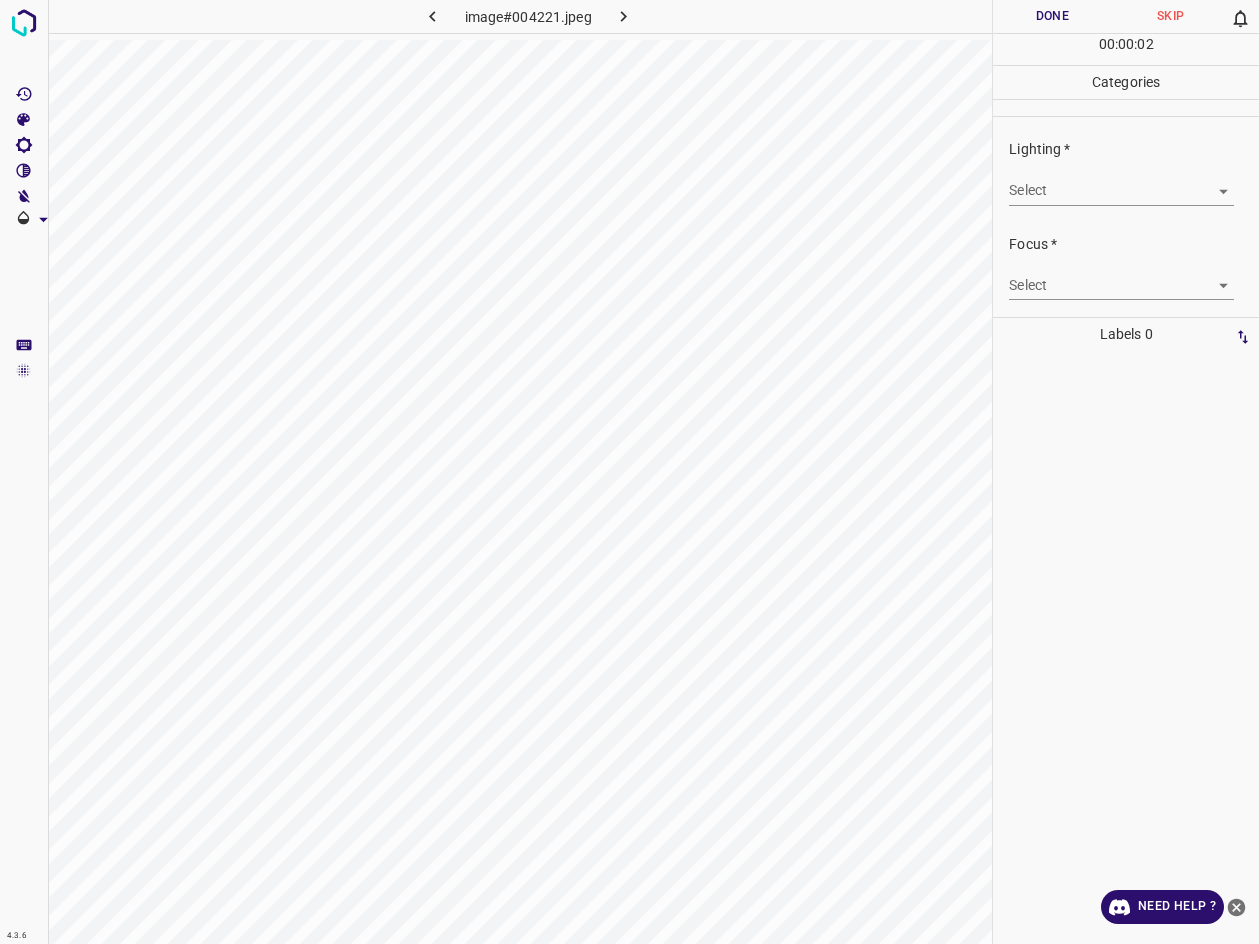 click on "4.3.6  image#004221.jpeg Done Skip 0 00   : 00   : 02   Categories Lighting *  Select ​ Focus *  Select ​ Overall *  Select ​ Labels   0 Categories 1 Lighting 2 Focus 3 Overall Tools Space Change between modes (Draw & Edit) I Auto labeling R Restore zoom M Zoom in N Zoom out Delete Delete selecte label Filters Z Restore filters X Saturation filter C Brightness filter V Contrast filter B Gray scale filter General O Download Need Help ? - Text - Hide - Delete" at bounding box center [629, 472] 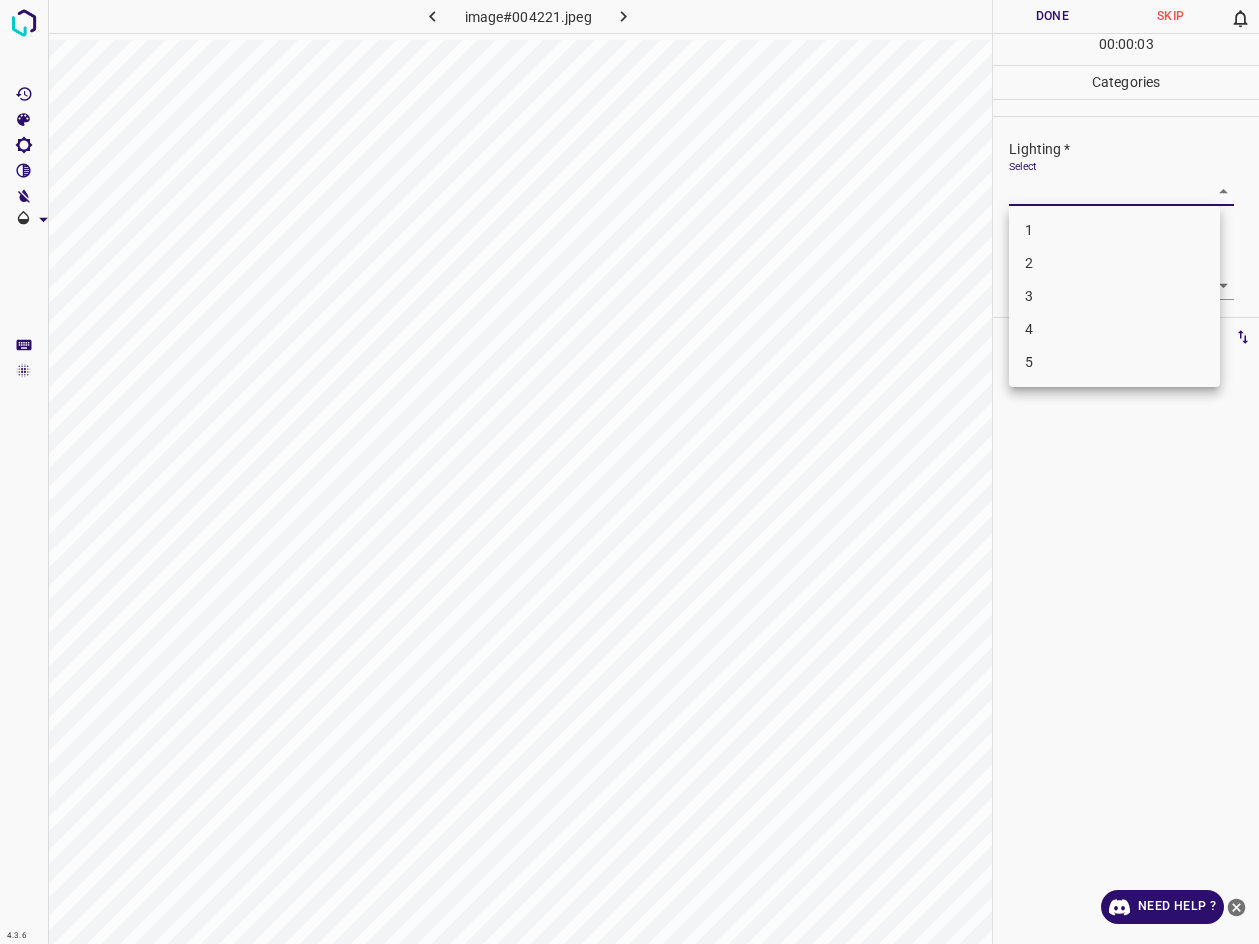 click on "3" at bounding box center (1114, 296) 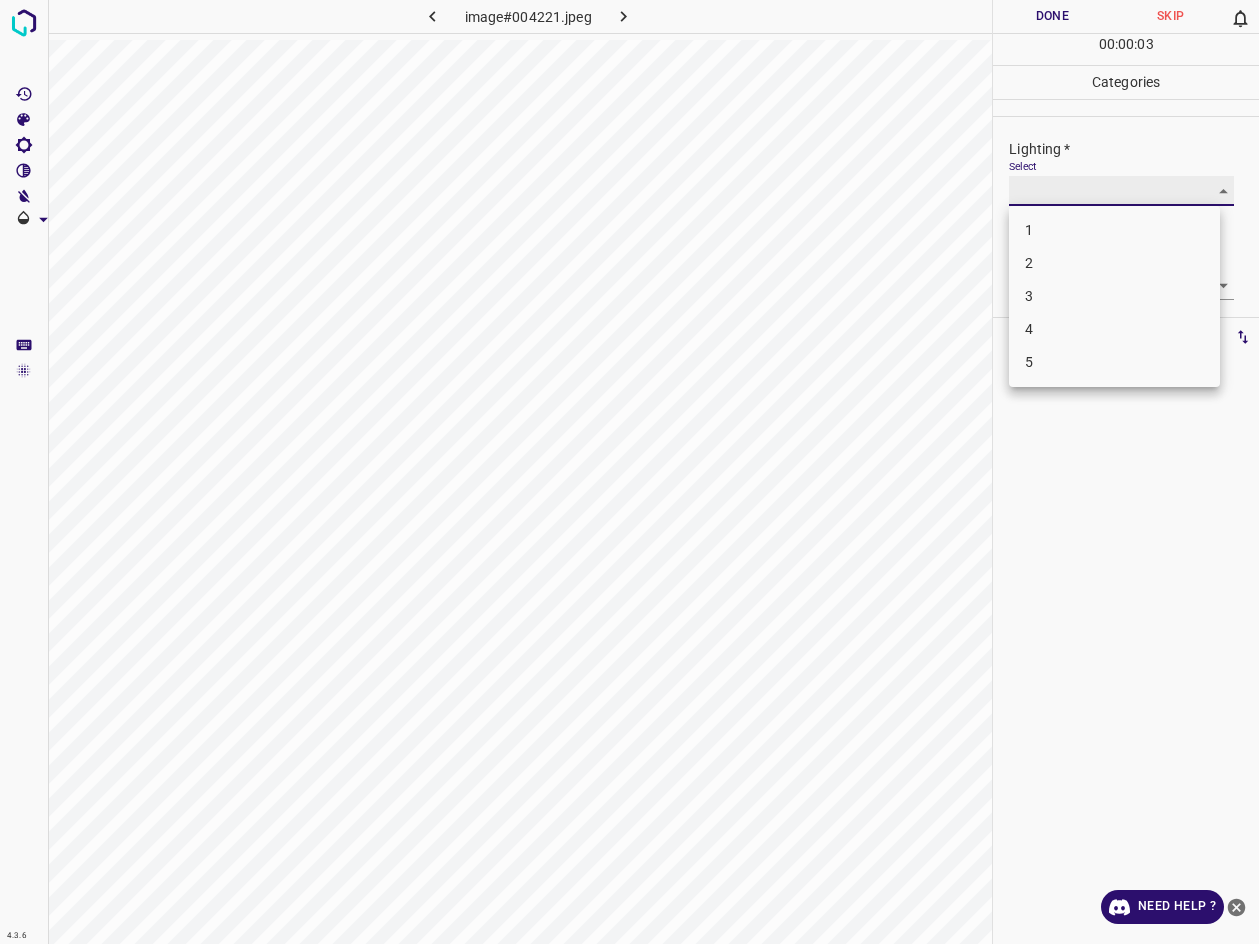 type on "3" 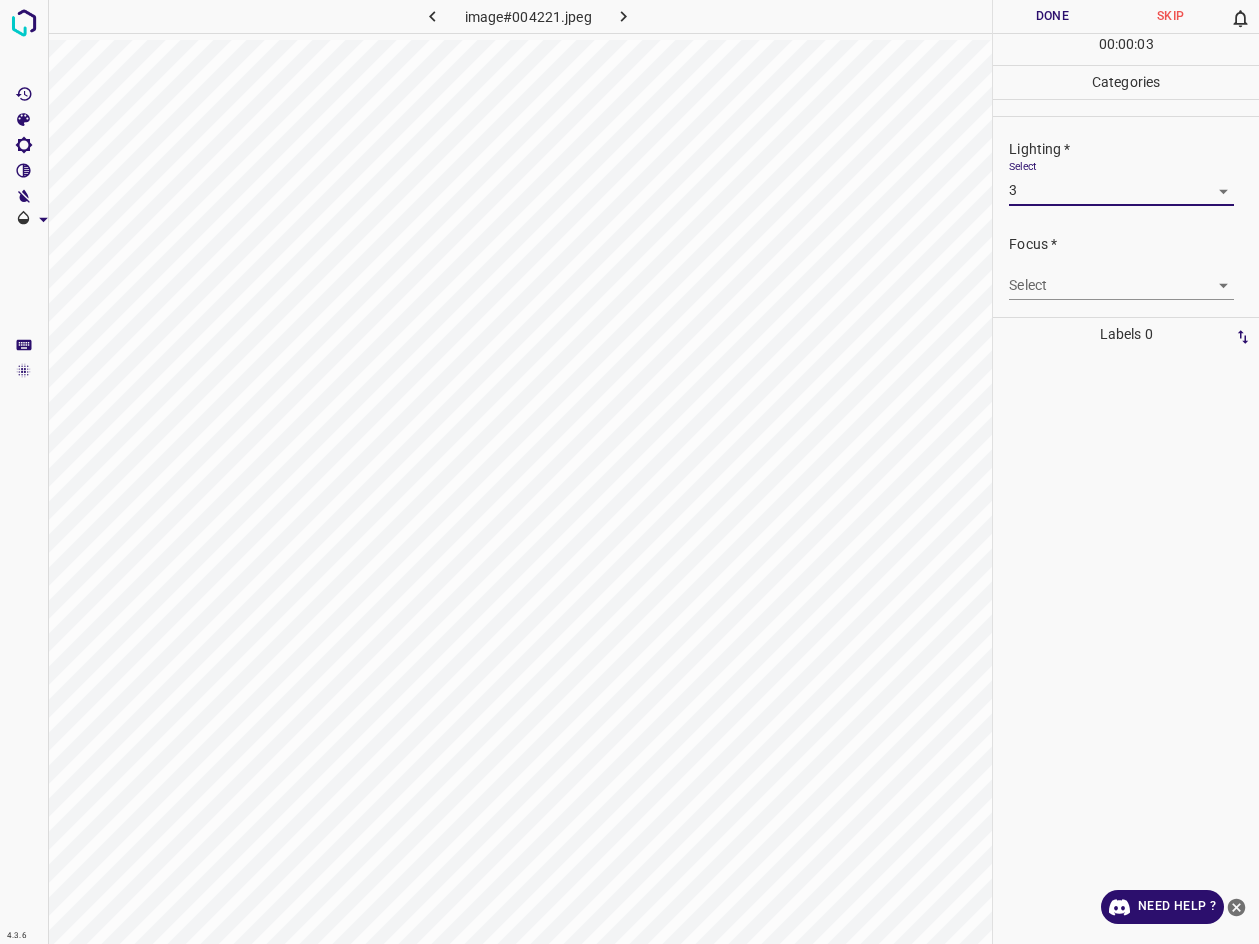 click on "4.3.6  image#004221.jpeg Done Skip 0 00   : 00   : 03   Categories Lighting *  Select 3 3 Focus *  Select ​ Overall *  Select ​ Labels   0 Categories 1 Lighting 2 Focus 3 Overall Tools Space Change between modes (Draw & Edit) I Auto labeling R Restore zoom M Zoom in N Zoom out Delete Delete selecte label Filters Z Restore filters X Saturation filter C Brightness filter V Contrast filter B Gray scale filter General O Download Need Help ? - Text - Hide - Delete 1 2 3 4 5" at bounding box center (629, 472) 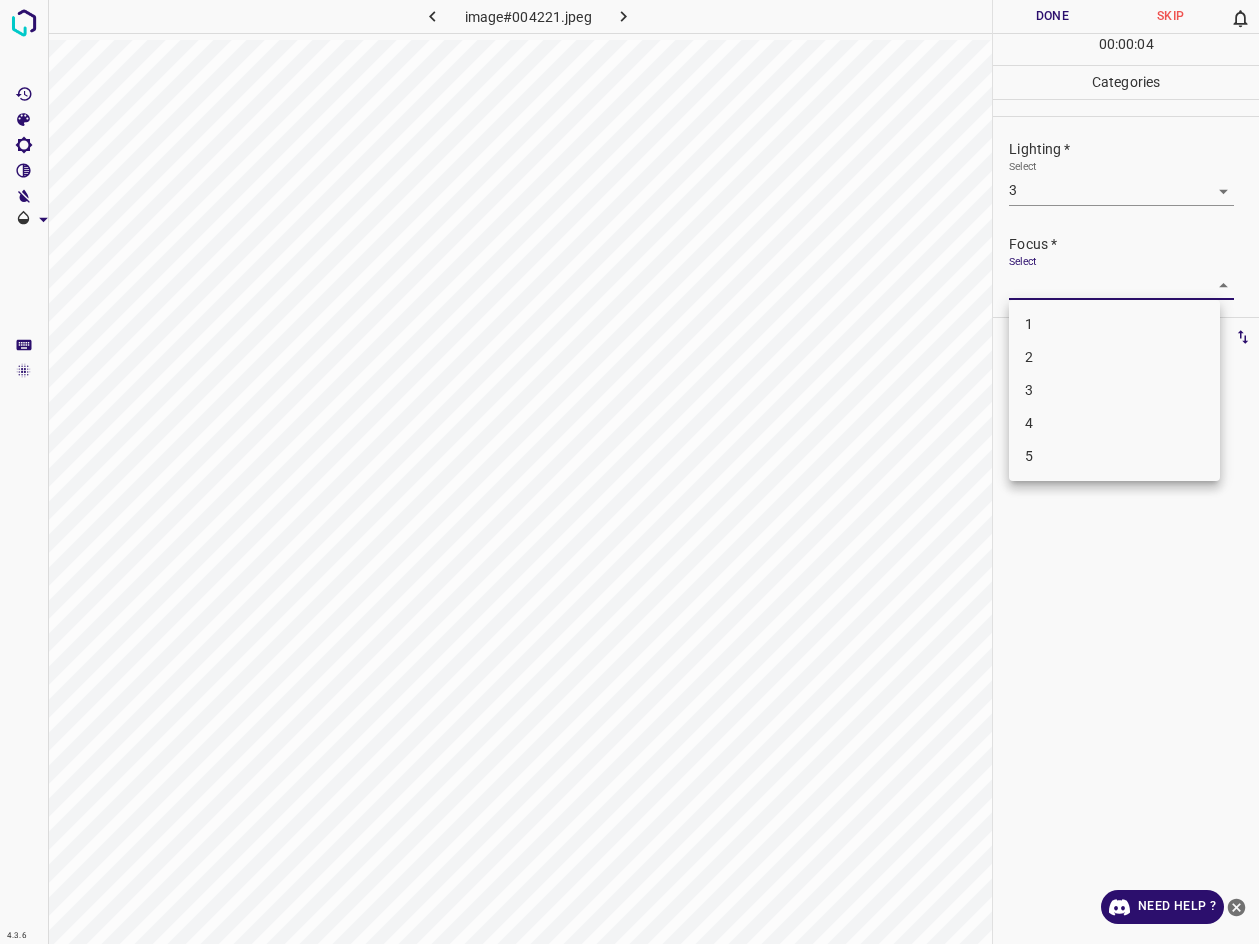 click on "3" at bounding box center (1114, 390) 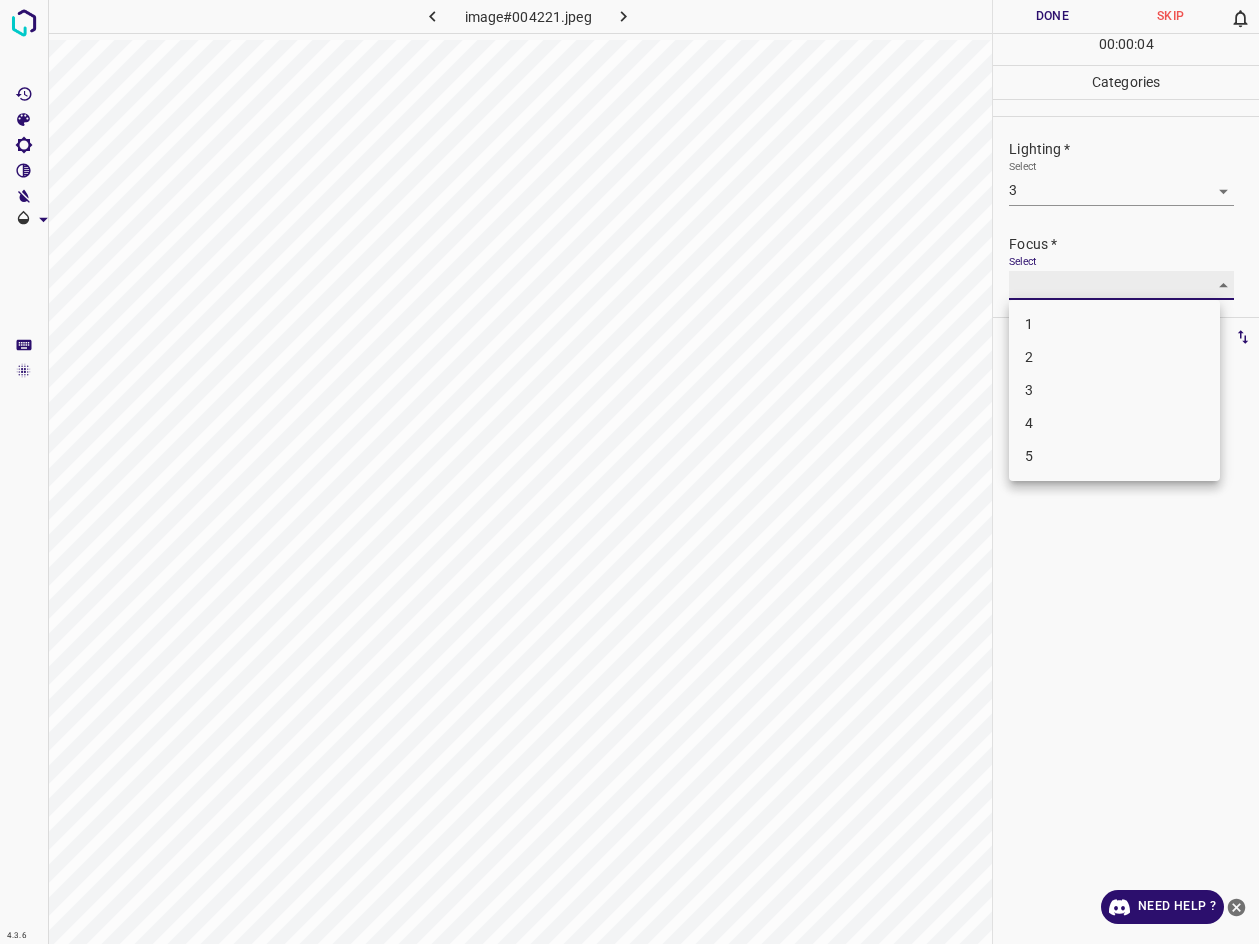type on "3" 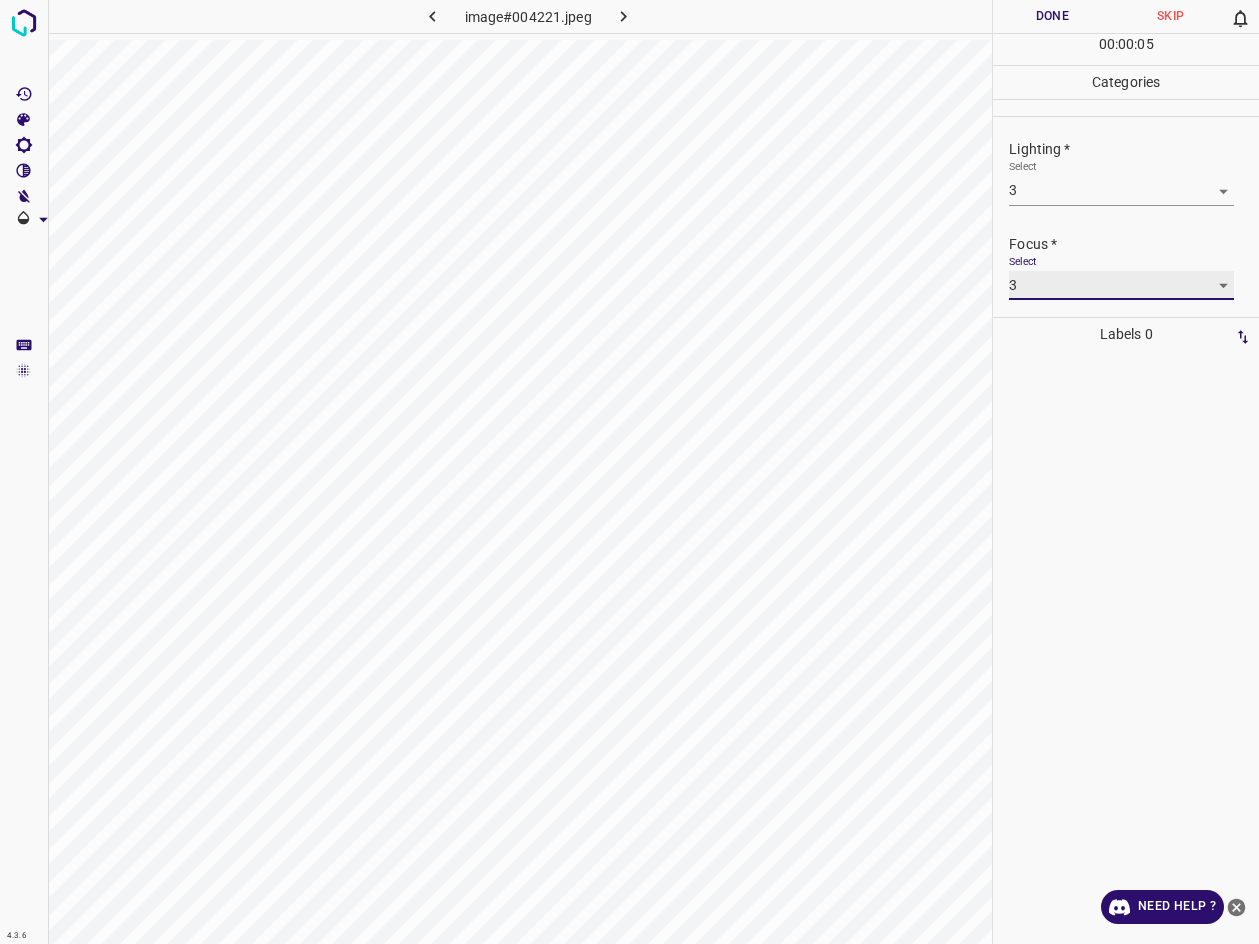 scroll, scrollTop: 89, scrollLeft: 0, axis: vertical 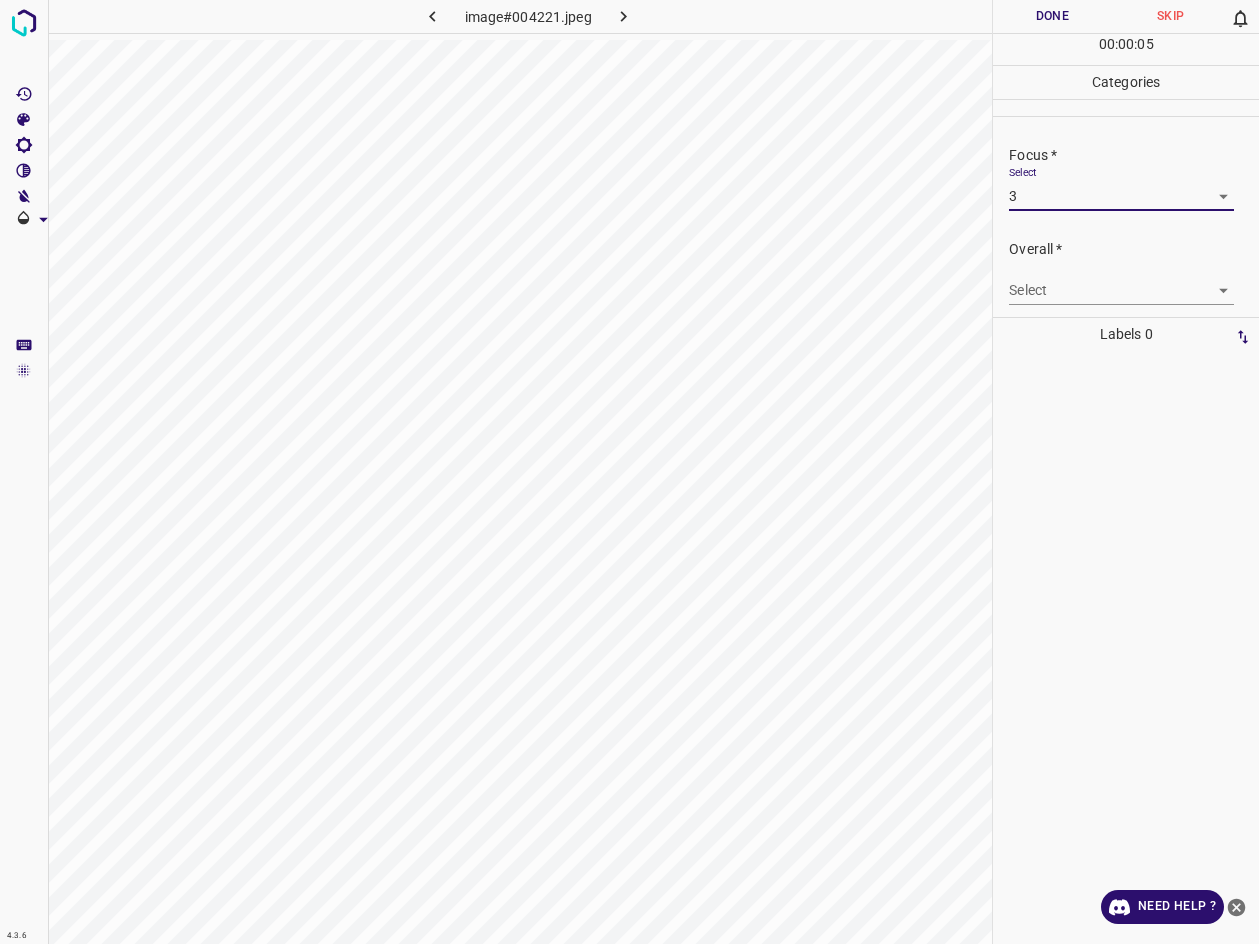 click on "4.3.6  image#004221.jpeg Done Skip 0 00   : 00   : 05   Categories Lighting *  Select 3 3 Focus *  Select 3 3 Overall *  Select ​ Labels   0 Categories 1 Lighting 2 Focus 3 Overall Tools Space Change between modes (Draw & Edit) I Auto labeling R Restore zoom M Zoom in N Zoom out Delete Delete selecte label Filters Z Restore filters X Saturation filter C Brightness filter V Contrast filter B Gray scale filter General O Download Need Help ? - Text - Hide - Delete" at bounding box center (629, 472) 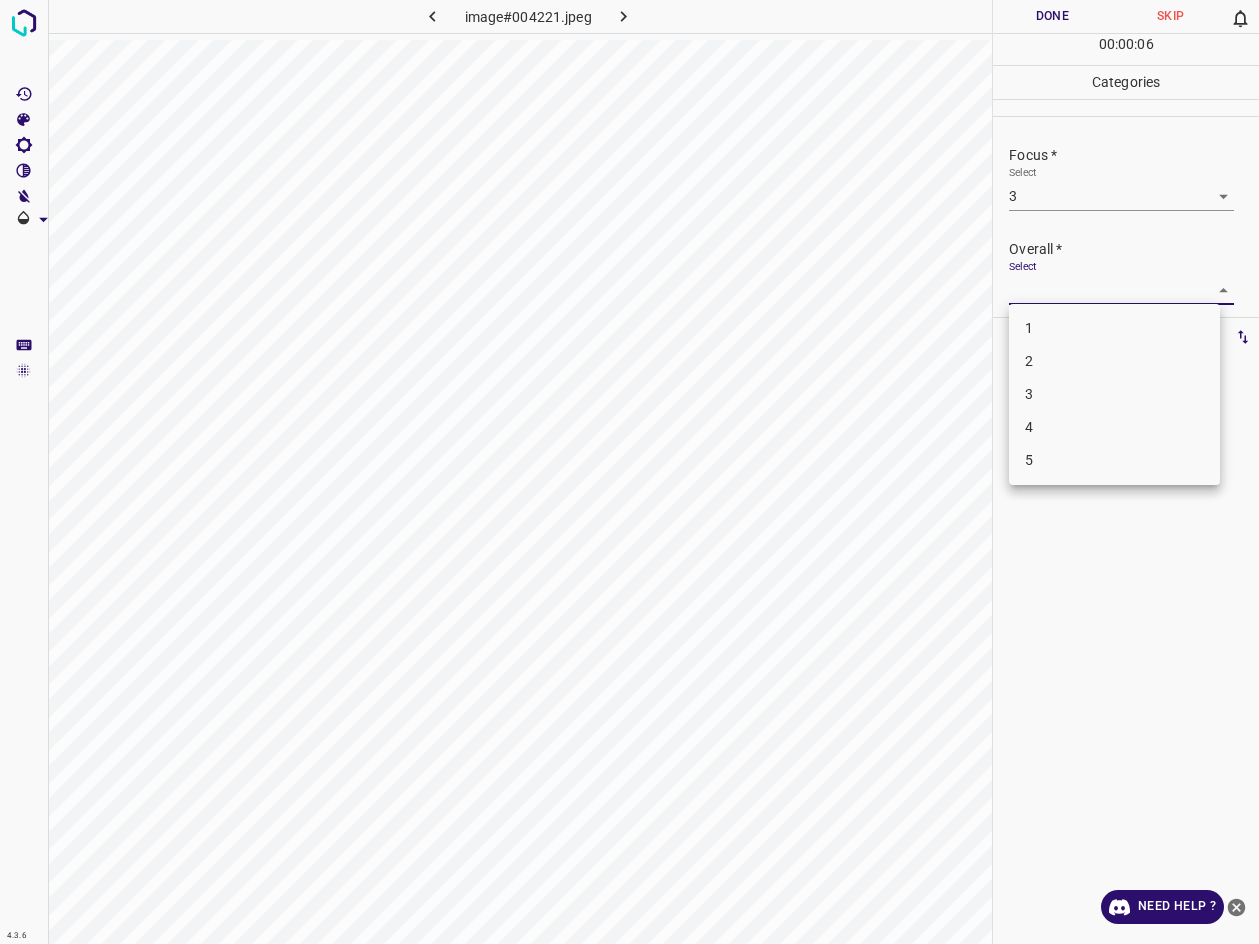 click on "3" at bounding box center [1114, 394] 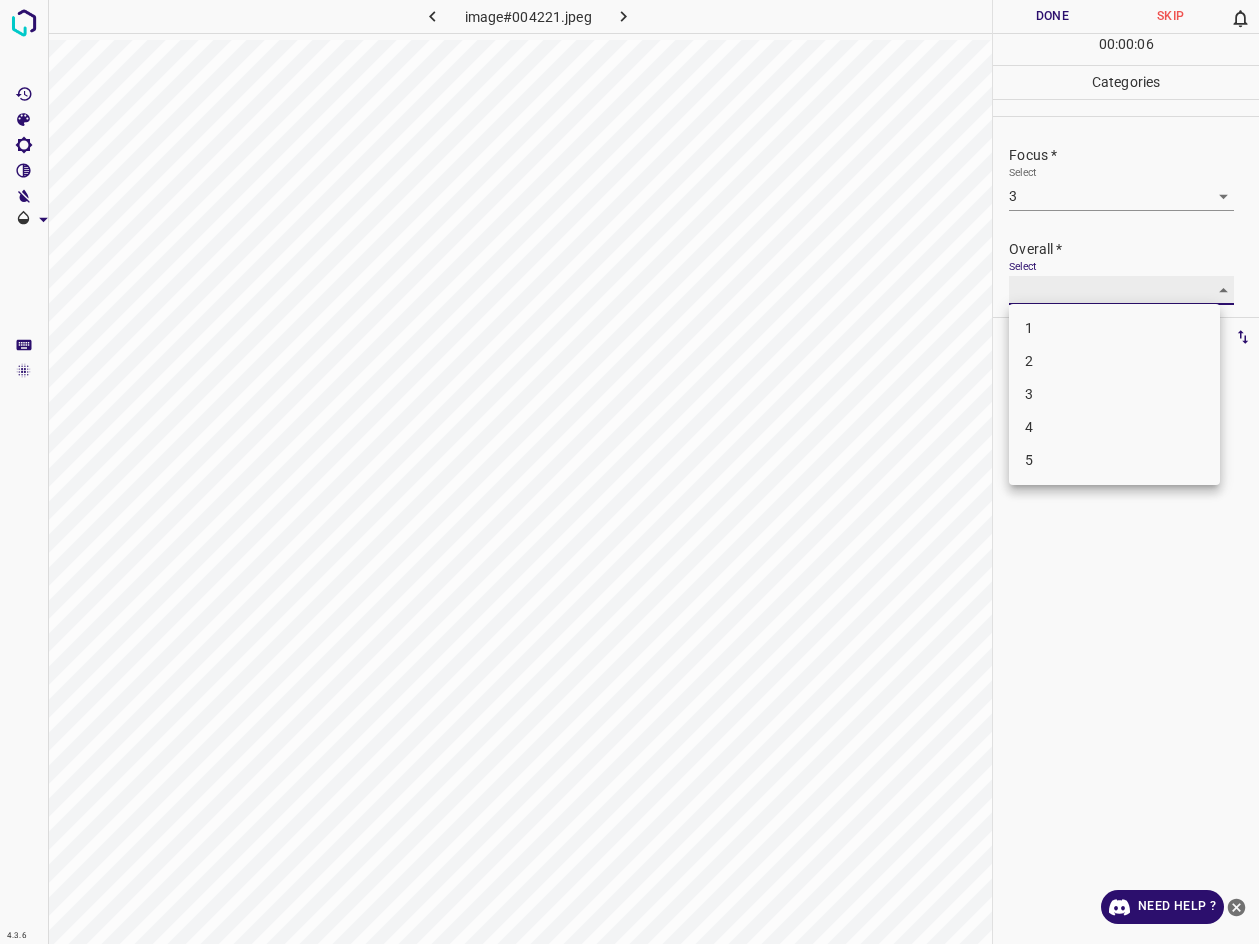 type on "3" 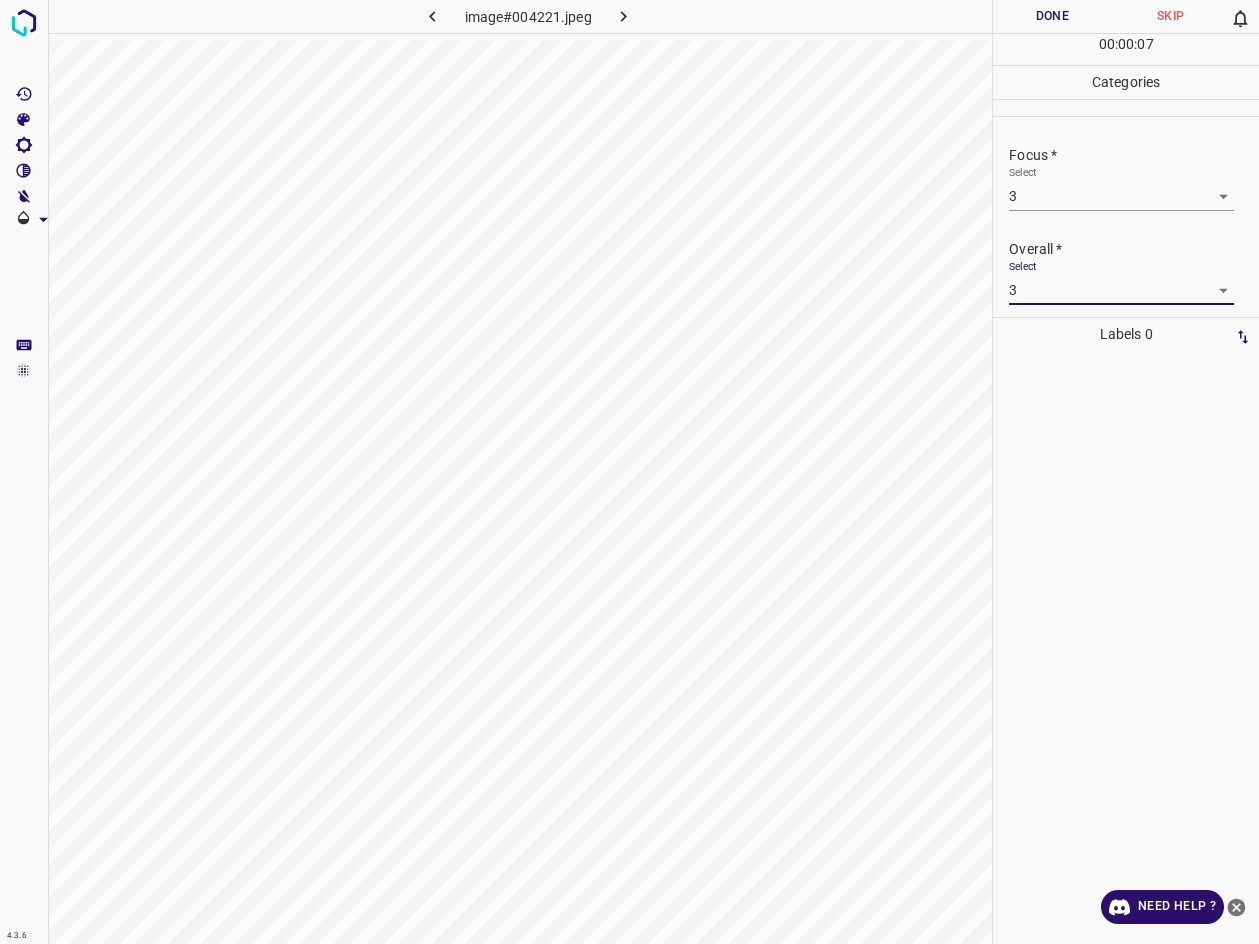 click on "Done" at bounding box center (1052, 16) 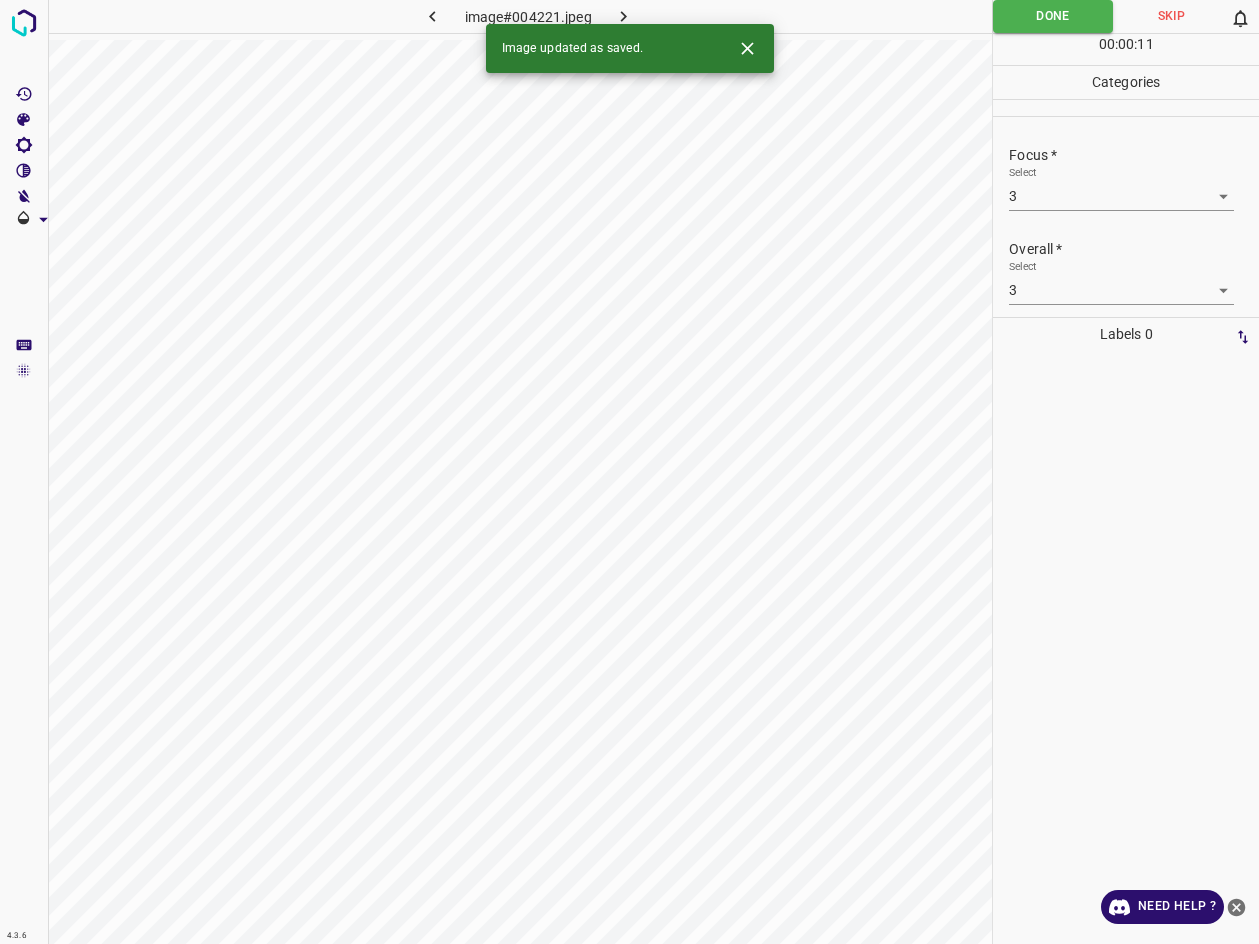 click 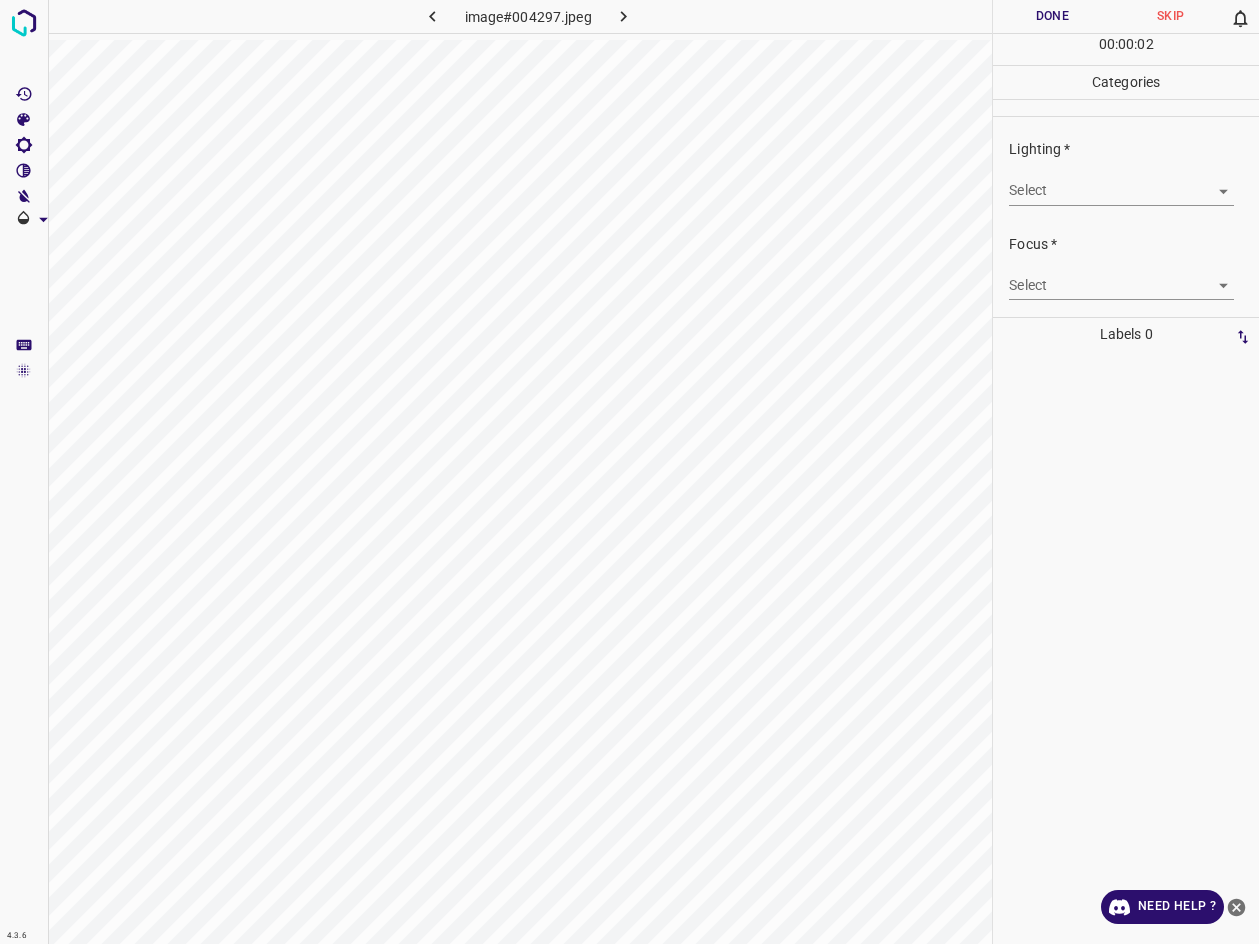 click on "4.3.6  image#004297.jpeg Done Skip 0 00   : 00   : 02   Categories Lighting *  Select ​ Focus *  Select ​ Overall *  Select ​ Labels   0 Categories 1 Lighting 2 Focus 3 Overall Tools Space Change between modes (Draw & Edit) I Auto labeling R Restore zoom M Zoom in N Zoom out Delete Delete selecte label Filters Z Restore filters X Saturation filter C Brightness filter V Contrast filter B Gray scale filter General O Download Need Help ? - Text - Hide - Delete" at bounding box center [629, 472] 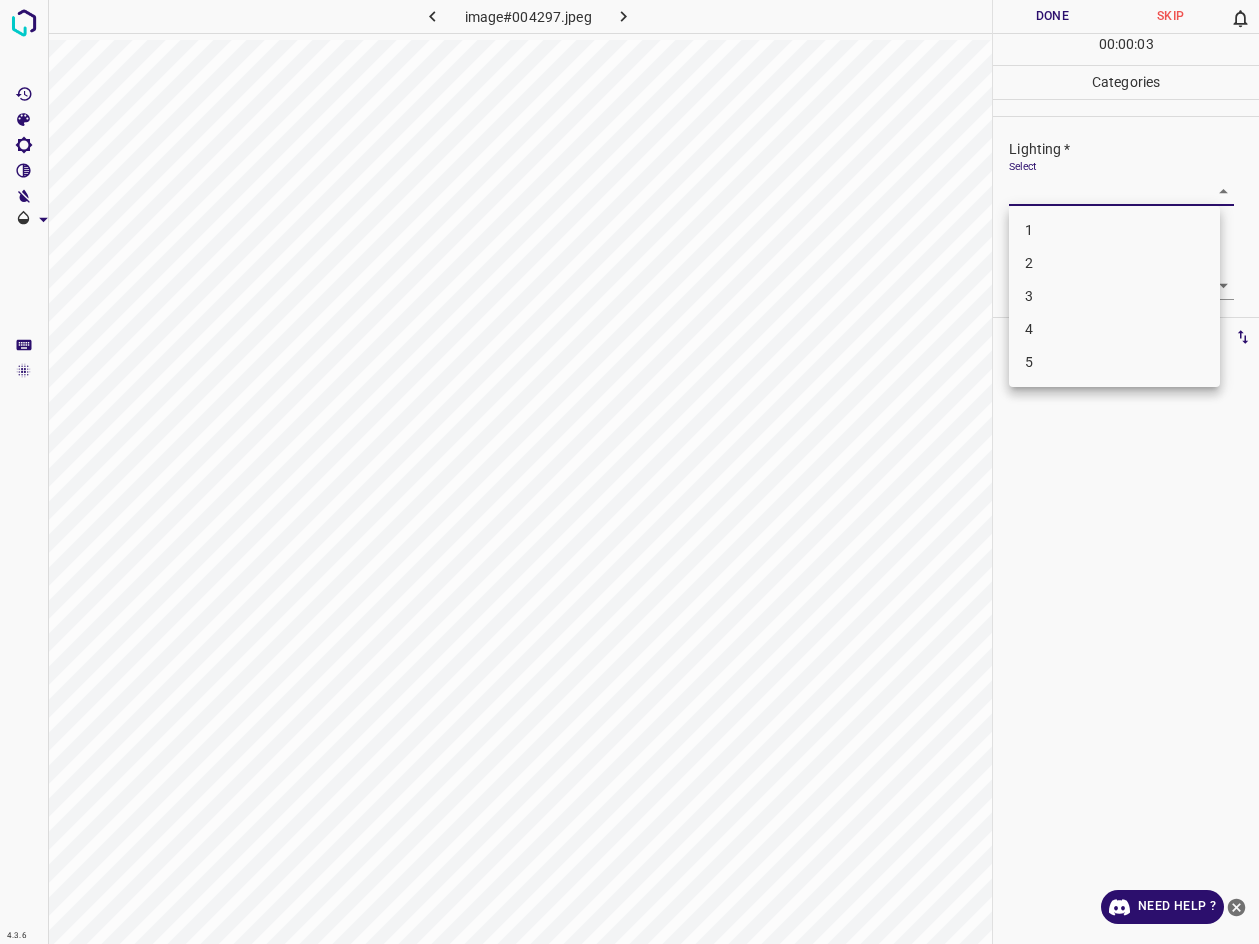 click on "3" at bounding box center (1114, 296) 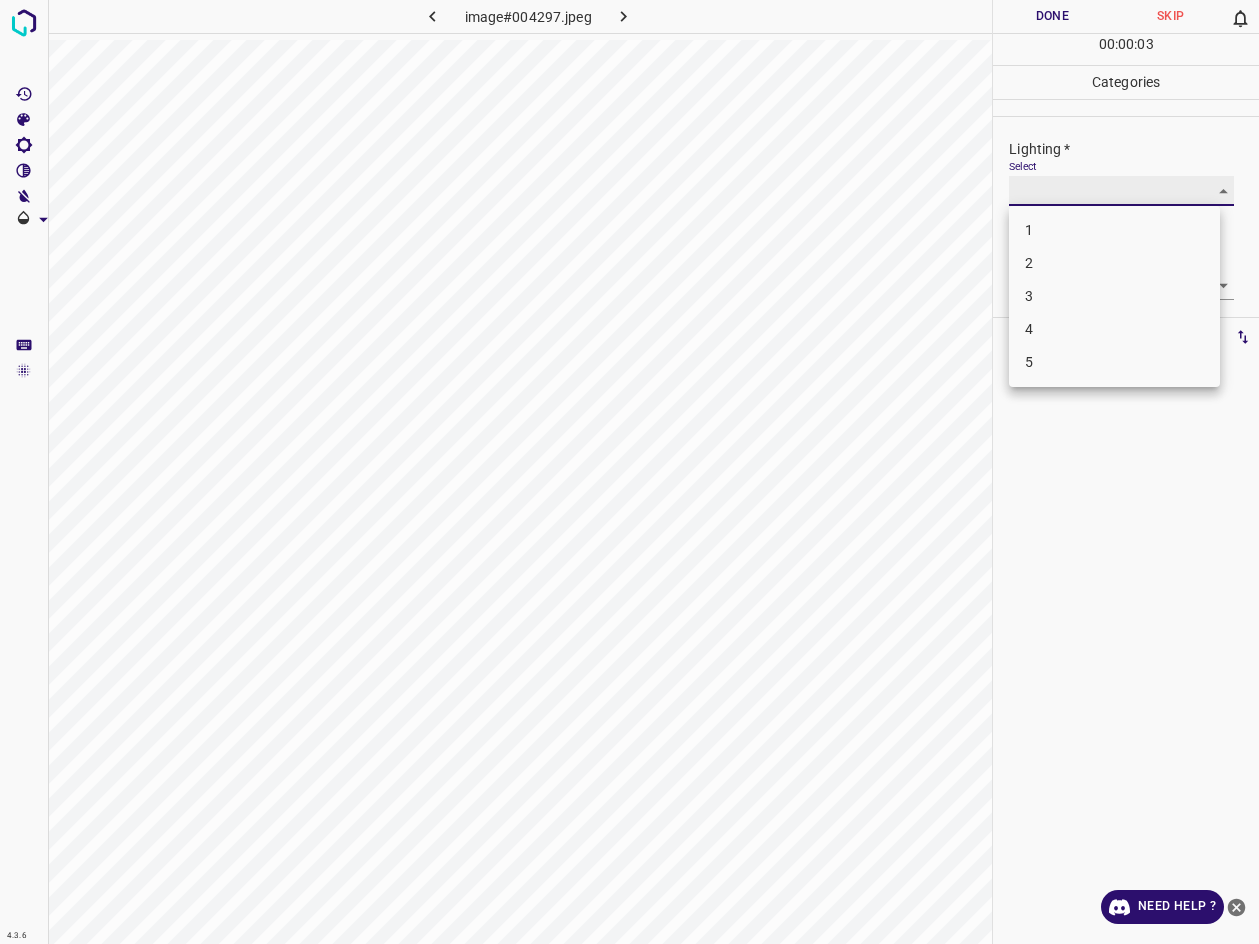 type on "3" 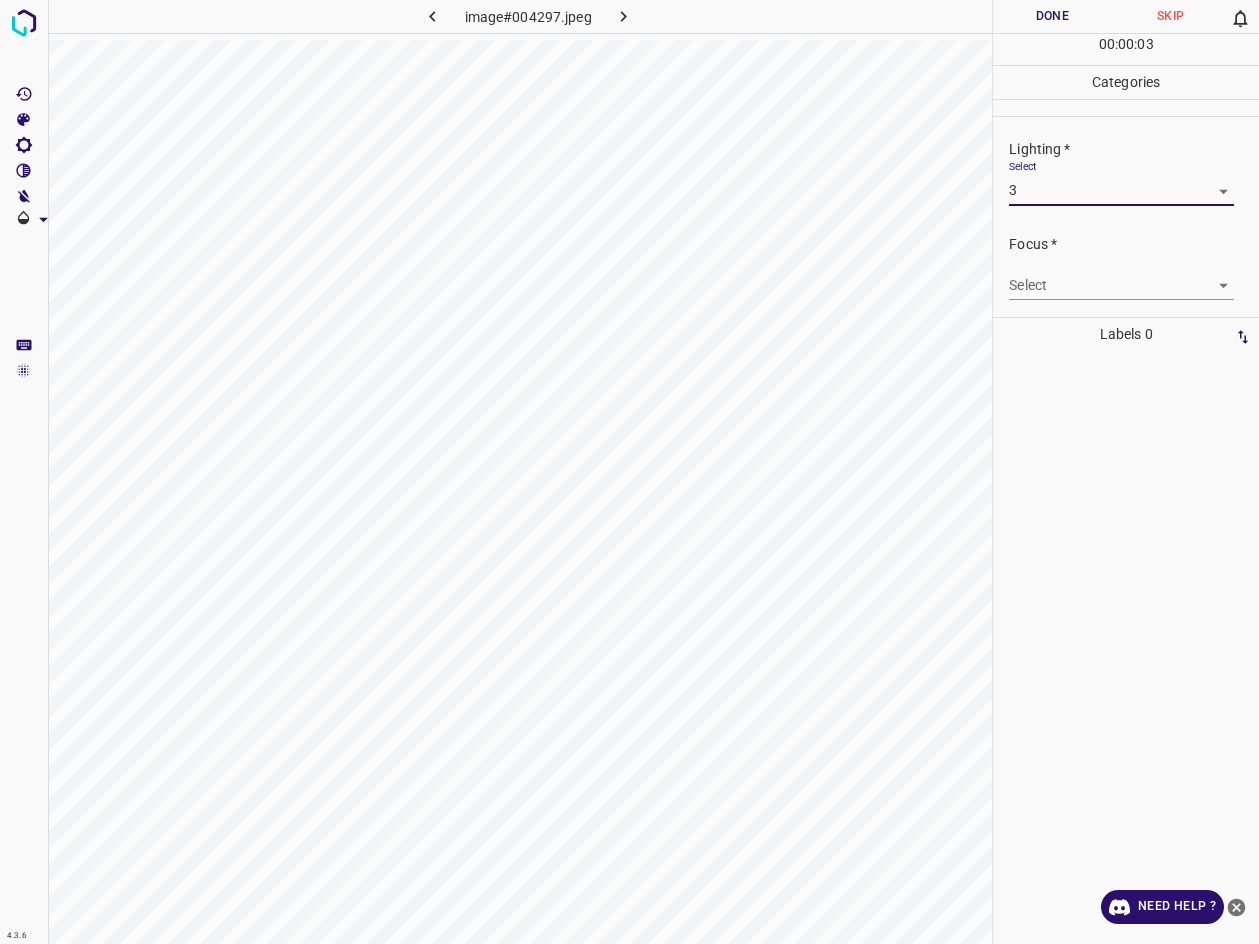 click on "4.3.6  image#004297.jpeg Done Skip 0 00   : 00   : 03   Categories Lighting *  Select 3 3 Focus *  Select ​ Overall *  Select ​ Labels   0 Categories 1 Lighting 2 Focus 3 Overall Tools Space Change between modes (Draw & Edit) I Auto labeling R Restore zoom M Zoom in N Zoom out Delete Delete selecte label Filters Z Restore filters X Saturation filter C Brightness filter V Contrast filter B Gray scale filter General O Download Need Help ? - Text - Hide - Delete 1 2 3 4 5" at bounding box center (629, 472) 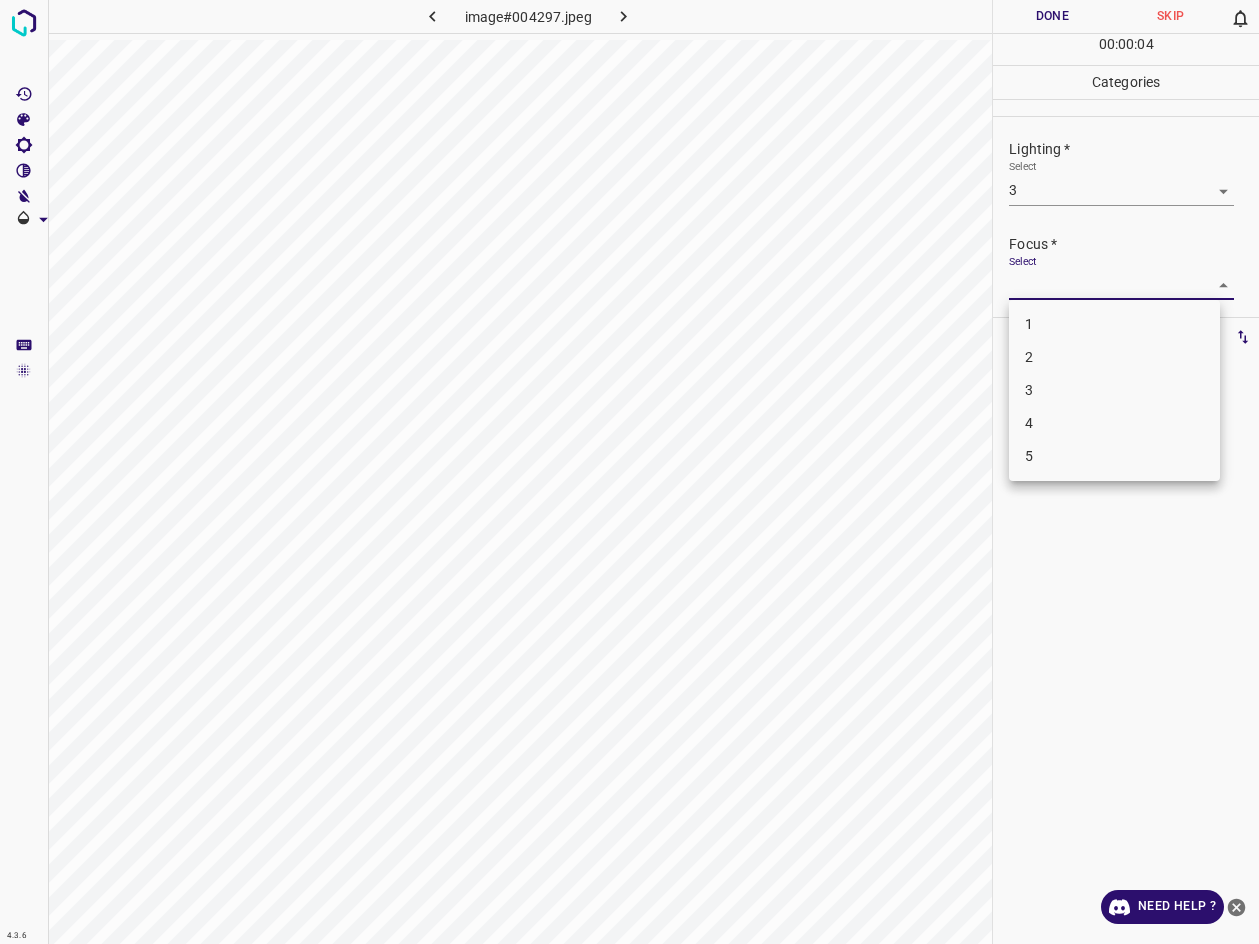click on "3" at bounding box center [1114, 390] 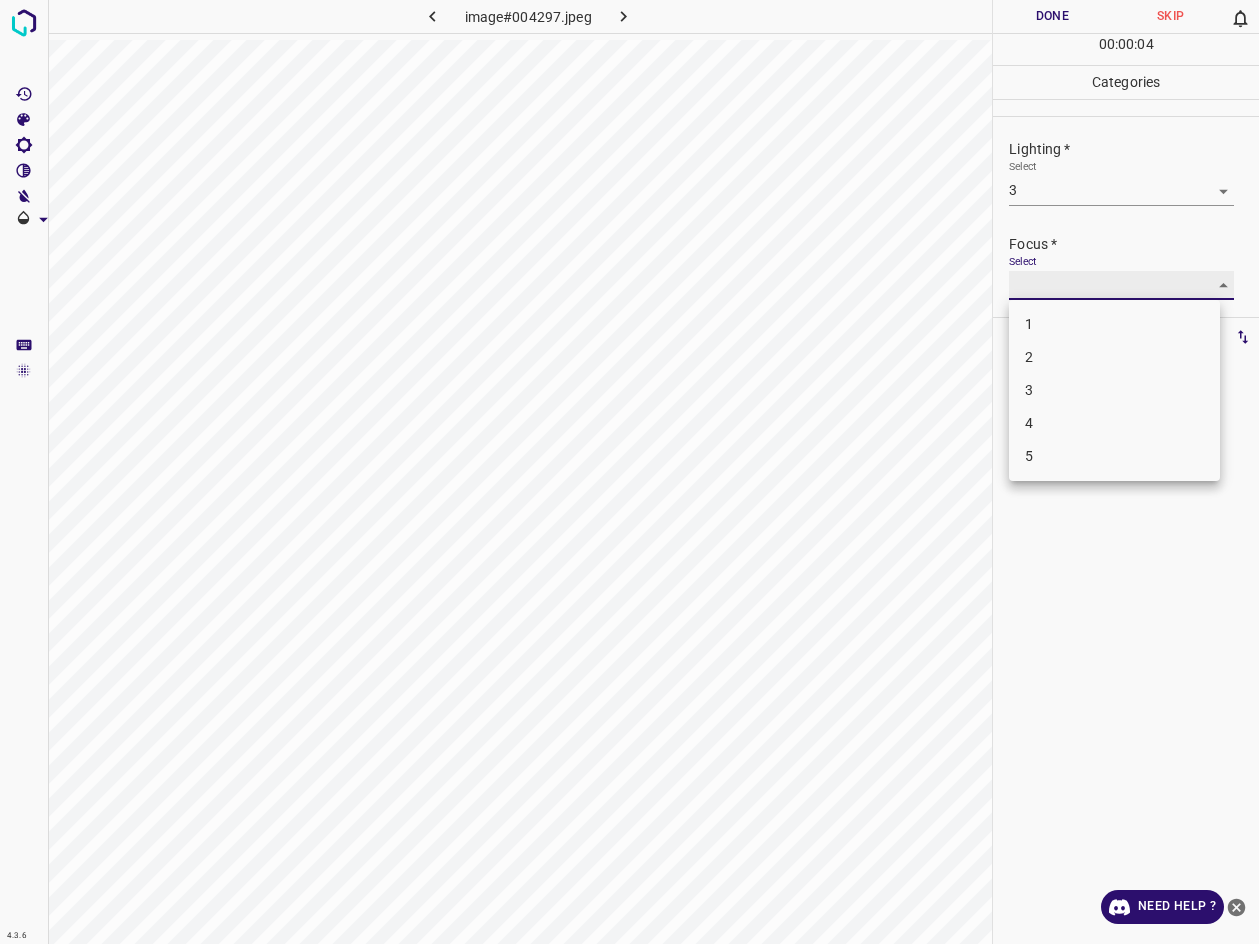 type on "3" 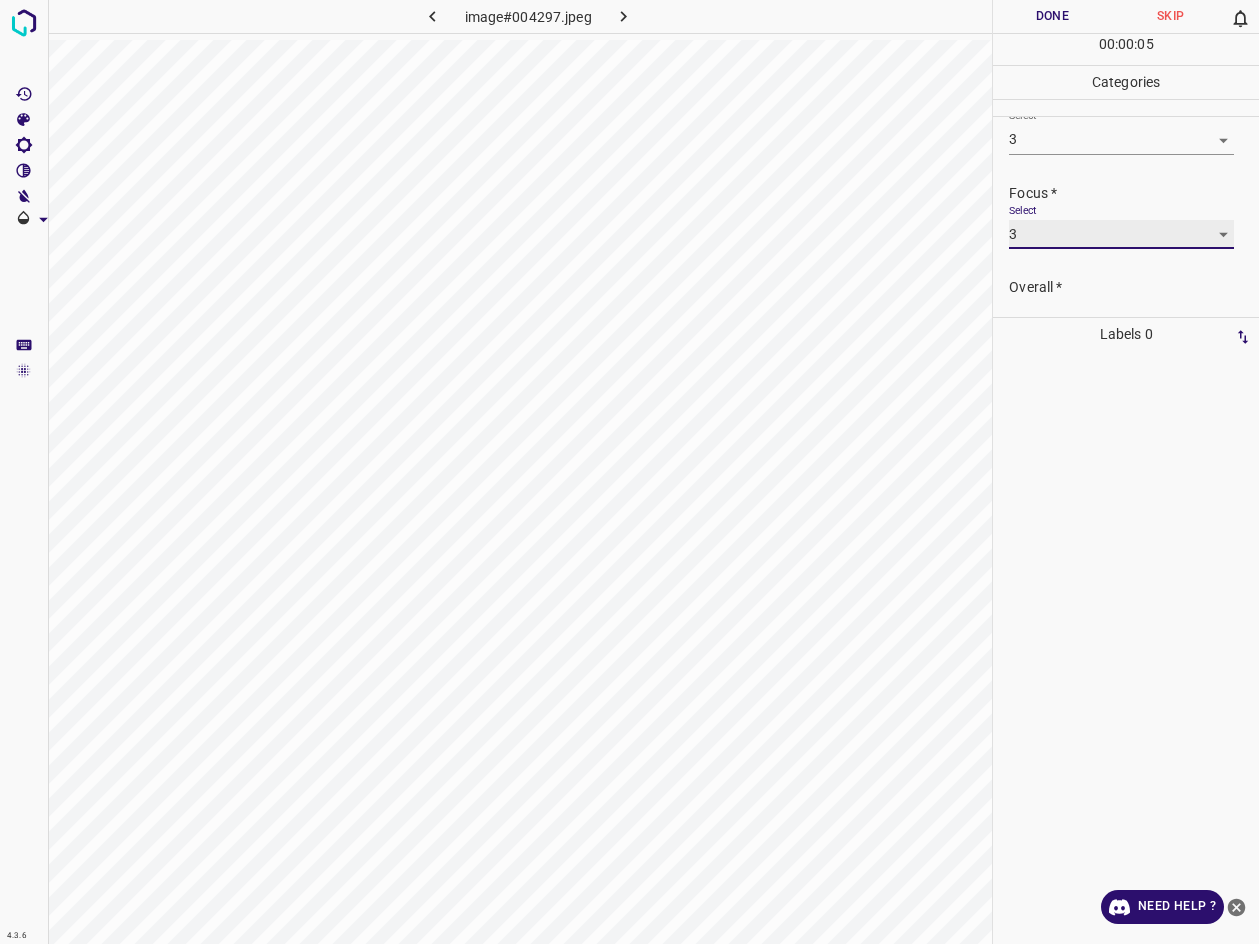scroll, scrollTop: 98, scrollLeft: 0, axis: vertical 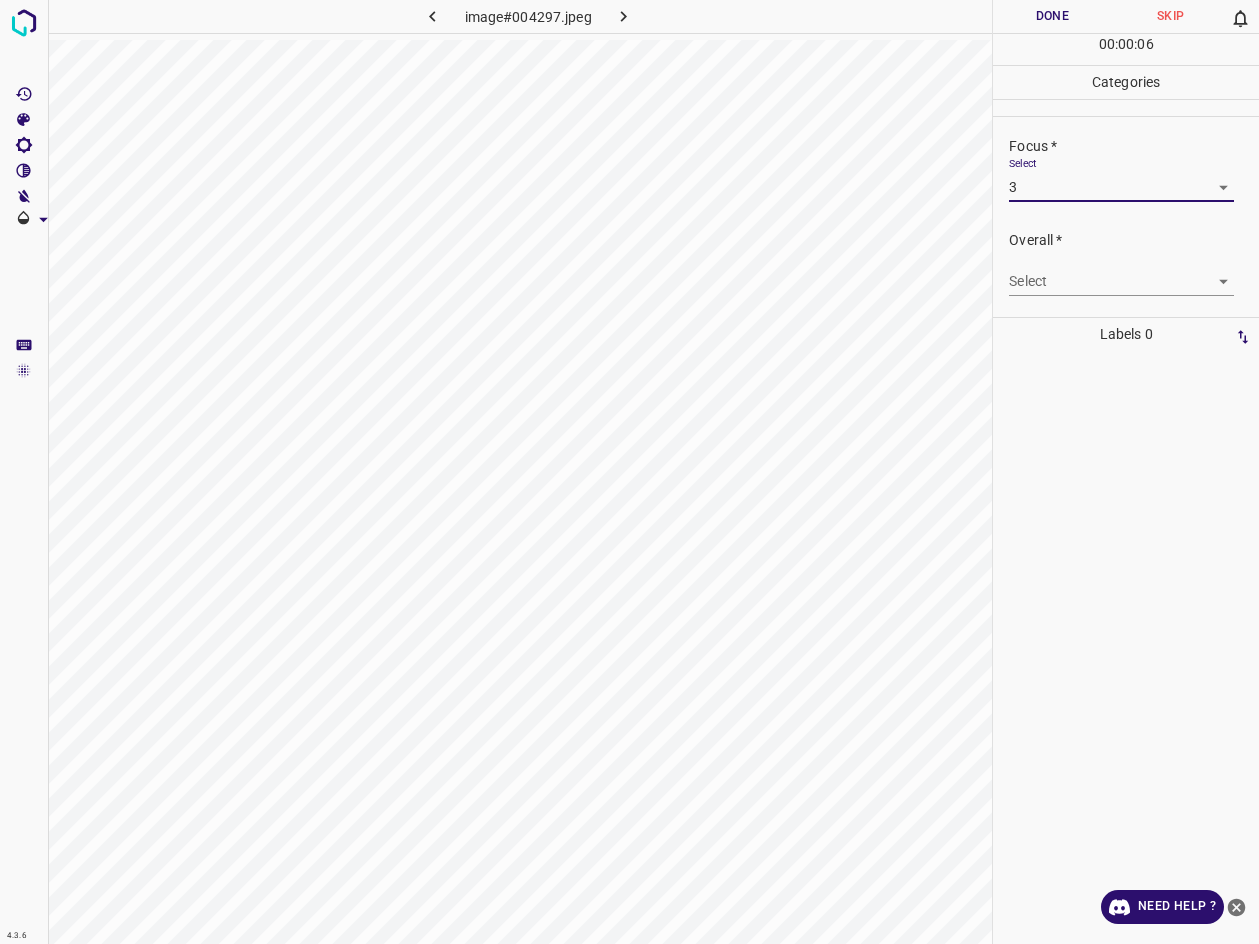 click on "4.3.6  image#004297.jpeg Done Skip 0 00   : 00   : 06   Categories Lighting *  Select 3 3 Focus *  Select 3 3 Overall *  Select ​ Labels   0 Categories 1 Lighting 2 Focus 3 Overall Tools Space Change between modes (Draw & Edit) I Auto labeling R Restore zoom M Zoom in N Zoom out Delete Delete selecte label Filters Z Restore filters X Saturation filter C Brightness filter V Contrast filter B Gray scale filter General O Download Need Help ? - Text - Hide - Delete" at bounding box center (629, 472) 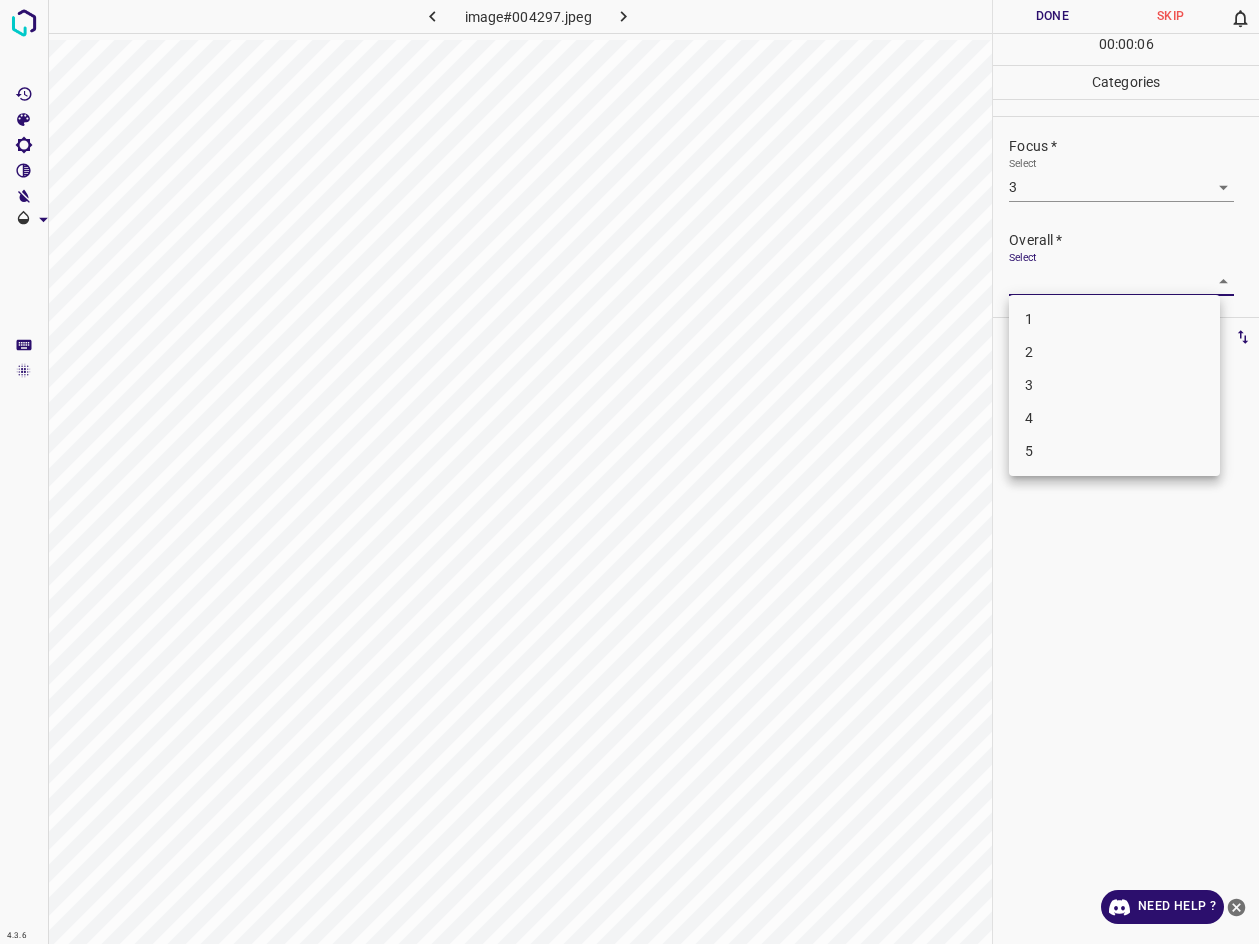 click on "3" at bounding box center (1114, 385) 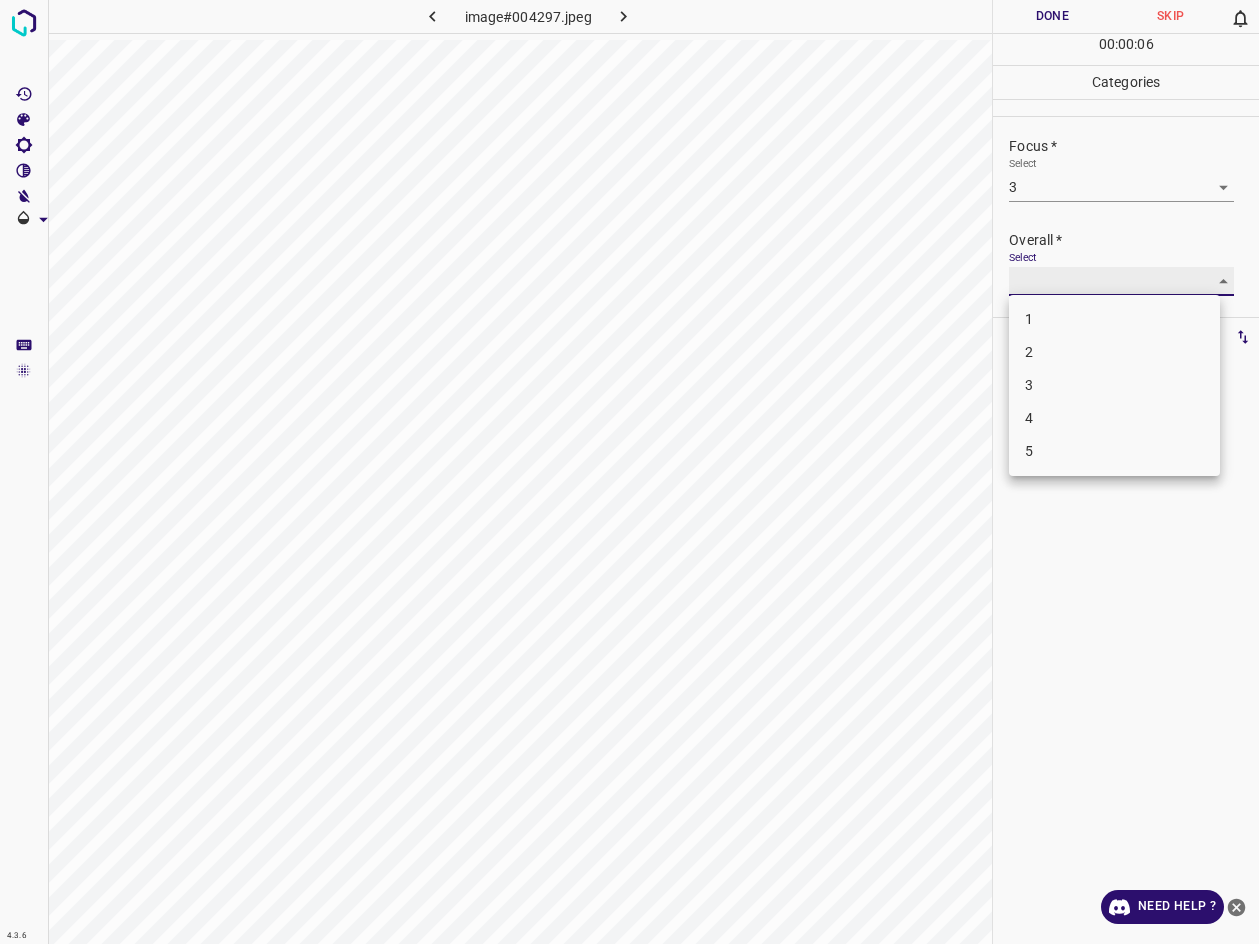 type on "3" 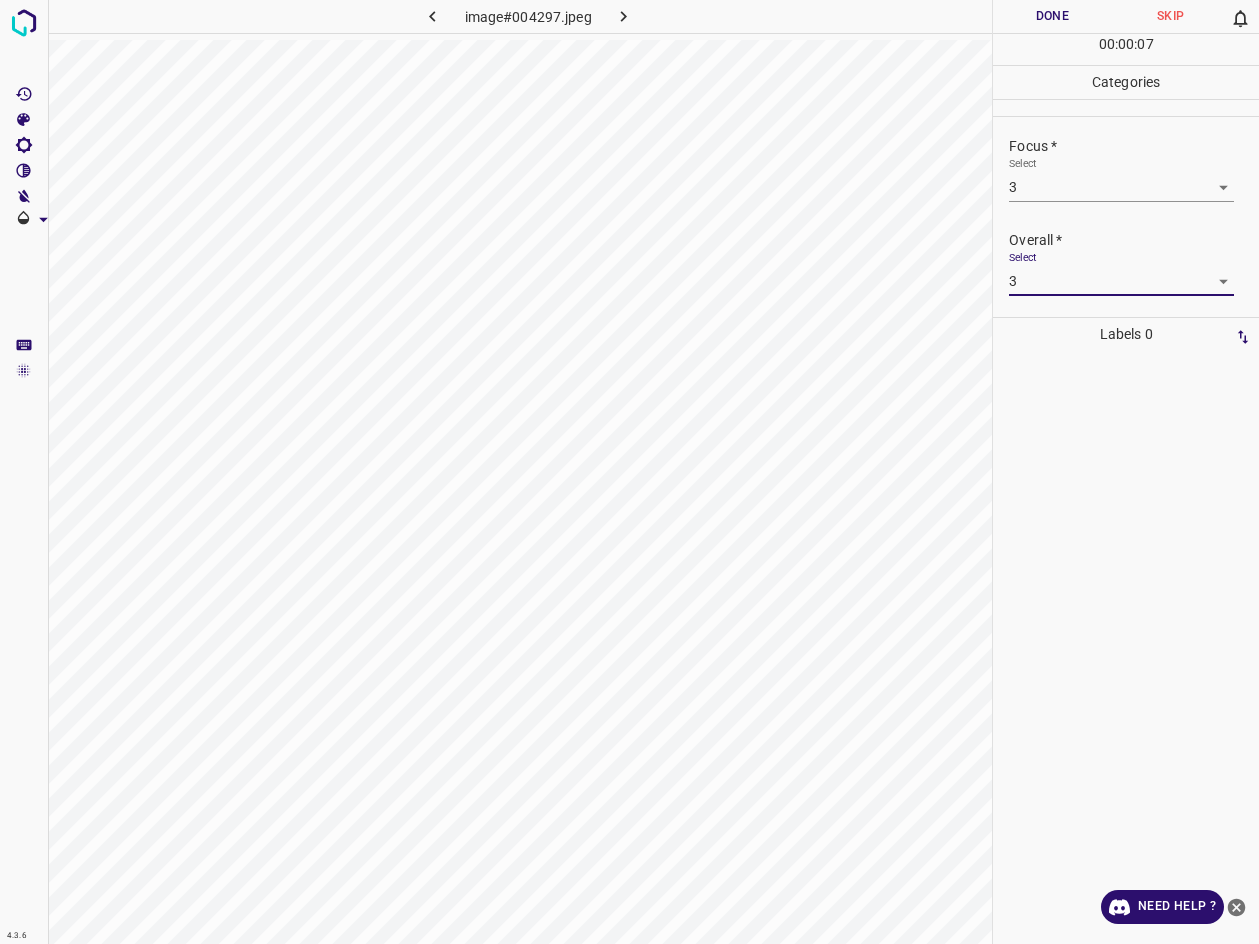 click on "Done" at bounding box center (1052, 16) 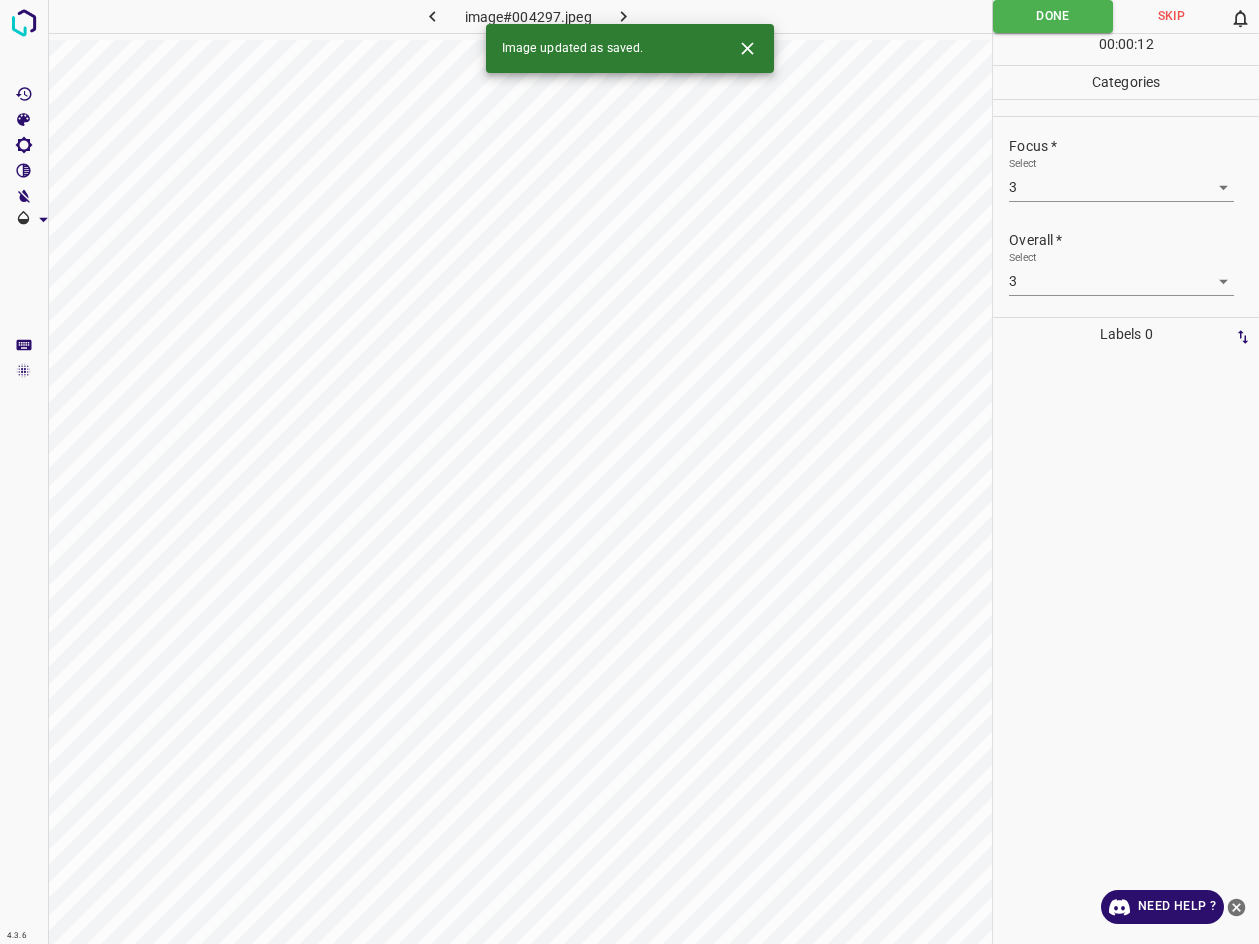 click 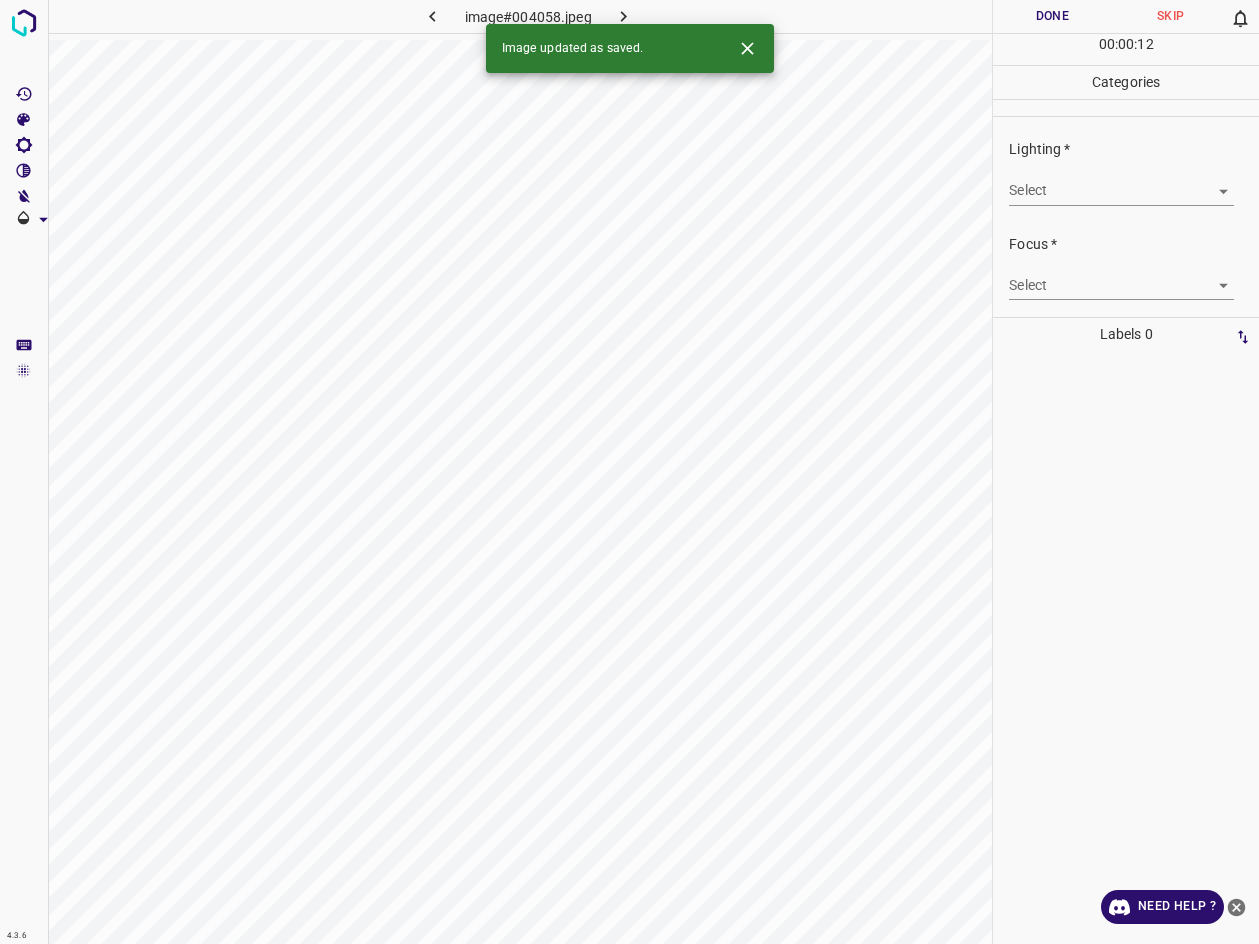 click on "4.3.6  image#004058.jpeg Done Skip 0 00   : 00   : 12   Categories Lighting *  Select ​ Focus *  Select ​ Overall *  Select ​ Labels   0 Categories 1 Lighting 2 Focus 3 Overall Tools Space Change between modes (Draw & Edit) I Auto labeling R Restore zoom M Zoom in N Zoom out Delete Delete selecte label Filters Z Restore filters X Saturation filter C Brightness filter V Contrast filter B Gray scale filter General O Download Image updated as saved. Need Help ? - Text - Hide - Delete" at bounding box center [629, 472] 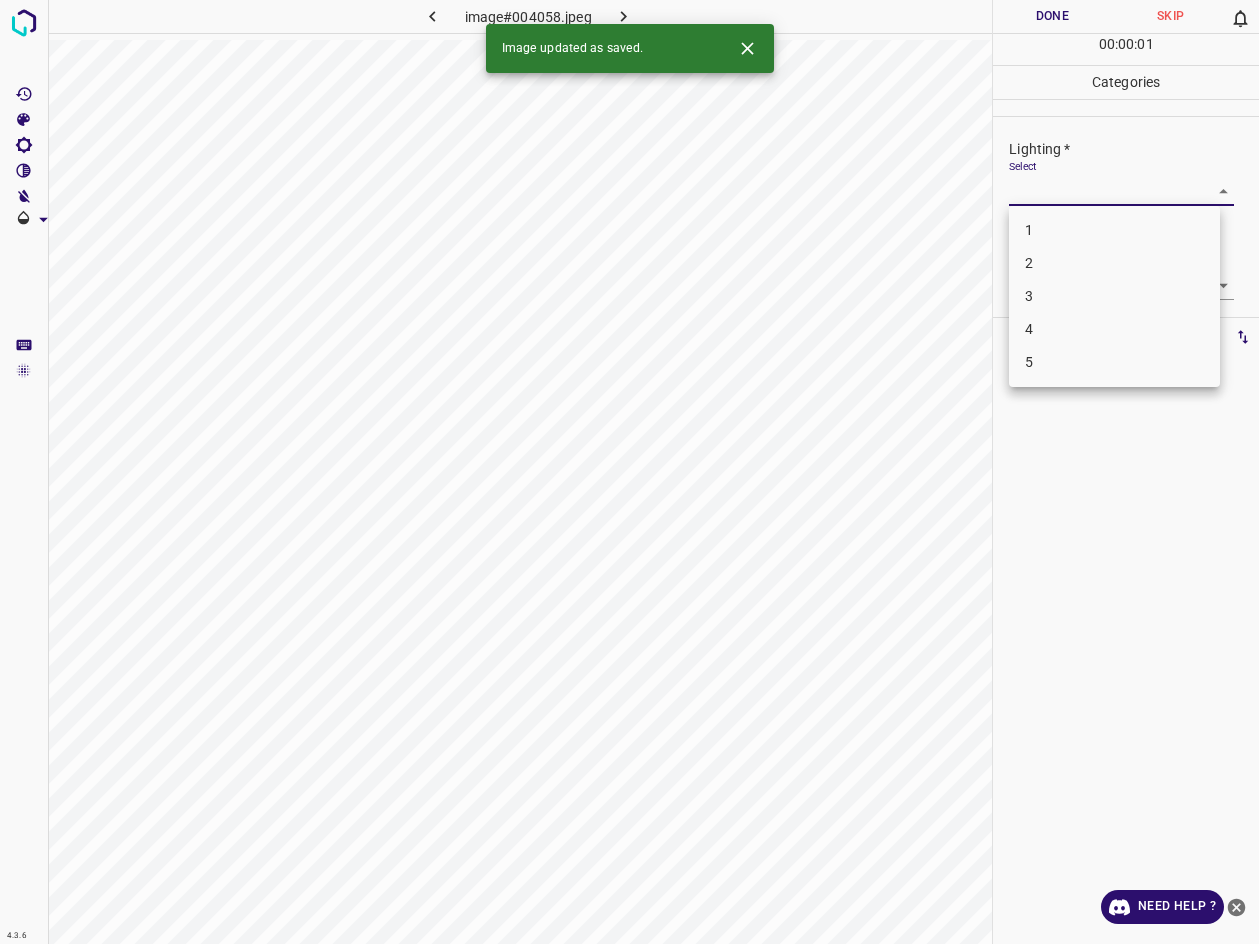click on "3" at bounding box center (1114, 296) 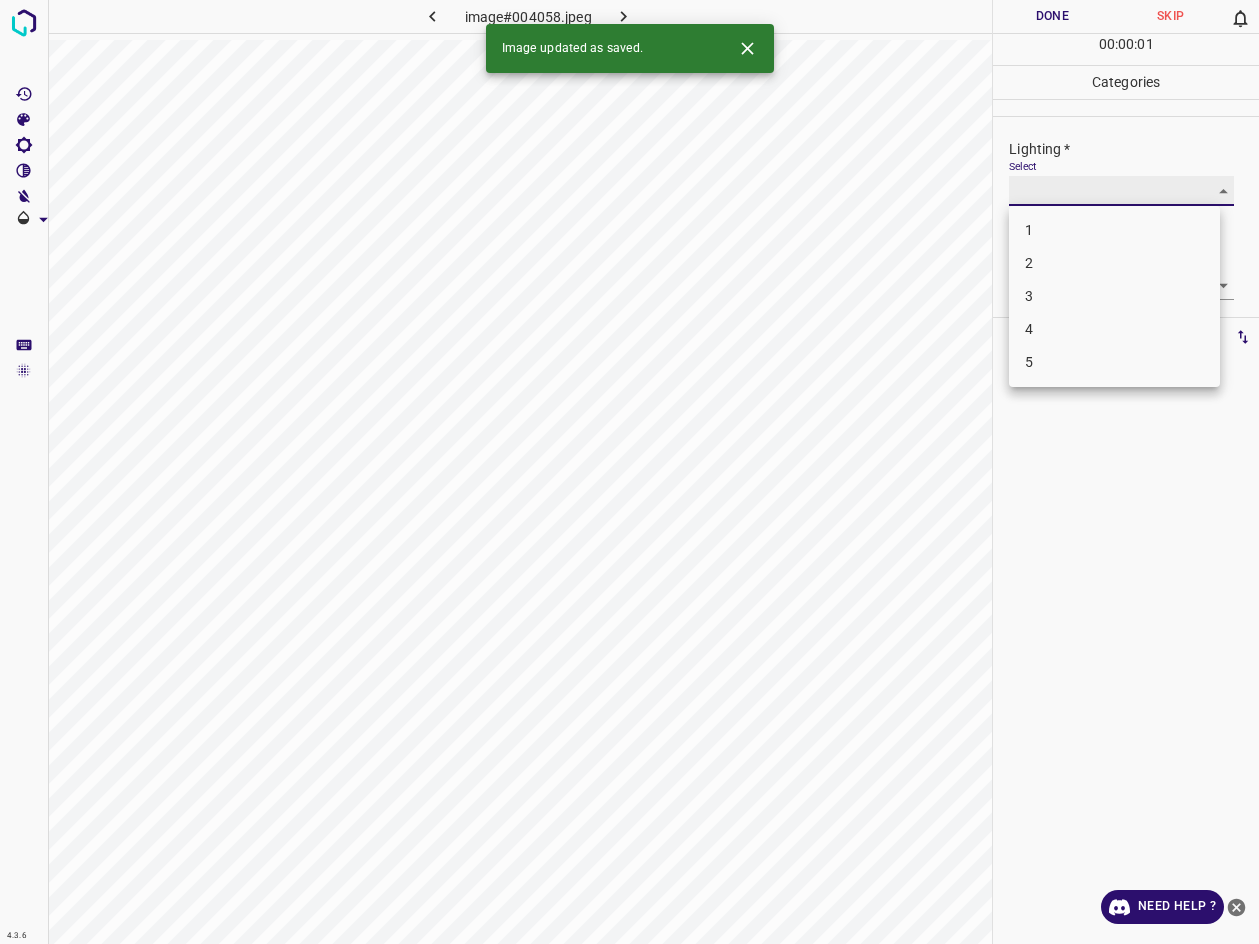 type on "3" 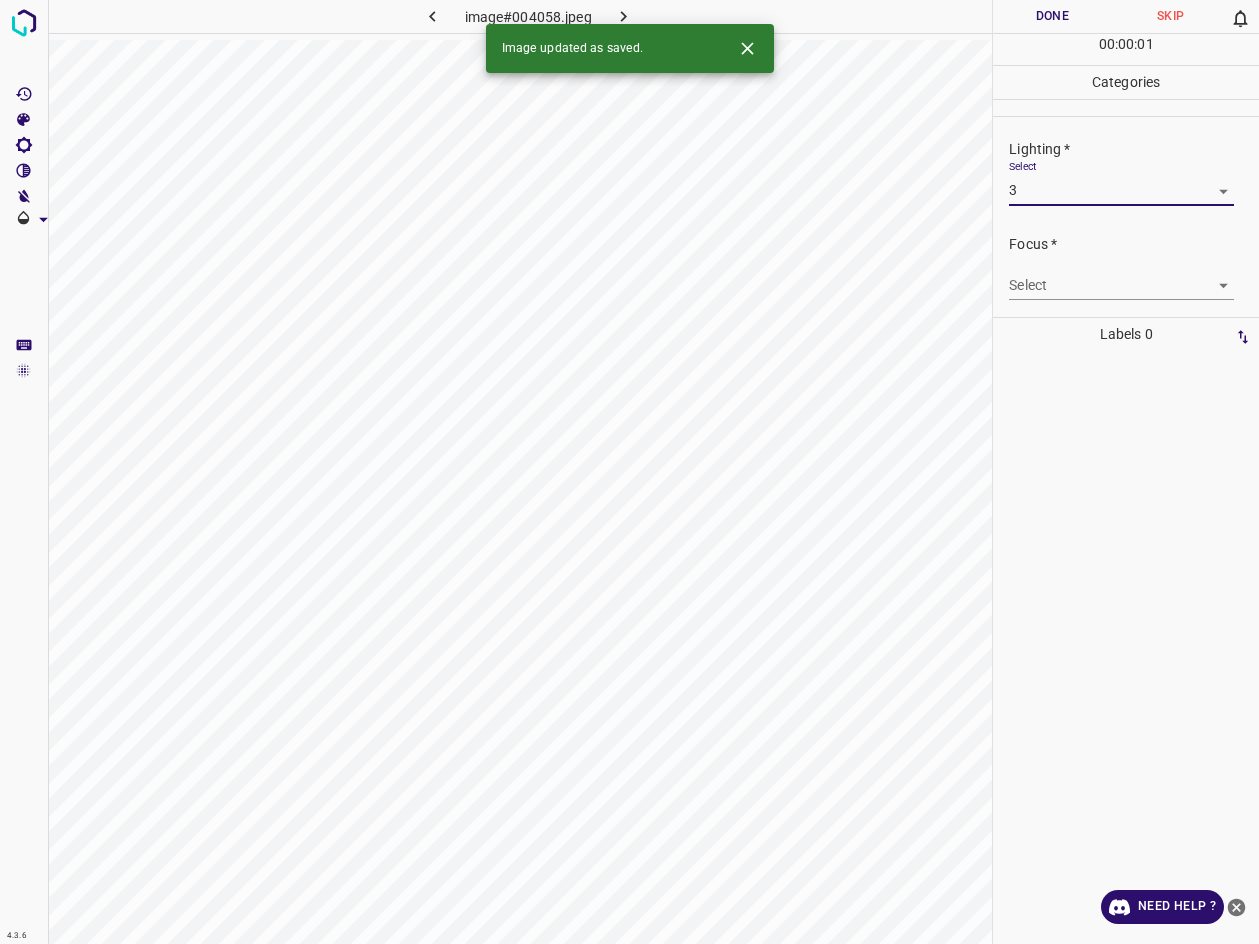 click on "4.3.6  image#004058.jpeg Done Skip 0 00   : 00   : 01   Categories Lighting *  Select 3 3 Focus *  Select ​ Overall *  Select ​ Labels   0 Categories 1 Lighting 2 Focus 3 Overall Tools Space Change between modes (Draw & Edit) I Auto labeling R Restore zoom M Zoom in N Zoom out Delete Delete selecte label Filters Z Restore filters X Saturation filter C Brightness filter V Contrast filter B Gray scale filter General O Download Image updated as saved. Need Help ? - Text - Hide - Delete 1 2 3 4 5" at bounding box center (629, 472) 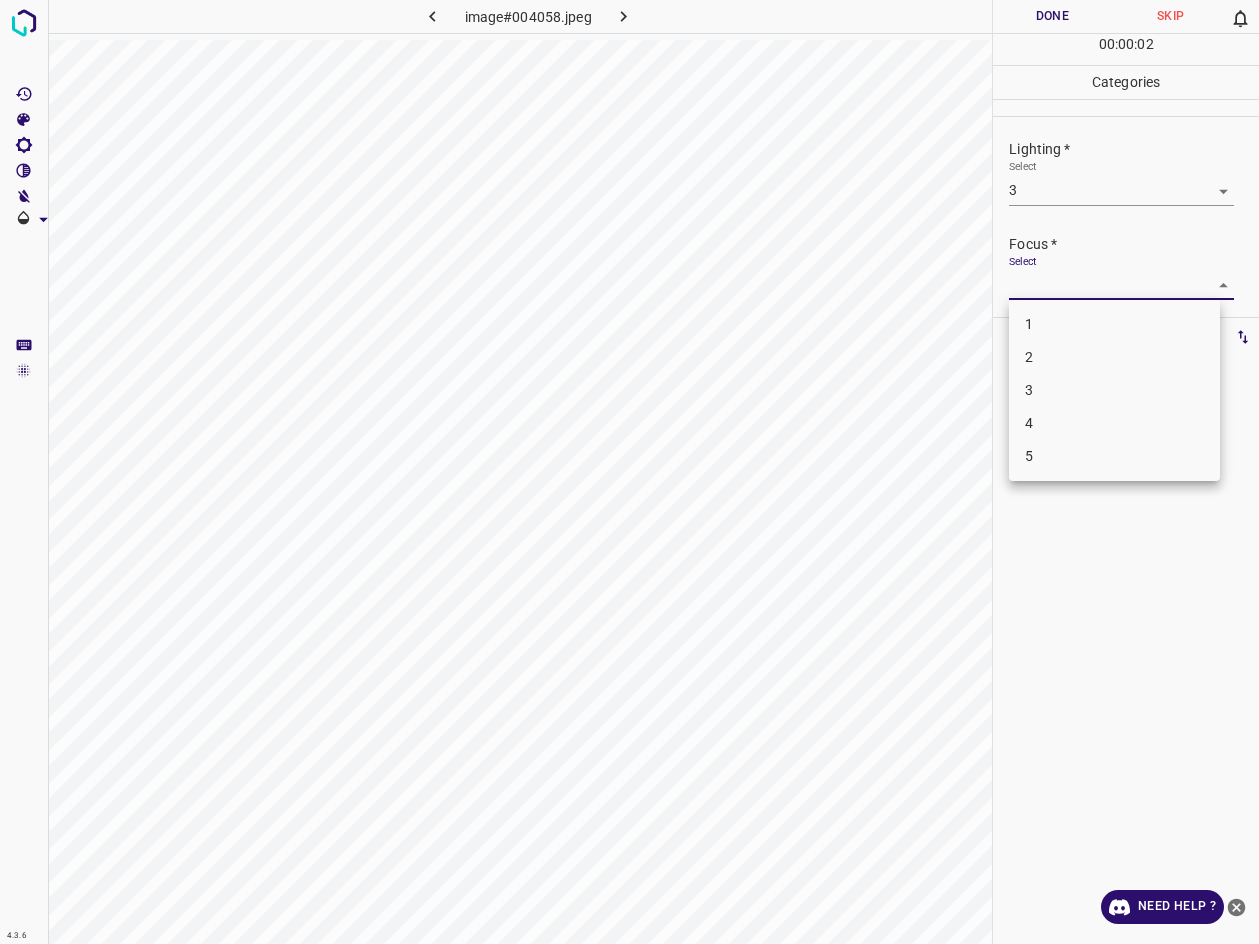 click on "3" at bounding box center [1114, 390] 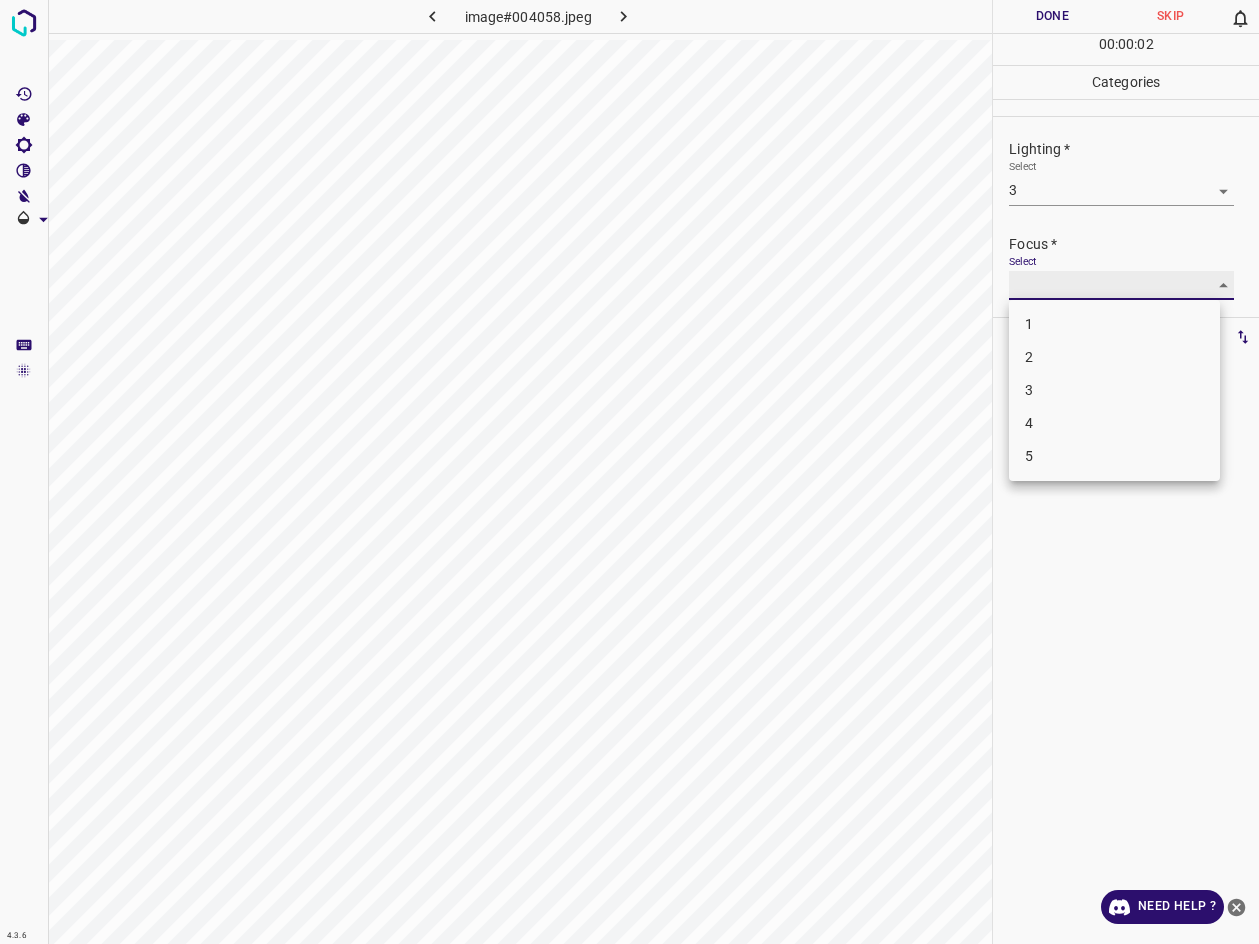 type on "3" 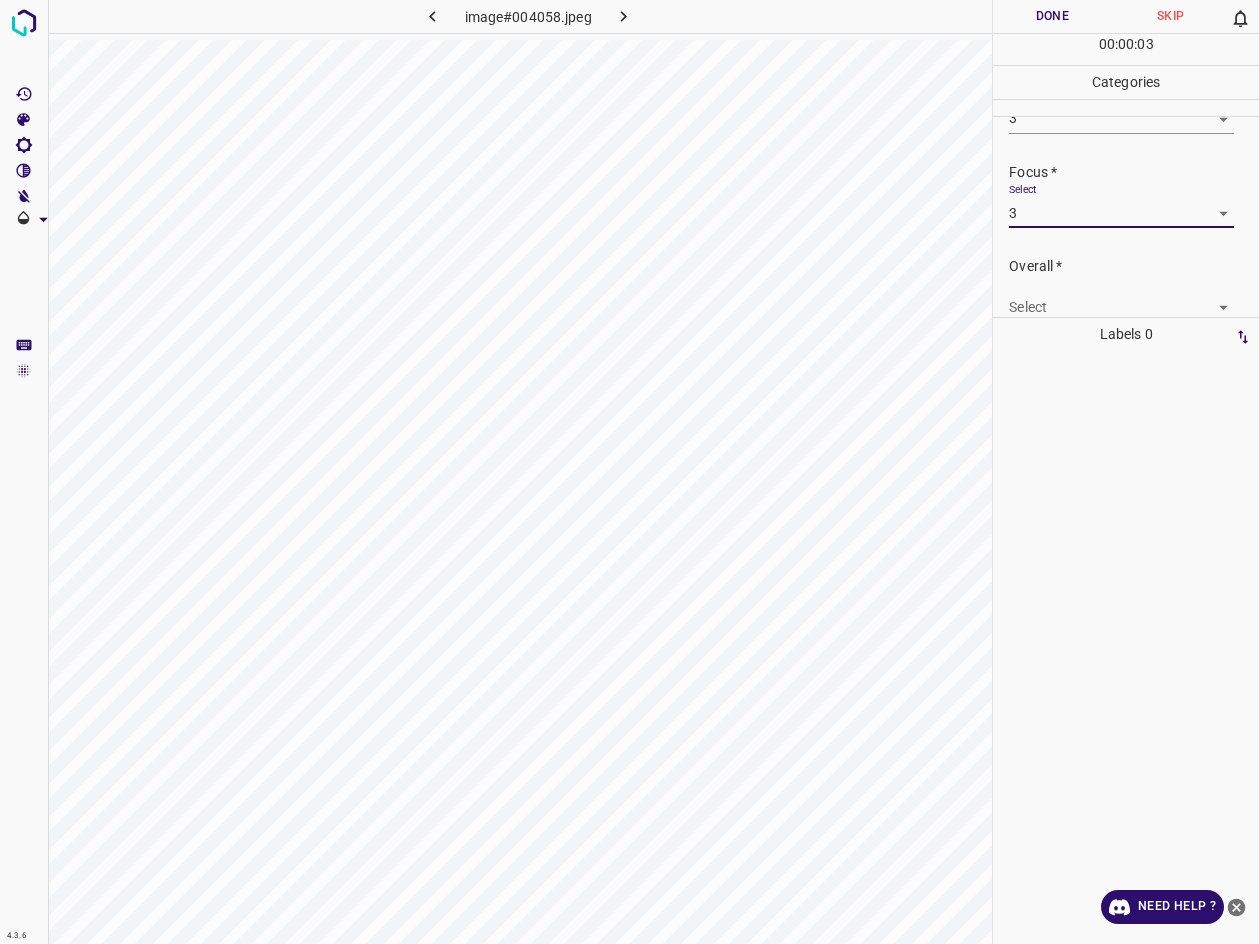 click on "4.3.6  image#004058.jpeg Done Skip 0 00   : 00   : 03   Categories Lighting *  Select 3 3 Focus *  Select 3 3 Overall *  Select ​ Labels   0 Categories 1 Lighting 2 Focus 3 Overall Tools Space Change between modes (Draw & Edit) I Auto labeling R Restore zoom M Zoom in N Zoom out Delete Delete selecte label Filters Z Restore filters X Saturation filter C Brightness filter V Contrast filter B Gray scale filter General O Download Need Help ? - Text - Hide - Delete" at bounding box center (629, 472) 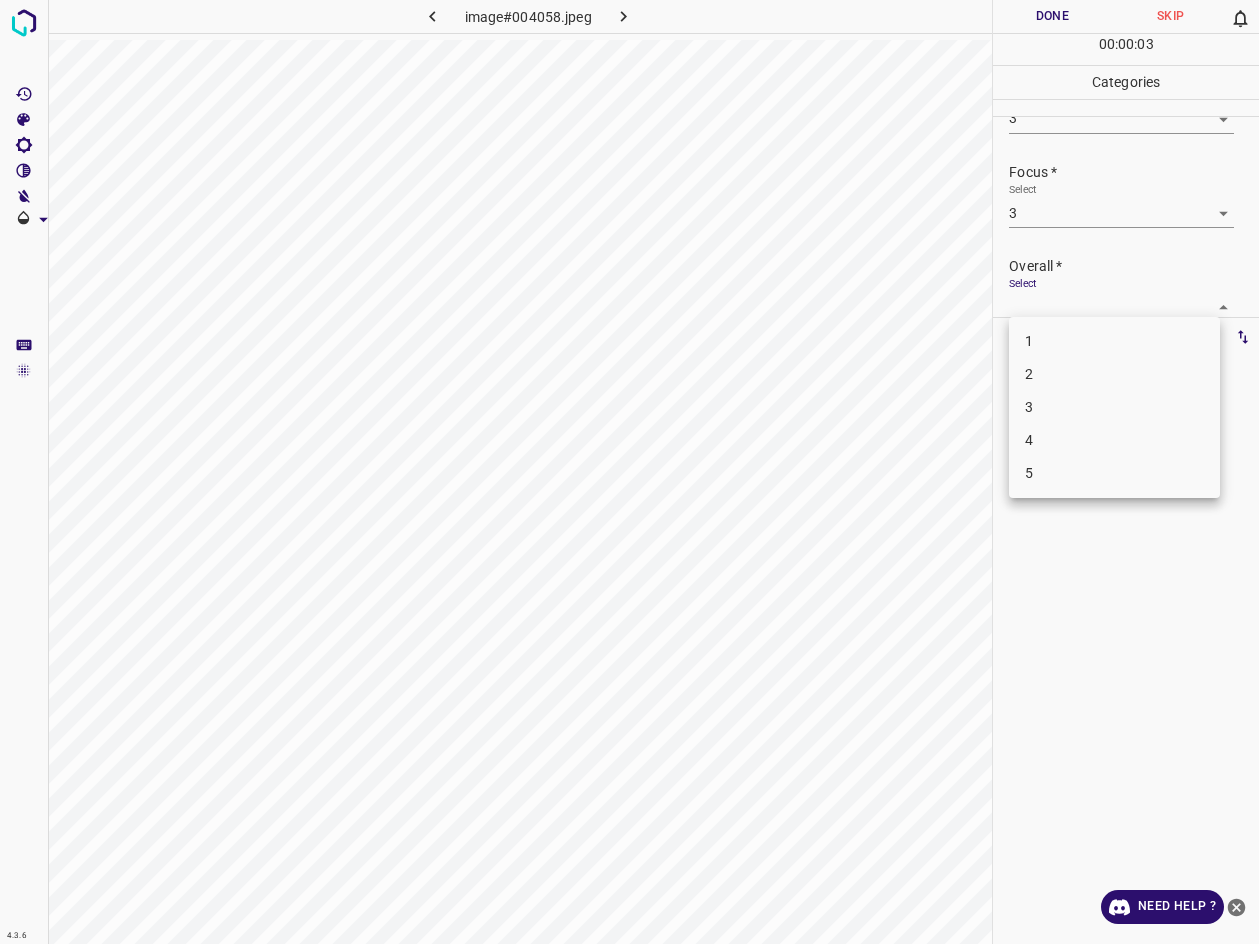 scroll, scrollTop: 76, scrollLeft: 0, axis: vertical 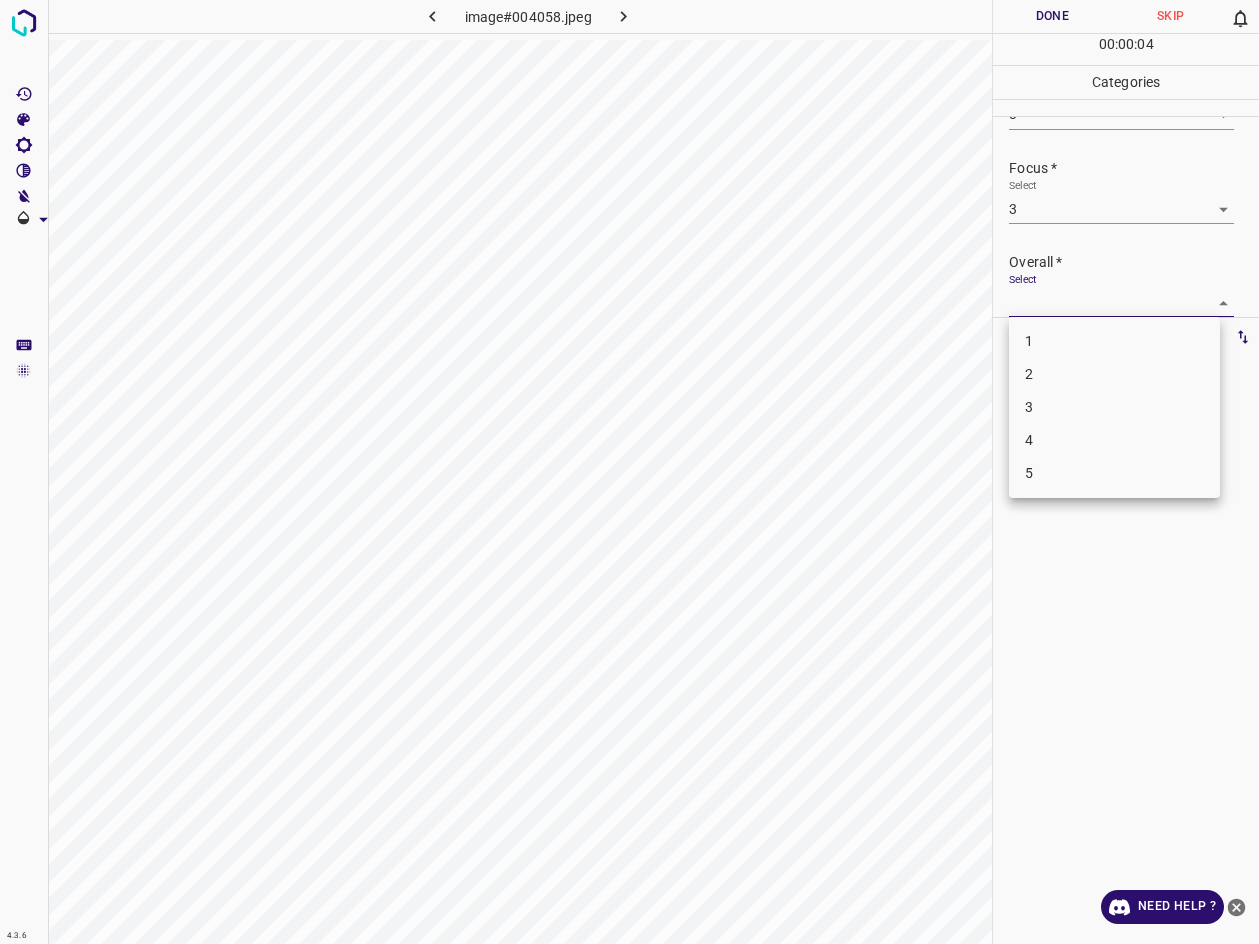 click on "3" at bounding box center (1114, 407) 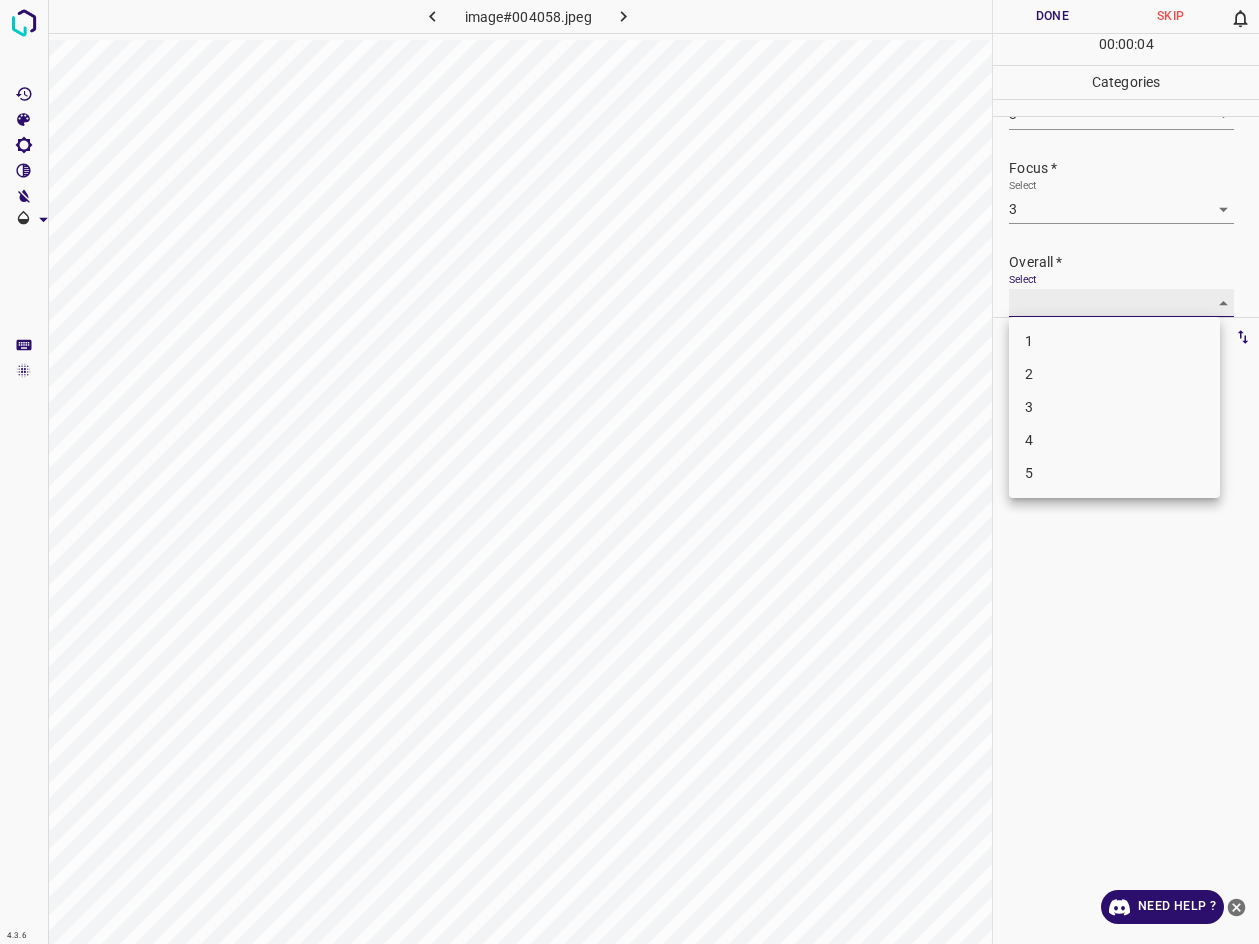 type on "3" 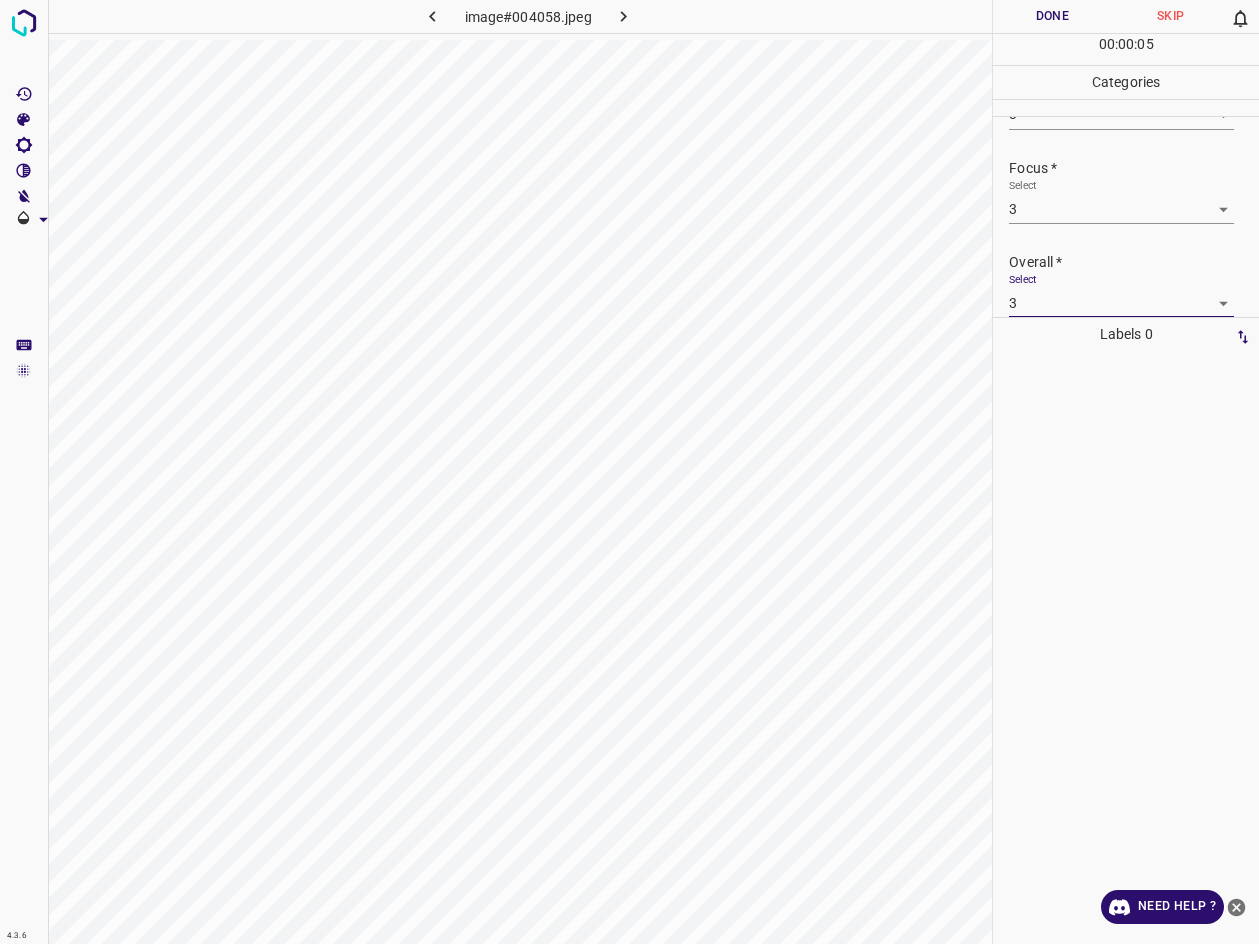click on "Done" at bounding box center (1052, 16) 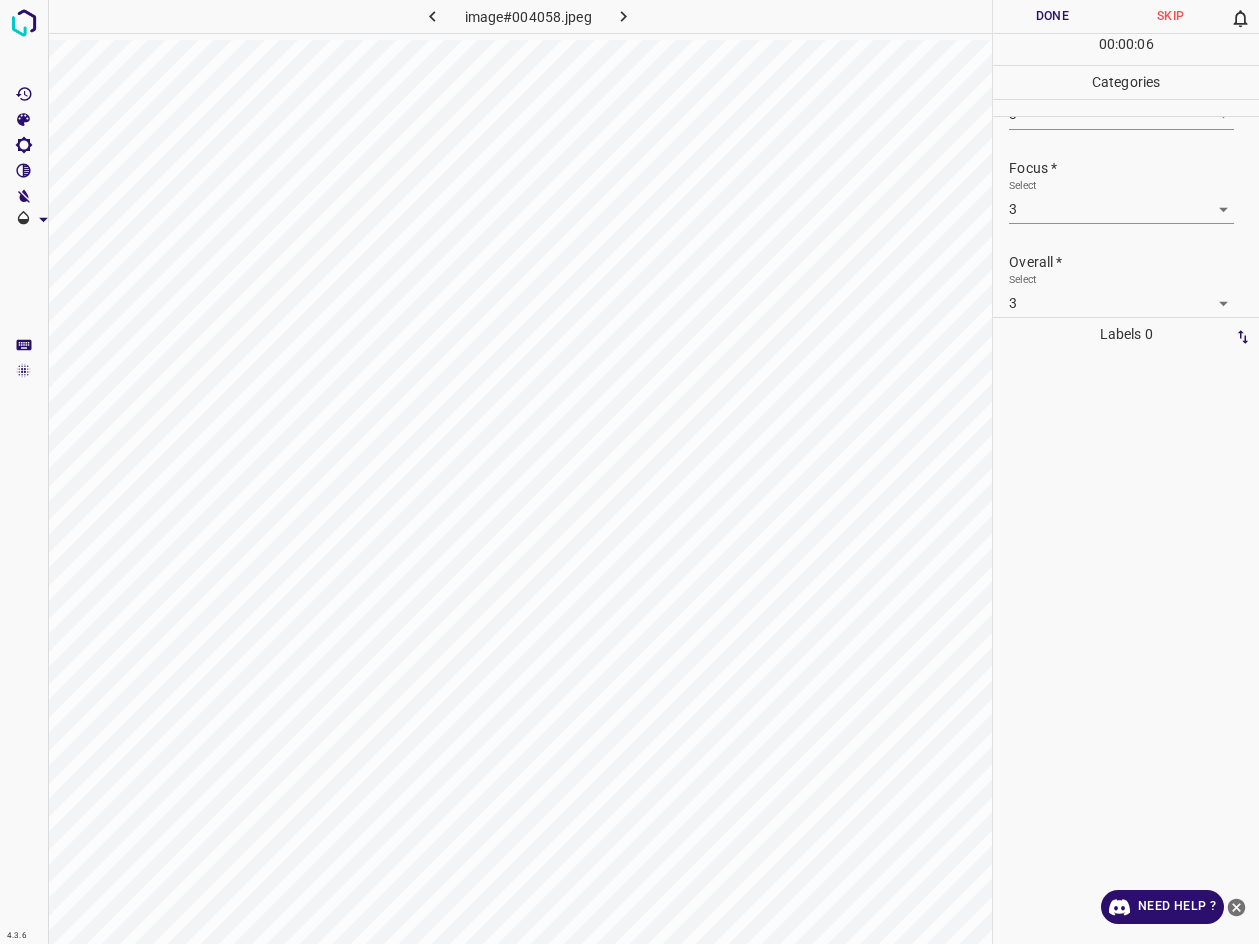 scroll, scrollTop: 76, scrollLeft: 0, axis: vertical 